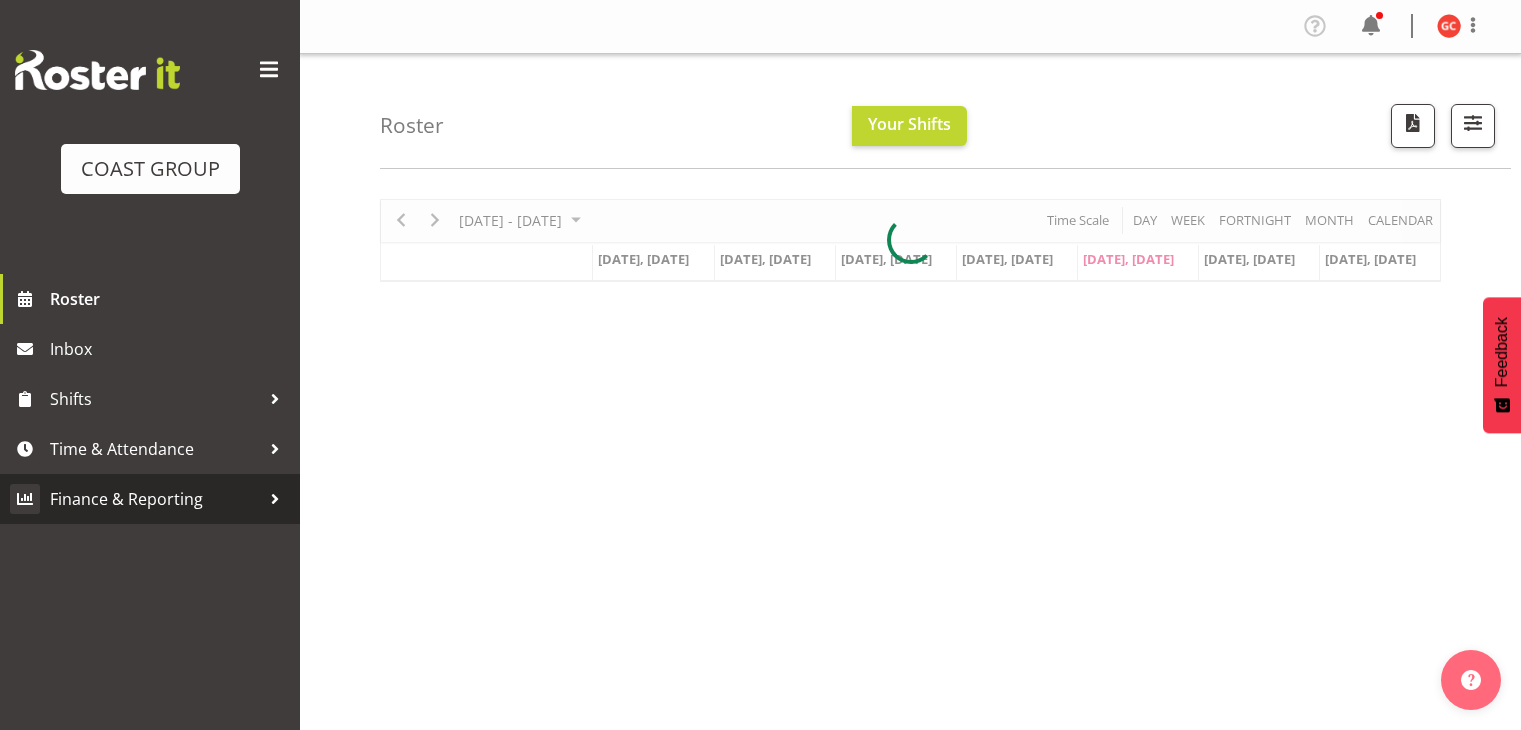 scroll, scrollTop: 0, scrollLeft: 0, axis: both 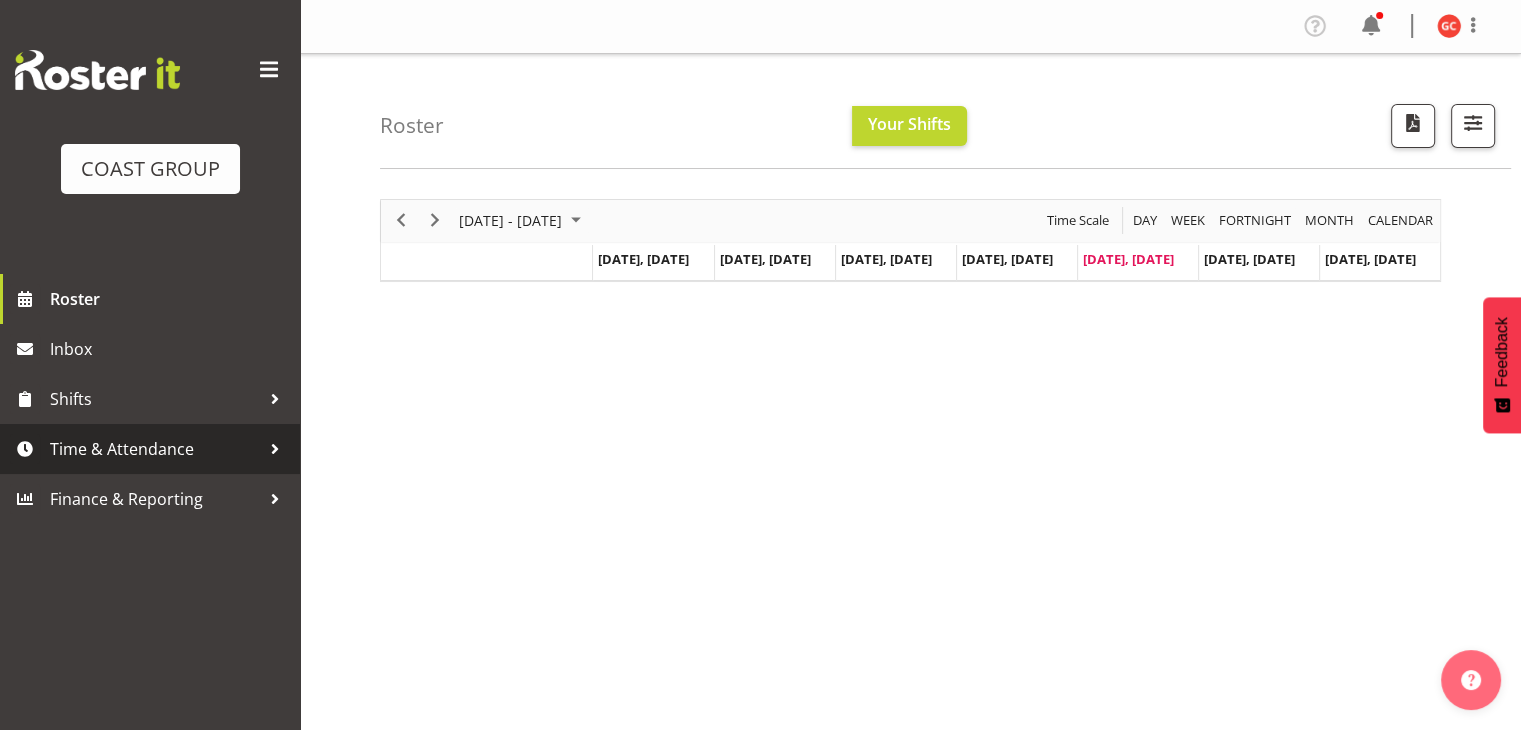 click at bounding box center [275, 449] 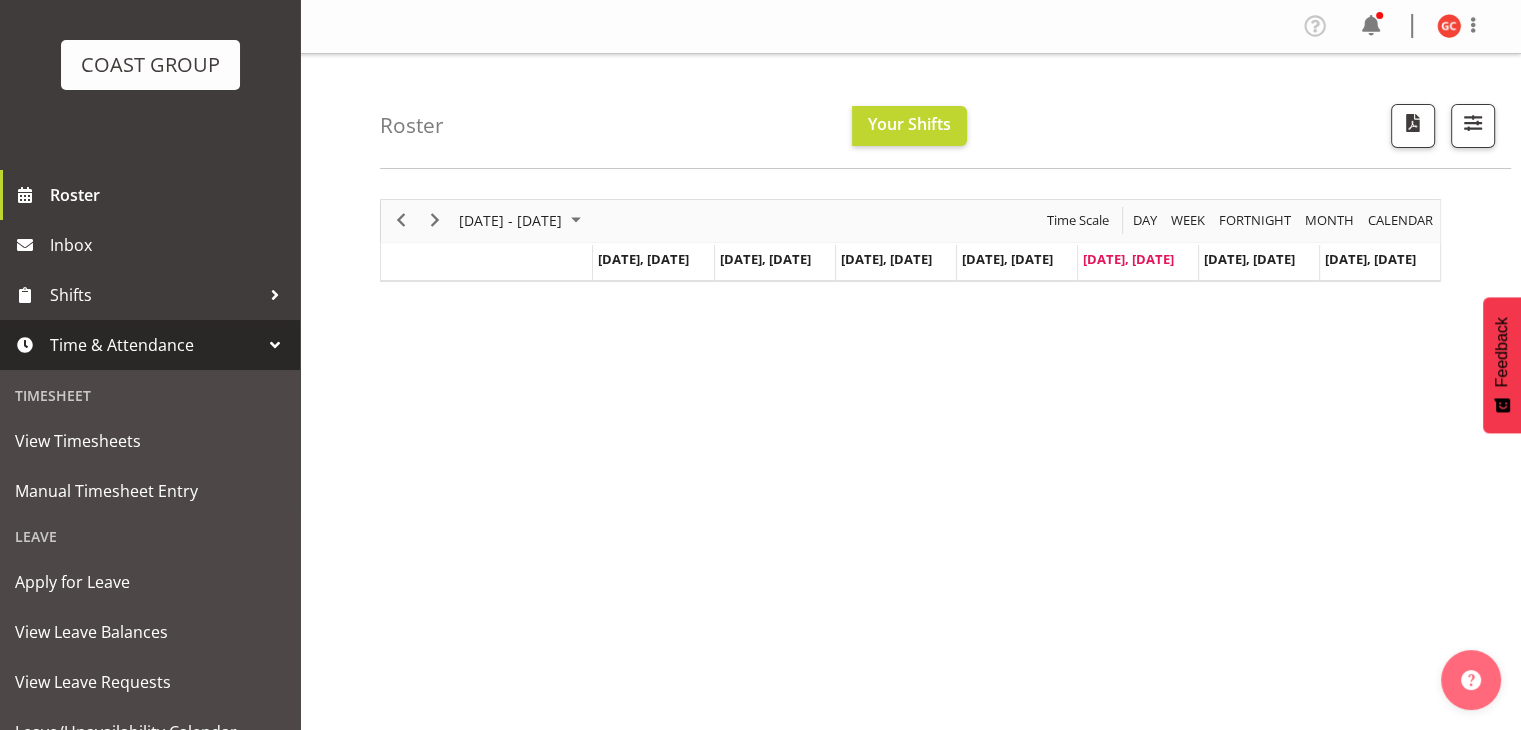 scroll, scrollTop: 109, scrollLeft: 0, axis: vertical 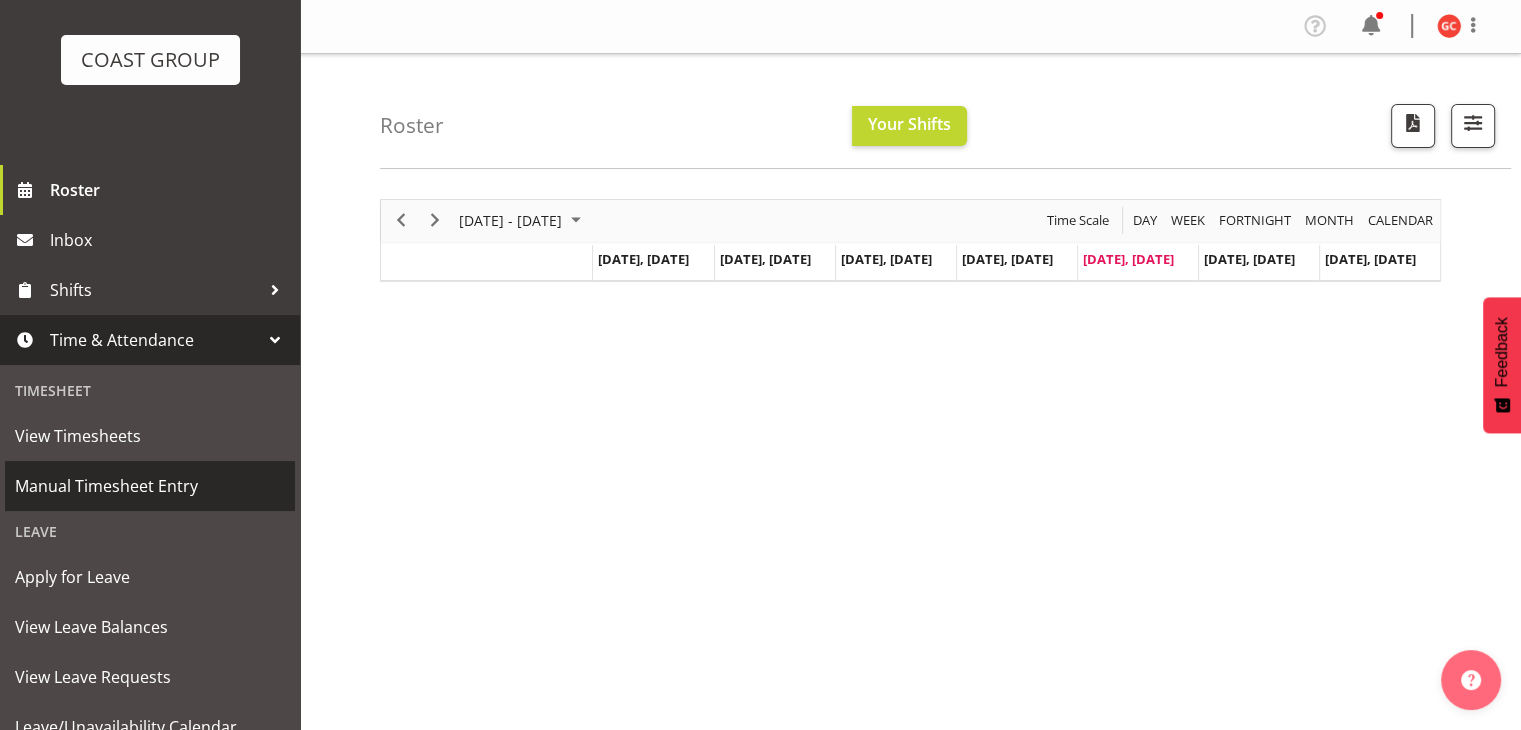 click on "Manual Timesheet Entry" at bounding box center [150, 486] 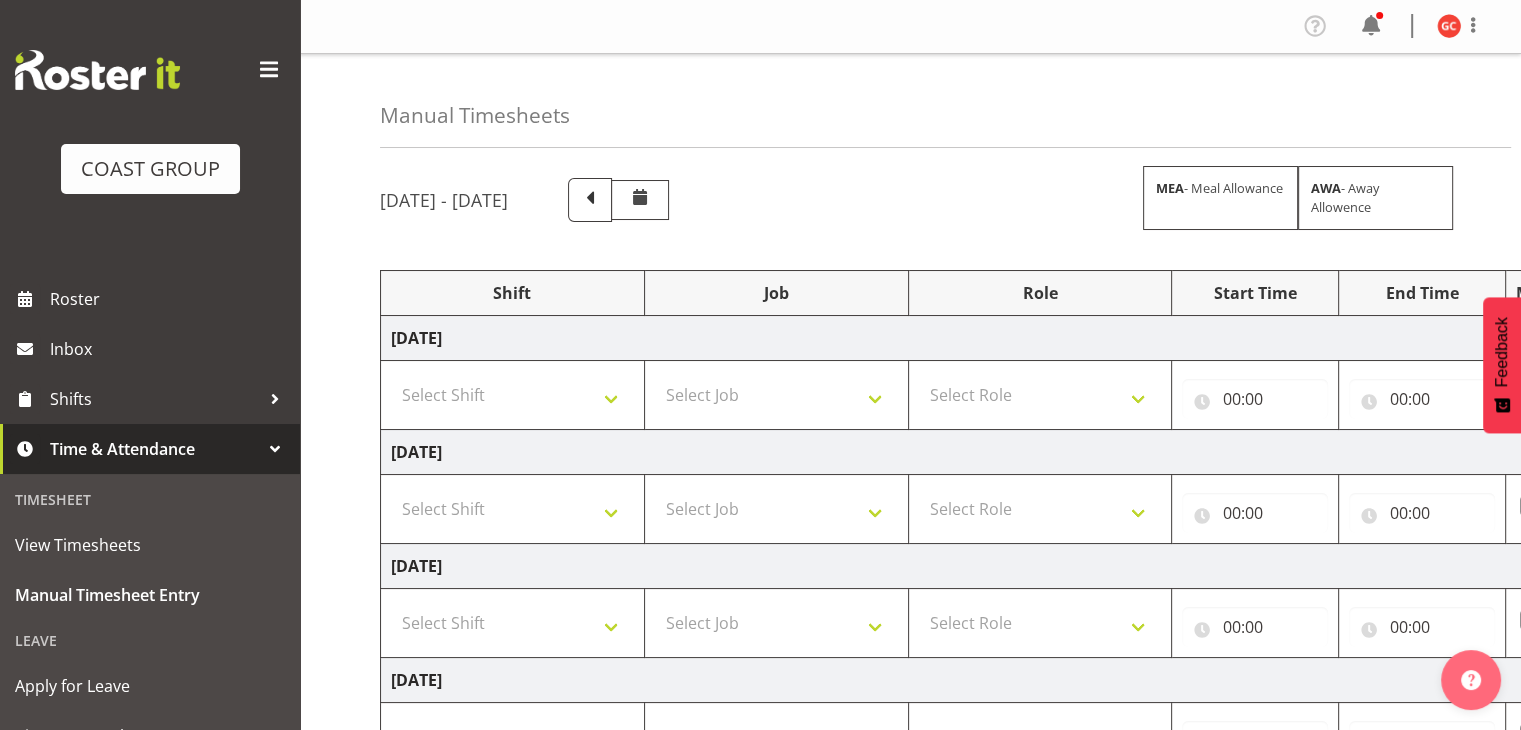 scroll, scrollTop: 100, scrollLeft: 0, axis: vertical 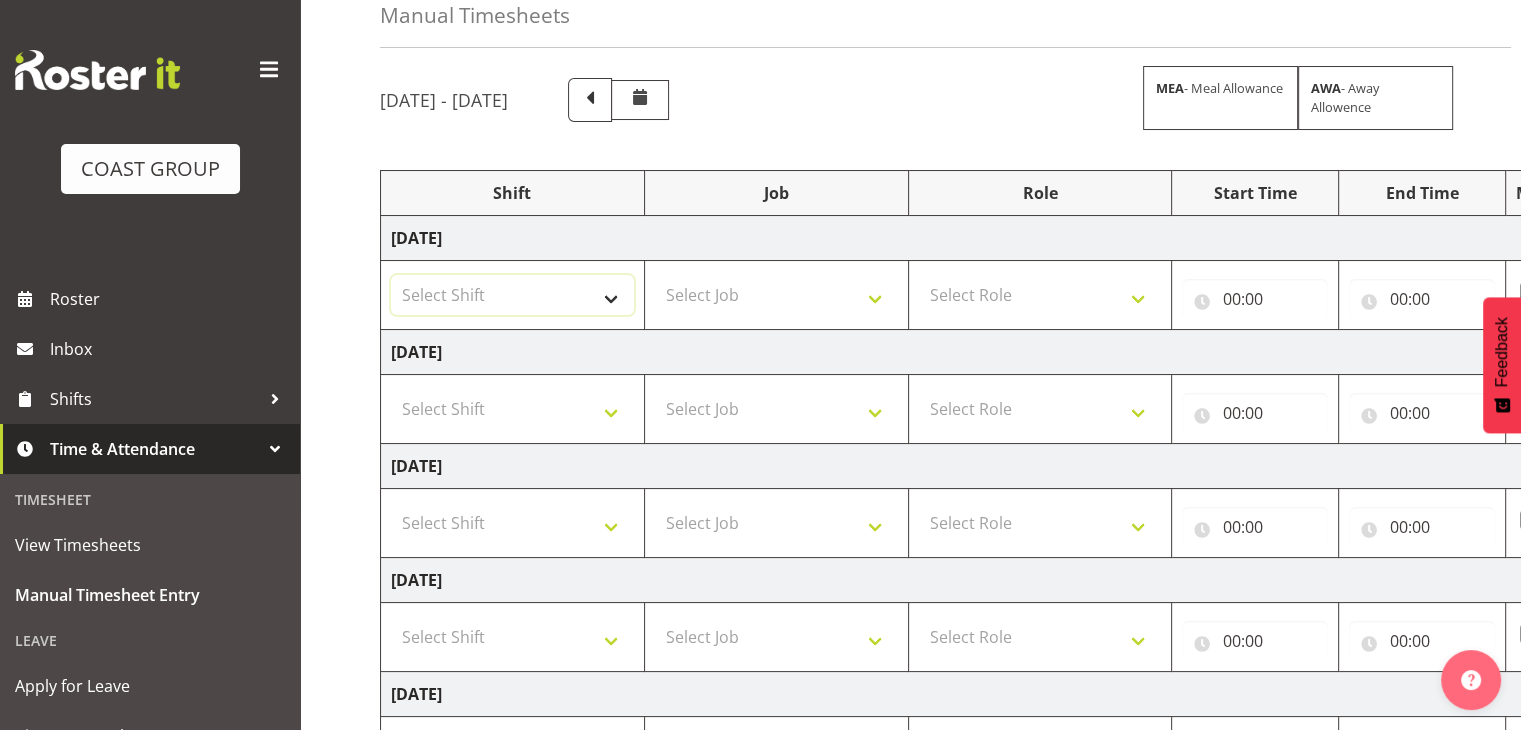 click on "Select Shift  Break ANZICS Break All Blacks casual Break Armageddon Break Art show Break CHCH Food Show Break CHCH Food Show Break CSNZ Break Canterbury Homeshow Break [PERSON_NAME] H/S Backwalls Break Clubs NZ Break Downstream Break Dramfest Break FANZ Break HOY Break HOY Break HOY Fly to CHCH Break Horticulture Break Host tech Break IBD Break LGNZ Break Lawlink Break Marlborough Home show Break NZ Shoulder and Elbow Break NZHS Break NZMCA Break NZMCA Break NZOHA Break NZSBA Break PINZ Break Panels Arena Break QT Homeshow Break [PERSON_NAME] Pinot Noir Break SYA Break Show your ability Break Wedding expo Break back walls of foodshow Break back walls of star homeshow Break brewers Guild Break red meat Break selwyn art show Break south mach Break south mach Break southerbys conference Break starhomeshow Build ANZICS Build BOINZ Build Baby Show Build Holiday parks Build Host tech Build LGNZ Build LGNZ Build Lawlink Build [GEOGRAPHIC_DATA] Home show Build NRHC Build NZMCA Build NZMCA Build NZMCA Build NZMCA Build [GEOGRAPHIC_DATA] Build NZSBA" at bounding box center [512, 295] 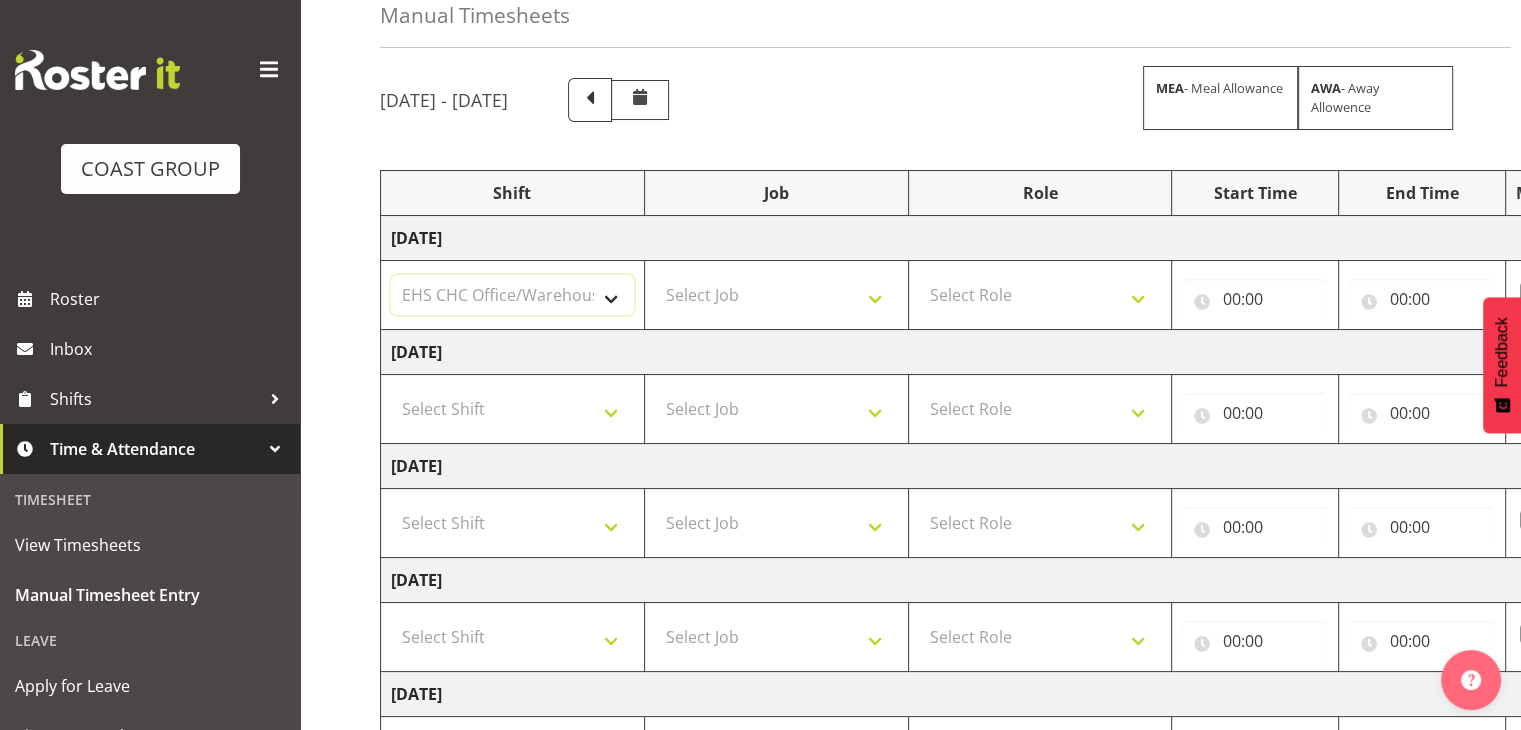 click on "Select Shift  Break ANZICS Break All Blacks casual Break Armageddon Break Art show Break CHCH Food Show Break CHCH Food Show Break CSNZ Break Canterbury Homeshow Break [PERSON_NAME] H/S Backwalls Break Clubs NZ Break Downstream Break Dramfest Break FANZ Break HOY Break HOY Break HOY Fly to CHCH Break Horticulture Break Host tech Break IBD Break LGNZ Break Lawlink Break Marlborough Home show Break NZ Shoulder and Elbow Break NZHS Break NZMCA Break NZMCA Break NZOHA Break NZSBA Break PINZ Break Panels Arena Break QT Homeshow Break [PERSON_NAME] Pinot Noir Break SYA Break Show your ability Break Wedding expo Break back walls of foodshow Break back walls of star homeshow Break brewers Guild Break red meat Break selwyn art show Break south mach Break south mach Break southerbys conference Break starhomeshow Build ANZICS Build BOINZ Build Baby Show Build Holiday parks Build Host tech Build LGNZ Build LGNZ Build Lawlink Build [GEOGRAPHIC_DATA] Home show Build NRHC Build NZMCA Build NZMCA Build NZMCA Build NZMCA Build [GEOGRAPHIC_DATA] Build NZSBA" at bounding box center [512, 295] 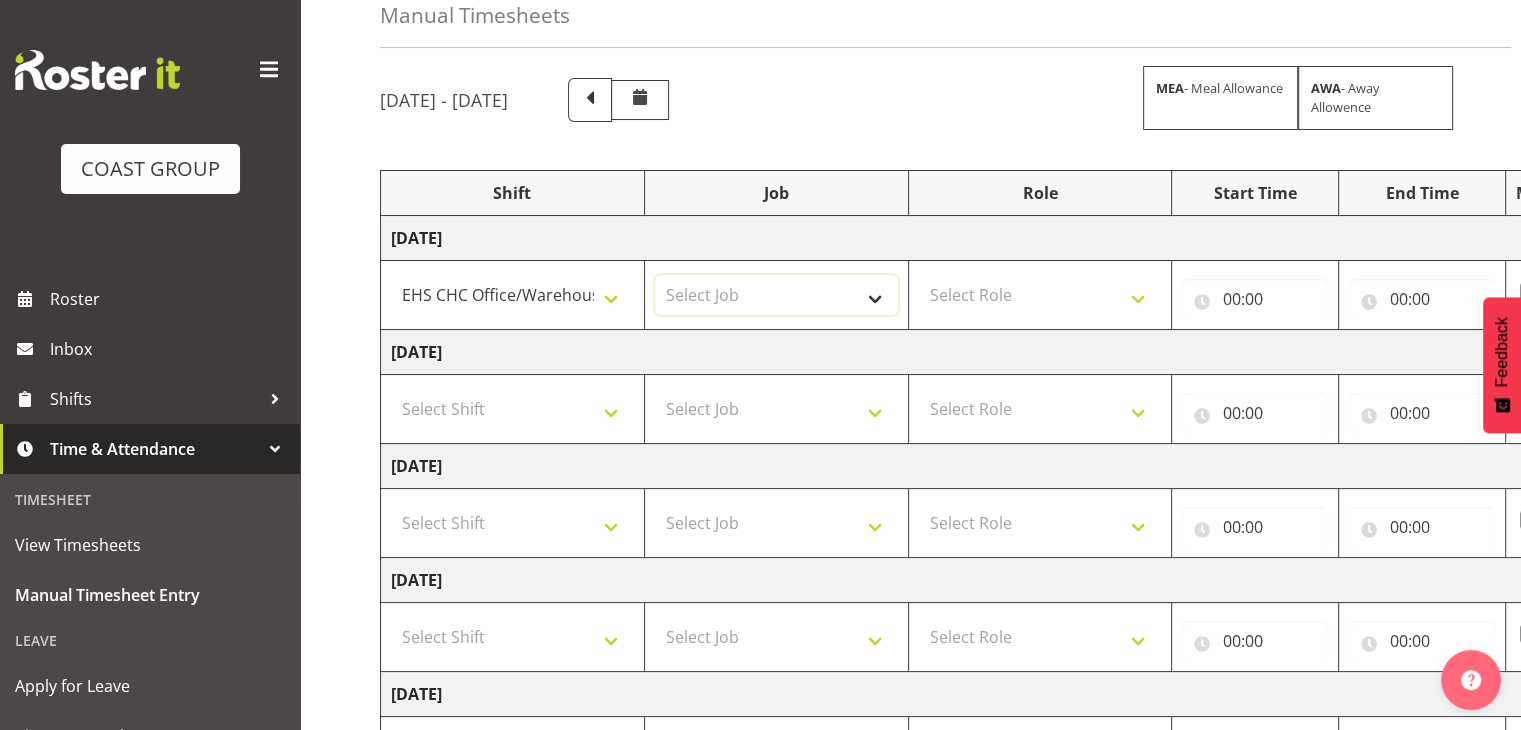 click on "Select Job  1 Carlton Events 1 [PERSON_NAME][GEOGRAPHIC_DATA] 1 [PERSON_NAME][GEOGRAPHIC_DATA] 1 EHS WAREHOUSE/OFFICE 1 GRS 1 SLP Production 1 SLP Tradeshows 12504000 - AKL Casual [DATE] 1250400R - April Casual C&R 2025 12504050 - CDES Engineering and Technology Expo 2025 12504070 - FINZ (National Financial Adviser Conf) 2025 1250407A - Fidelity @ FINZ Conf 2025 1250407B - La Trobe @ FINZ Conf 25 1250407C - Partners Life @ FINZ Conf 25 12504080 - AKL Go Green 2025 12504100 - NZSEE 2025 12504120 - Ester Show 2025 12504150 - Test-[PERSON_NAME]-May 12505000 - AKL Casual [DATE] 1250500R - May Casual C&R 2025 12505020 - Hutchwilco Boat Show 2025 1250502R - [GEOGRAPHIC_DATA] Boat Show 2025 - C&R 12505030 - NZOHS Conference 2025 12505040 - Aotearoa Art Fair 2025 12505060 - Waipa Home Show 2025 12505070 - CAS 2025 1250507A - CAS 2025 - 200 Doors 1250507B - CAS 2025 - Cutera 1250507C - CAS 2025 - Dermocosmetica 12505080 - [GEOGRAPHIC_DATA] Conference 2025 1250508A - Zeiss @ [GEOGRAPHIC_DATA] 25 1250508B - Roche @ [GEOGRAPHIC_DATA] 25 1250508C - Alcon @ [GEOGRAPHIC_DATA] 25 12505130 - Test- [PERSON_NAME] 1" at bounding box center (776, 295) 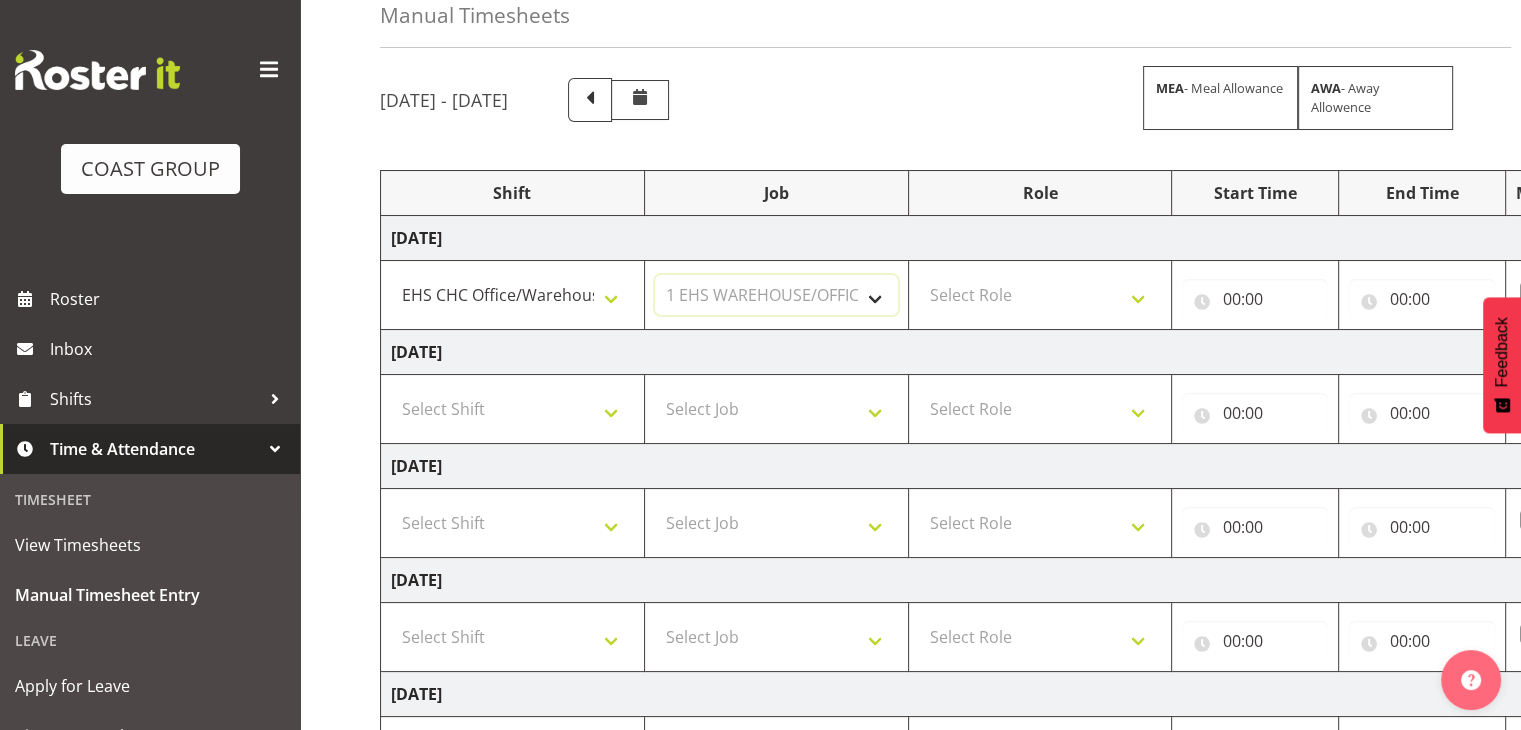 click on "Select Job  1 Carlton Events 1 [PERSON_NAME][GEOGRAPHIC_DATA] 1 [PERSON_NAME][GEOGRAPHIC_DATA] 1 EHS WAREHOUSE/OFFICE 1 GRS 1 SLP Production 1 SLP Tradeshows 12504000 - AKL Casual [DATE] 1250400R - April Casual C&R 2025 12504050 - CDES Engineering and Technology Expo 2025 12504070 - FINZ (National Financial Adviser Conf) 2025 1250407A - Fidelity @ FINZ Conf 2025 1250407B - La Trobe @ FINZ Conf 25 1250407C - Partners Life @ FINZ Conf 25 12504080 - AKL Go Green 2025 12504100 - NZSEE 2025 12504120 - Ester Show 2025 12504150 - Test-[PERSON_NAME]-May 12505000 - AKL Casual [DATE] 1250500R - May Casual C&R 2025 12505020 - Hutchwilco Boat Show 2025 1250502R - [GEOGRAPHIC_DATA] Boat Show 2025 - C&R 12505030 - NZOHS Conference 2025 12505040 - Aotearoa Art Fair 2025 12505060 - Waipa Home Show 2025 12505070 - CAS 2025 1250507A - CAS 2025 - 200 Doors 1250507B - CAS 2025 - Cutera 1250507C - CAS 2025 - Dermocosmetica 12505080 - [GEOGRAPHIC_DATA] Conference 2025 1250508A - Zeiss @ [GEOGRAPHIC_DATA] 25 1250508B - Roche @ [GEOGRAPHIC_DATA] 25 1250508C - Alcon @ [GEOGRAPHIC_DATA] 25 12505130 - Test- [PERSON_NAME] 1" at bounding box center (776, 295) 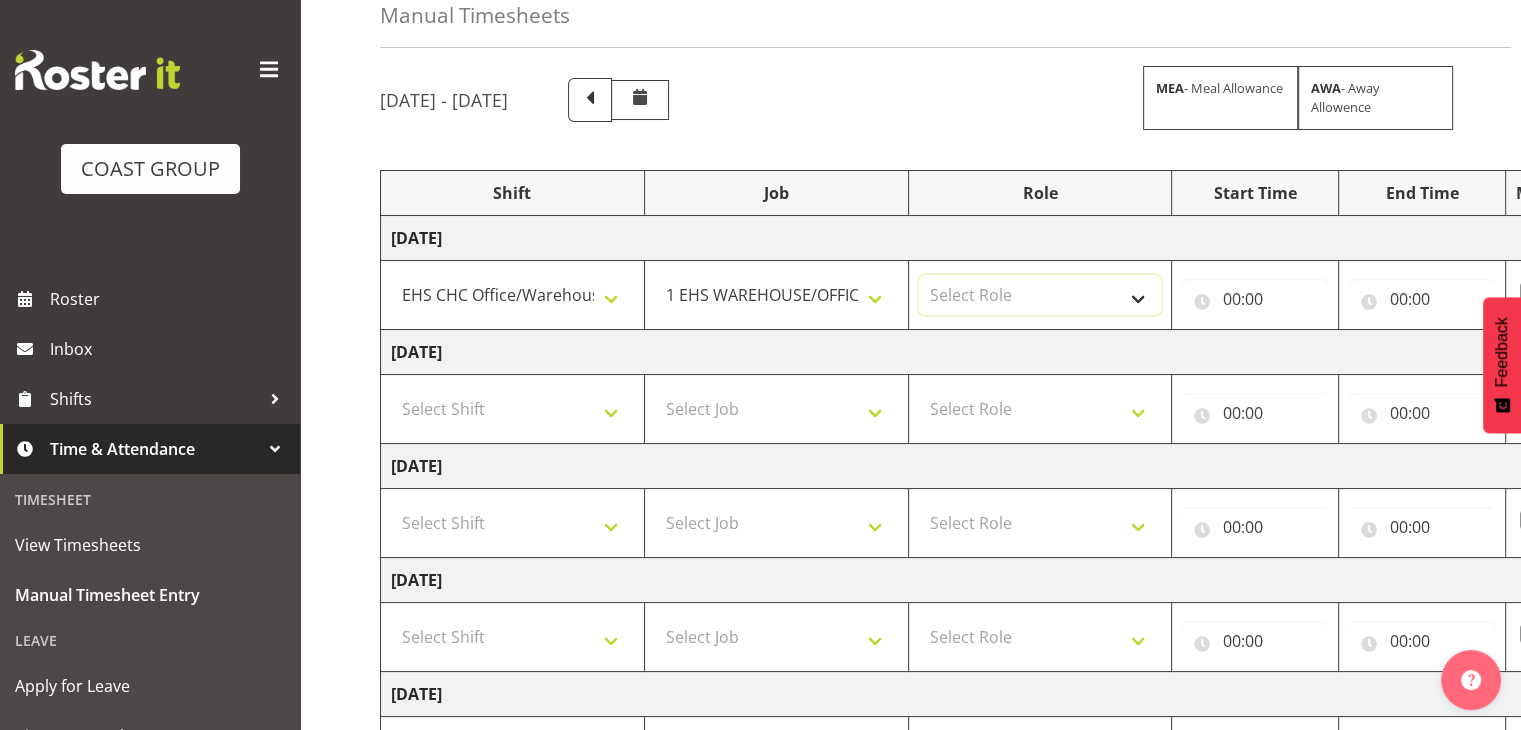 click on "Select Role  ACCOUNT MANAGER" at bounding box center [1040, 295] 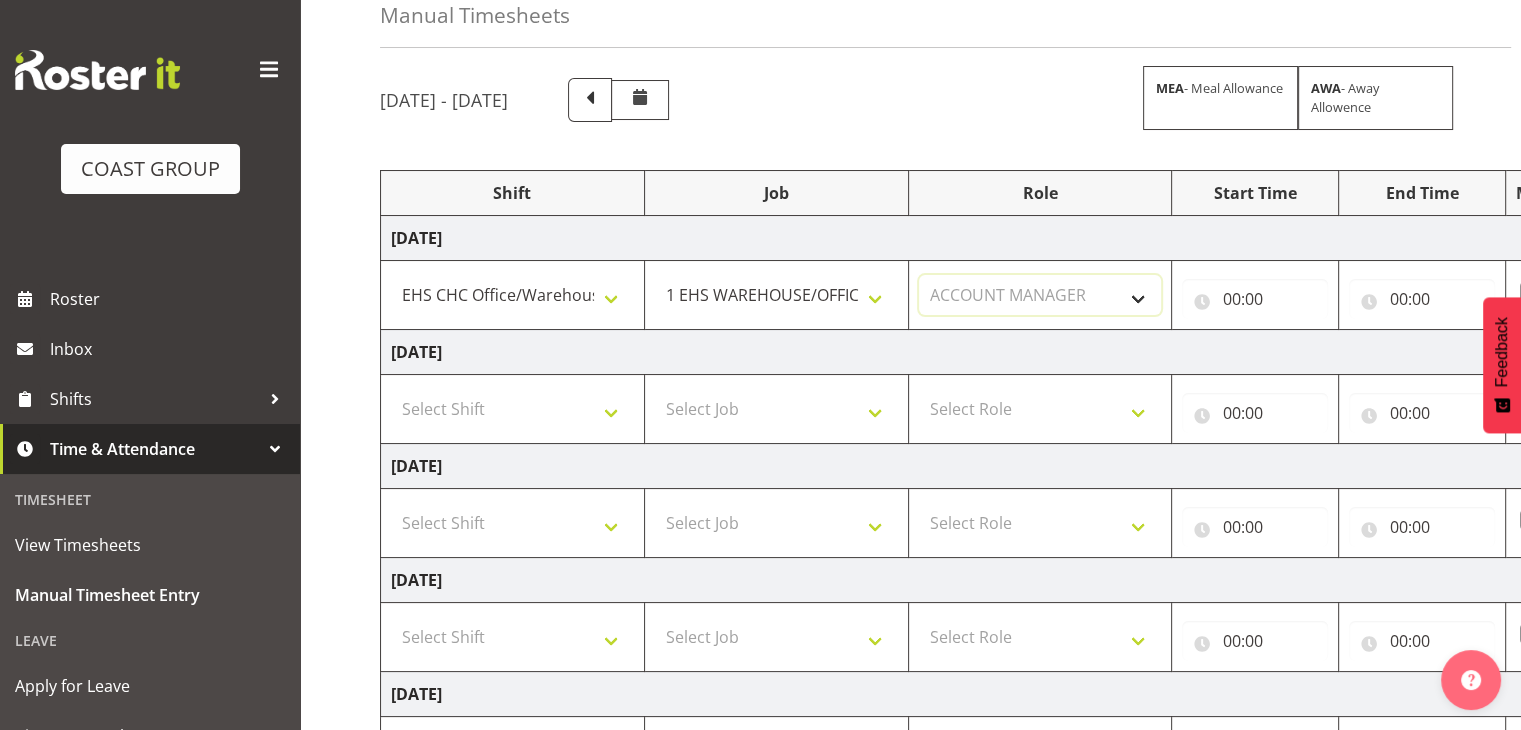 click on "Select Role  ACCOUNT MANAGER" at bounding box center [1040, 295] 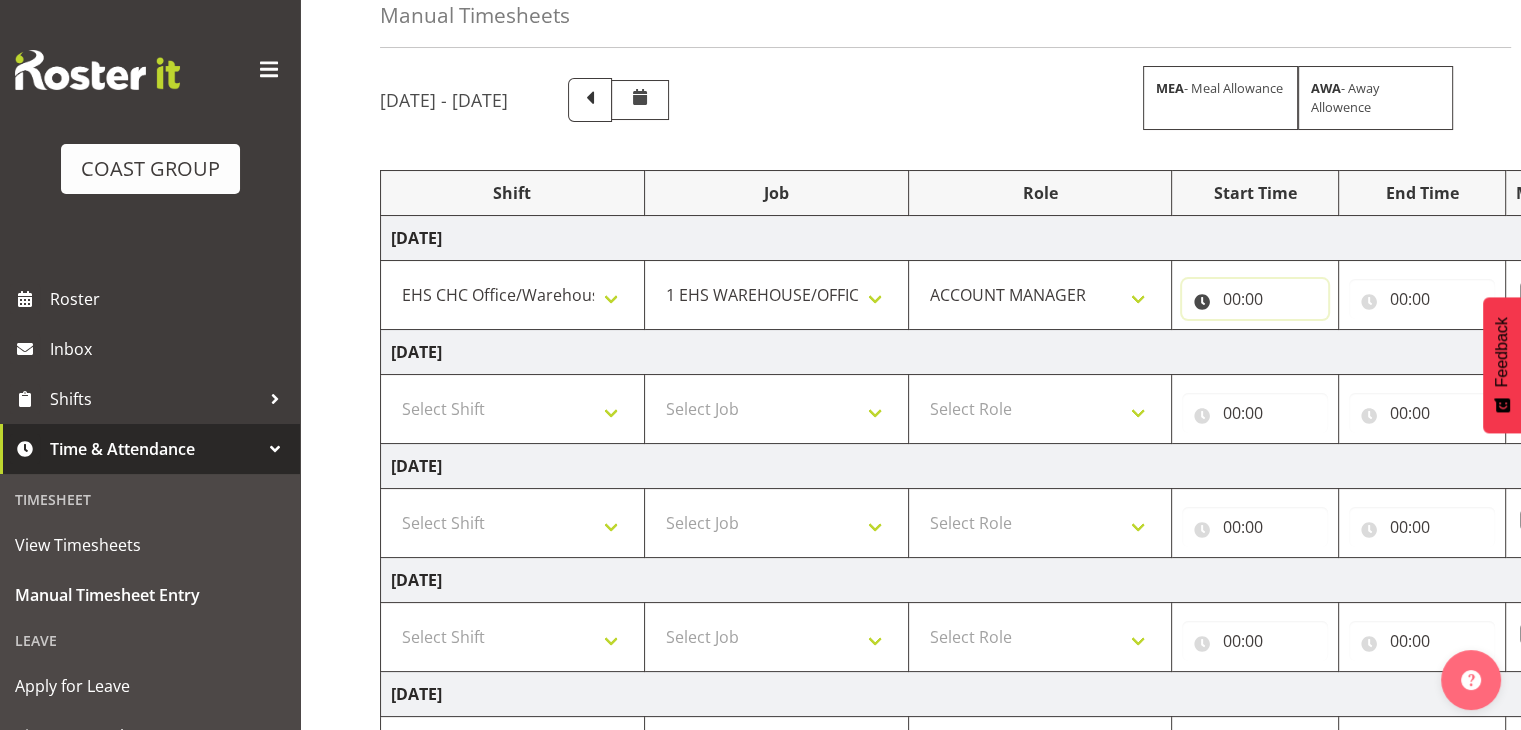 click on "00:00" at bounding box center (1255, 299) 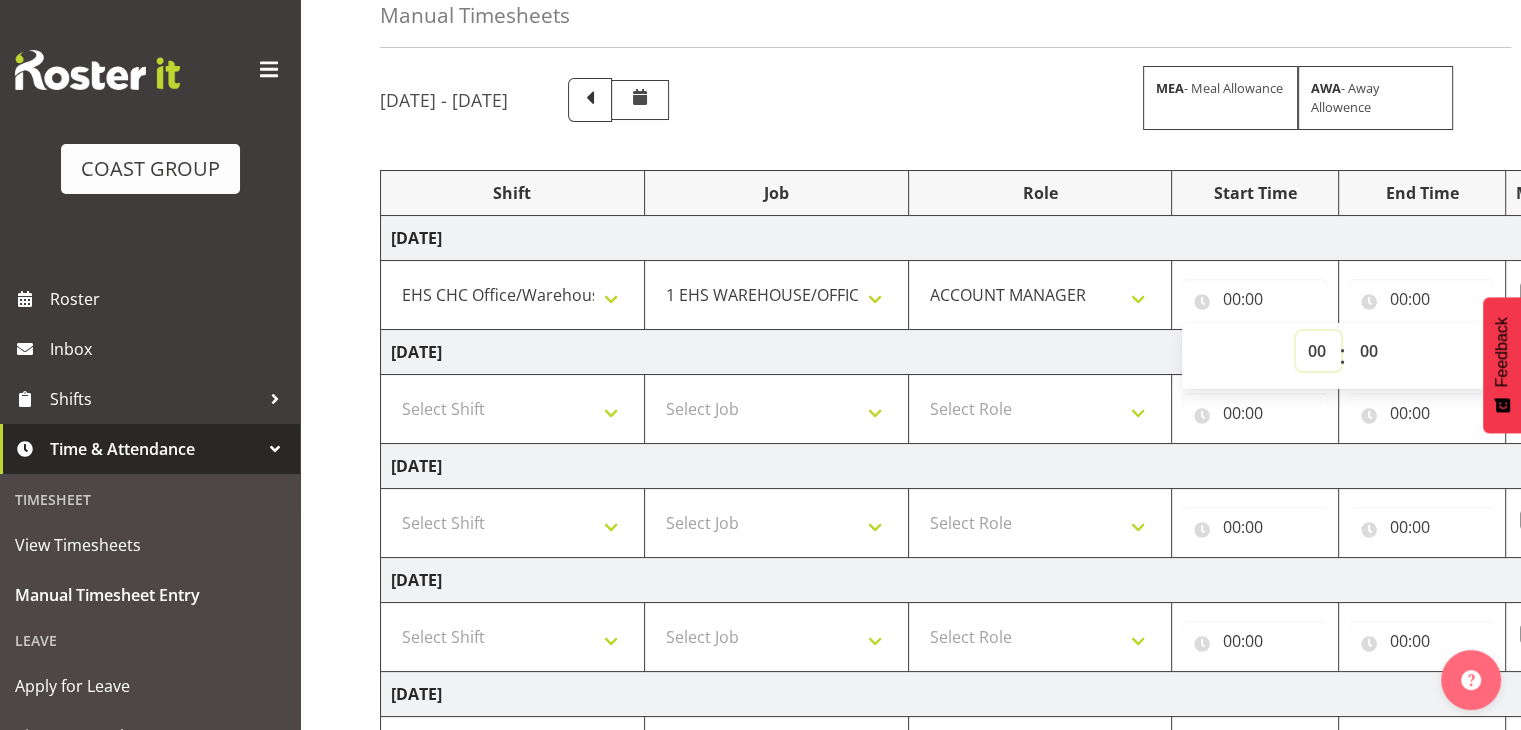 click on "00   01   02   03   04   05   06   07   08   09   10   11   12   13   14   15   16   17   18   19   20   21   22   23" at bounding box center (1318, 351) 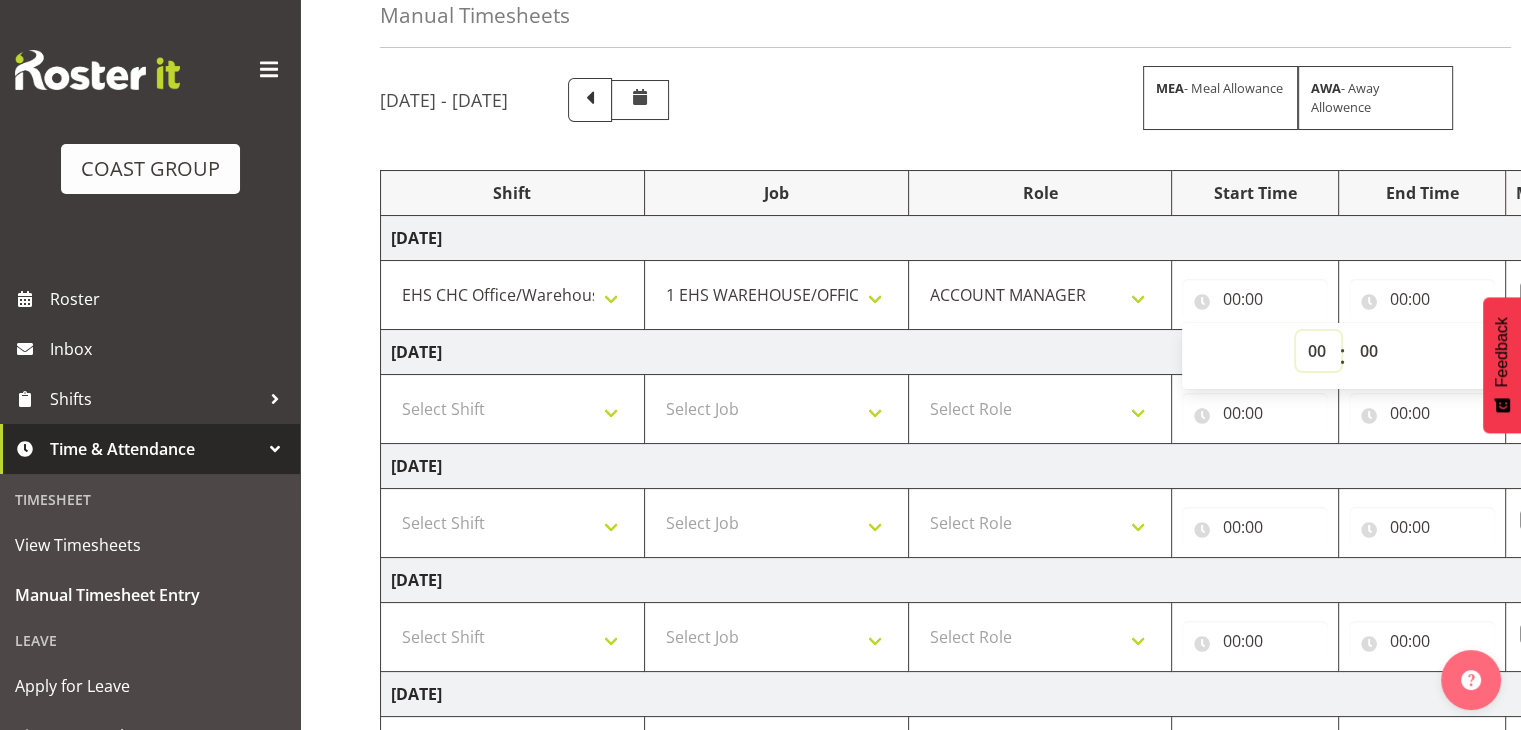 click on "00   01   02   03   04   05   06   07   08   09   10   11   12   13   14   15   16   17   18   19   20   21   22   23" at bounding box center (1318, 351) 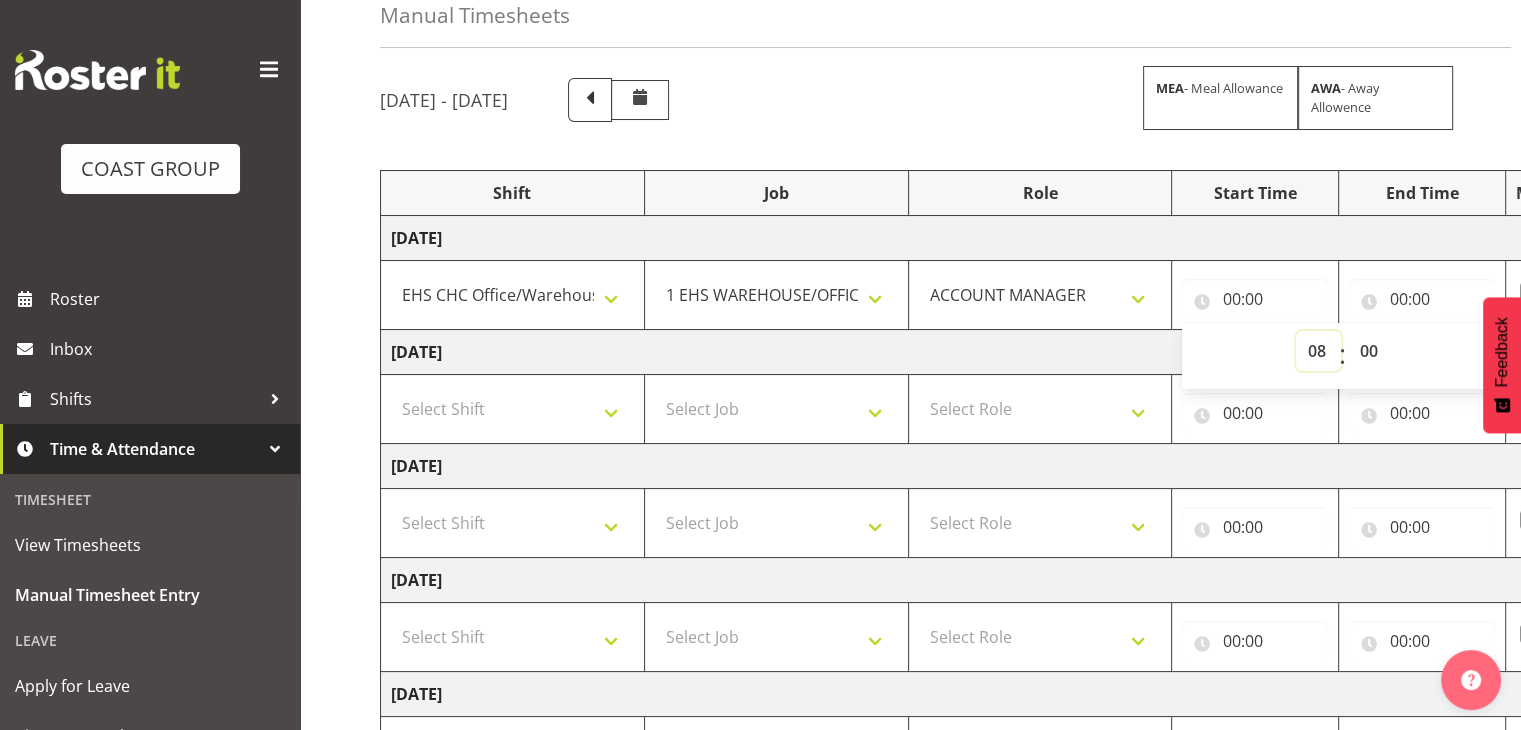 click on "00   01   02   03   04   05   06   07   08   09   10   11   12   13   14   15   16   17   18   19   20   21   22   23" at bounding box center (1318, 351) 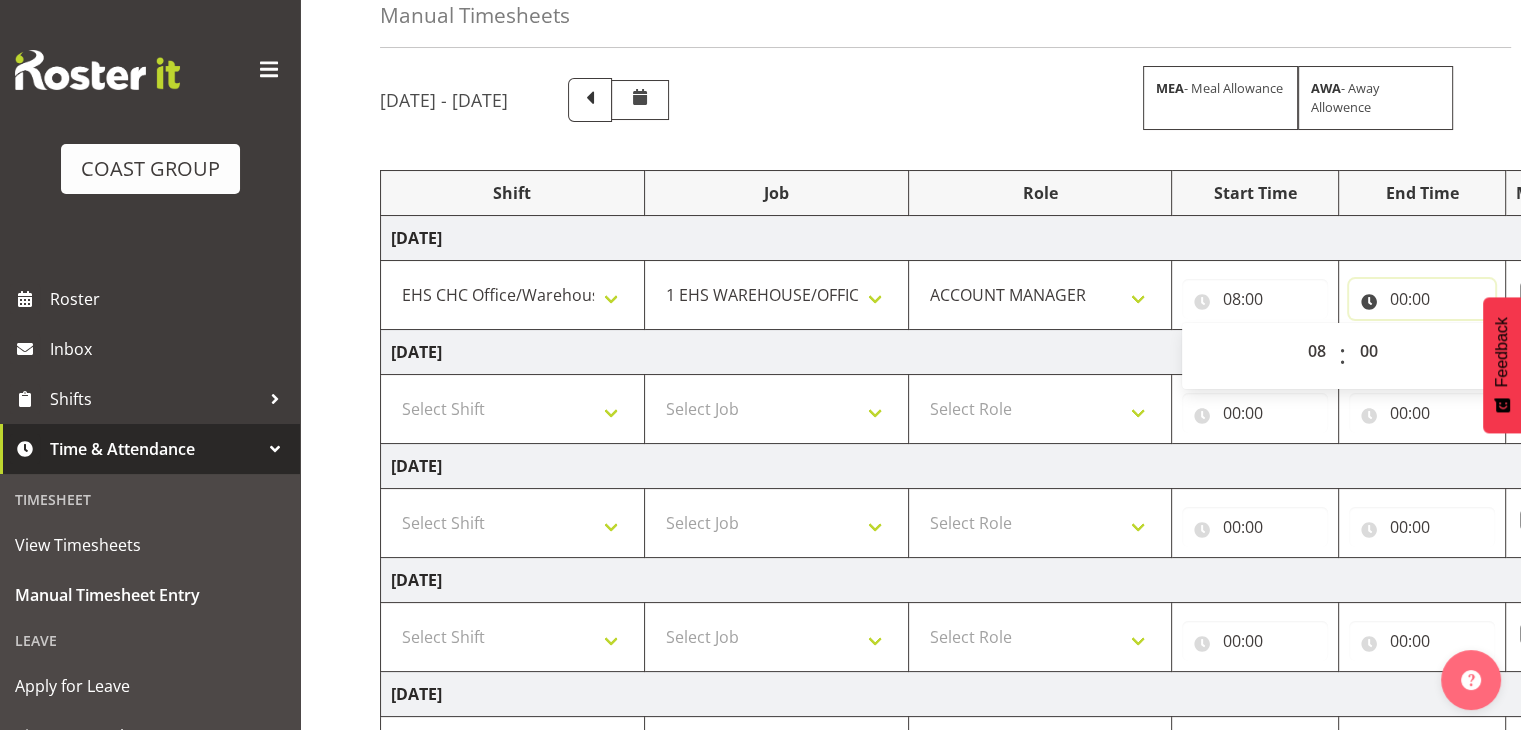 click on "00:00" at bounding box center (1422, 299) 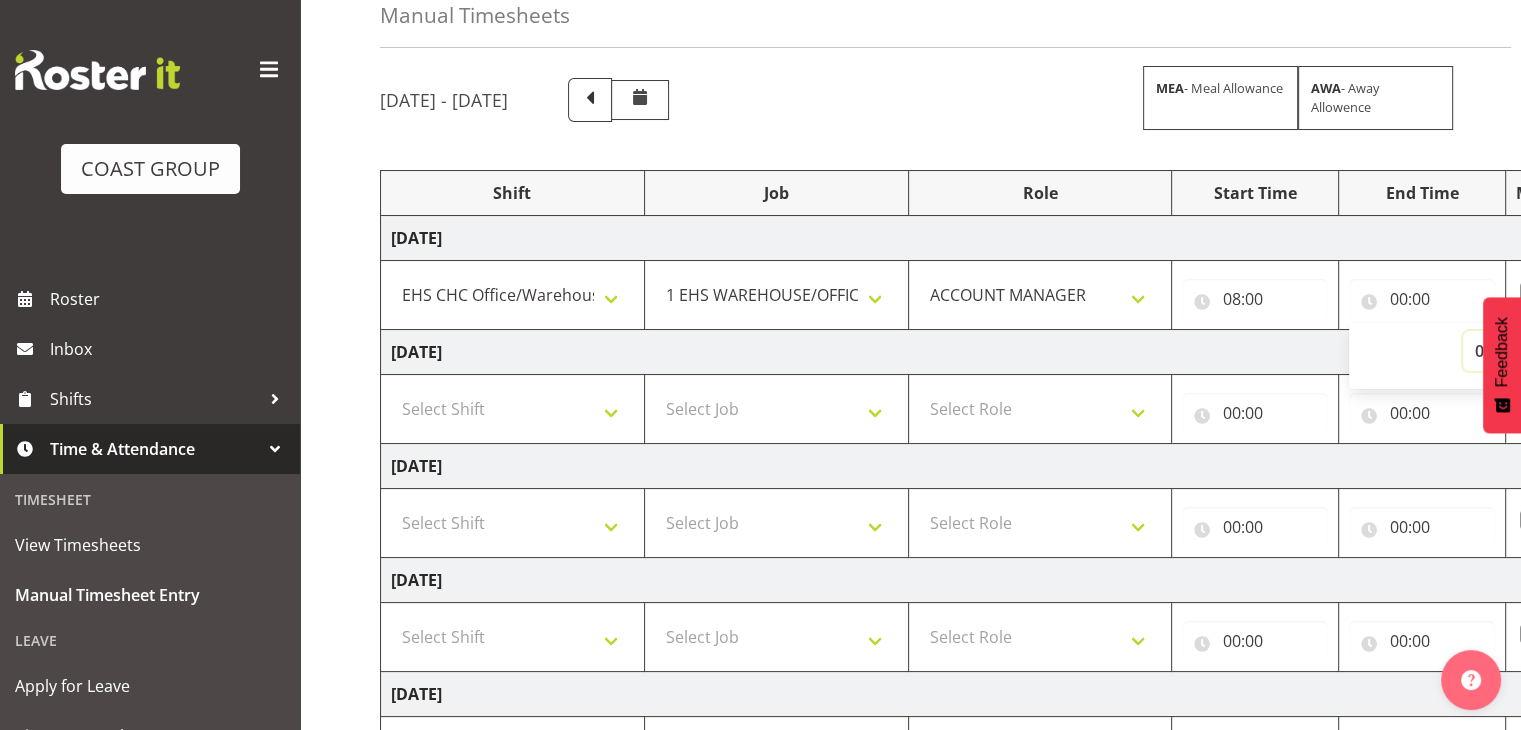 click on "00   01   02   03   04   05   06   07   08   09   10   11   12   13   14   15   16   17   18   19   20   21   22   23" at bounding box center [1485, 351] 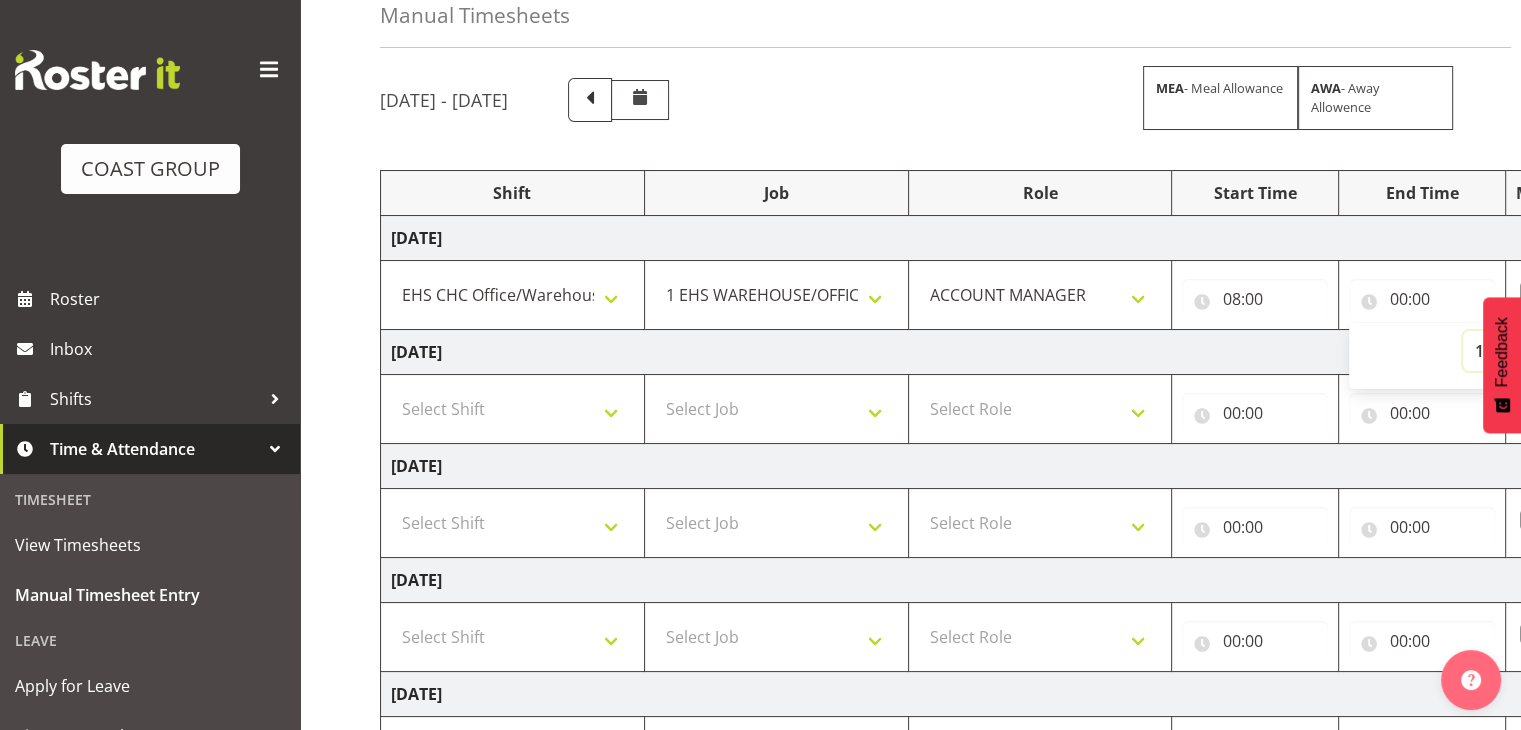 click on "00   01   02   03   04   05   06   07   08   09   10   11   12   13   14   15   16   17   18   19   20   21   22   23" at bounding box center (1485, 351) 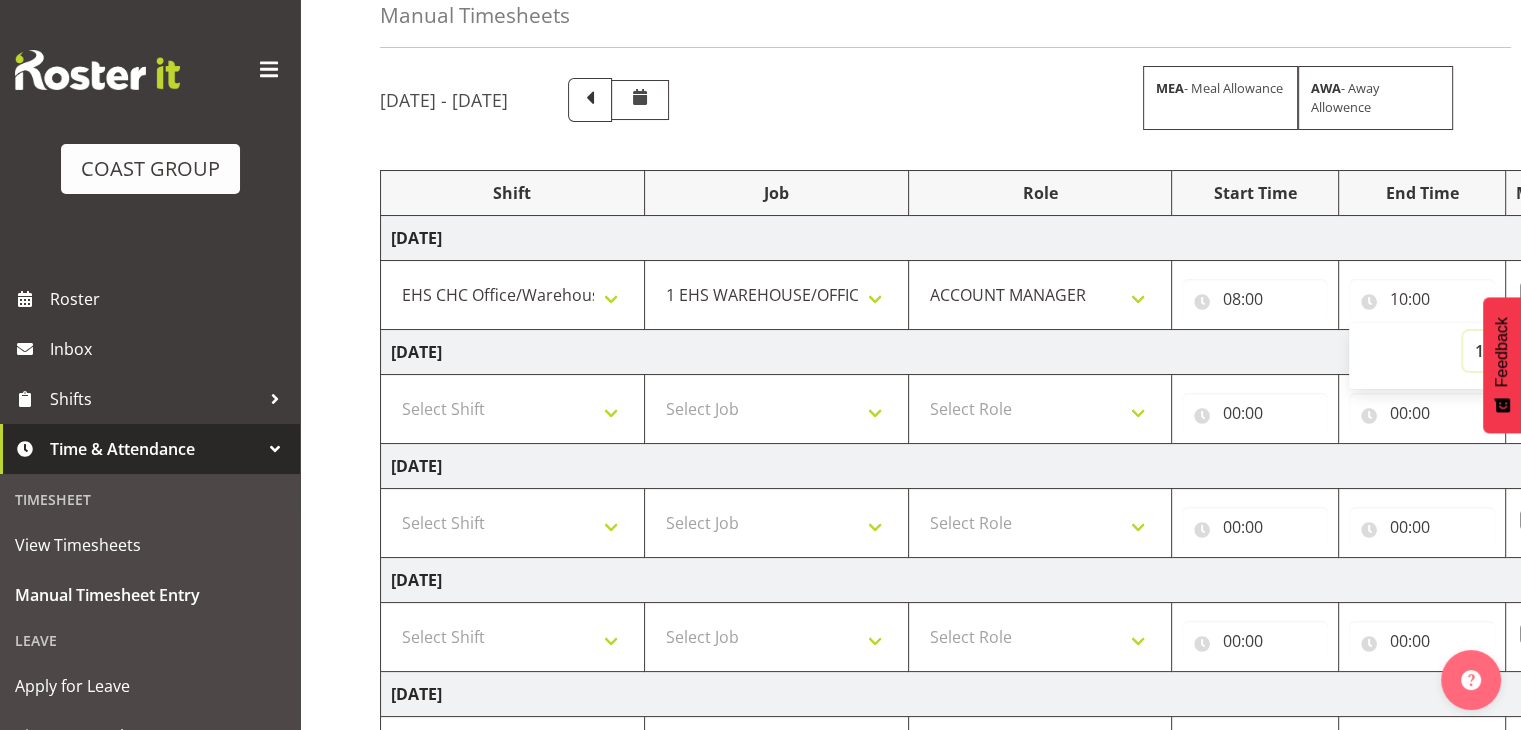 scroll, scrollTop: 508, scrollLeft: 0, axis: vertical 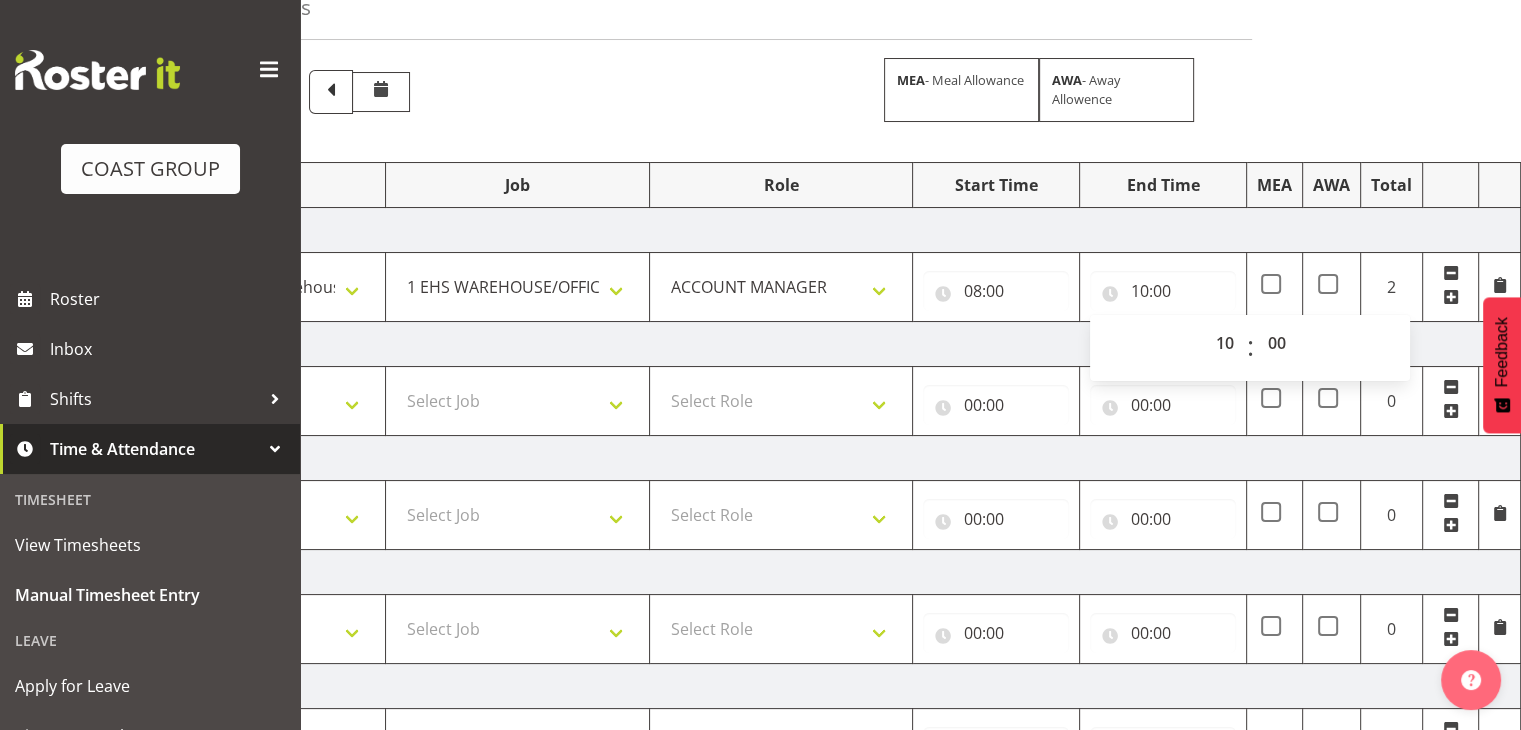 click on "[DATE]" at bounding box center (821, 344) 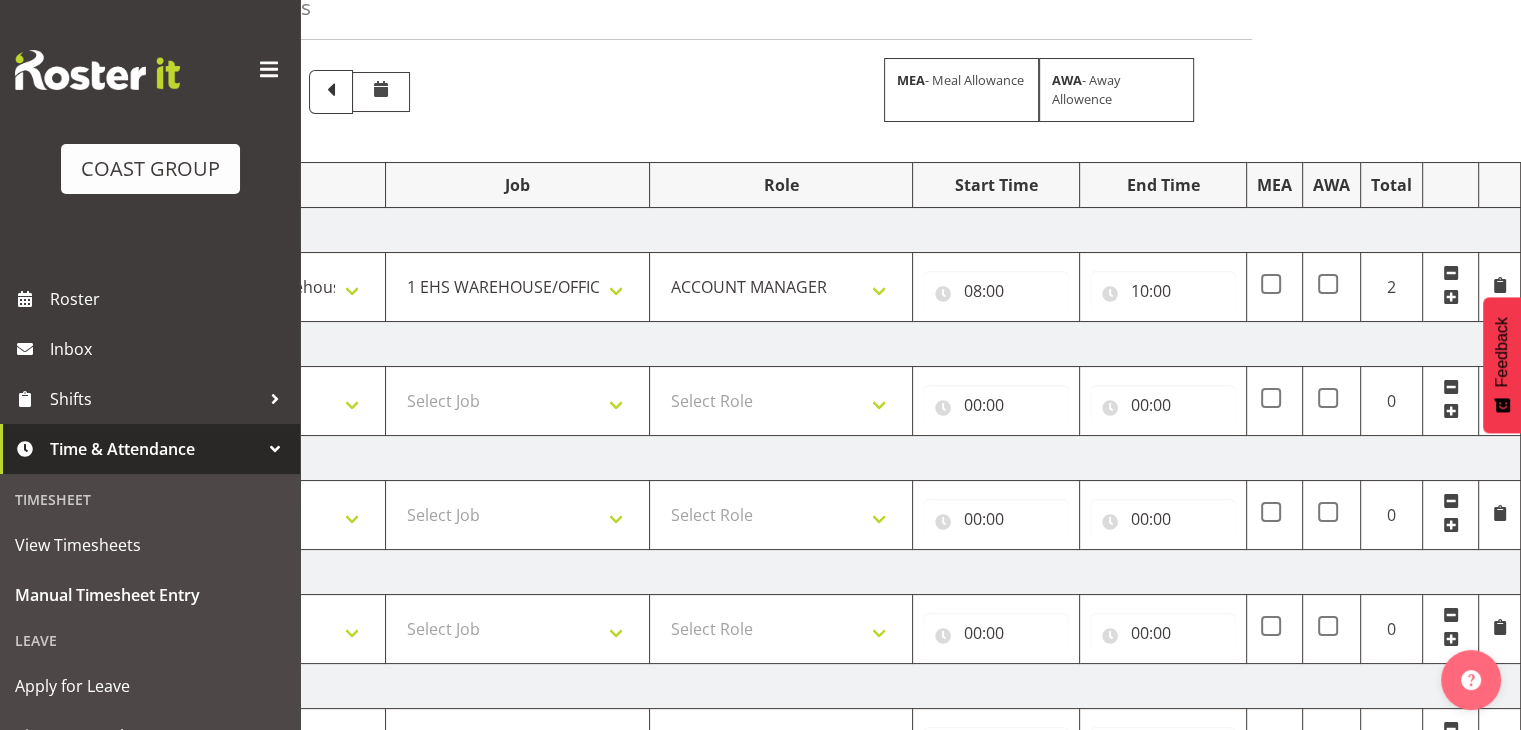 click at bounding box center [1451, 287] 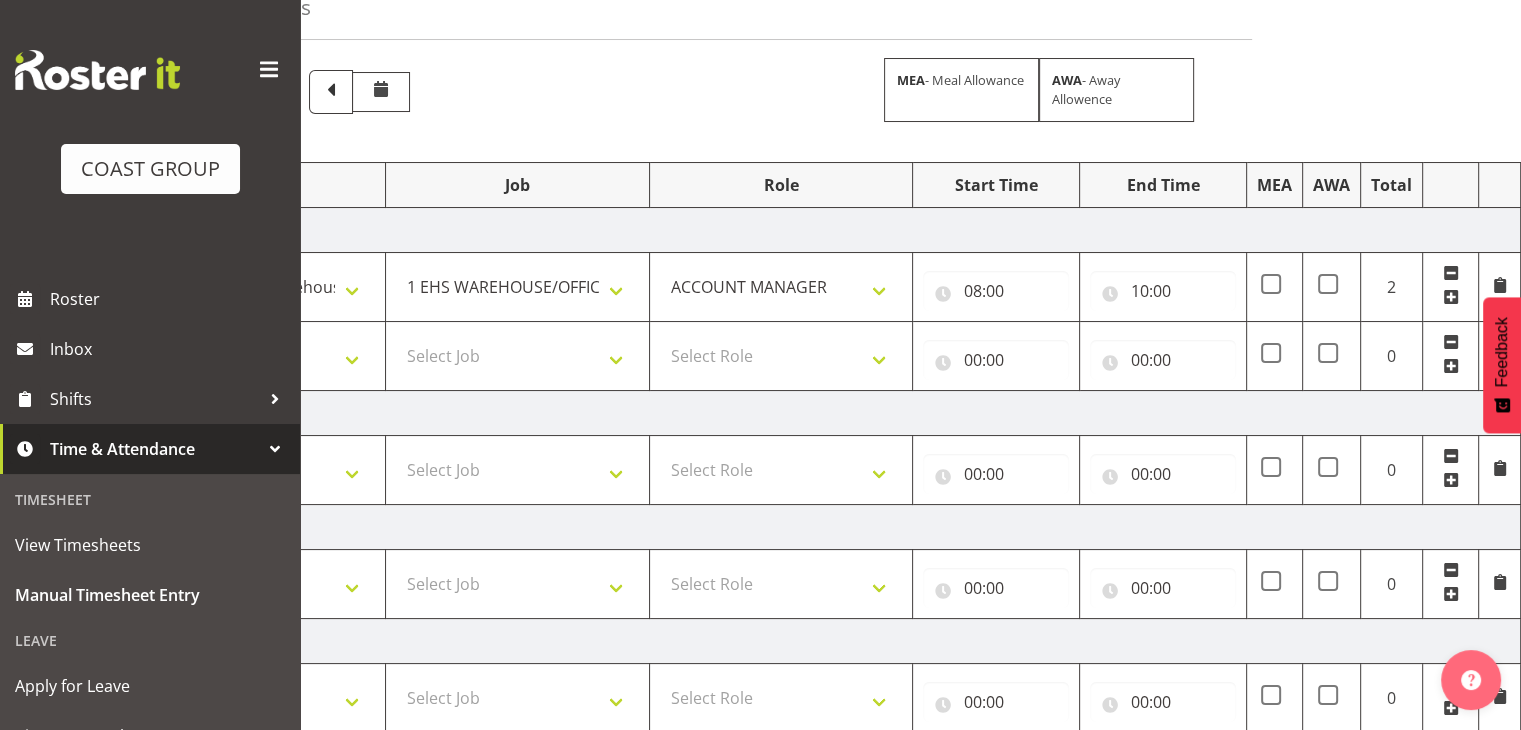 drag, startPoint x: 1456, startPoint y: 361, endPoint x: 1440, endPoint y: 473, distance: 113.137085 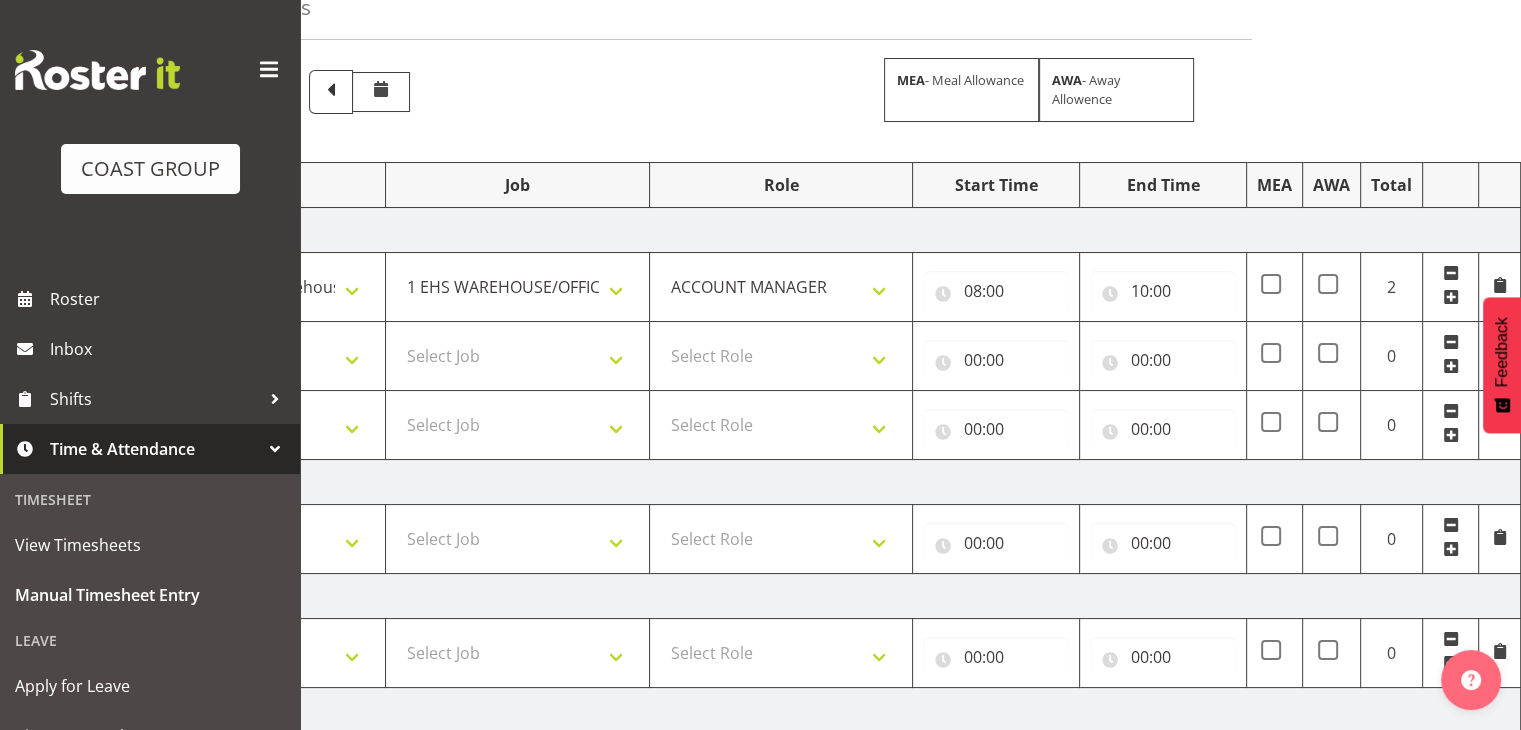 scroll, scrollTop: 645, scrollLeft: 0, axis: vertical 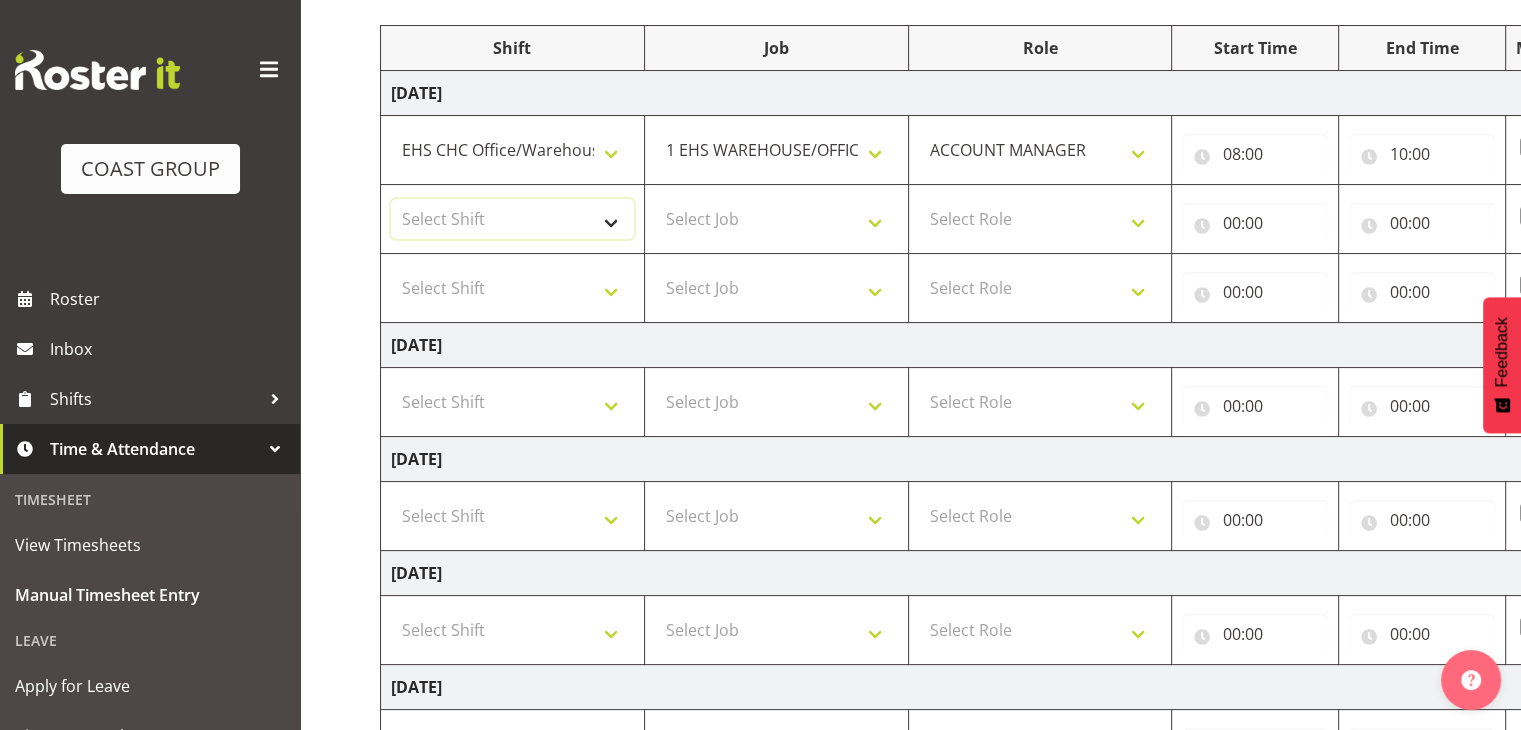 click on "Select Shift  Break ANZICS Break All Blacks casual Break Armageddon Break Art show Break CHCH Food Show Break CHCH Food Show Break CSNZ Break Canterbury Homeshow Break [PERSON_NAME] H/S Backwalls Break Clubs NZ Break Downstream Break Dramfest Break FANZ Break HOY Break HOY Break HOY Fly to CHCH Break Horticulture Break Host tech Break IBD Break LGNZ Break Lawlink Break Marlborough Home show Break NZ Shoulder and Elbow Break NZHS Break NZMCA Break NZMCA Break NZOHA Break NZSBA Break PINZ Break Panels Arena Break QT Homeshow Break [PERSON_NAME] Pinot Noir Break SYA Break Show your ability Break Wedding expo Break back walls of foodshow Break back walls of star homeshow Break brewers Guild Break red meat Break selwyn art show Break south mach Break south mach Break southerbys conference Break starhomeshow Build ANZICS Build BOINZ Build Baby Show Build Holiday parks Build Host tech Build LGNZ Build LGNZ Build Lawlink Build [GEOGRAPHIC_DATA] Home show Build NRHC Build NZMCA Build NZMCA Build NZMCA Build NZMCA Build [GEOGRAPHIC_DATA] Build NZSBA" at bounding box center [512, 219] 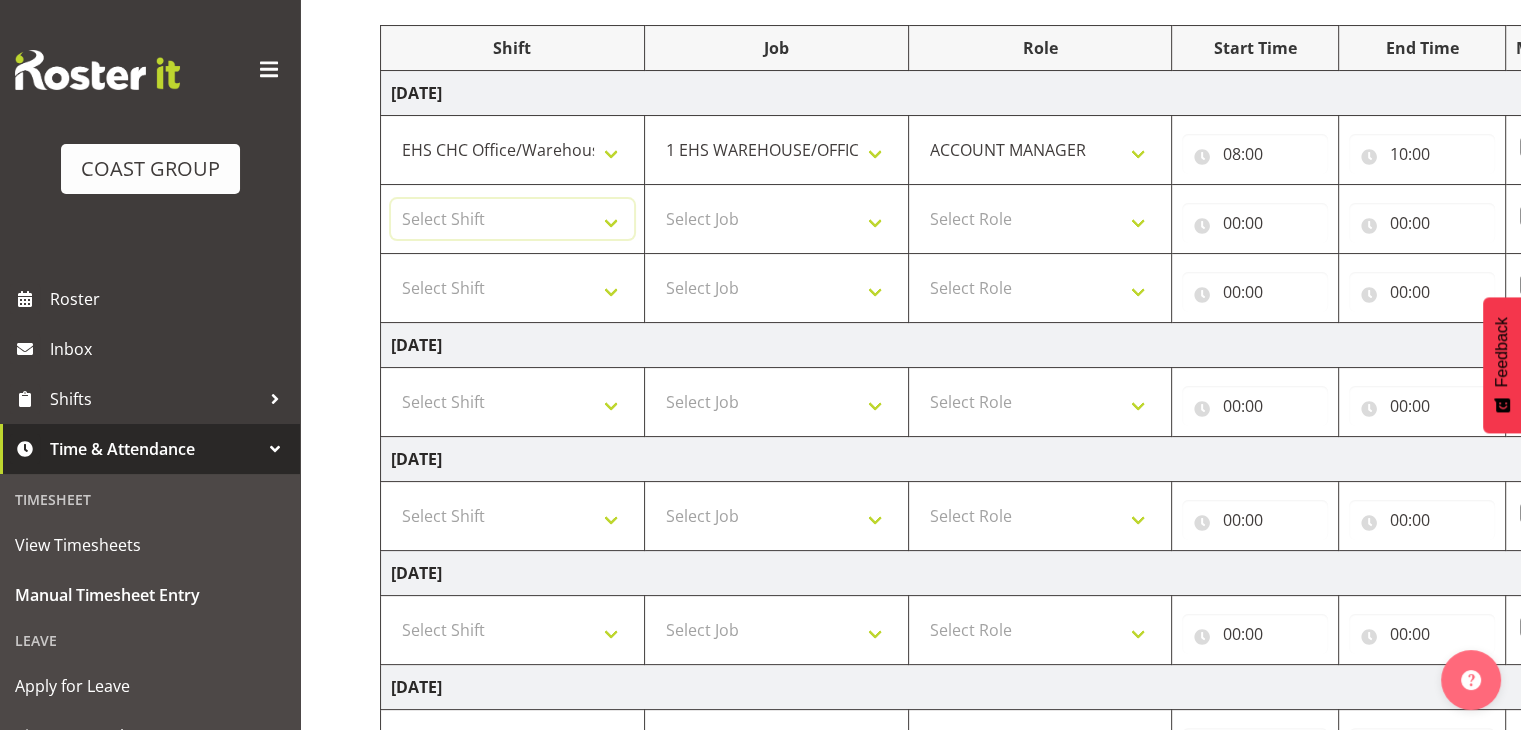 select on "1404" 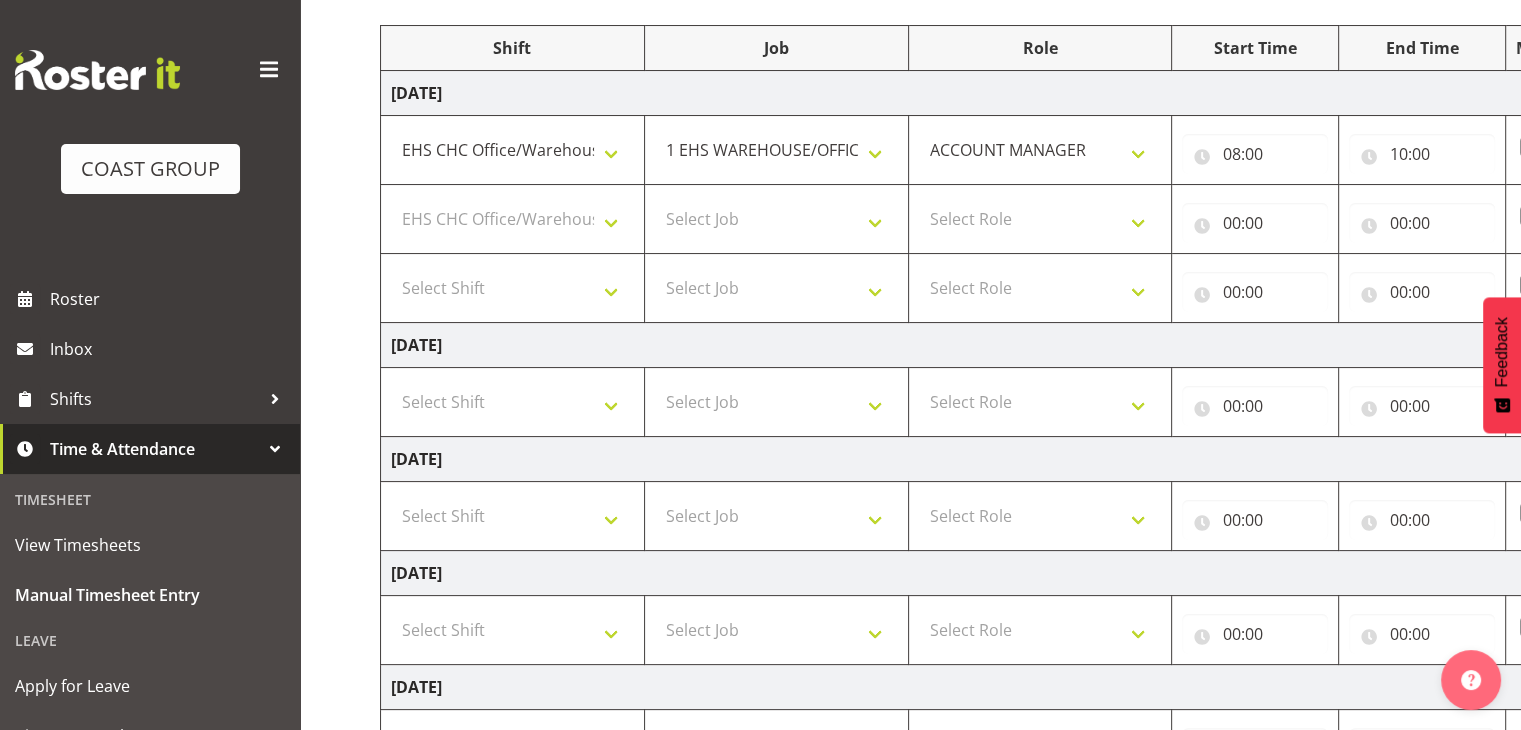 click on "Manual Timesheets   [DATE] - [DATE]         MEA  - Meal Allowance
AWA  - Away Allowence
Shift   Job   Role   Start Time   End Time   MEA AWA    Total
[DATE]
Break ANZICS Break All Blacks casual Break Armageddon Break Art show Break CHCH Food Show Break CHCH Food Show Break CSNZ Break Canterbury Homeshow Break [PERSON_NAME] H/S Backwalls Break Clubs NZ Break Downstream Break Dramfest Break FANZ Break HOY Break HOY Break HOY Fly to CHCH Break Horticulture Break Host tech Break IBD Break LGNZ Break Lawlink Break Marlborough Home show Break NZ Shoulder and Elbow Break NZHS Break NZMCA Break NZMCA Break NZOHA Break NZSBA Break PINZ Break Panels Arena Break QT Homeshow Break [PERSON_NAME] Pinot Noir Break SYA Break Show your ability Break Wedding expo Break back walls of foodshow Break back walls of star homeshow Break brewers Guild Break red meat Break selwyn art show" at bounding box center (910, 464) 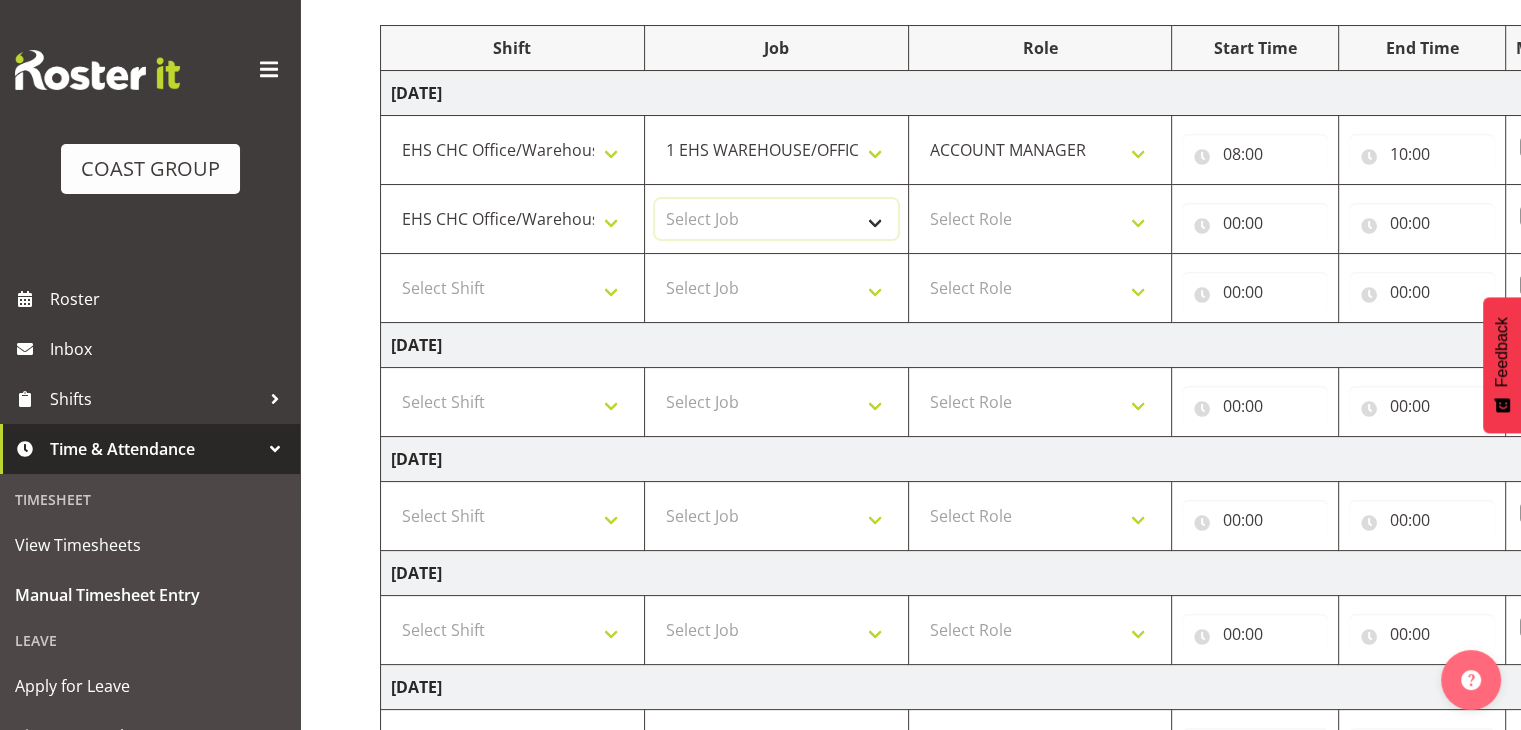 click on "Select Job  1 Carlton Events 1 [PERSON_NAME][GEOGRAPHIC_DATA] 1 [PERSON_NAME][GEOGRAPHIC_DATA] 1 EHS WAREHOUSE/OFFICE 1 GRS 1 SLP Production 1 SLP Tradeshows 12504000 - AKL Casual [DATE] 1250400R - April Casual C&R 2025 12504050 - CDES Engineering and Technology Expo 2025 12504070 - FINZ (National Financial Adviser Conf) 2025 1250407A - Fidelity @ FINZ Conf 2025 1250407B - La Trobe @ FINZ Conf 25 1250407C - Partners Life @ FINZ Conf 25 12504080 - AKL Go Green 2025 12504100 - NZSEE 2025 12504120 - Ester Show 2025 12504150 - Test-[PERSON_NAME]-May 12505000 - AKL Casual [DATE] 1250500R - May Casual C&R 2025 12505020 - Hutchwilco Boat Show 2025 1250502R - [GEOGRAPHIC_DATA] Boat Show 2025 - C&R 12505030 - NZOHS Conference 2025 12505040 - Aotearoa Art Fair 2025 12505060 - Waipa Home Show 2025 12505070 - CAS 2025 1250507A - CAS 2025 - 200 Doors 1250507B - CAS 2025 - Cutera 1250507C - CAS 2025 - Dermocosmetica 12505080 - [GEOGRAPHIC_DATA] Conference 2025 1250508A - Zeiss @ [GEOGRAPHIC_DATA] 25 1250508B - Roche @ [GEOGRAPHIC_DATA] 25 1250508C - Alcon @ [GEOGRAPHIC_DATA] 25 12505130 - Test- [PERSON_NAME] 1" at bounding box center (776, 219) 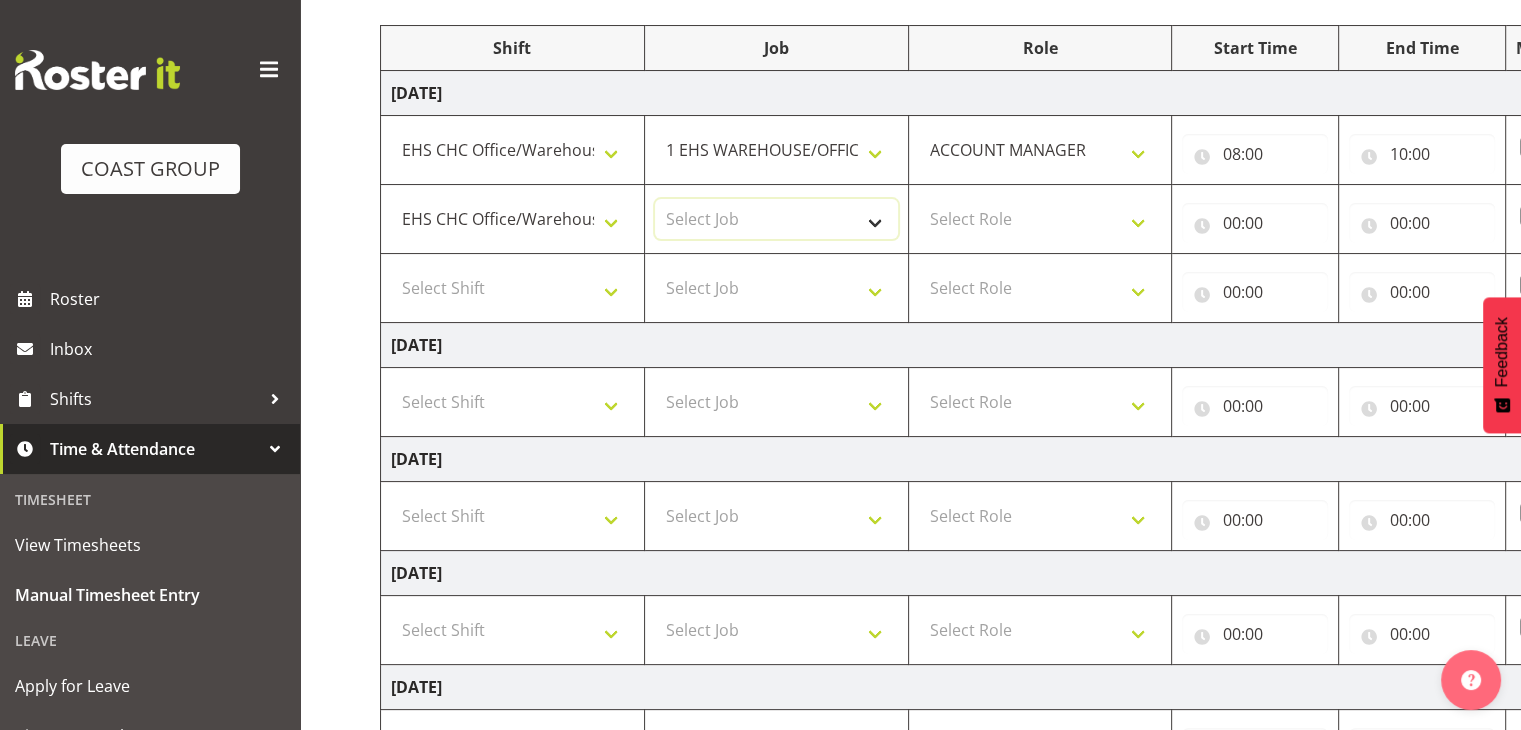 select on "9191" 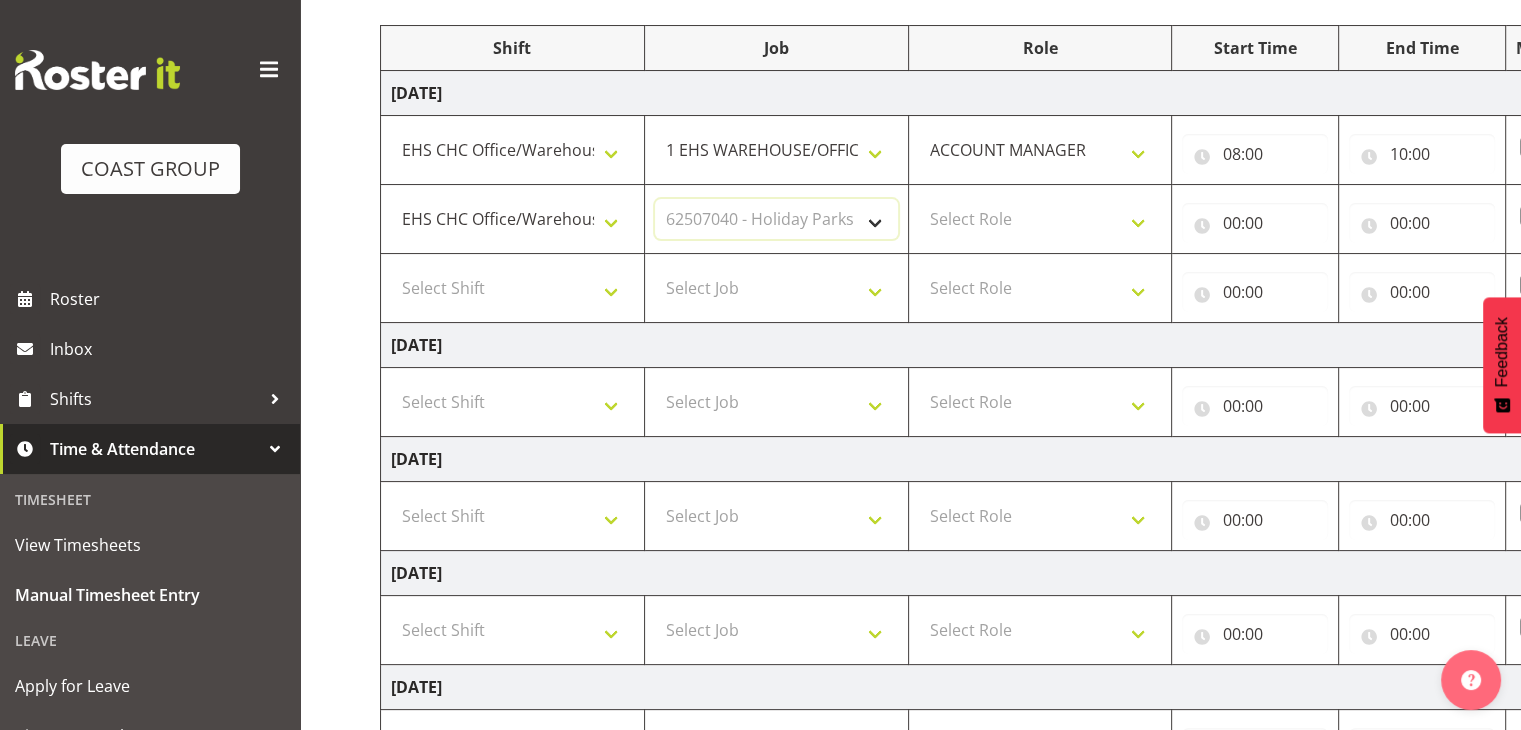 click on "Select Job  1 Carlton Events 1 [PERSON_NAME][GEOGRAPHIC_DATA] 1 [PERSON_NAME][GEOGRAPHIC_DATA] 1 EHS WAREHOUSE/OFFICE 1 GRS 1 SLP Production 1 SLP Tradeshows 12504000 - AKL Casual [DATE] 1250400R - April Casual C&R 2025 12504050 - CDES Engineering and Technology Expo 2025 12504070 - FINZ (National Financial Adviser Conf) 2025 1250407A - Fidelity @ FINZ Conf 2025 1250407B - La Trobe @ FINZ Conf 25 1250407C - Partners Life @ FINZ Conf 25 12504080 - AKL Go Green 2025 12504100 - NZSEE 2025 12504120 - Ester Show 2025 12504150 - Test-[PERSON_NAME]-May 12505000 - AKL Casual [DATE] 1250500R - May Casual C&R 2025 12505020 - Hutchwilco Boat Show 2025 1250502R - [GEOGRAPHIC_DATA] Boat Show 2025 - C&R 12505030 - NZOHS Conference 2025 12505040 - Aotearoa Art Fair 2025 12505060 - Waipa Home Show 2025 12505070 - CAS 2025 1250507A - CAS 2025 - 200 Doors 1250507B - CAS 2025 - Cutera 1250507C - CAS 2025 - Dermocosmetica 12505080 - [GEOGRAPHIC_DATA] Conference 2025 1250508A - Zeiss @ [GEOGRAPHIC_DATA] 25 1250508B - Roche @ [GEOGRAPHIC_DATA] 25 1250508C - Alcon @ [GEOGRAPHIC_DATA] 25 12505130 - Test- [PERSON_NAME] 1" at bounding box center (776, 219) 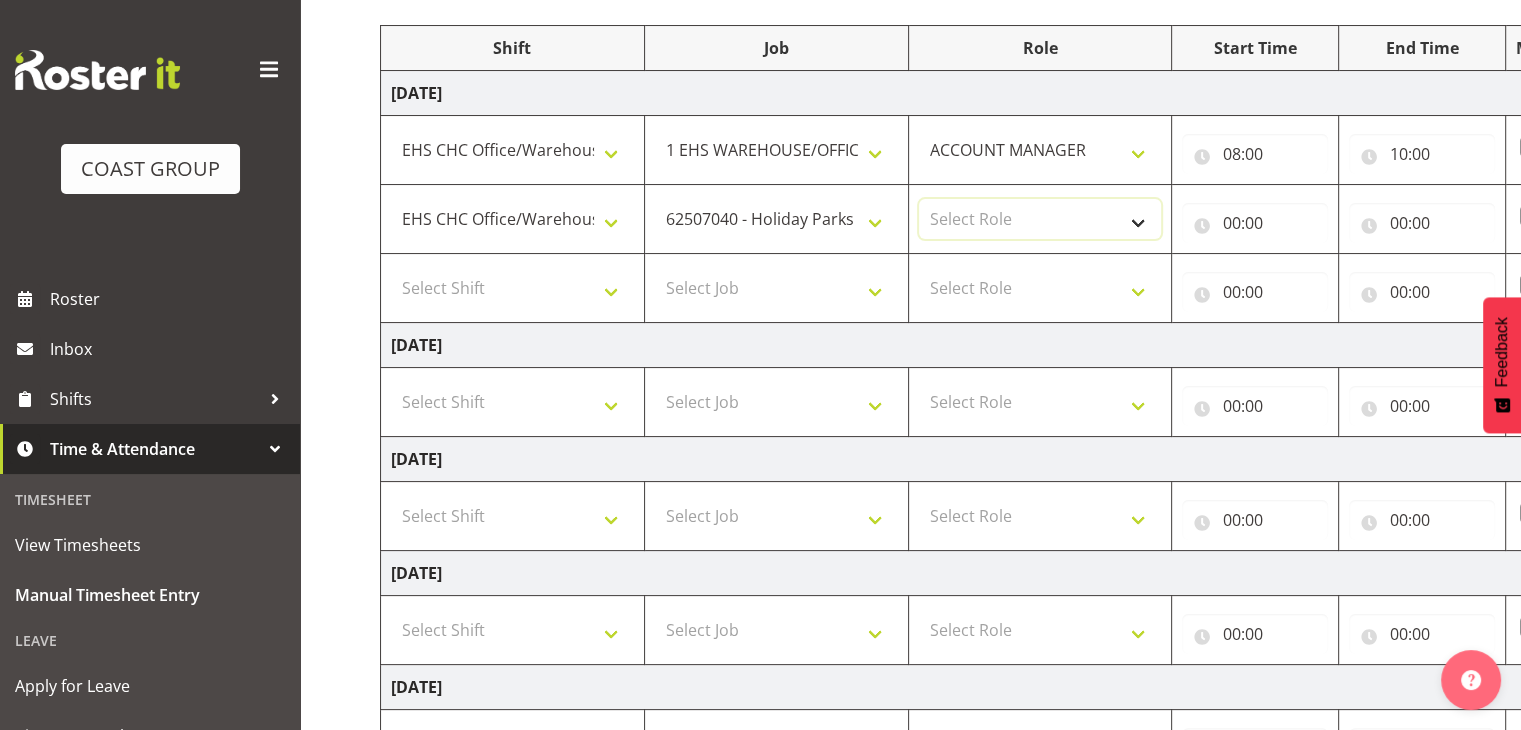 click on "Select Role  ACCOUNT MANAGER" at bounding box center [1040, 219] 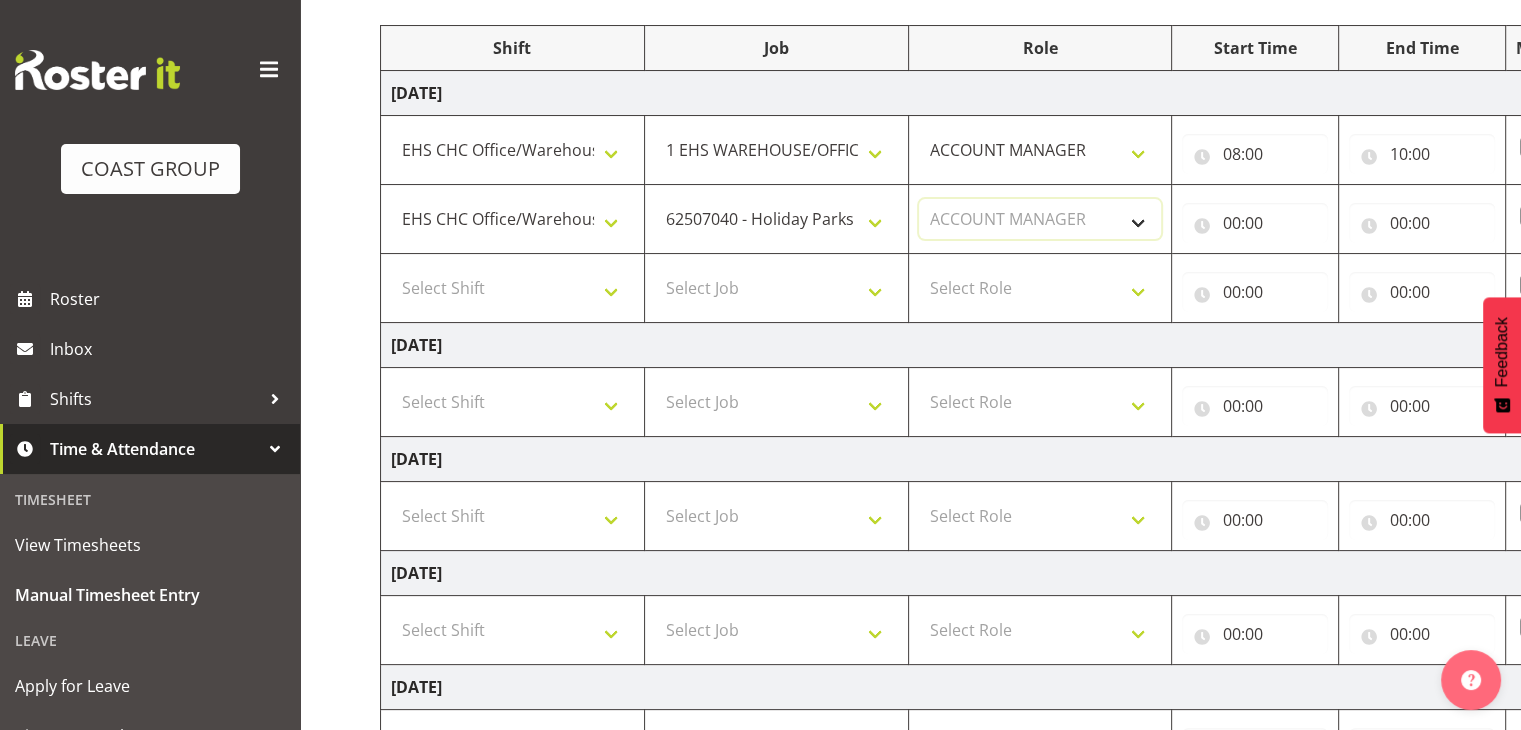 click on "Select Role  ACCOUNT MANAGER" at bounding box center [1040, 219] 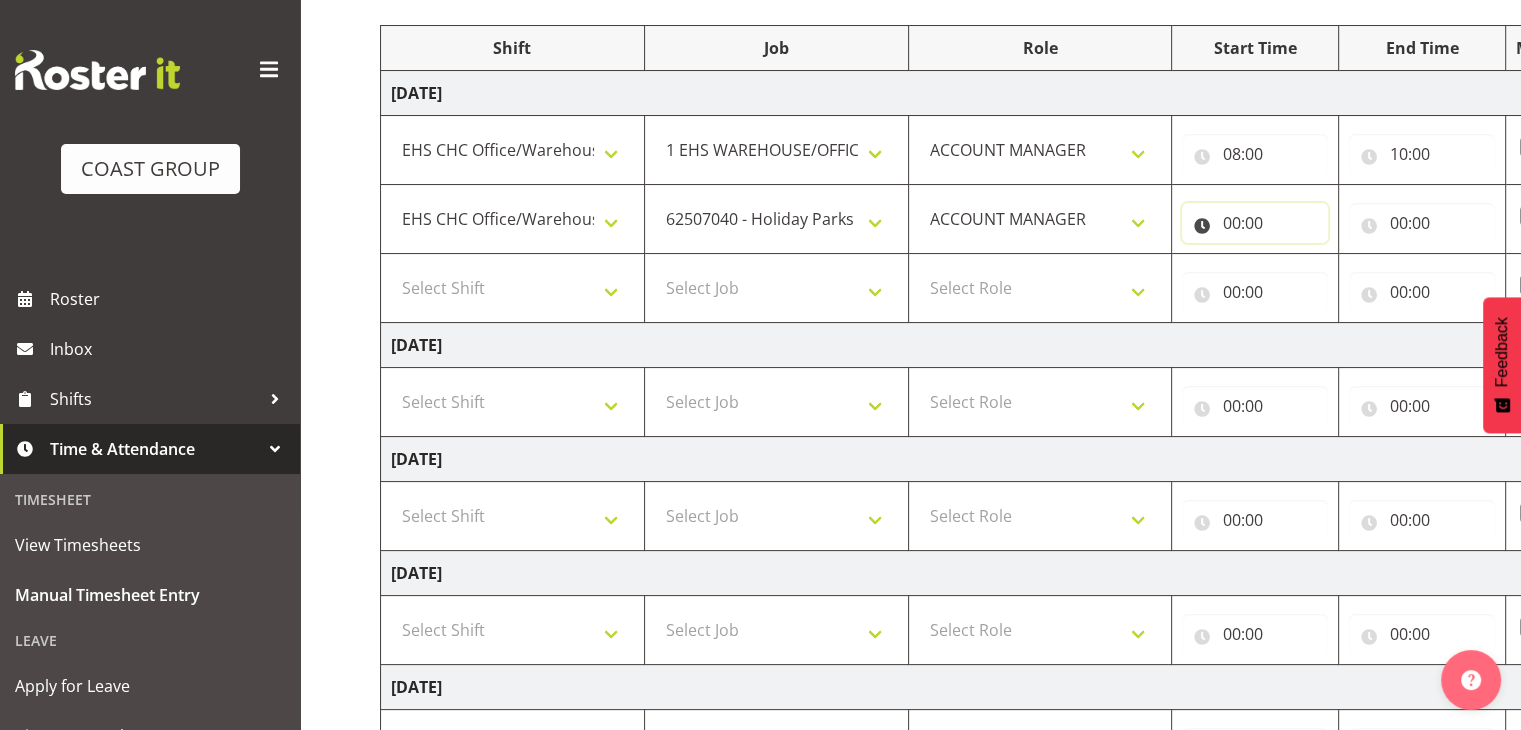 click on "00:00" at bounding box center (1255, 223) 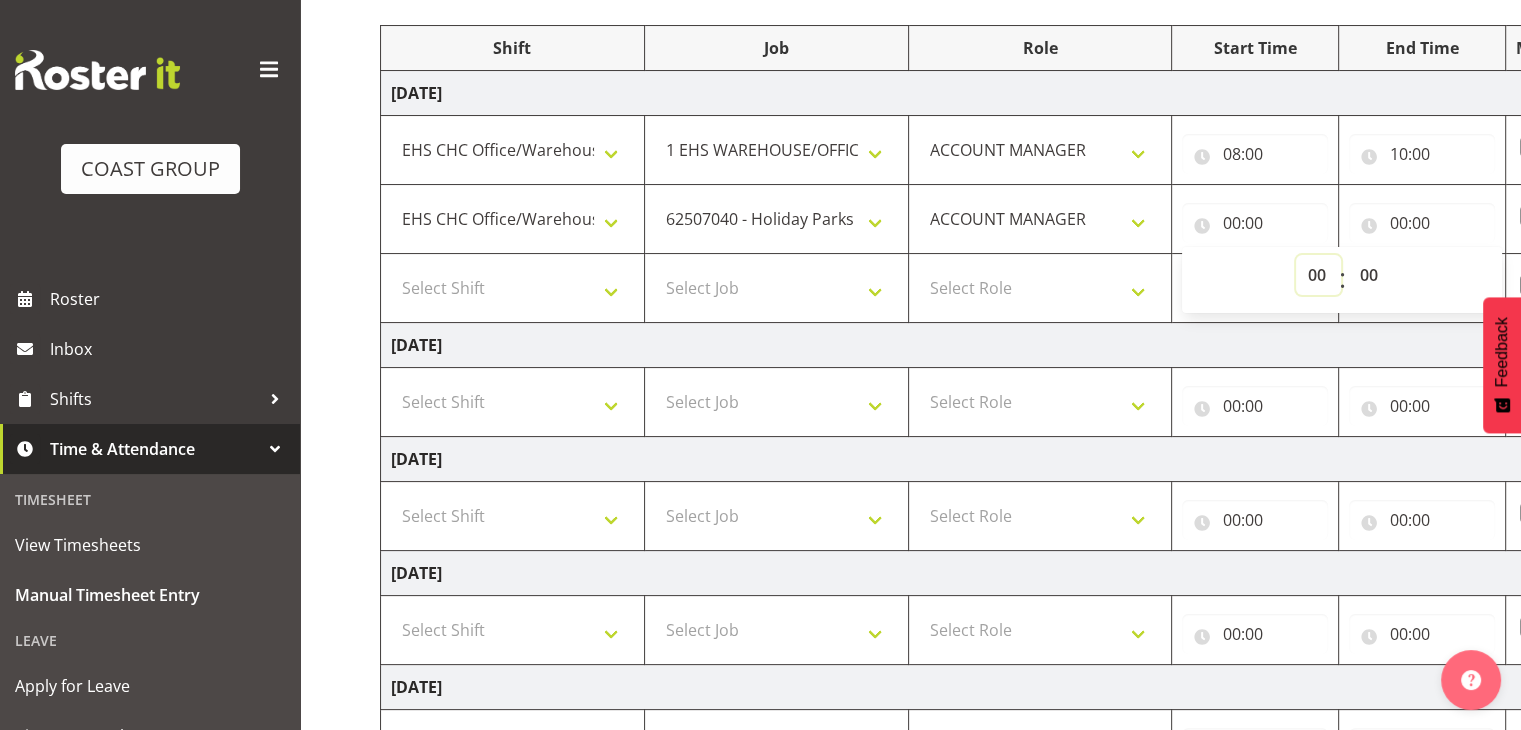 click on "00   01   02   03   04   05   06   07   08   09   10   11   12   13   14   15   16   17   18   19   20   21   22   23" at bounding box center [1318, 275] 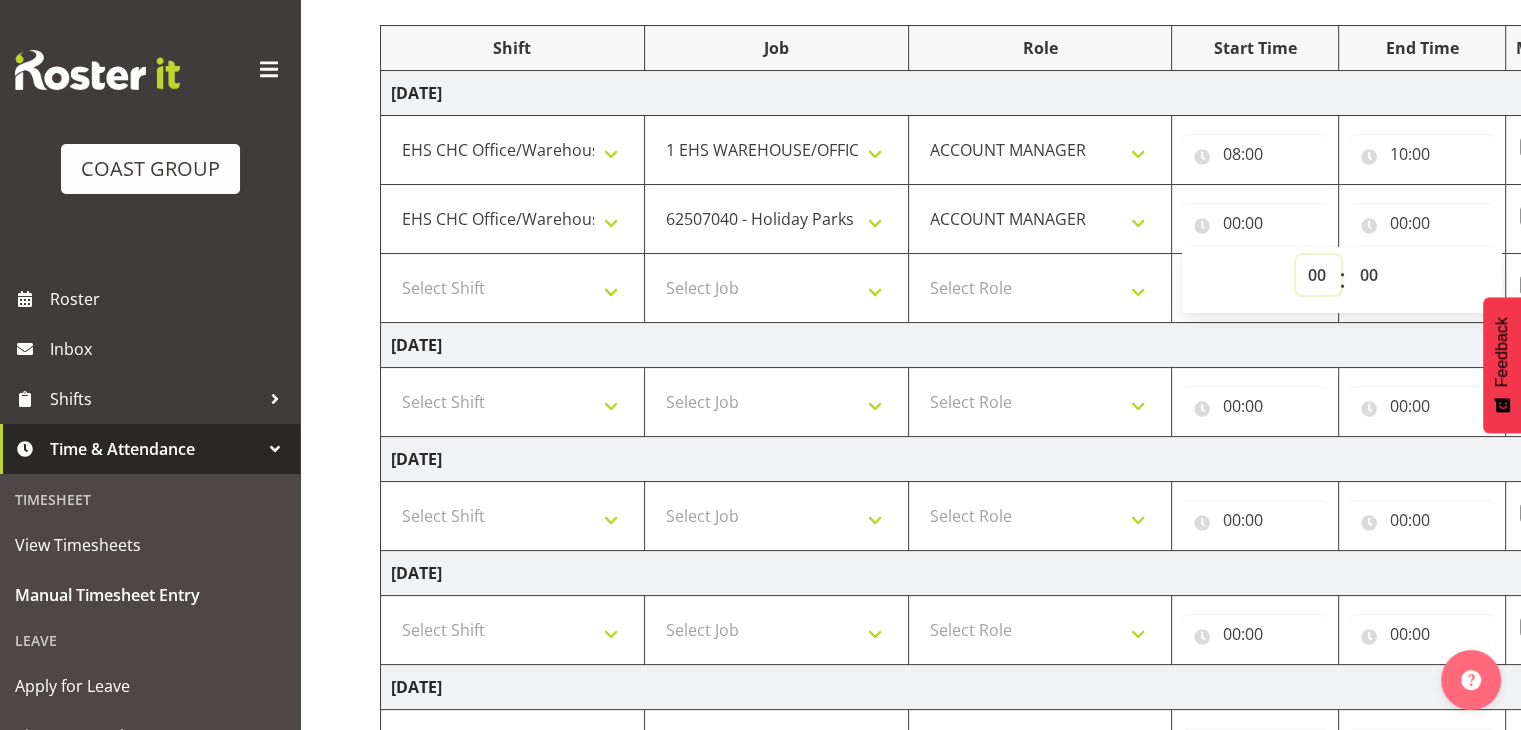 select on "10" 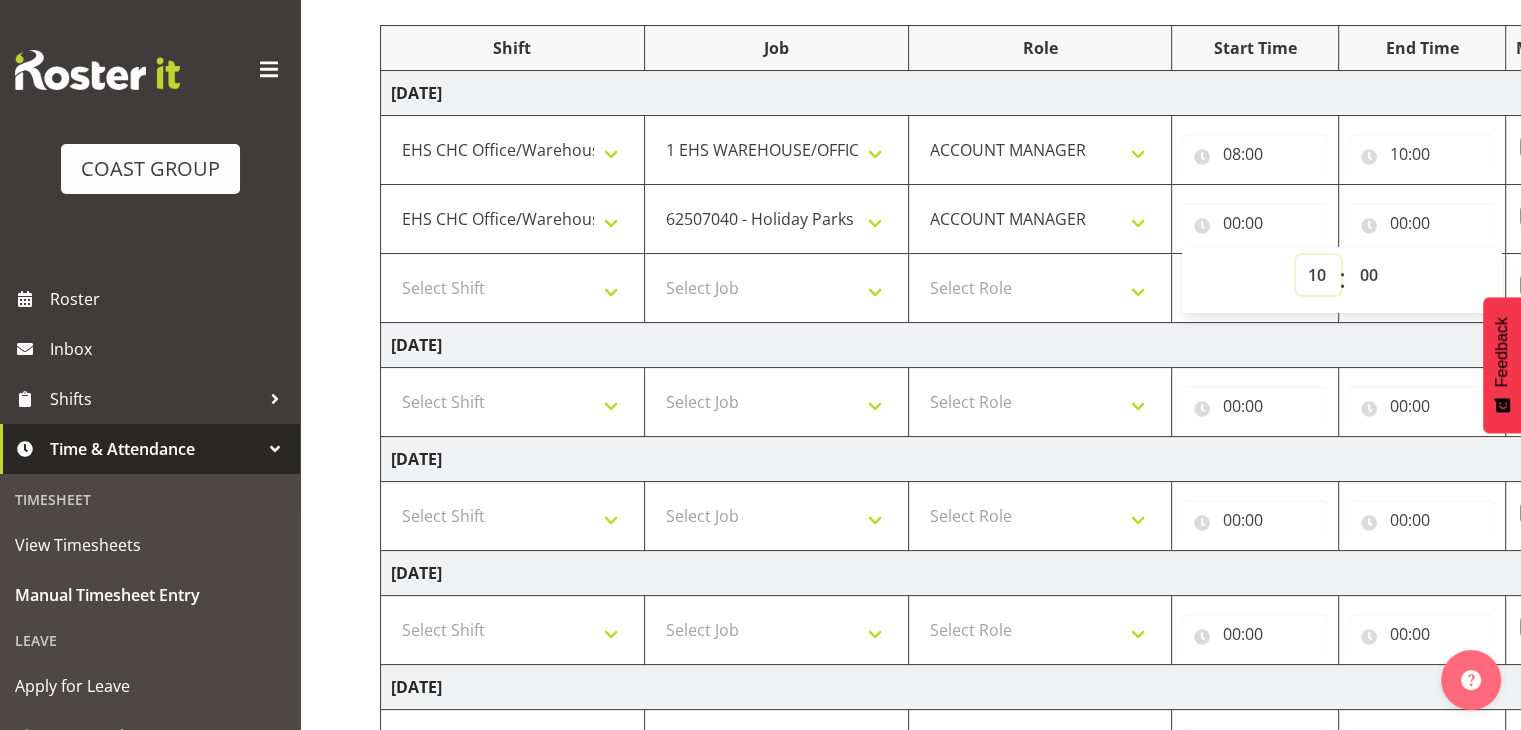 click on "00   01   02   03   04   05   06   07   08   09   10   11   12   13   14   15   16   17   18   19   20   21   22   23" at bounding box center [1318, 275] 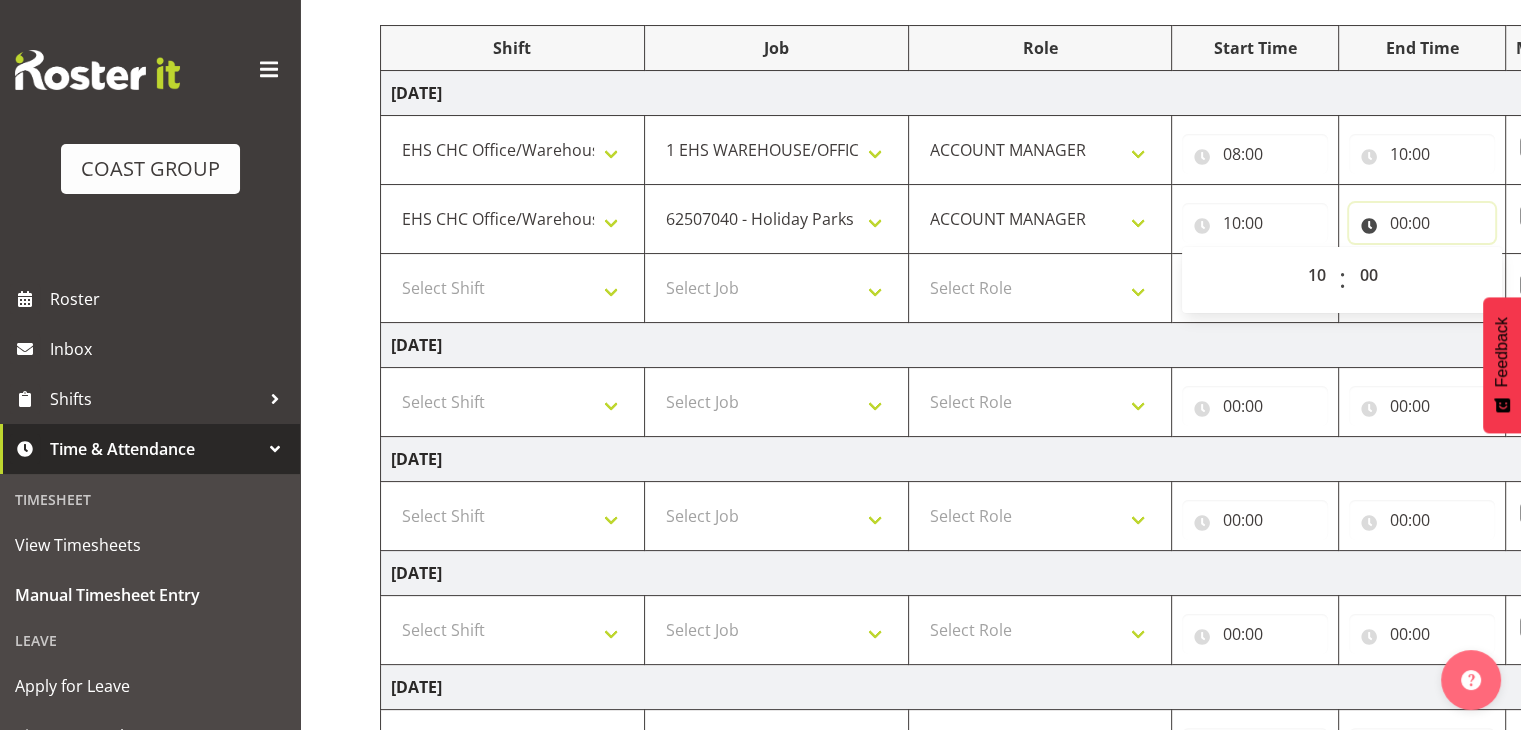 click on "00:00" at bounding box center [1422, 223] 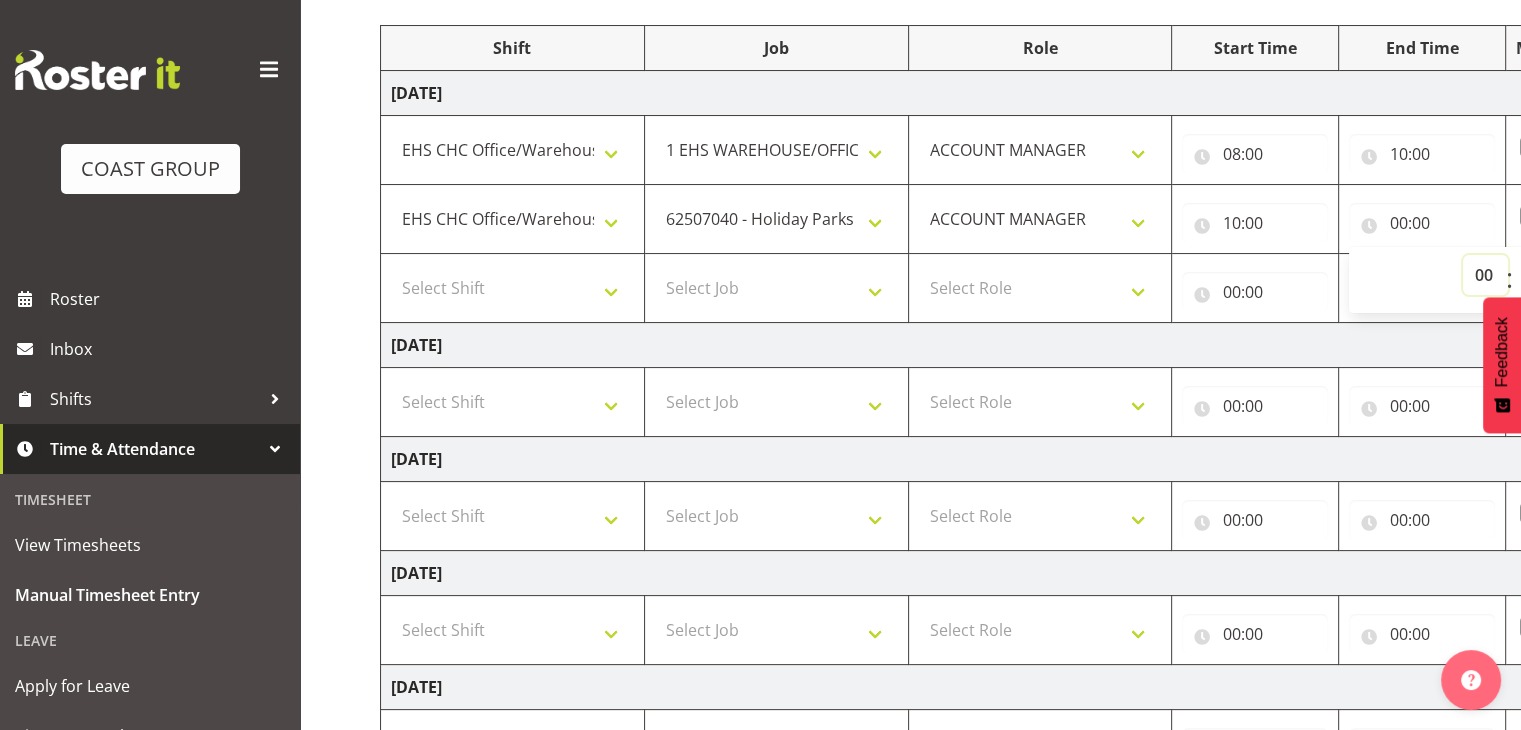 drag, startPoint x: 1489, startPoint y: 269, endPoint x: 1488, endPoint y: 282, distance: 13.038404 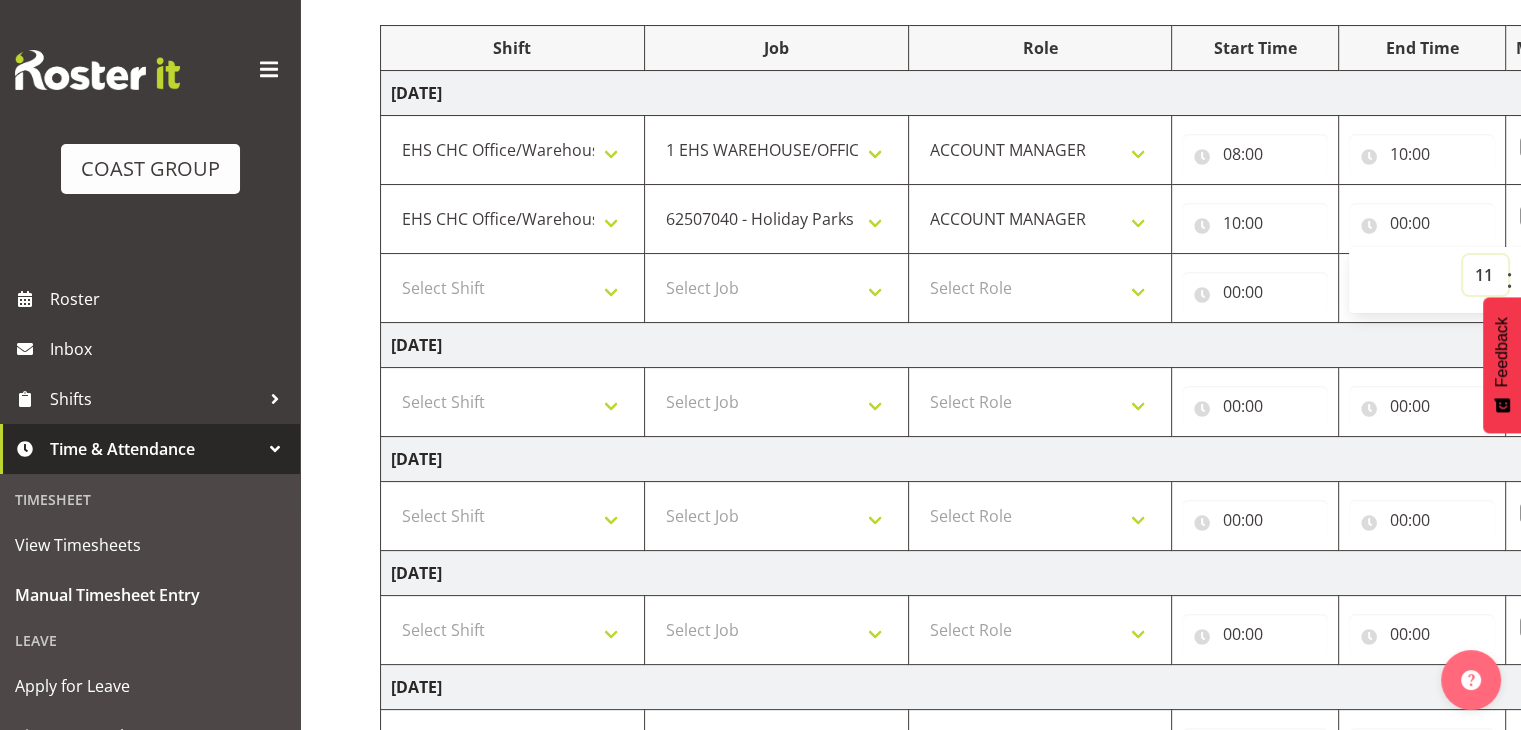 click on "00   01   02   03   04   05   06   07   08   09   10   11   12   13   14   15   16   17   18   19   20   21   22   23" at bounding box center (1485, 275) 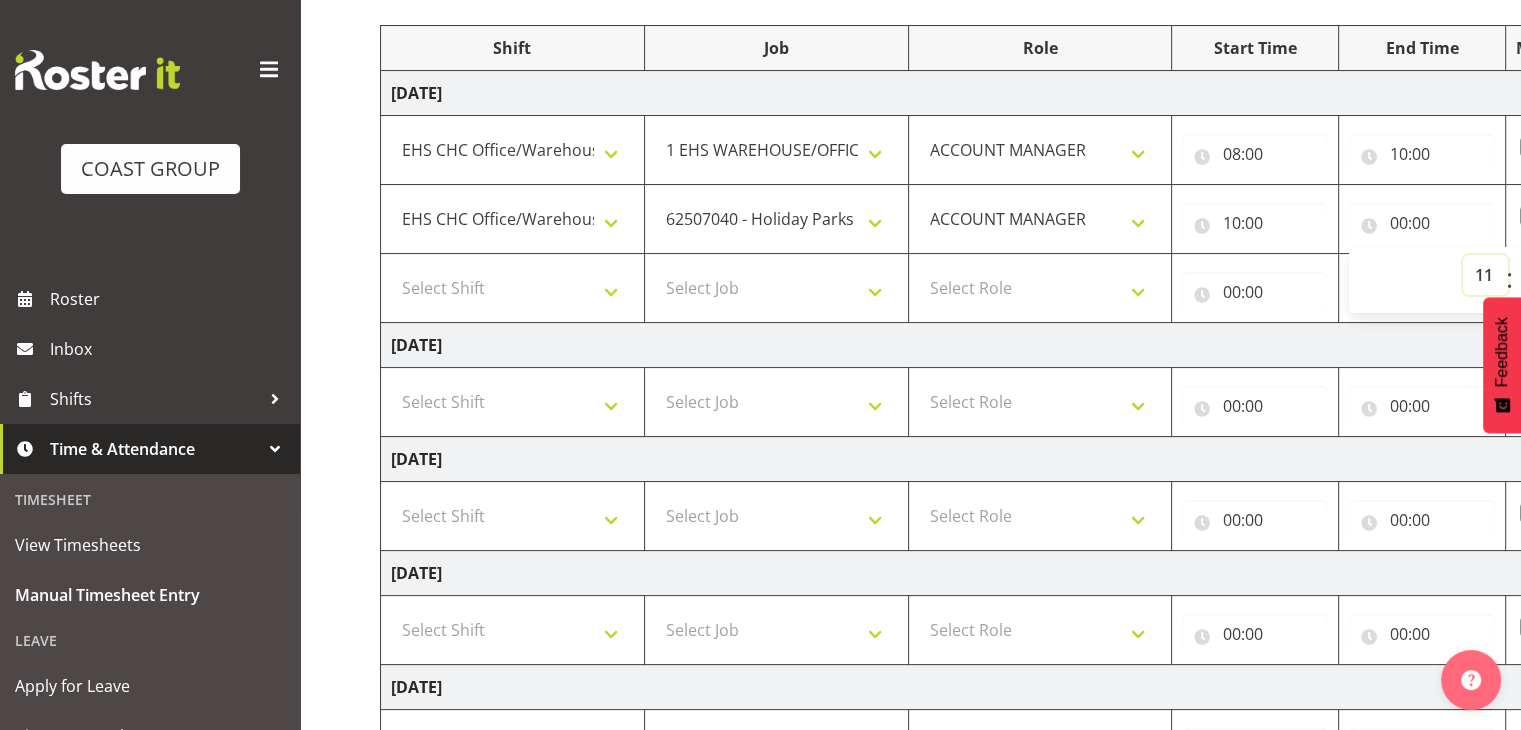type on "11:00" 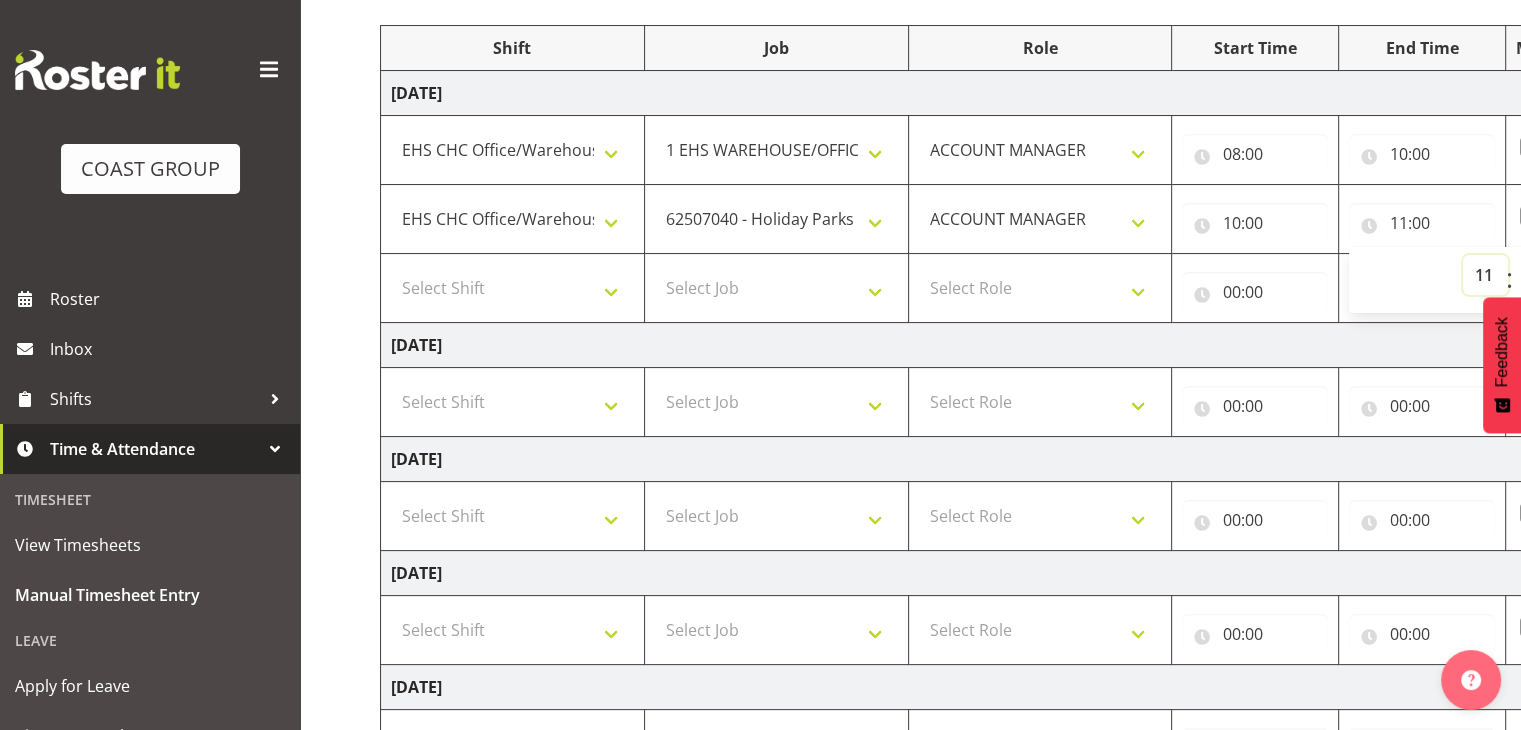 scroll, scrollTop: 645, scrollLeft: 0, axis: vertical 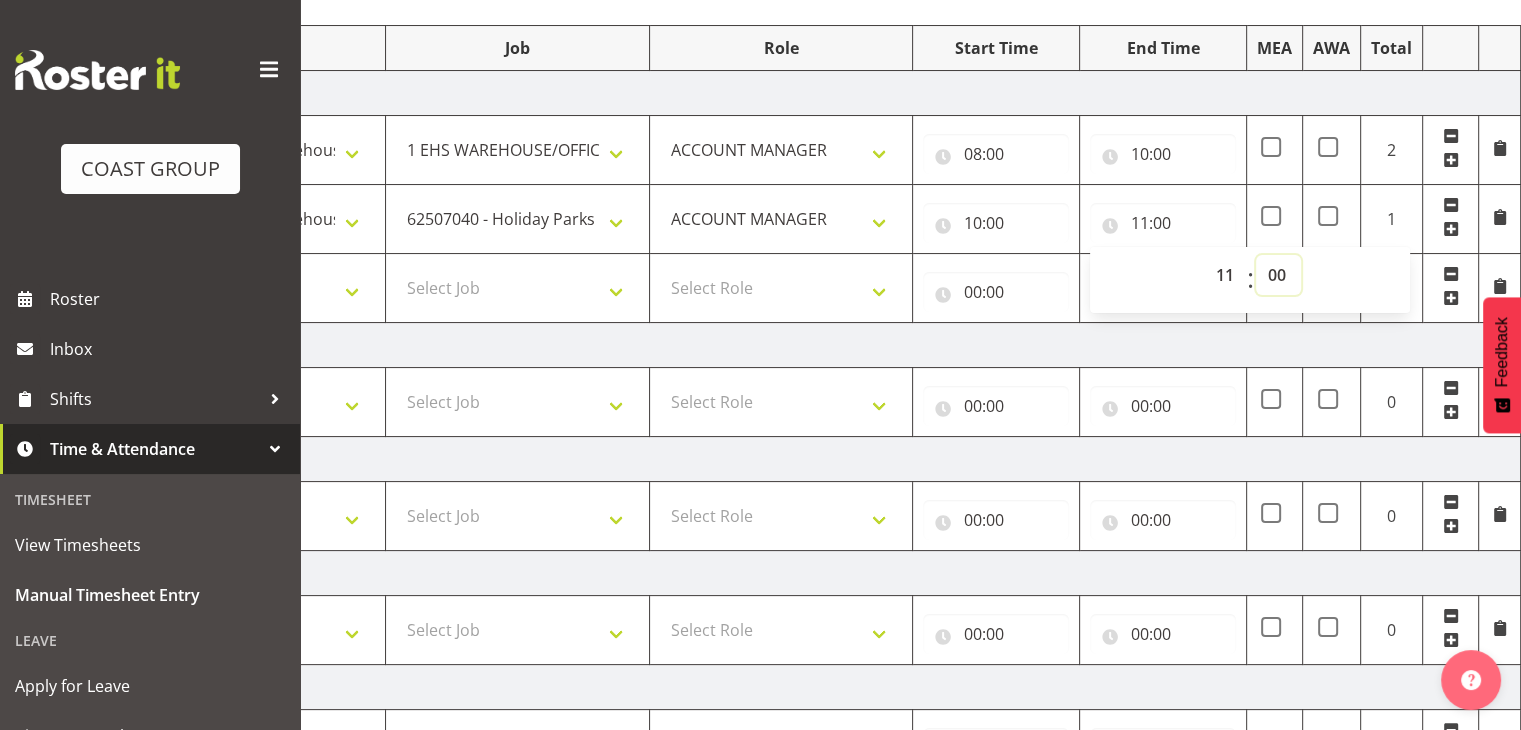 drag, startPoint x: 1287, startPoint y: 265, endPoint x: 1292, endPoint y: 274, distance: 10.29563 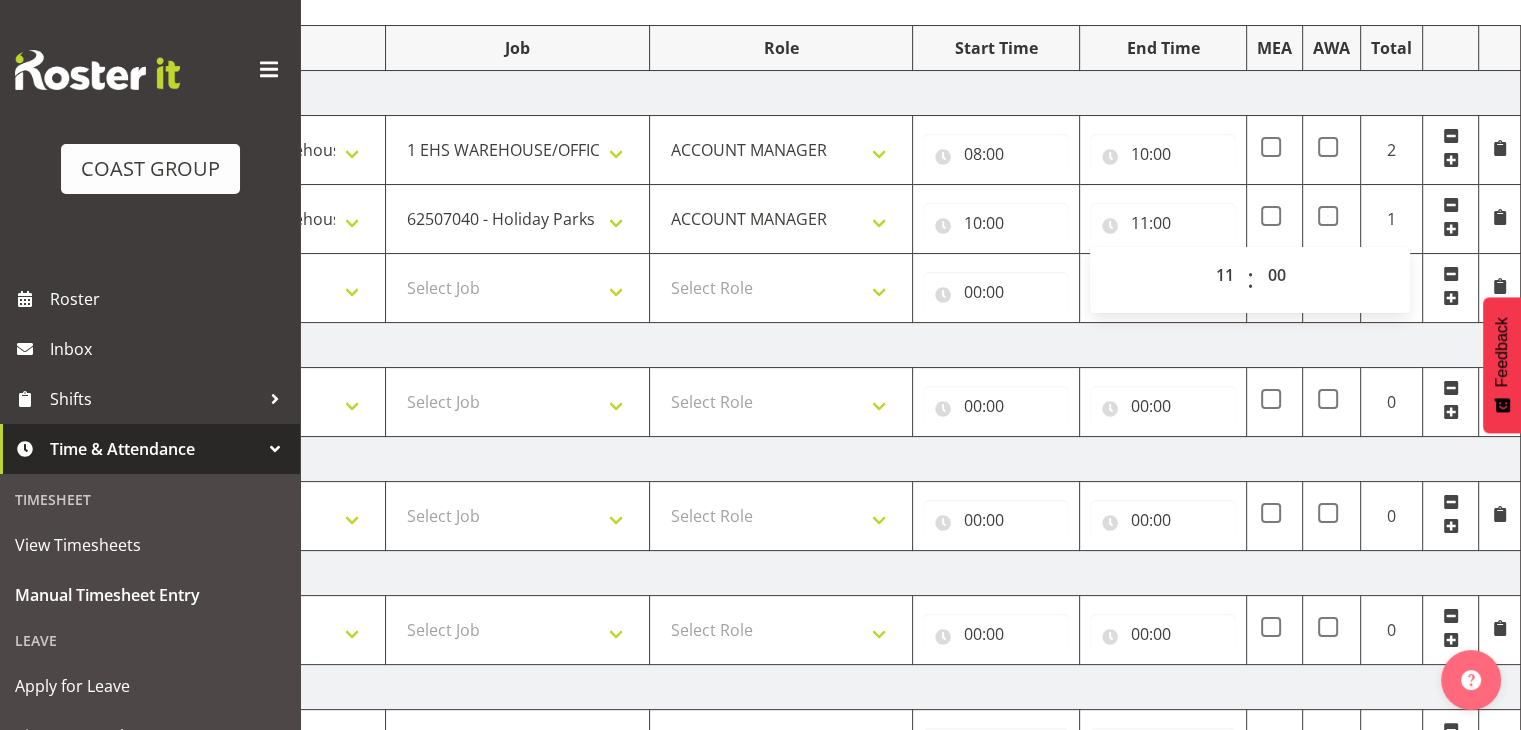 click at bounding box center [1332, 744] 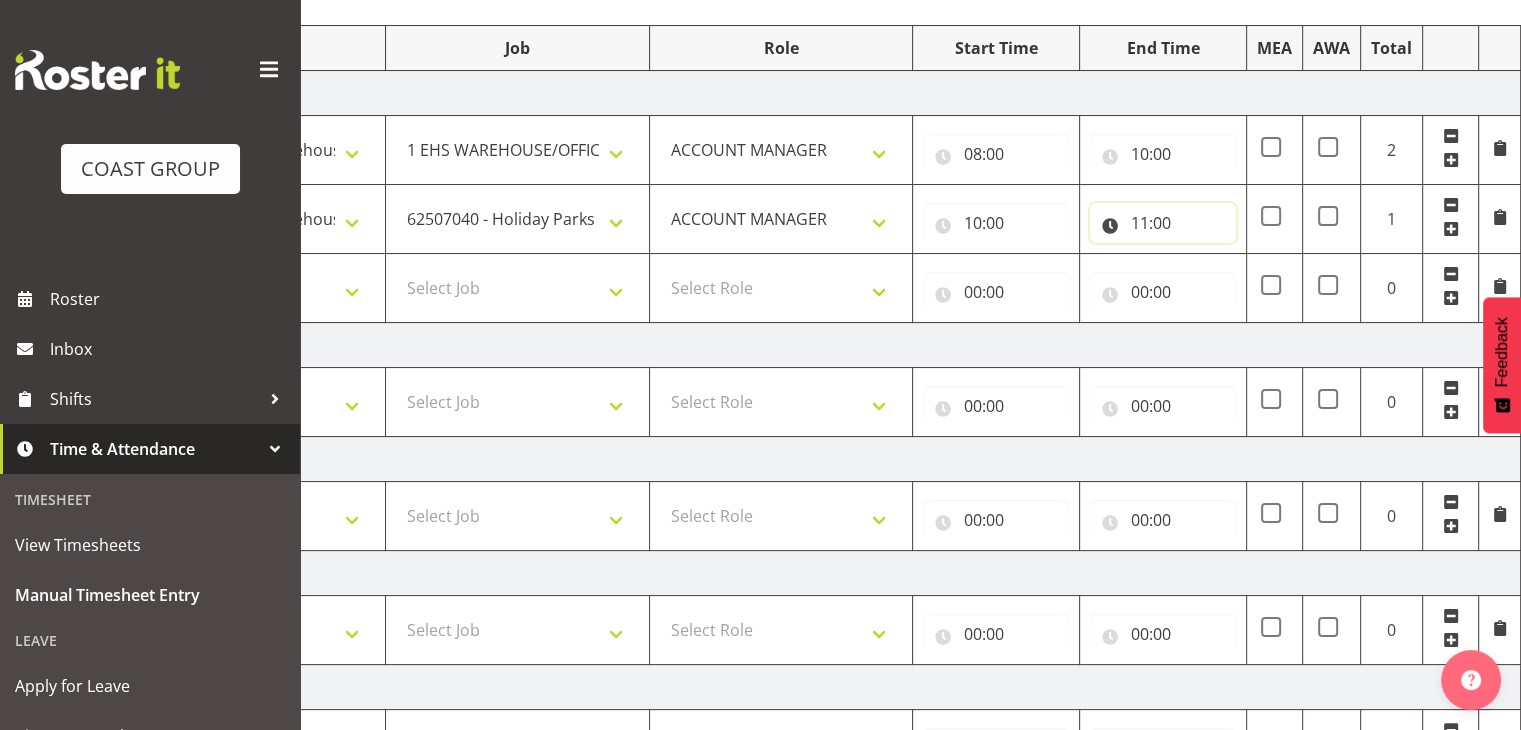 click on "11:00" at bounding box center [1163, 223] 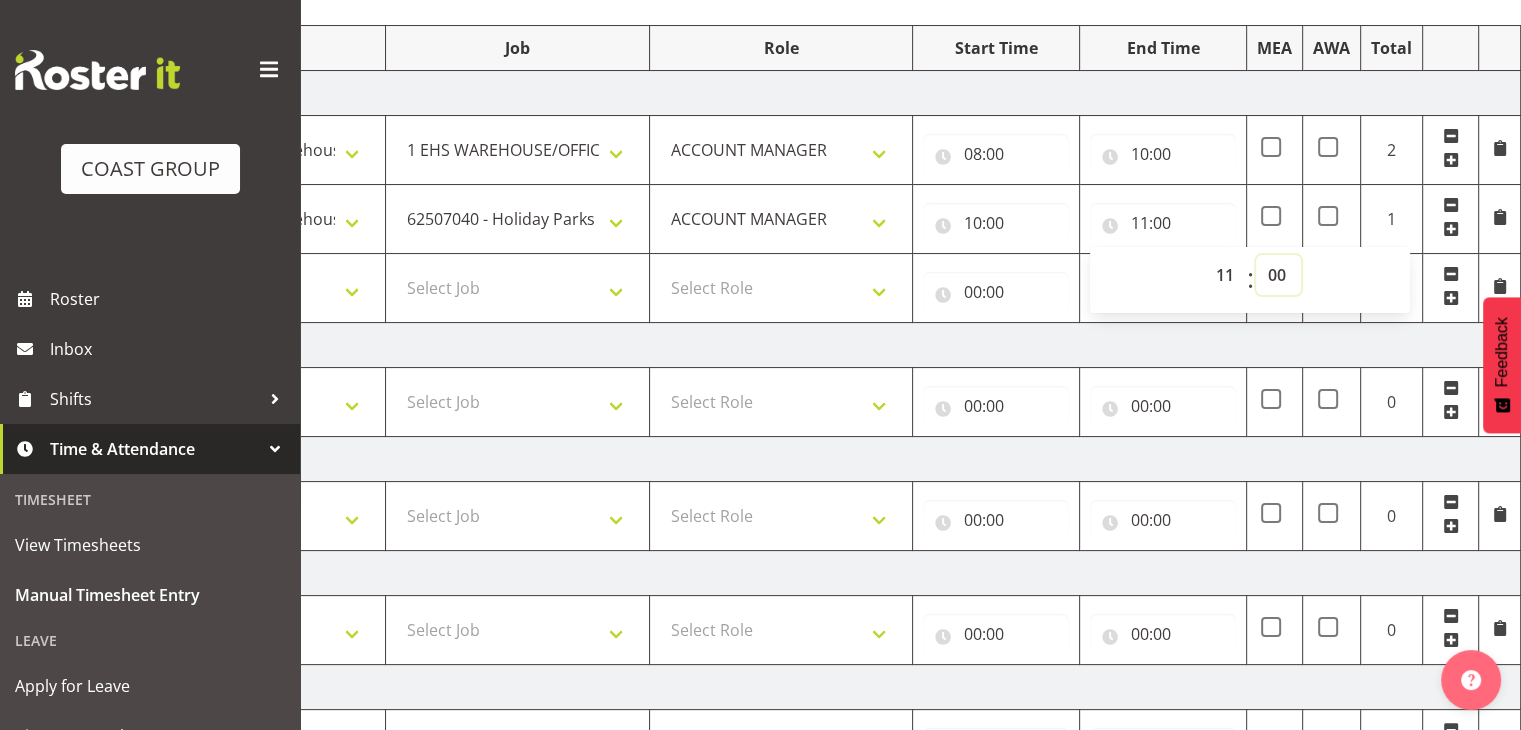drag, startPoint x: 1280, startPoint y: 284, endPoint x: 1300, endPoint y: 291, distance: 21.189621 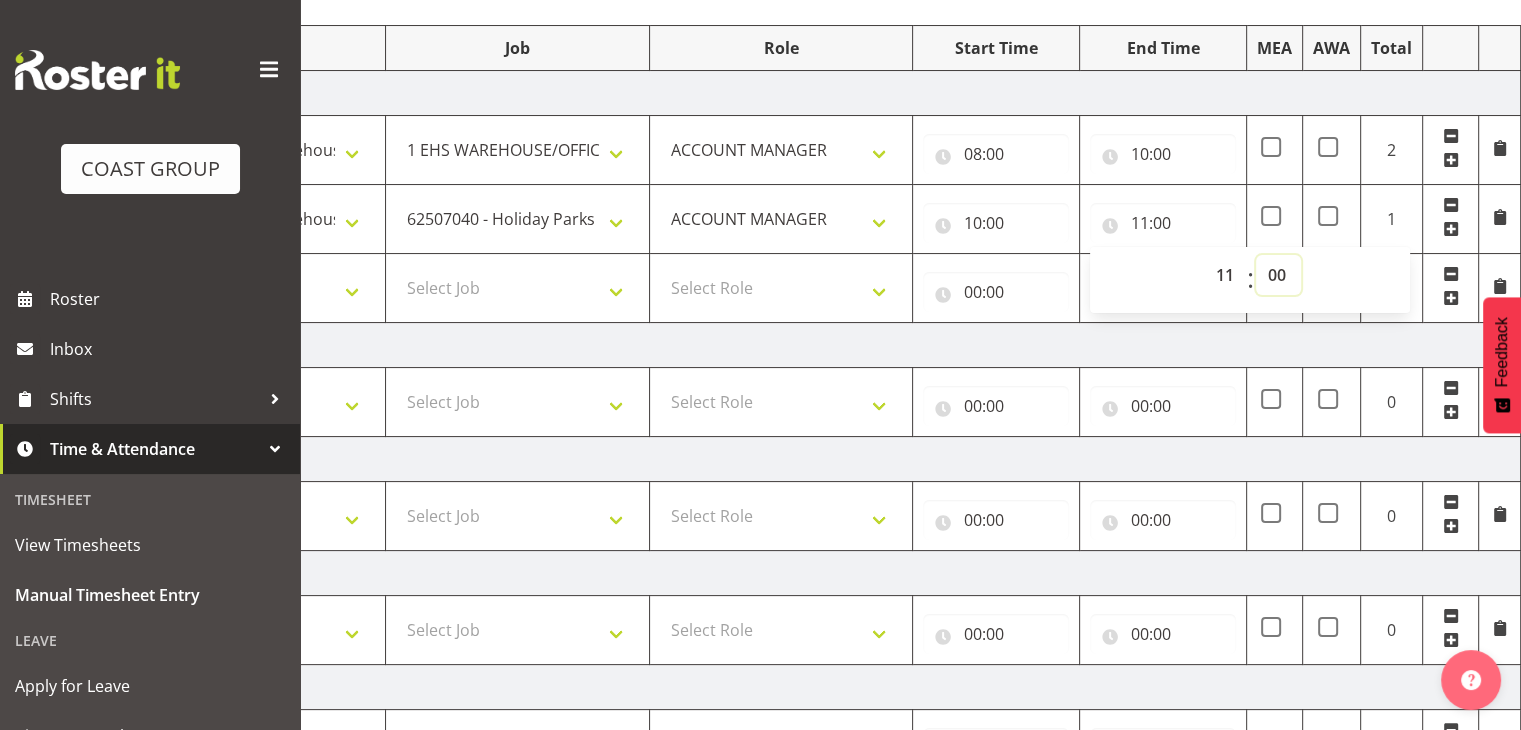 select on "30" 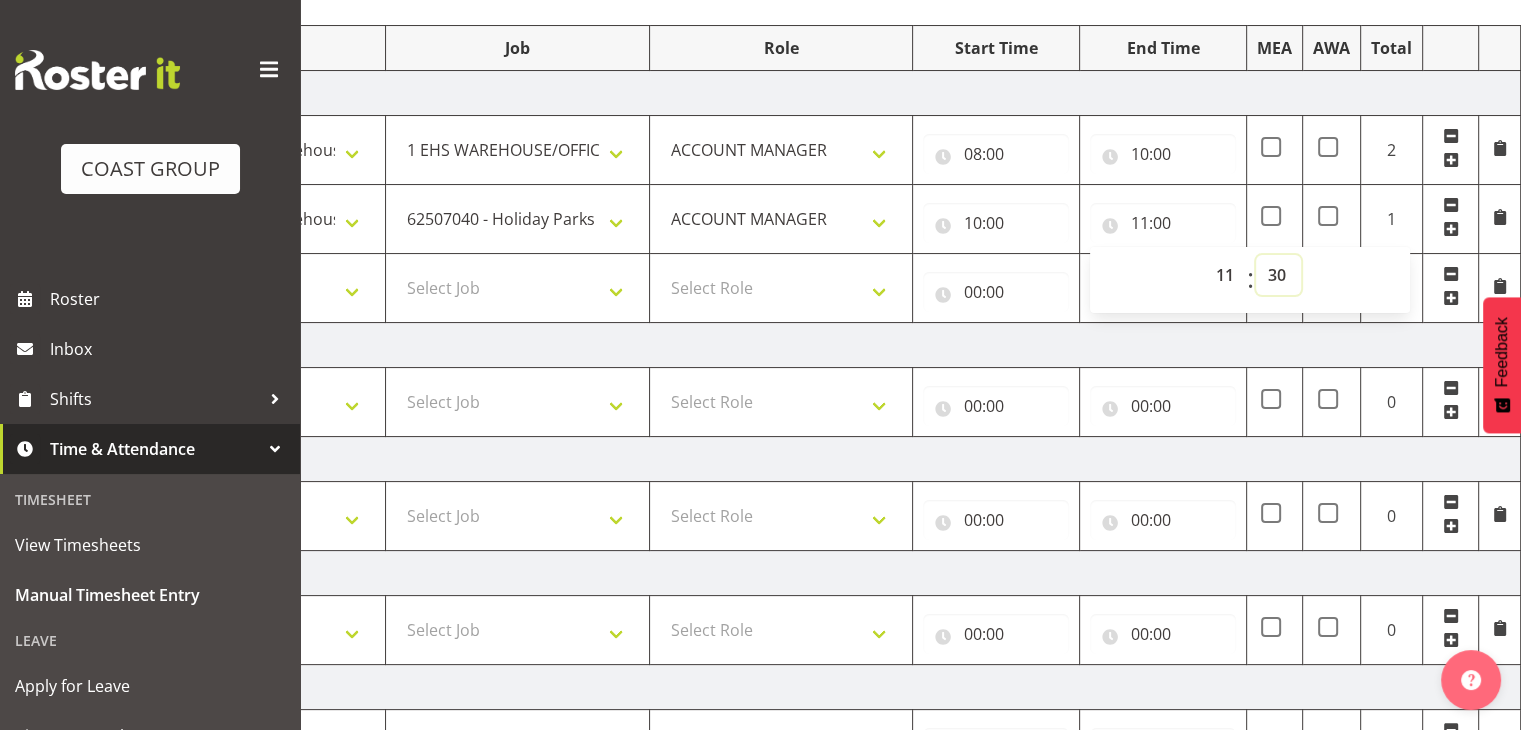 click on "00   01   02   03   04   05   06   07   08   09   10   11   12   13   14   15   16   17   18   19   20   21   22   23   24   25   26   27   28   29   30   31   32   33   34   35   36   37   38   39   40   41   42   43   44   45   46   47   48   49   50   51   52   53   54   55   56   57   58   59" at bounding box center [1278, 275] 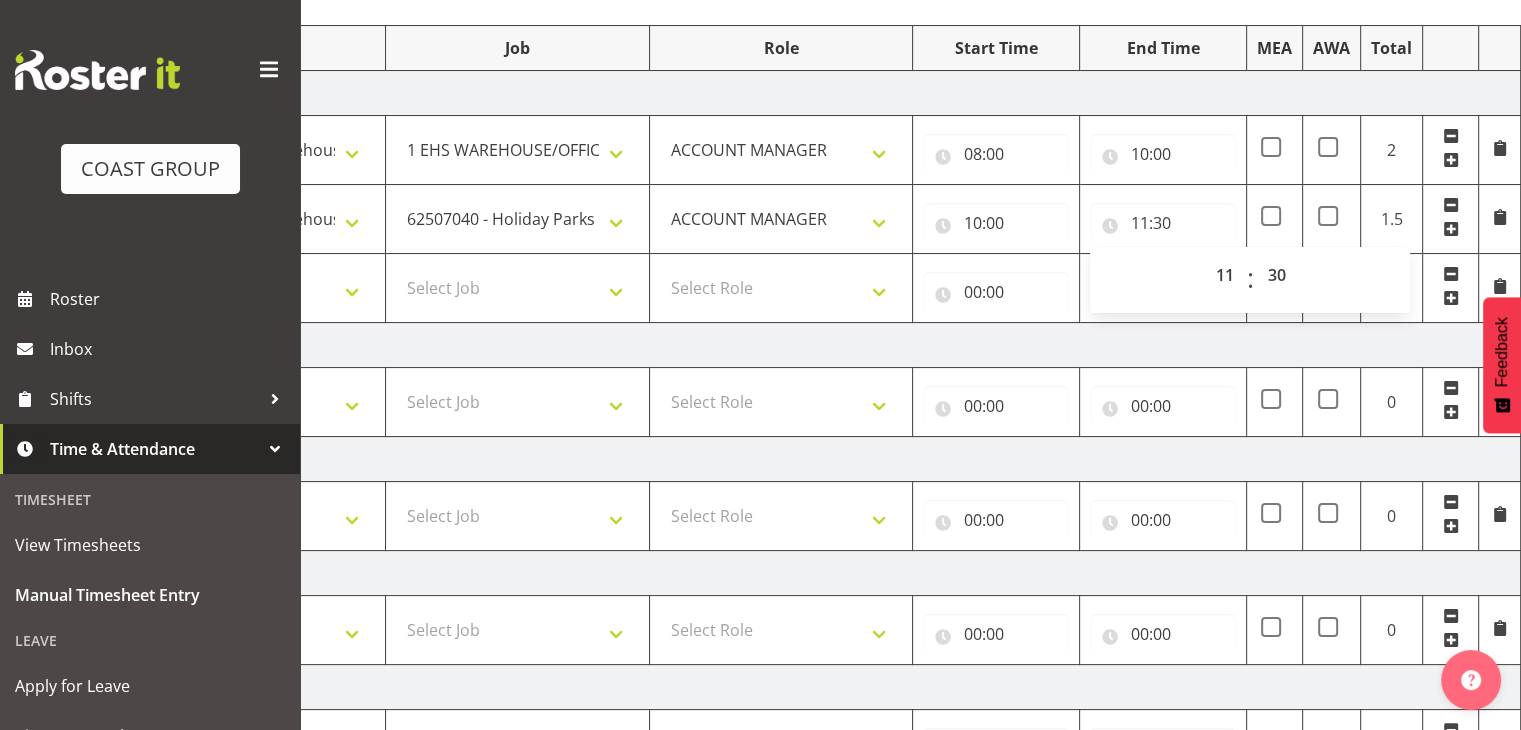 click at bounding box center (1451, 288) 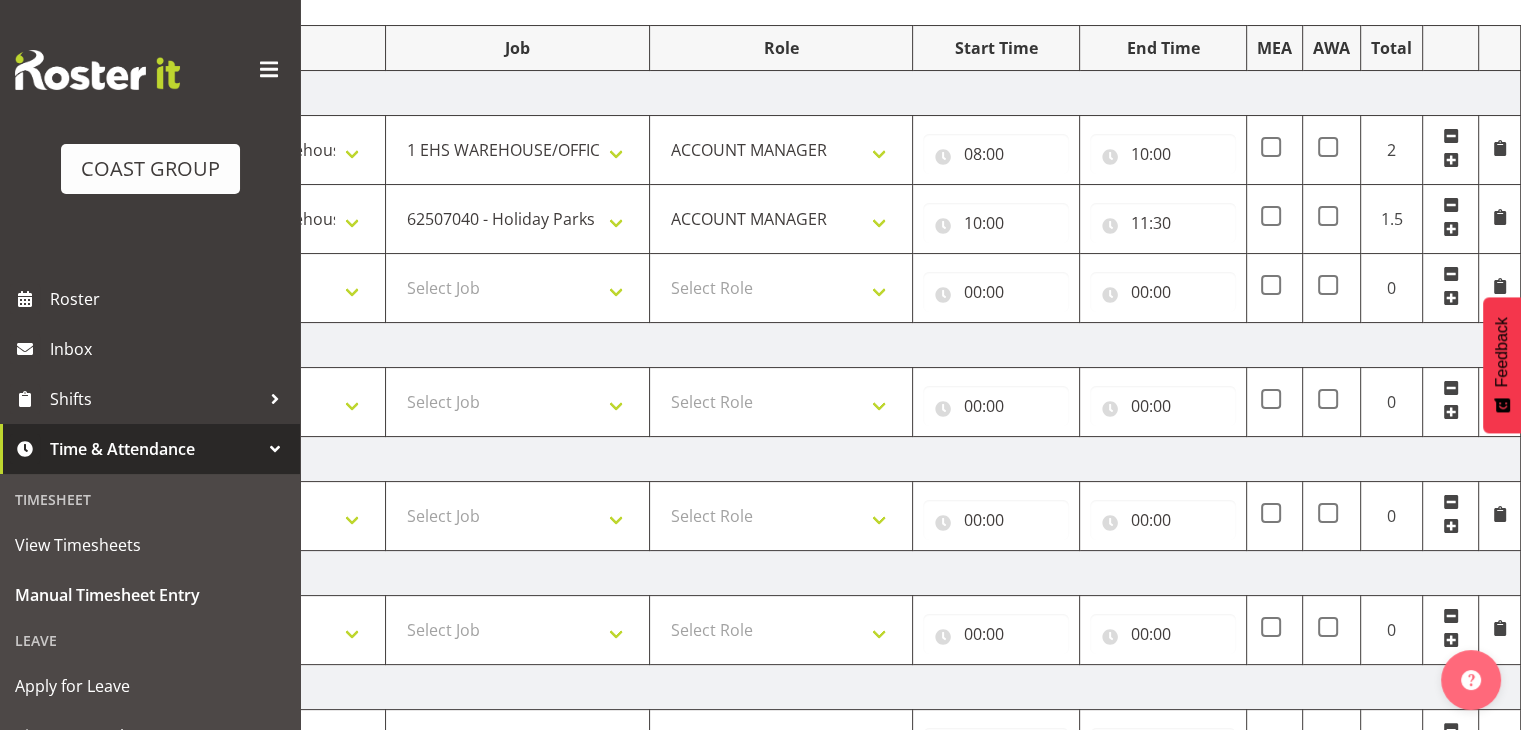 click at bounding box center [1451, 298] 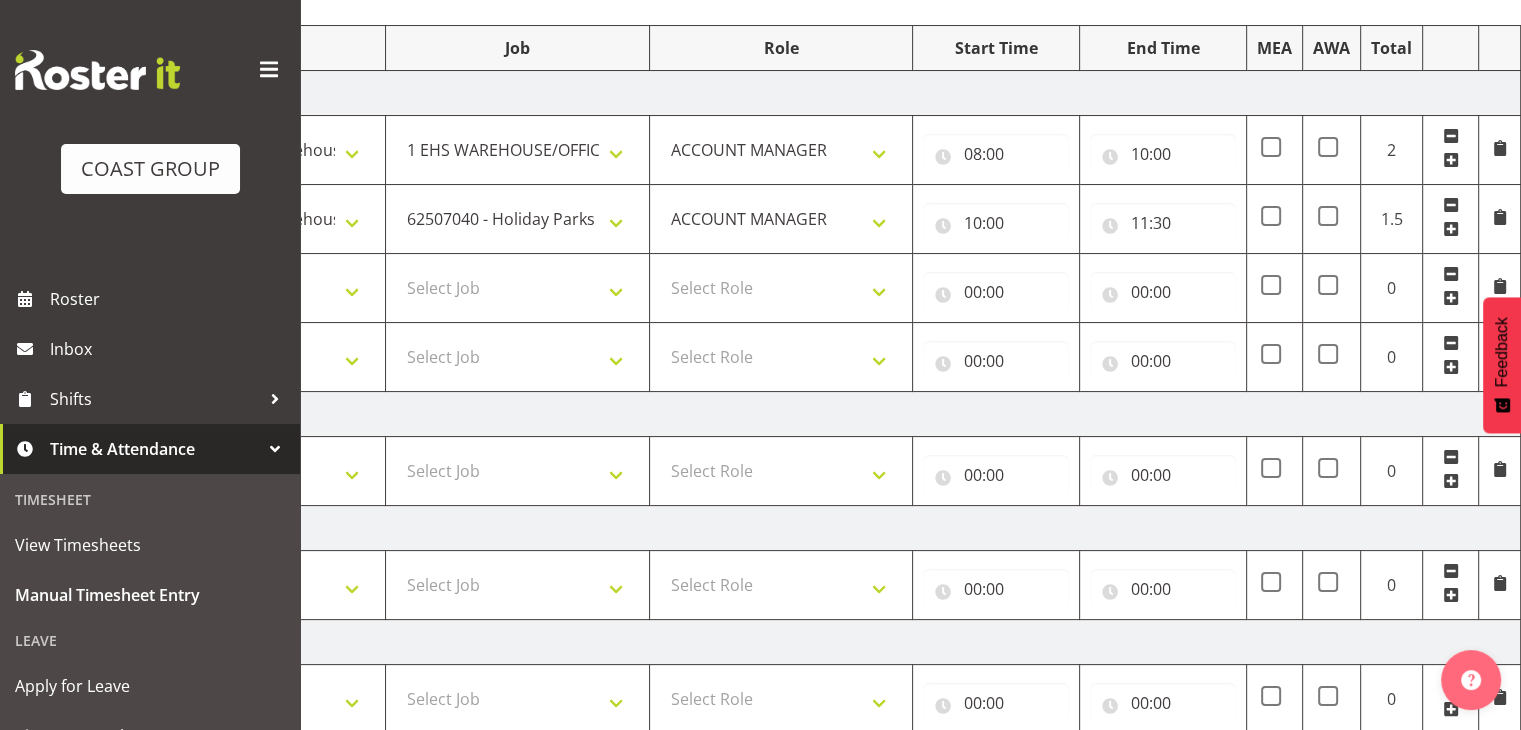 scroll, scrollTop: 714, scrollLeft: 0, axis: vertical 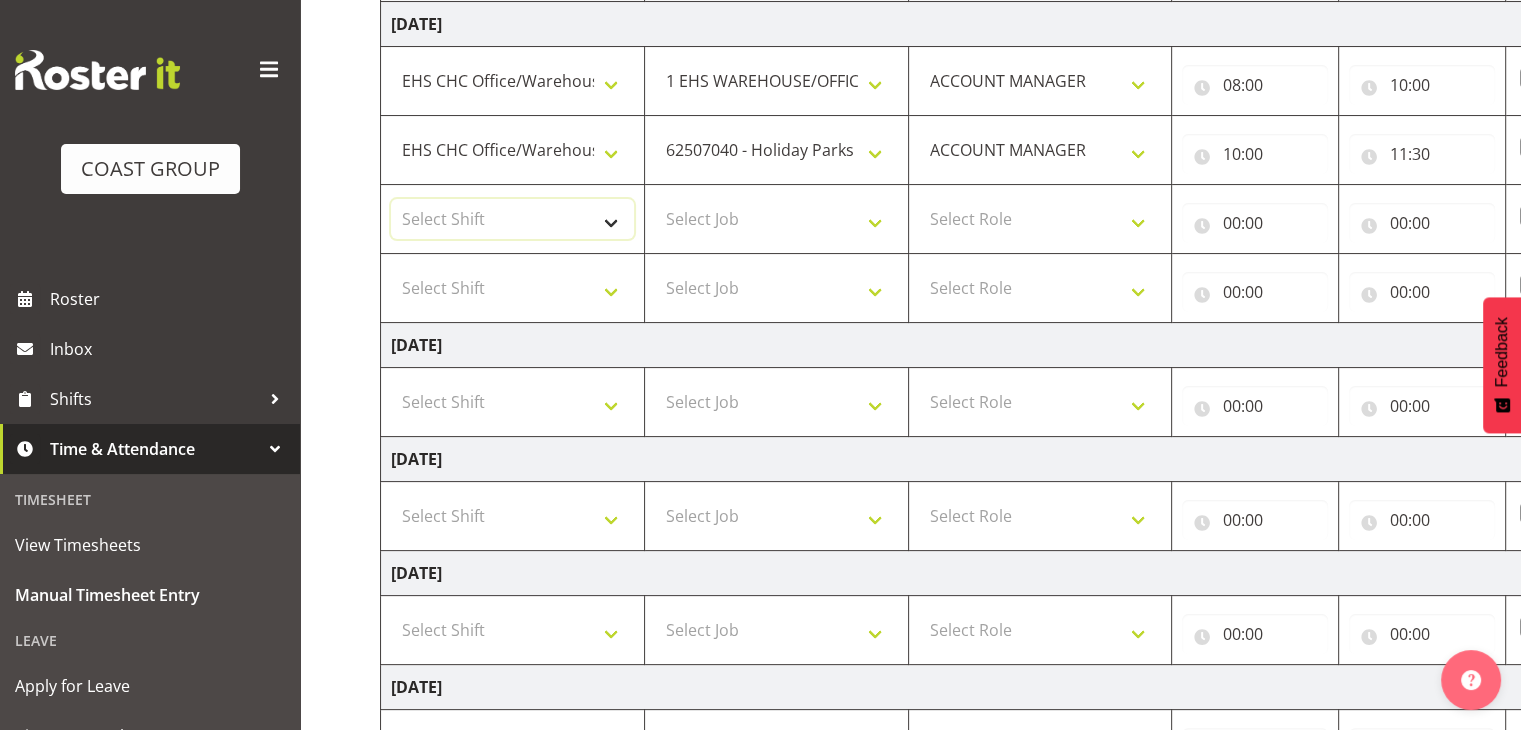 click on "Select Shift  Break ANZICS Break All Blacks casual Break Armageddon Break Art show Break CHCH Food Show Break CHCH Food Show Break CSNZ Break Canterbury Homeshow Break [PERSON_NAME] H/S Backwalls Break Clubs NZ Break Downstream Break Dramfest Break FANZ Break HOY Break HOY Break HOY Fly to CHCH Break Horticulture Break Host tech Break IBD Break LGNZ Break Lawlink Break Marlborough Home show Break NZ Shoulder and Elbow Break NZHS Break NZMCA Break NZMCA Break NZOHA Break NZSBA Break PINZ Break Panels Arena Break QT Homeshow Break [PERSON_NAME] Pinot Noir Break SYA Break Show your ability Break Wedding expo Break back walls of foodshow Break back walls of star homeshow Break brewers Guild Break red meat Break selwyn art show Break south mach Break south mach Break southerbys conference Break starhomeshow Build ANZICS Build BOINZ Build Baby Show Build Holiday parks Build Host tech Build LGNZ Build LGNZ Build Lawlink Build [GEOGRAPHIC_DATA] Home show Build NRHC Build NZMCA Build NZMCA Build NZMCA Build NZMCA Build [GEOGRAPHIC_DATA] Build NZSBA" at bounding box center (512, 219) 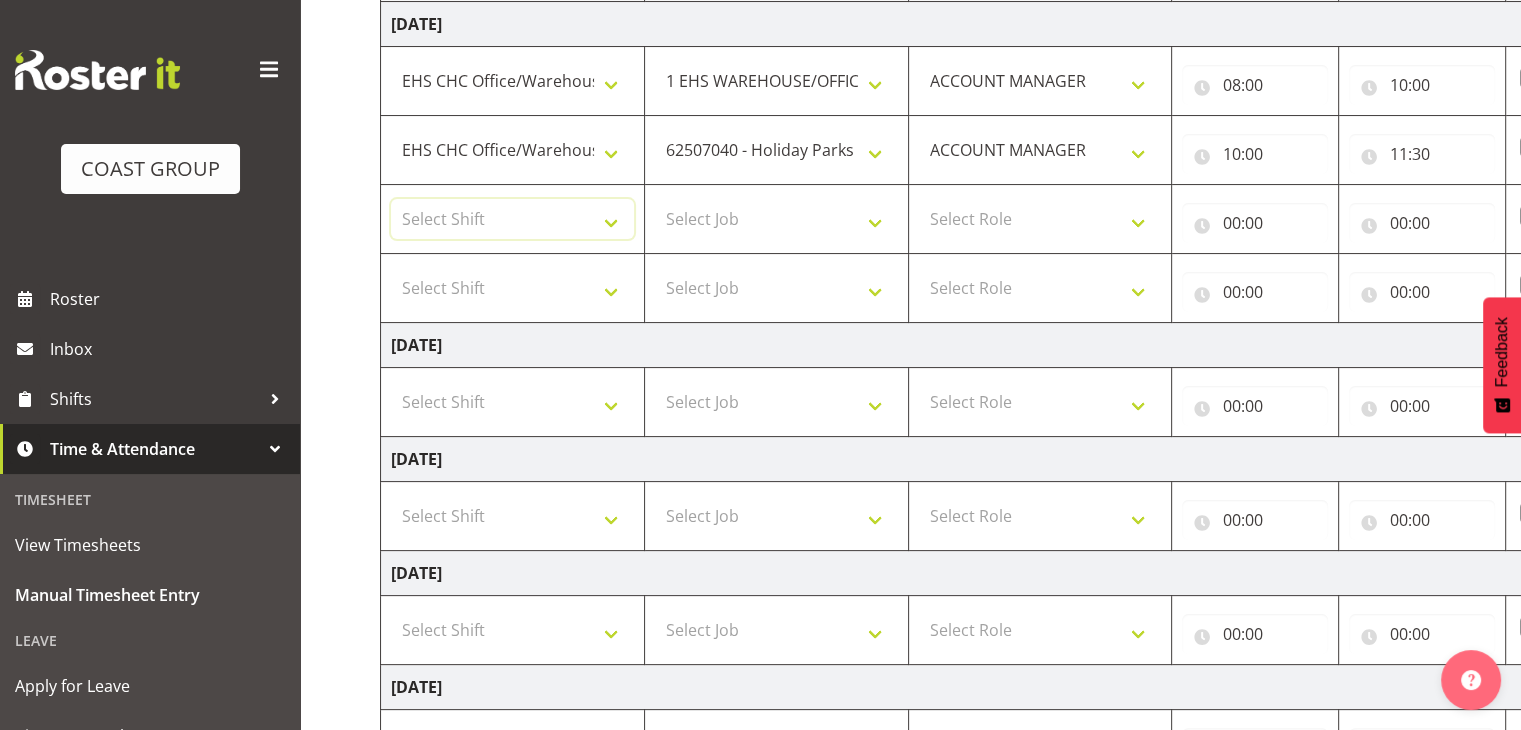 select on "1404" 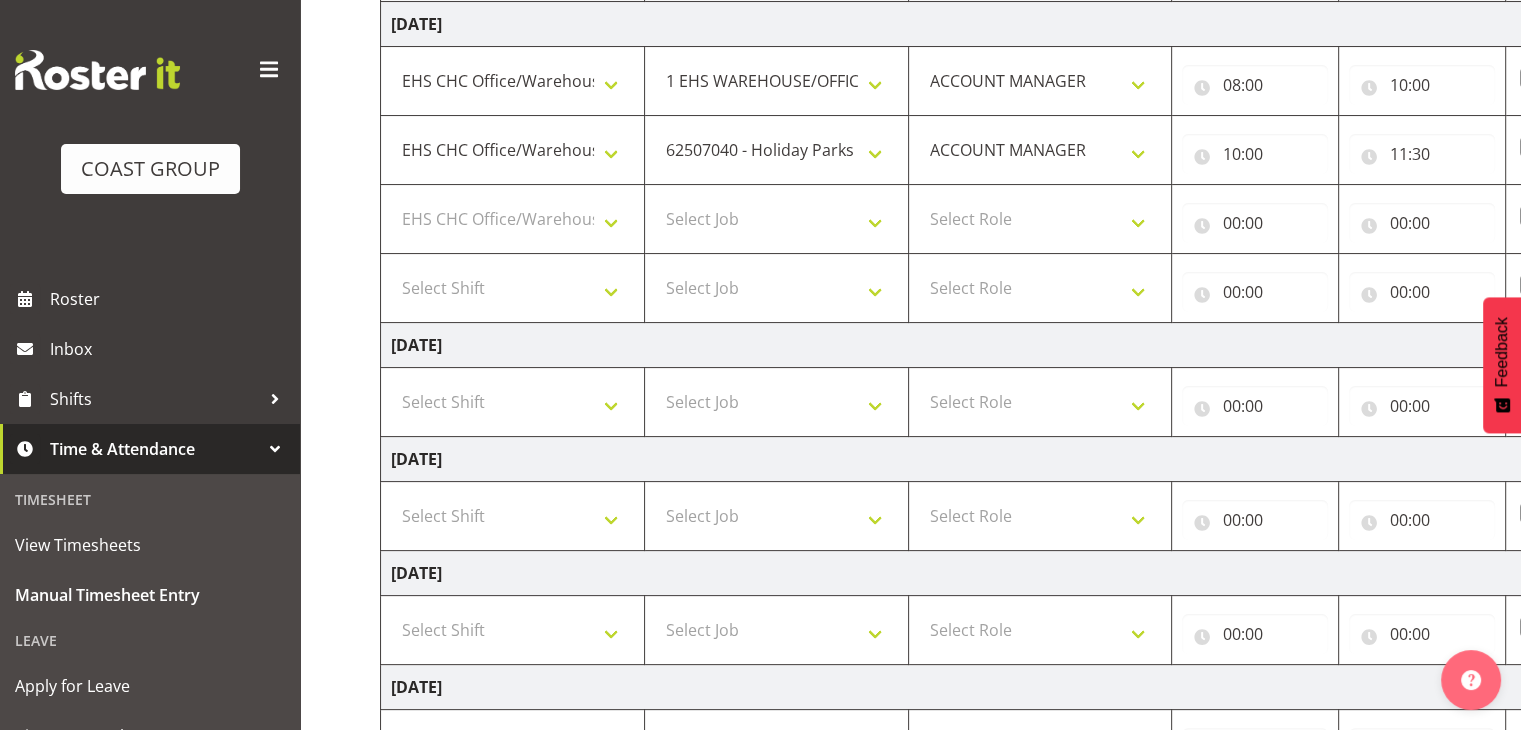 click on "Manual Timesheets   [DATE] - [DATE]         MEA  - Meal Allowance
AWA  - Away Allowence
Shift   Job   Role   Start Time   End Time   MEA AWA    Total
[DATE]
Break ANZICS Break All Blacks casual Break Armageddon Break Art show Break CHCH Food Show Break CHCH Food Show Break CSNZ Break Canterbury Homeshow Break [PERSON_NAME] H/S Backwalls Break Clubs NZ Break Downstream Break Dramfest Break FANZ Break HOY Break HOY Break HOY Fly to CHCH Break Horticulture Break Host tech Break IBD Break LGNZ Break Lawlink Break Marlborough Home show Break NZ Shoulder and Elbow Break NZHS Break NZMCA Break NZMCA Break NZOHA Break NZSBA Break PINZ Break Panels Arena Break QT Homeshow Break [PERSON_NAME] Pinot Noir Break SYA Break Show your ability Break Wedding expo Break back walls of foodshow Break back walls of star homeshow Break brewers Guild Break red meat Break selwyn art show" at bounding box center [910, 429] 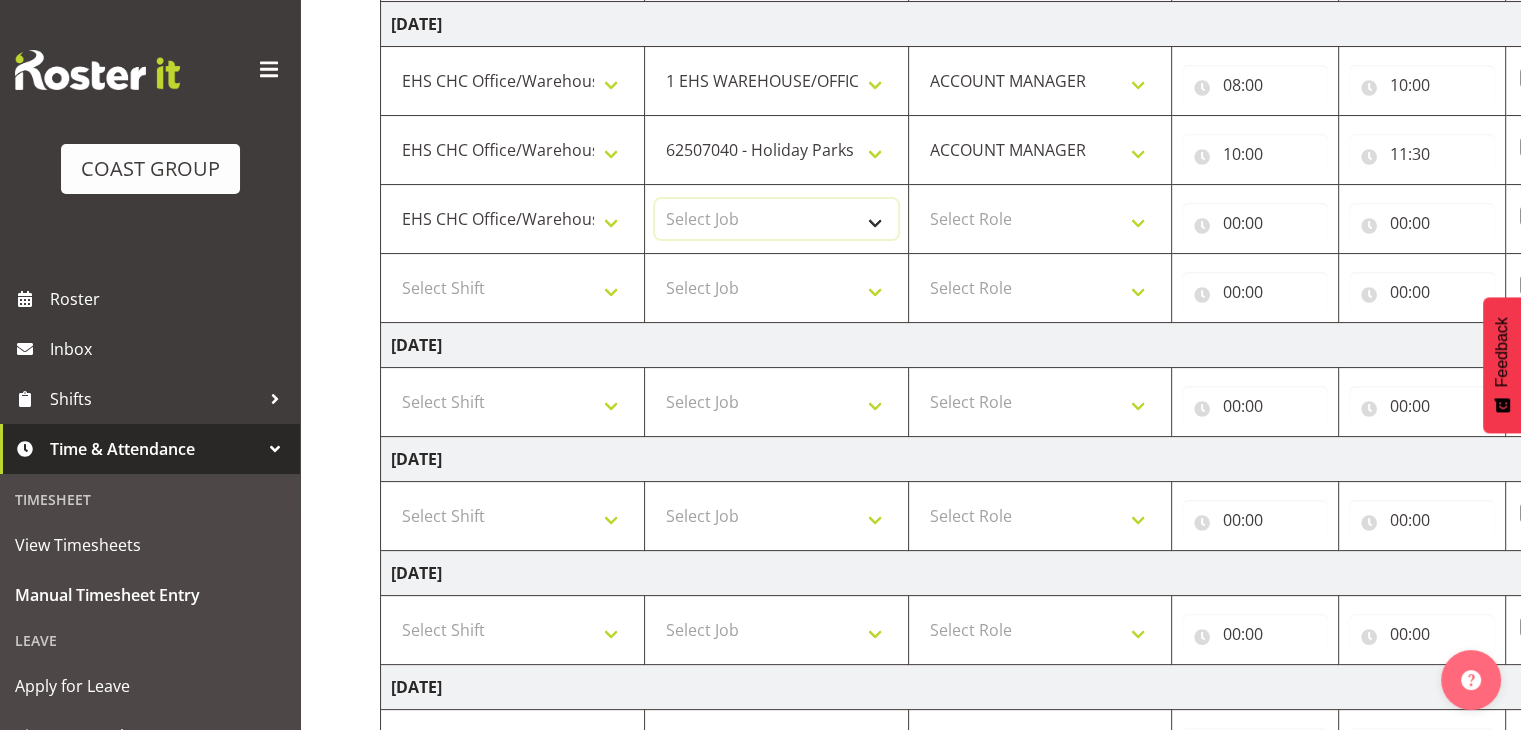 click on "Select Job  1 Carlton Events 1 [PERSON_NAME][GEOGRAPHIC_DATA] 1 [PERSON_NAME][GEOGRAPHIC_DATA] 1 EHS WAREHOUSE/OFFICE 1 GRS 1 SLP Production 1 SLP Tradeshows 12504000 - AKL Casual [DATE] 1250400R - April Casual C&R 2025 12504050 - CDES Engineering and Technology Expo 2025 12504070 - FINZ (National Financial Adviser Conf) 2025 1250407A - Fidelity @ FINZ Conf 2025 1250407B - La Trobe @ FINZ Conf 25 1250407C - Partners Life @ FINZ Conf 25 12504080 - AKL Go Green 2025 12504100 - NZSEE 2025 12504120 - Ester Show 2025 12504150 - Test-[PERSON_NAME]-May 12505000 - AKL Casual [DATE] 1250500R - May Casual C&R 2025 12505020 - Hutchwilco Boat Show 2025 1250502R - [GEOGRAPHIC_DATA] Boat Show 2025 - C&R 12505030 - NZOHS Conference 2025 12505040 - Aotearoa Art Fair 2025 12505060 - Waipa Home Show 2025 12505070 - CAS 2025 1250507A - CAS 2025 - 200 Doors 1250507B - CAS 2025 - Cutera 1250507C - CAS 2025 - Dermocosmetica 12505080 - [GEOGRAPHIC_DATA] Conference 2025 1250508A - Zeiss @ [GEOGRAPHIC_DATA] 25 1250508B - Roche @ [GEOGRAPHIC_DATA] 25 1250508C - Alcon @ [GEOGRAPHIC_DATA] 25 12505130 - Test- [PERSON_NAME] 1" at bounding box center [776, 219] 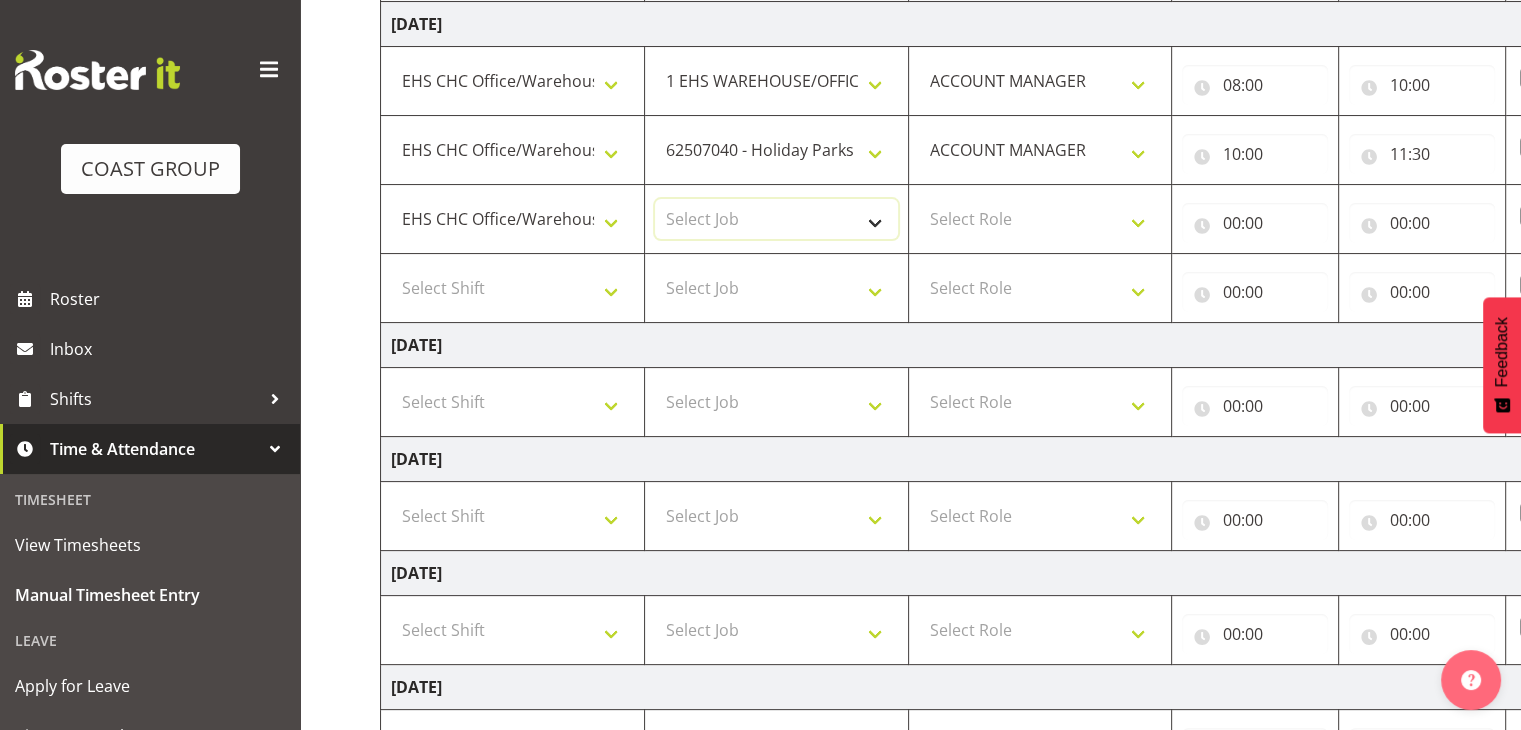 select on "69" 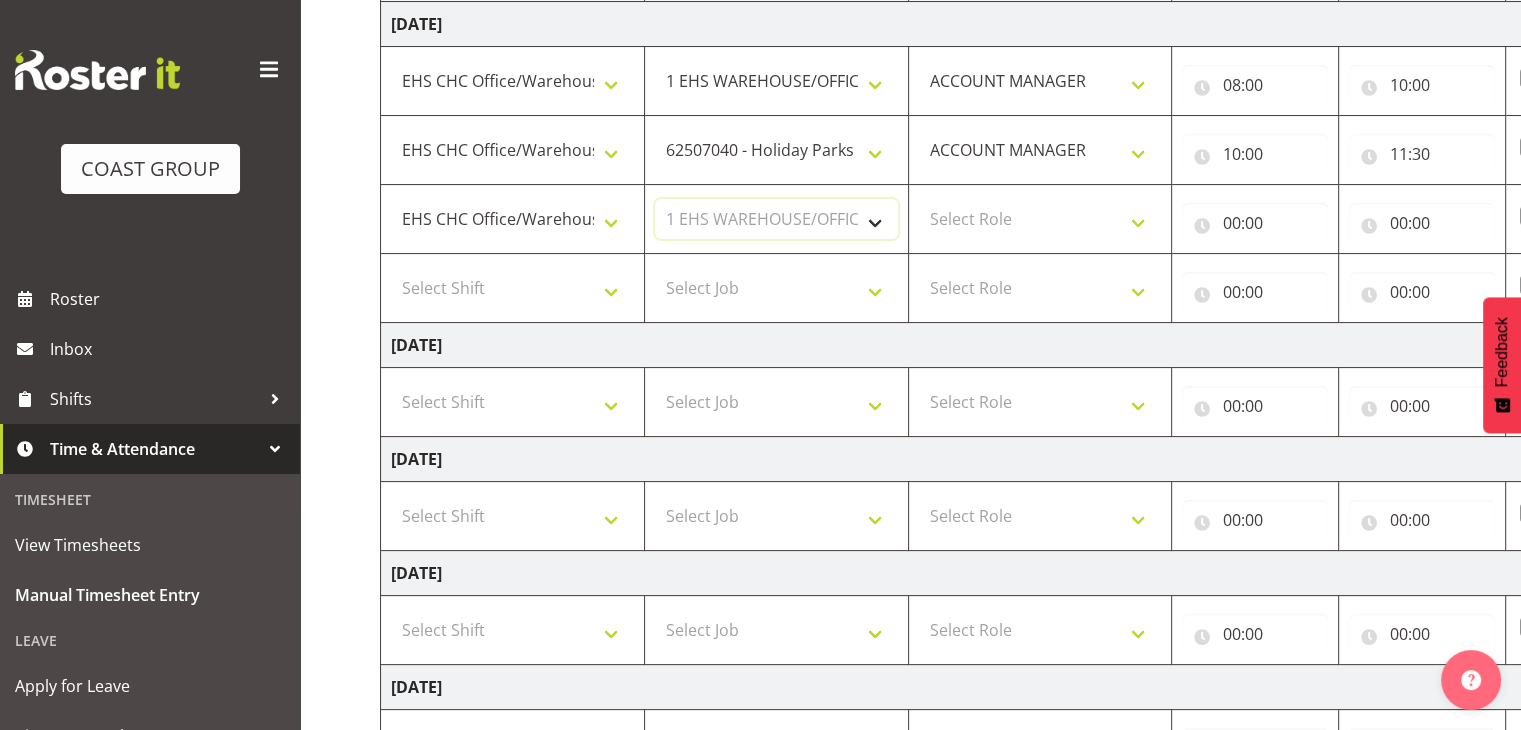 click on "Select Job  1 Carlton Events 1 [PERSON_NAME][GEOGRAPHIC_DATA] 1 [PERSON_NAME][GEOGRAPHIC_DATA] 1 EHS WAREHOUSE/OFFICE 1 GRS 1 SLP Production 1 SLP Tradeshows 12504000 - AKL Casual [DATE] 1250400R - April Casual C&R 2025 12504050 - CDES Engineering and Technology Expo 2025 12504070 - FINZ (National Financial Adviser Conf) 2025 1250407A - Fidelity @ FINZ Conf 2025 1250407B - La Trobe @ FINZ Conf 25 1250407C - Partners Life @ FINZ Conf 25 12504080 - AKL Go Green 2025 12504100 - NZSEE 2025 12504120 - Ester Show 2025 12504150 - Test-[PERSON_NAME]-May 12505000 - AKL Casual [DATE] 1250500R - May Casual C&R 2025 12505020 - Hutchwilco Boat Show 2025 1250502R - [GEOGRAPHIC_DATA] Boat Show 2025 - C&R 12505030 - NZOHS Conference 2025 12505040 - Aotearoa Art Fair 2025 12505060 - Waipa Home Show 2025 12505070 - CAS 2025 1250507A - CAS 2025 - 200 Doors 1250507B - CAS 2025 - Cutera 1250507C - CAS 2025 - Dermocosmetica 12505080 - [GEOGRAPHIC_DATA] Conference 2025 1250508A - Zeiss @ [GEOGRAPHIC_DATA] 25 1250508B - Roche @ [GEOGRAPHIC_DATA] 25 1250508C - Alcon @ [GEOGRAPHIC_DATA] 25 12505130 - Test- [PERSON_NAME] 1" at bounding box center (776, 219) 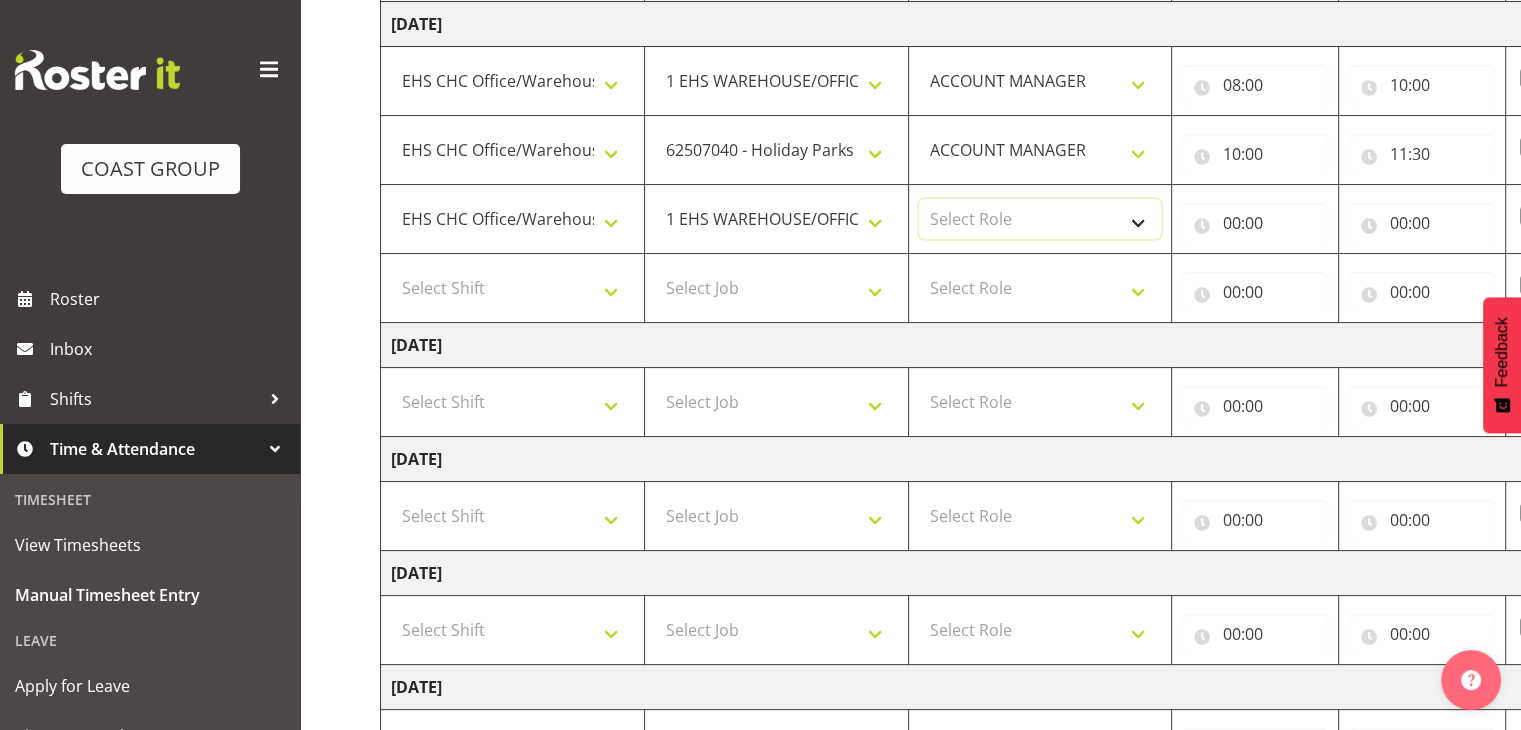 click on "Select Role  ACCOUNT MANAGER" at bounding box center (1040, 219) 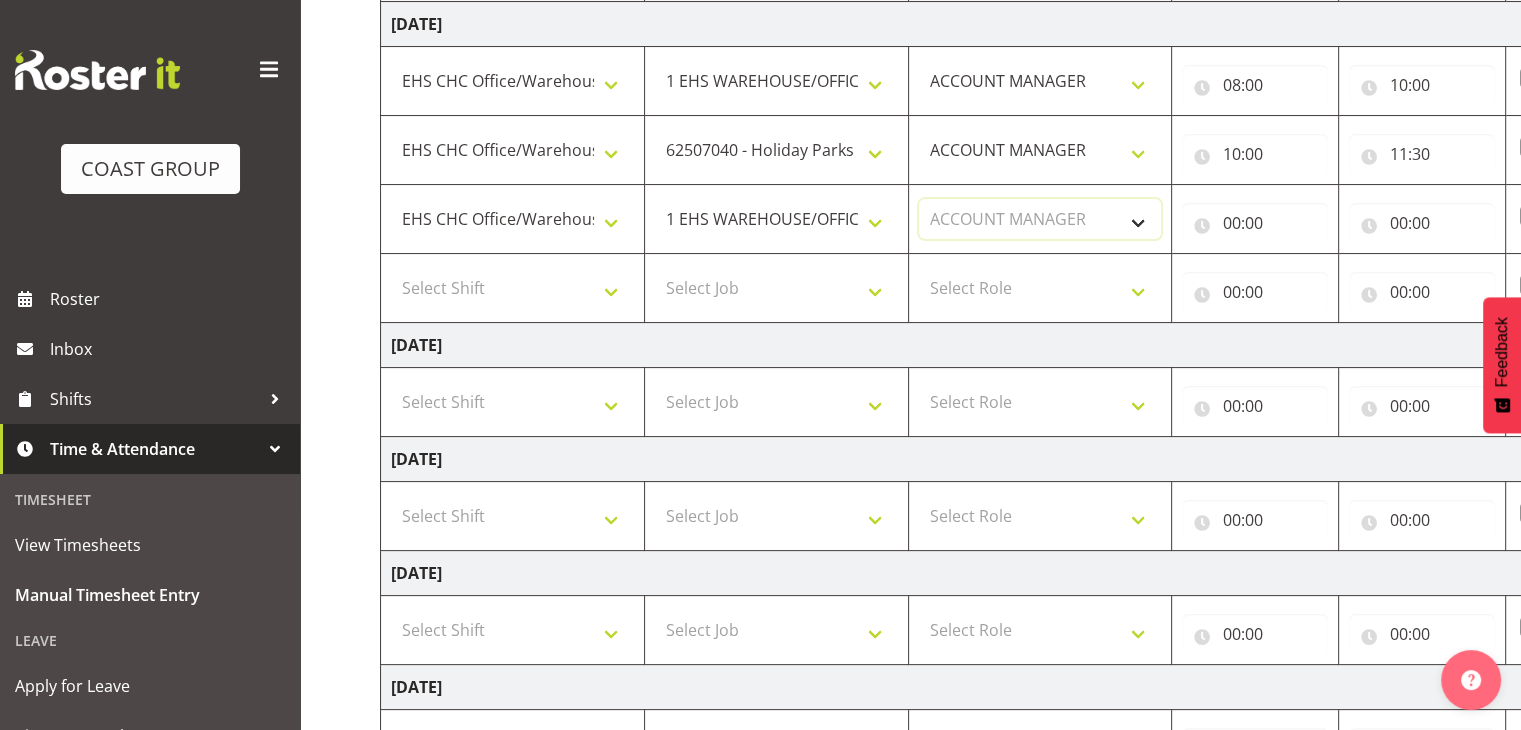 click on "Select Role  ACCOUNT MANAGER" at bounding box center [1040, 219] 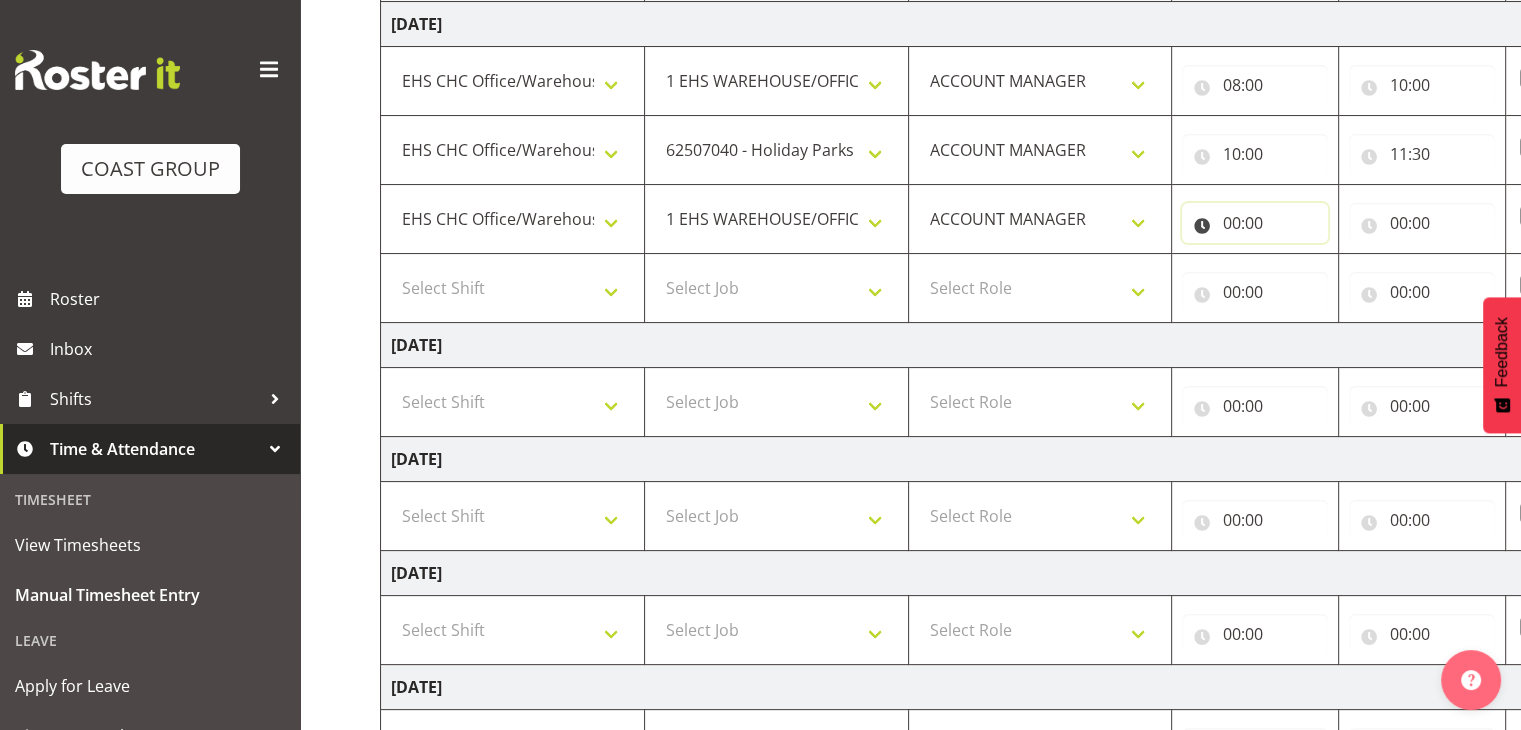 click on "00:00" at bounding box center (1255, 223) 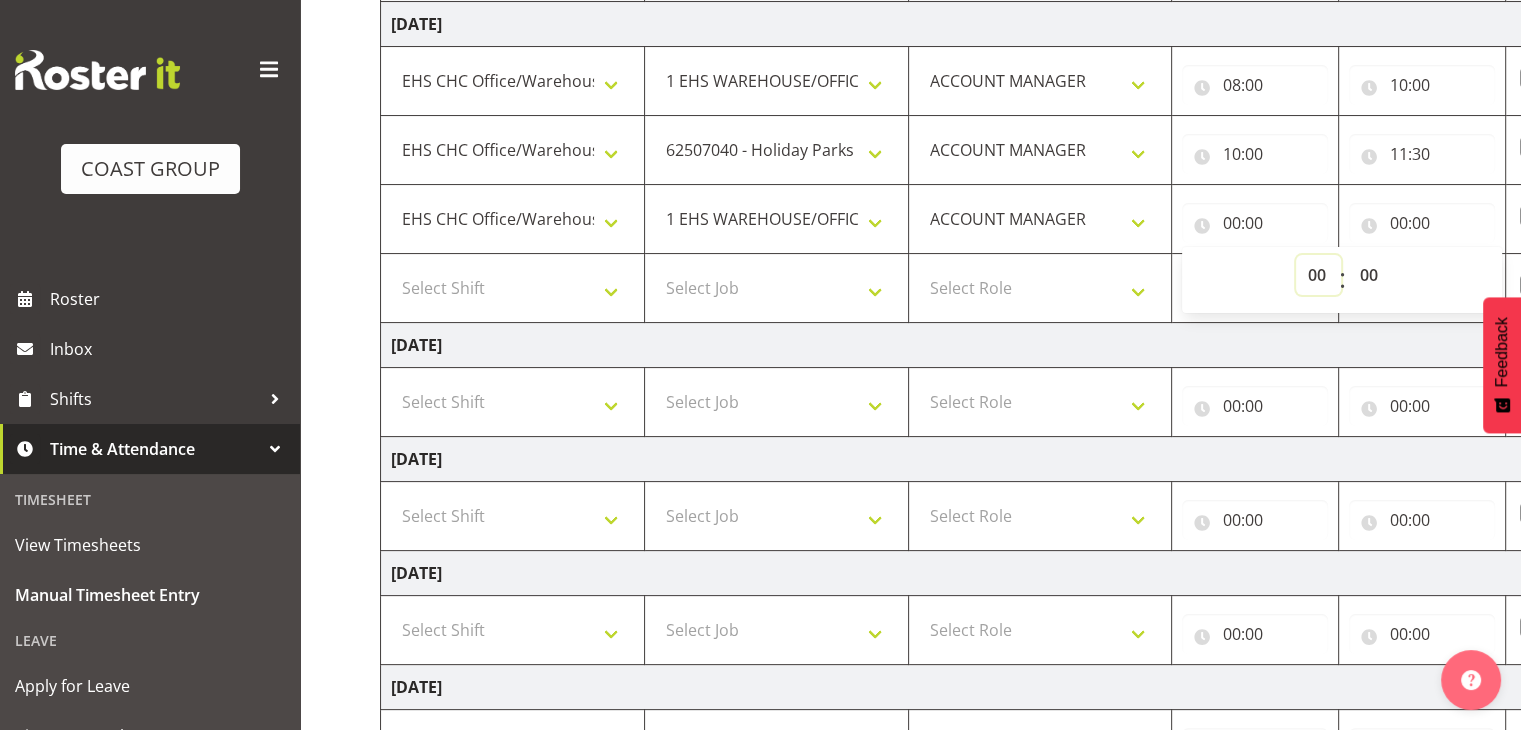 click on "00   01   02   03   04   05   06   07   08   09   10   11   12   13   14   15   16   17   18   19   20   21   22   23" at bounding box center (1318, 275) 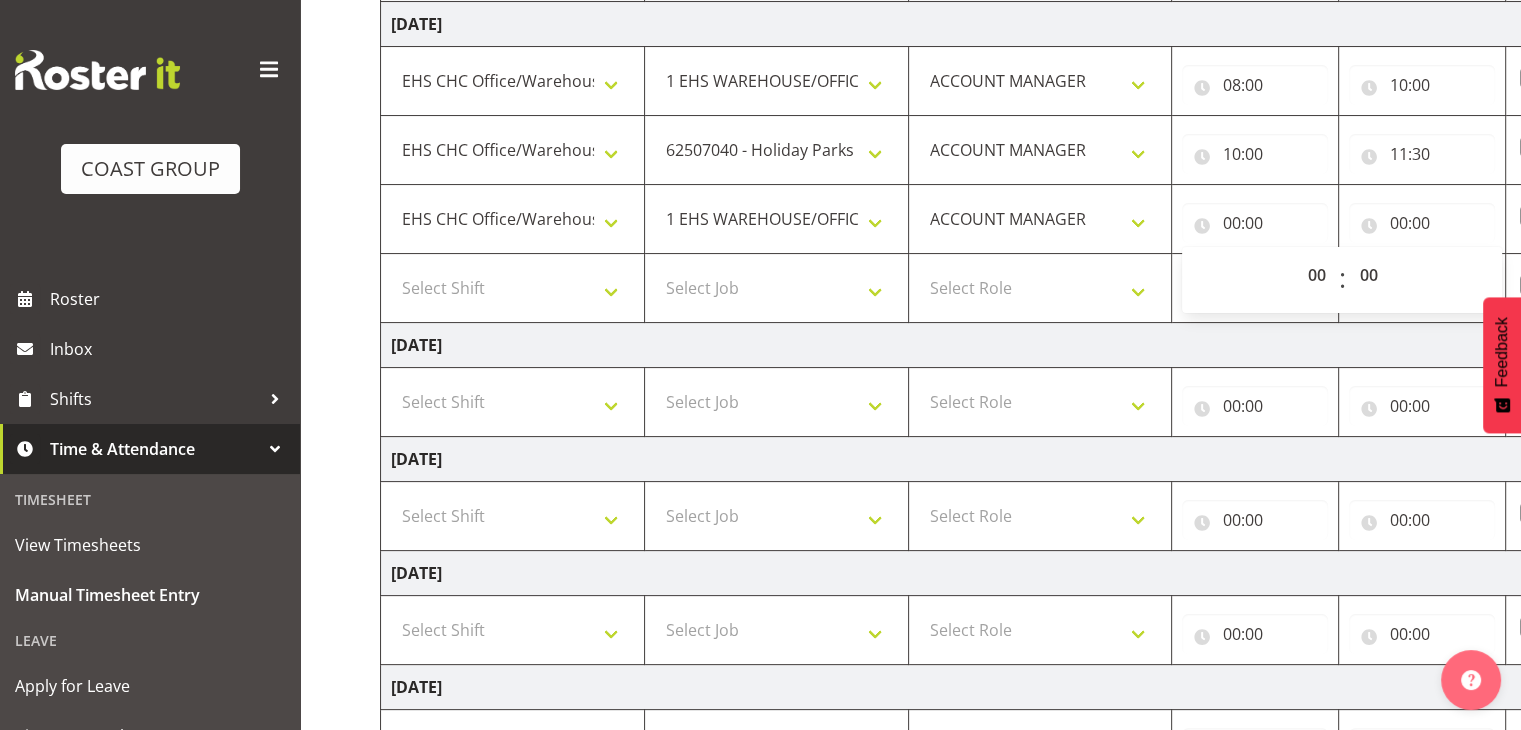 click on "[DATE]" at bounding box center (1080, 345) 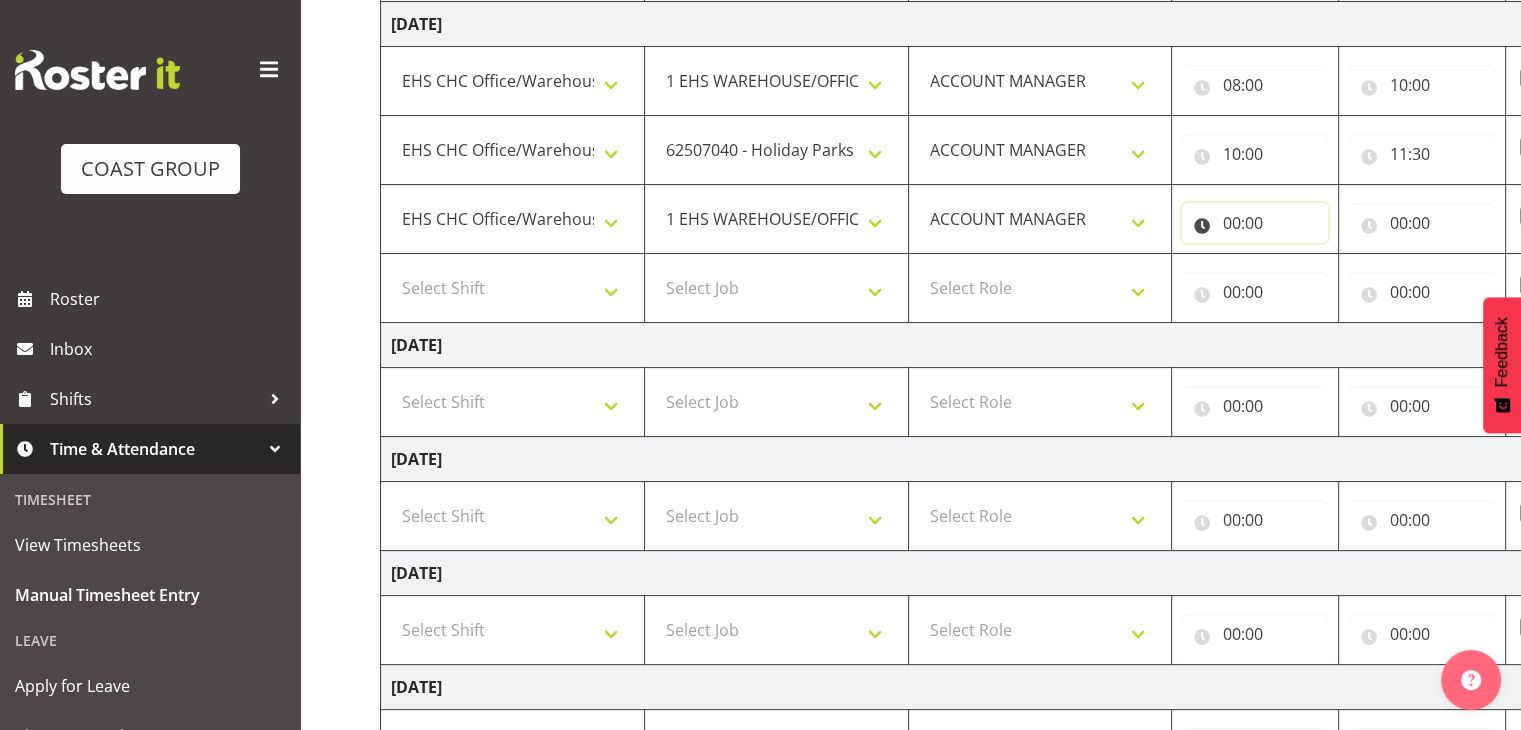 click on "00:00" at bounding box center [1255, 223] 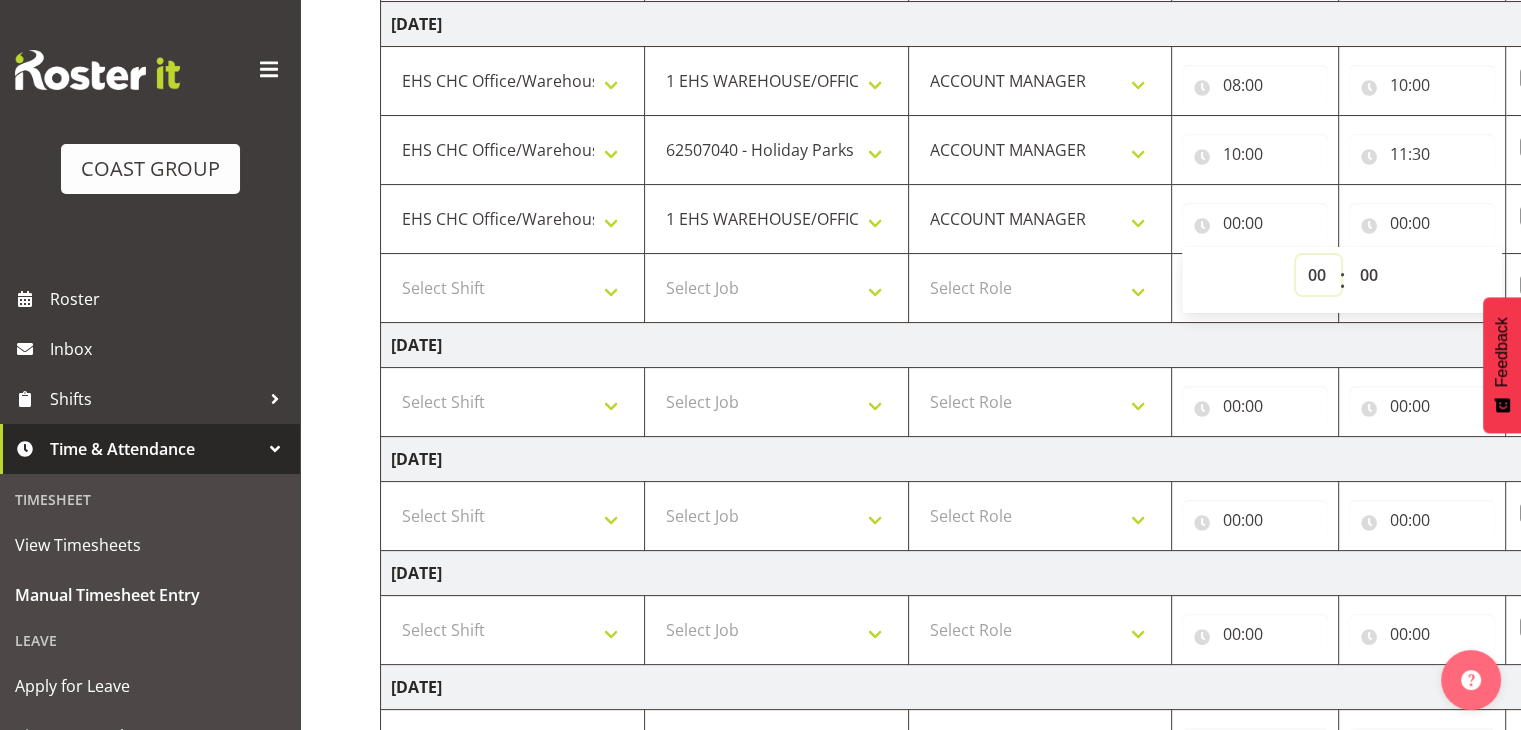 click on "00   01   02   03   04   05   06   07   08   09   10   11   12   13   14   15   16   17   18   19   20   21   22   23" at bounding box center [1318, 275] 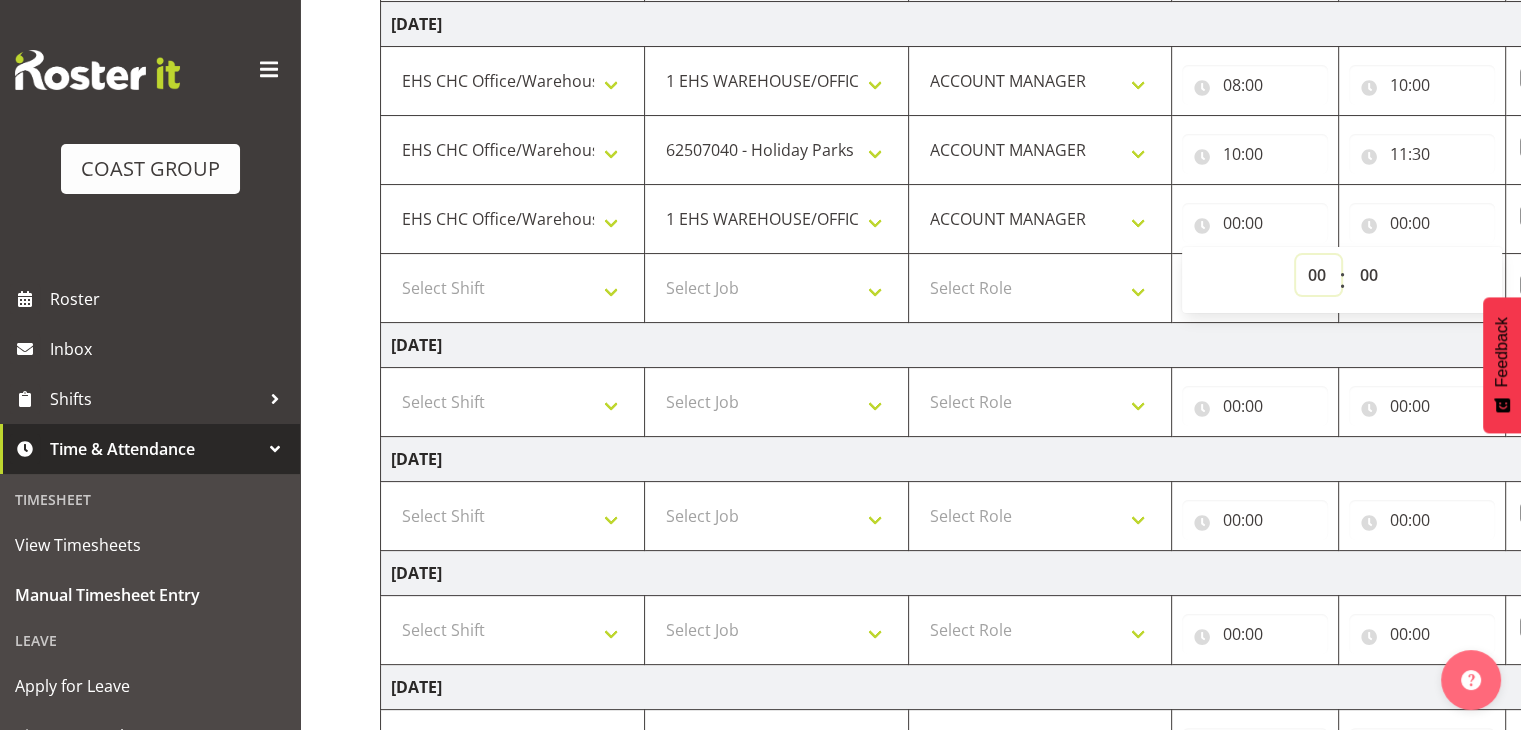 select on "11" 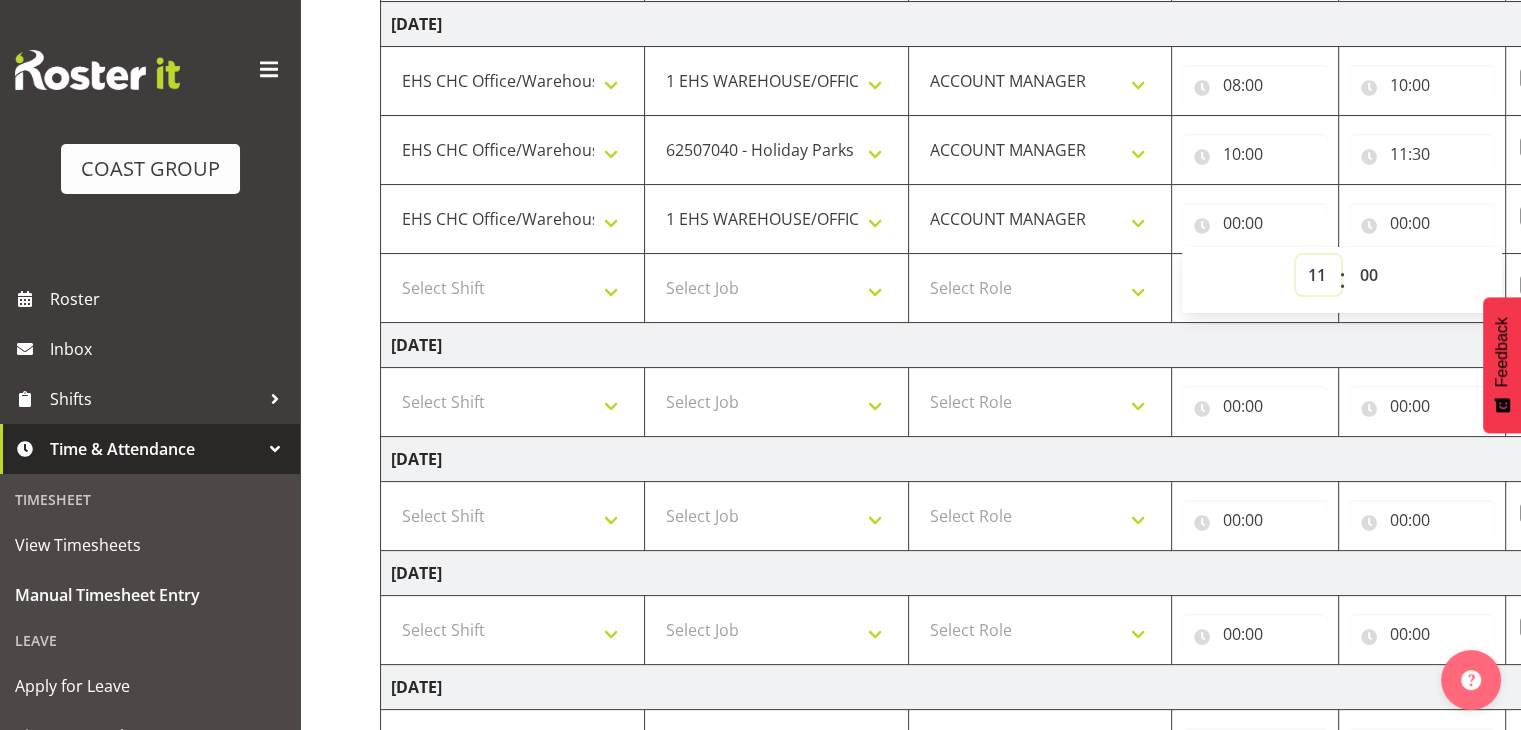 click on "00   01   02   03   04   05   06   07   08   09   10   11   12   13   14   15   16   17   18   19   20   21   22   23" at bounding box center (1318, 275) 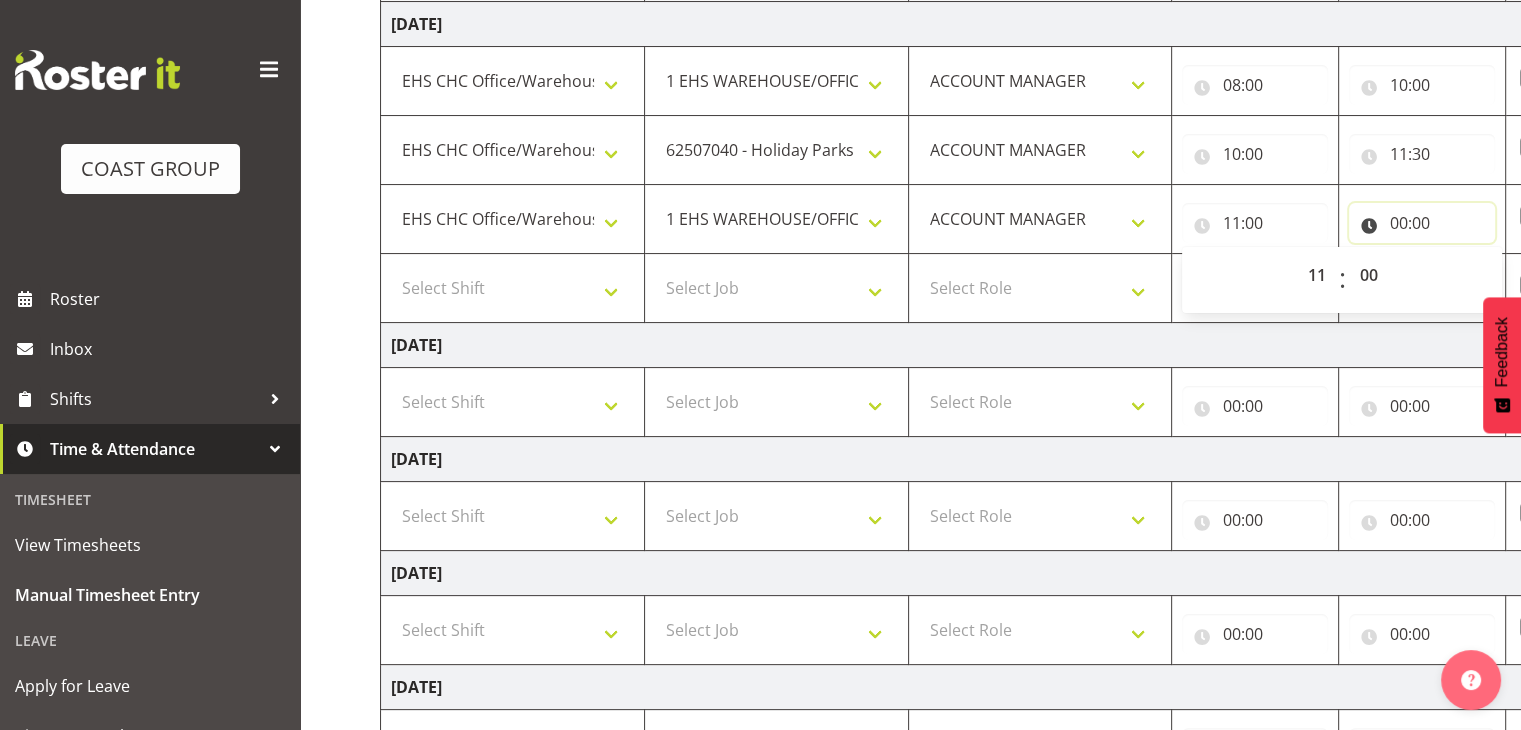 click on "00:00" at bounding box center [1422, 223] 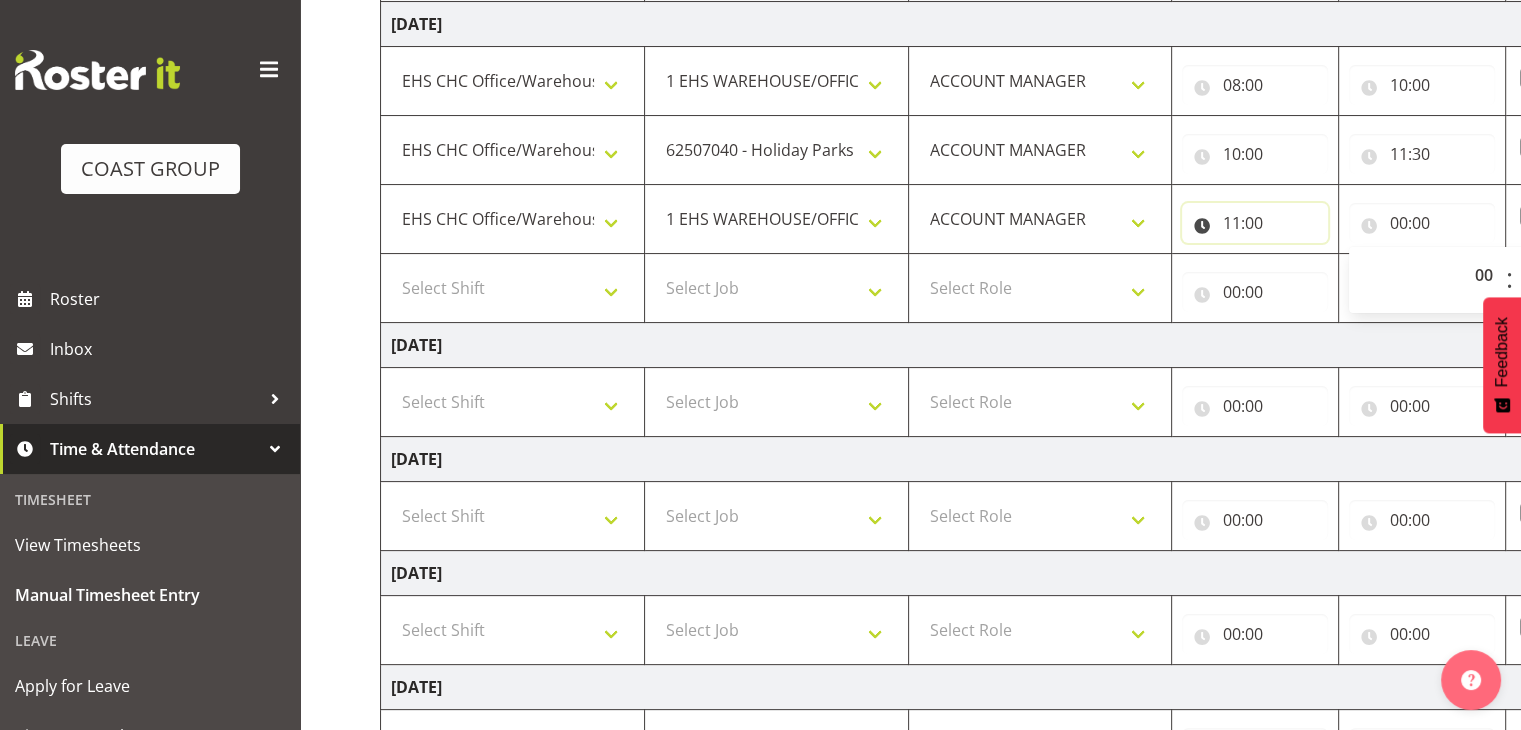 click on "11:00" at bounding box center (1255, 223) 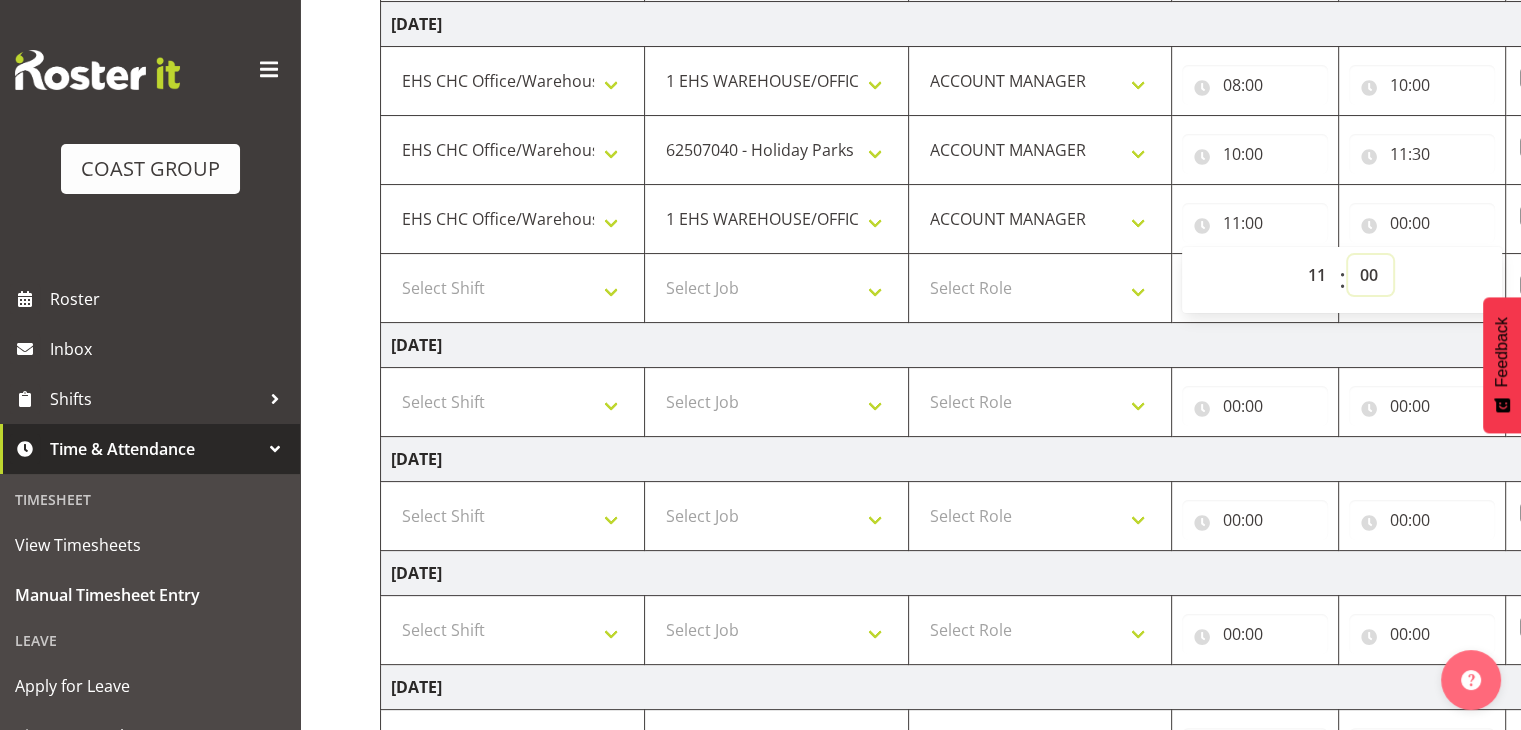 drag, startPoint x: 1370, startPoint y: 277, endPoint x: 1373, endPoint y: 288, distance: 11.401754 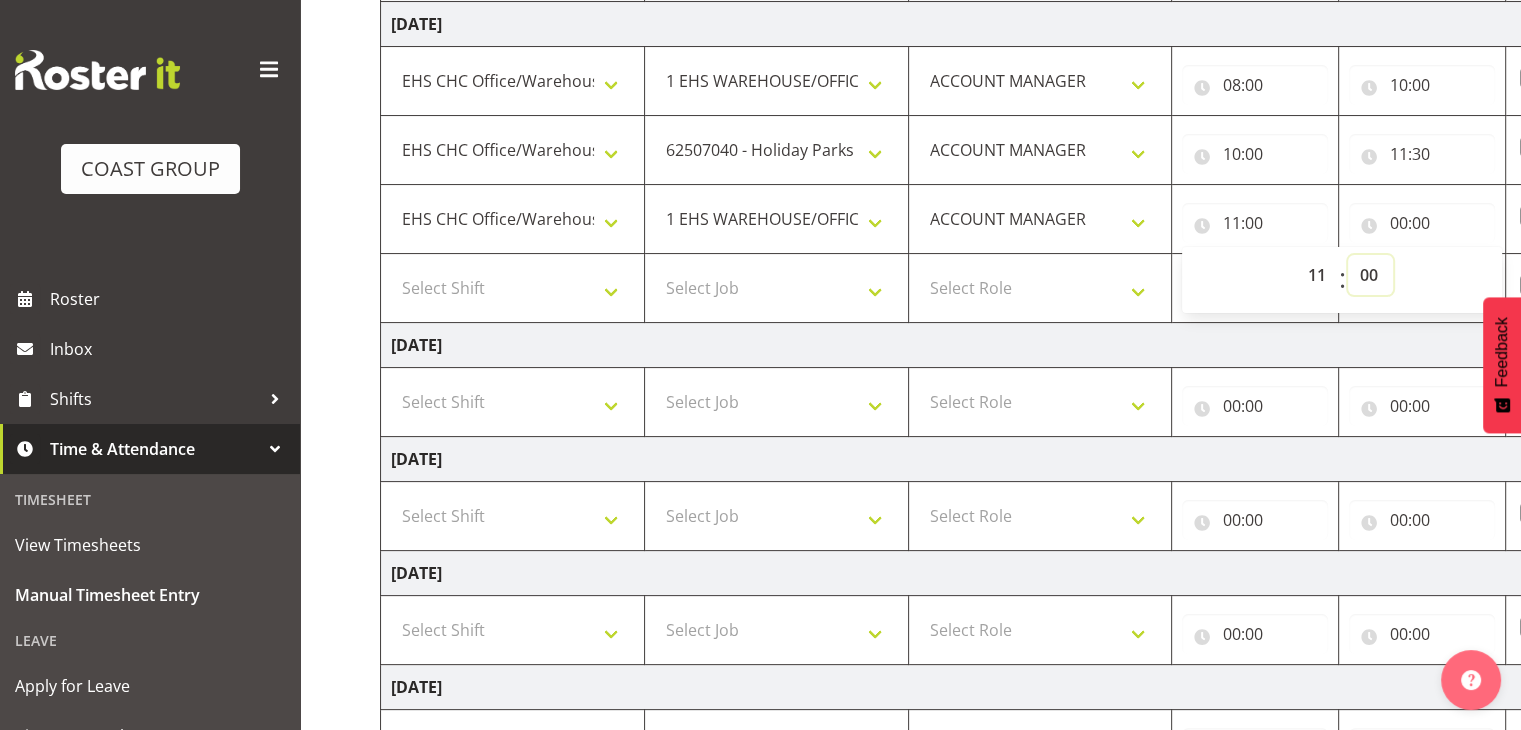 click on "00   01   02   03   04   05   06   07   08   09   10   11   12   13   14   15   16   17   18   19   20   21   22   23   24   25   26   27   28   29   30   31   32   33   34   35   36   37   38   39   40   41   42   43   44   45   46   47   48   49   50   51   52   53   54   55   56   57   58   59" at bounding box center (1370, 275) 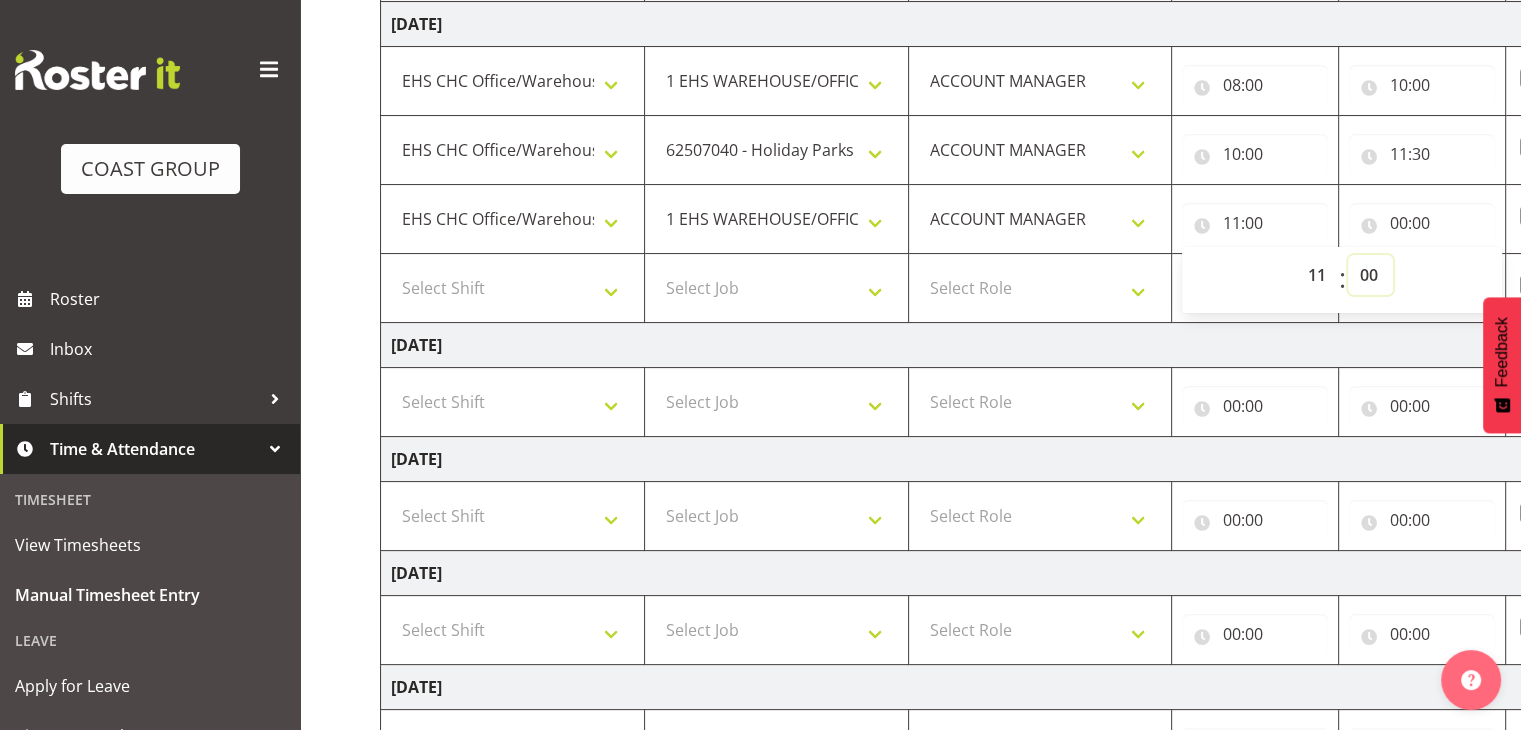 select on "30" 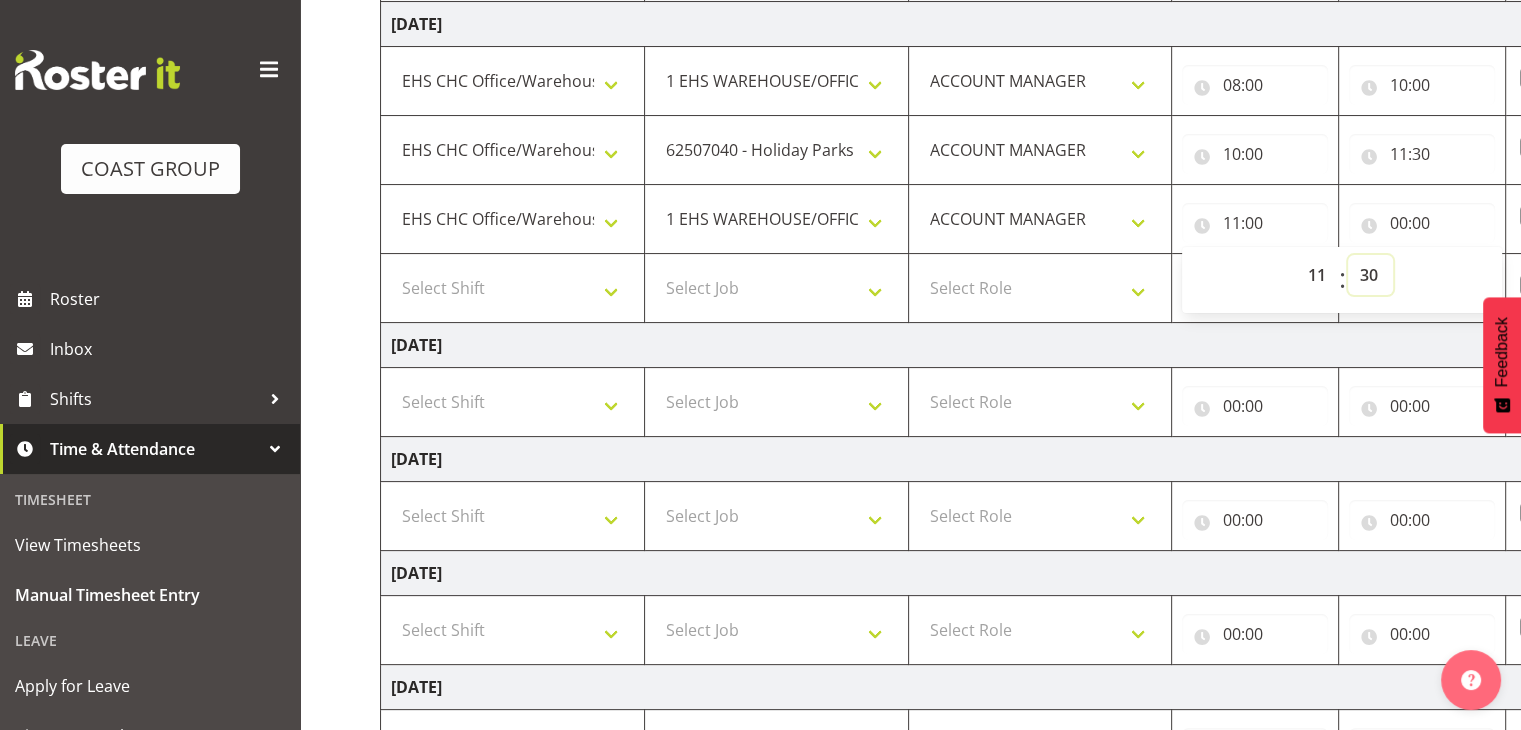 click on "00   01   02   03   04   05   06   07   08   09   10   11   12   13   14   15   16   17   18   19   20   21   22   23   24   25   26   27   28   29   30   31   32   33   34   35   36   37   38   39   40   41   42   43   44   45   46   47   48   49   50   51   52   53   54   55   56   57   58   59" at bounding box center [1370, 275] 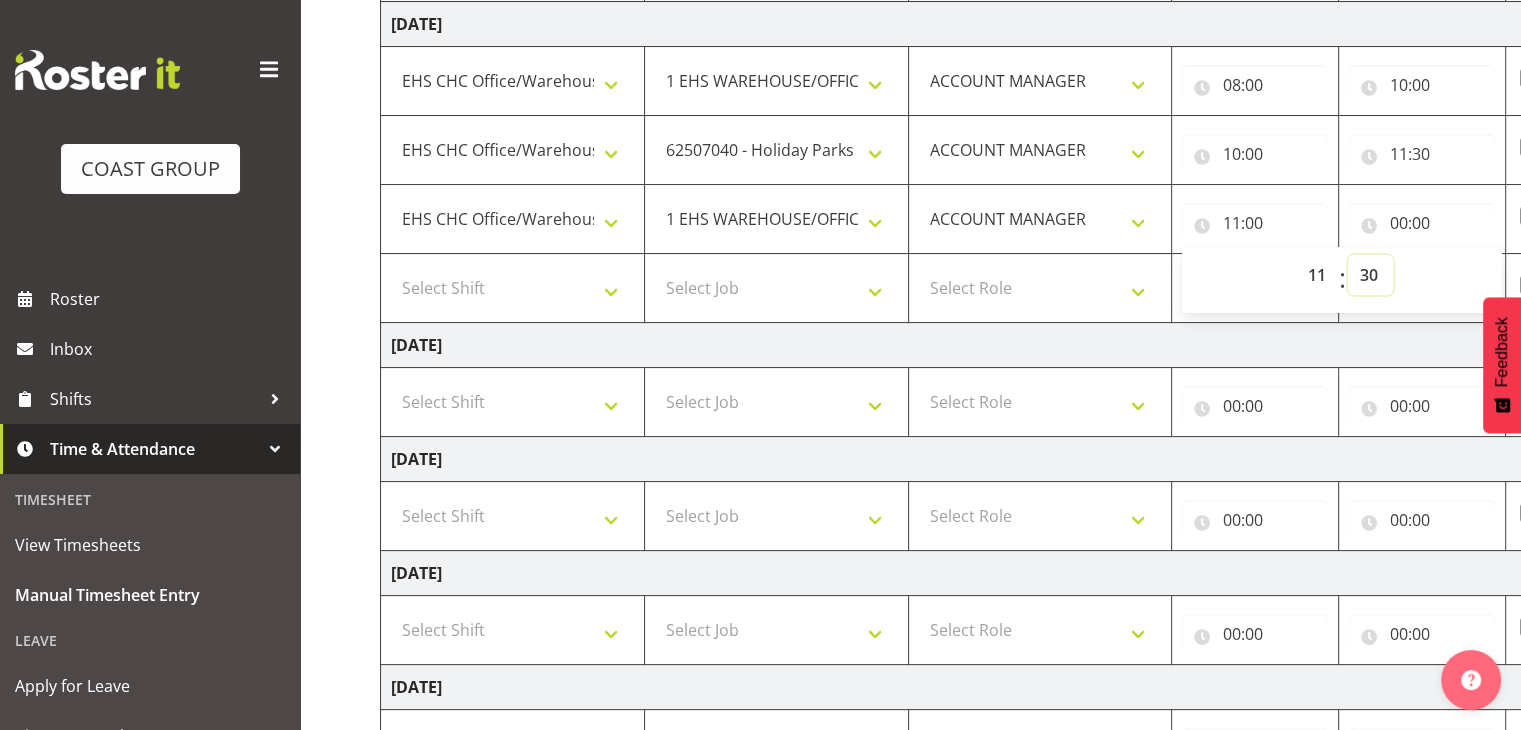 type on "11:30" 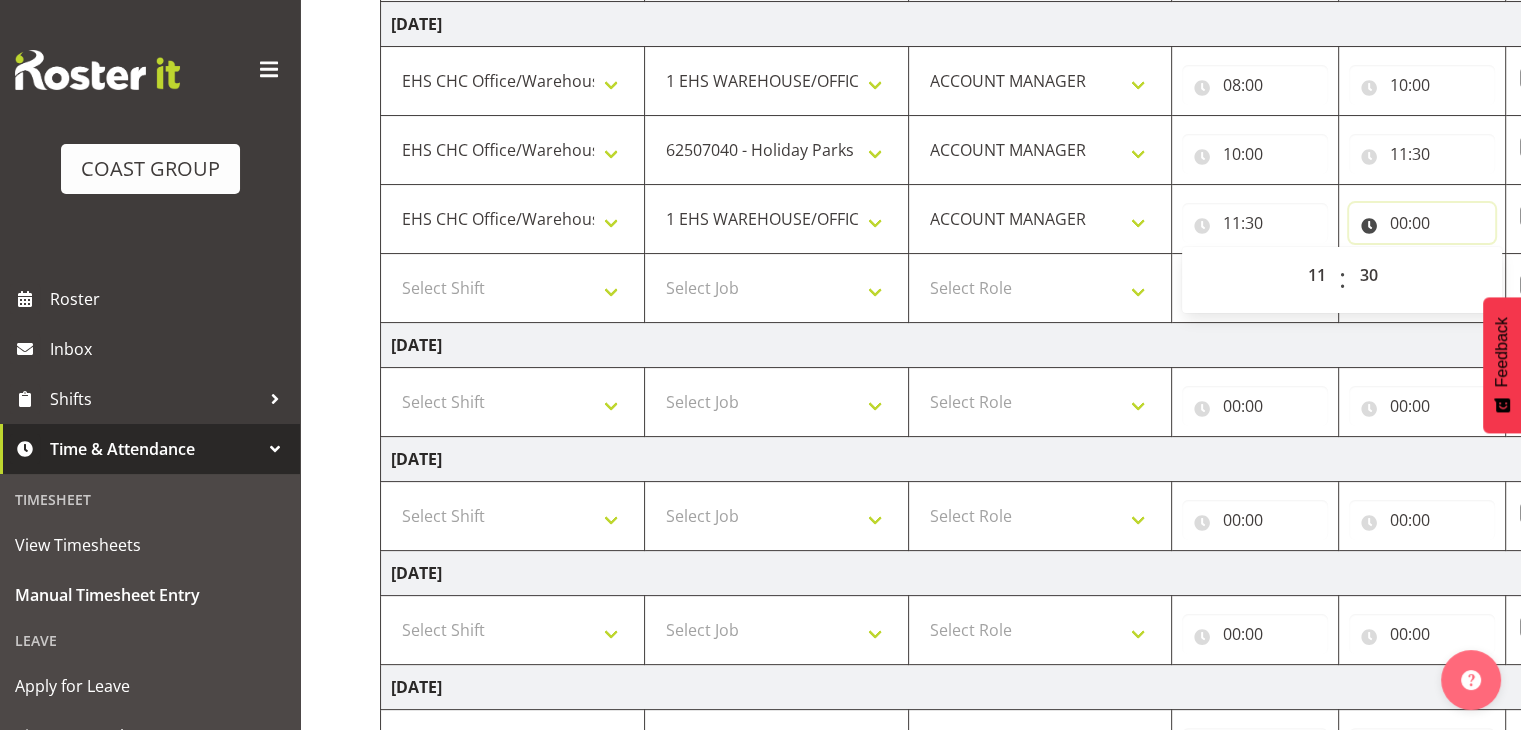 click on "00:00" at bounding box center [1422, 223] 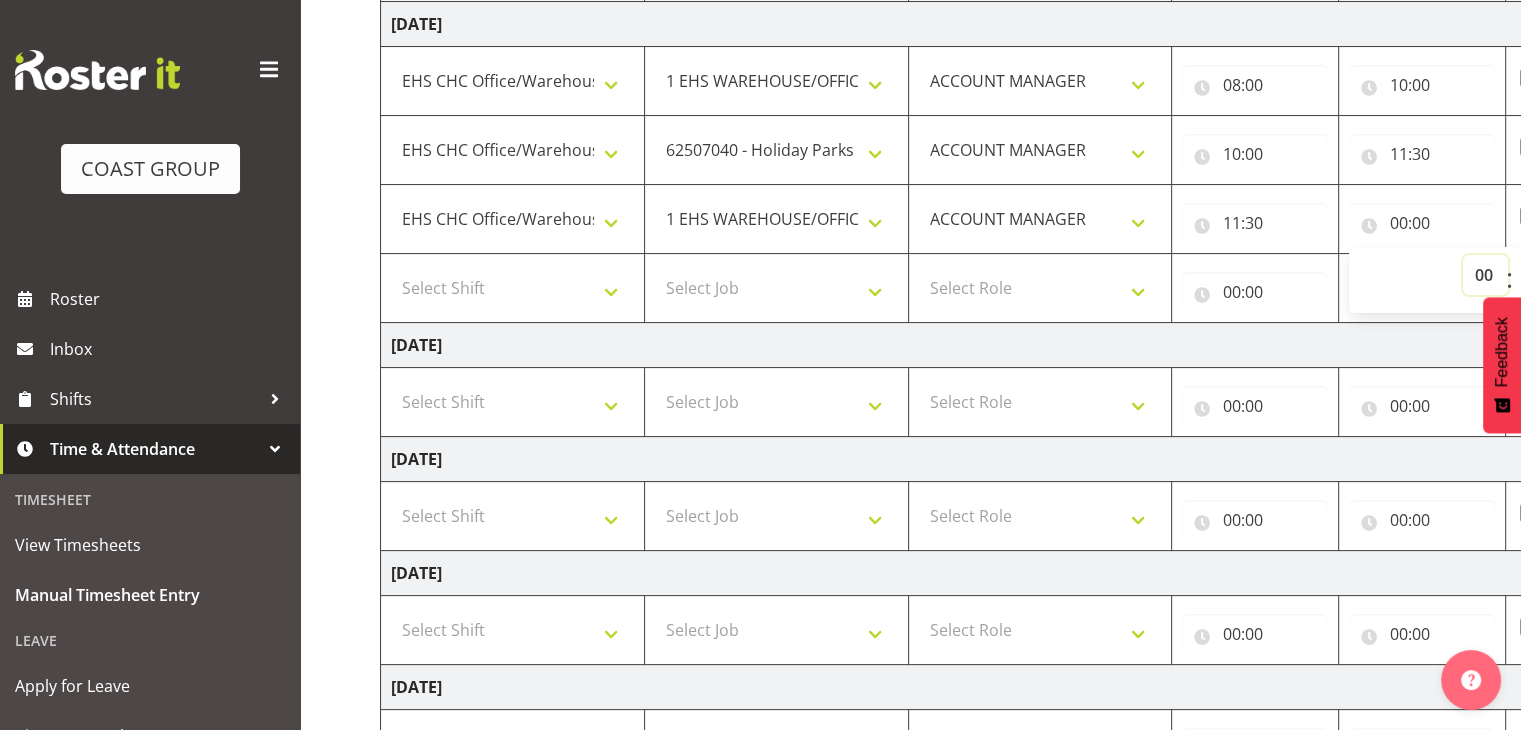 click on "00   01   02   03   04   05   06   07   08   09   10   11   12   13   14   15   16   17   18   19   20   21   22   23" at bounding box center (1485, 275) 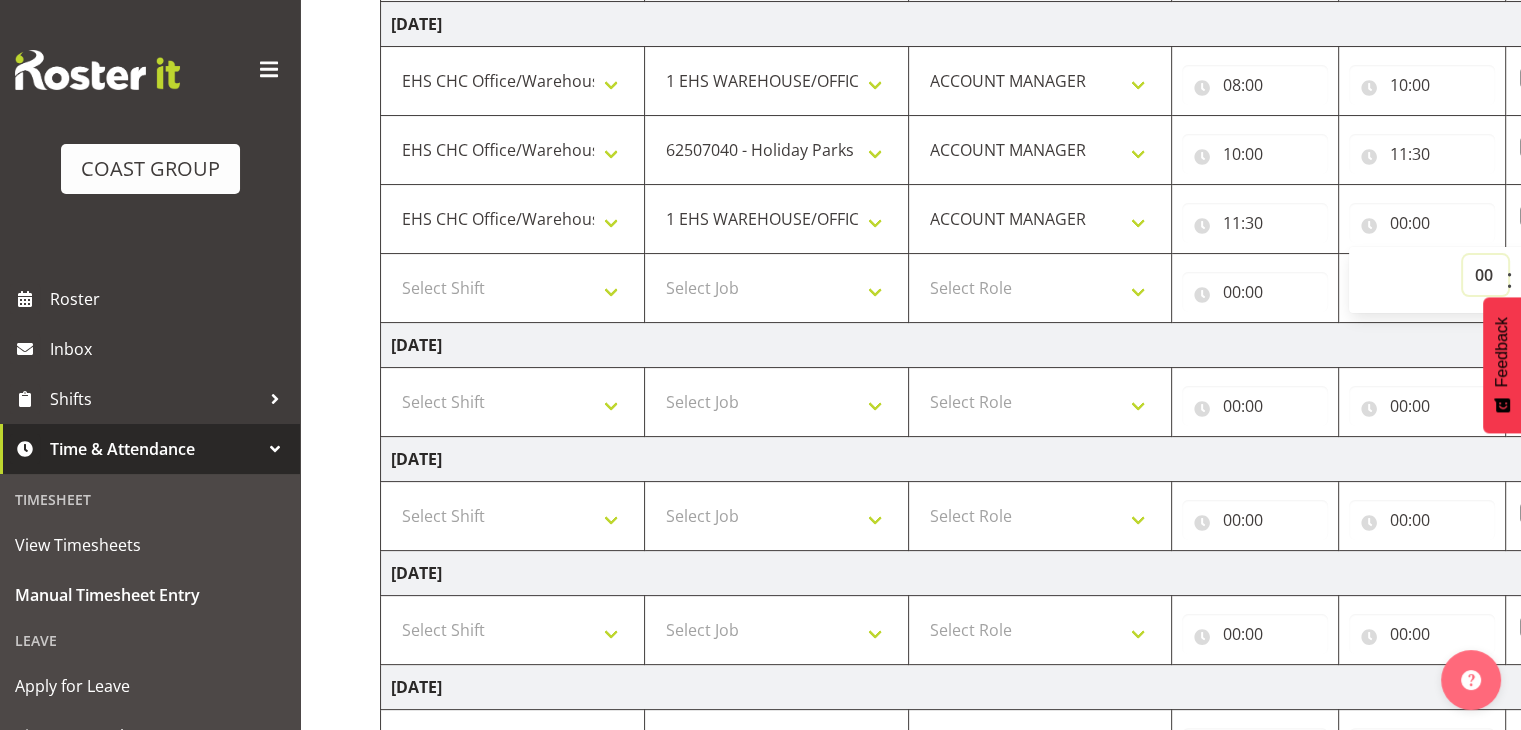 select on "13" 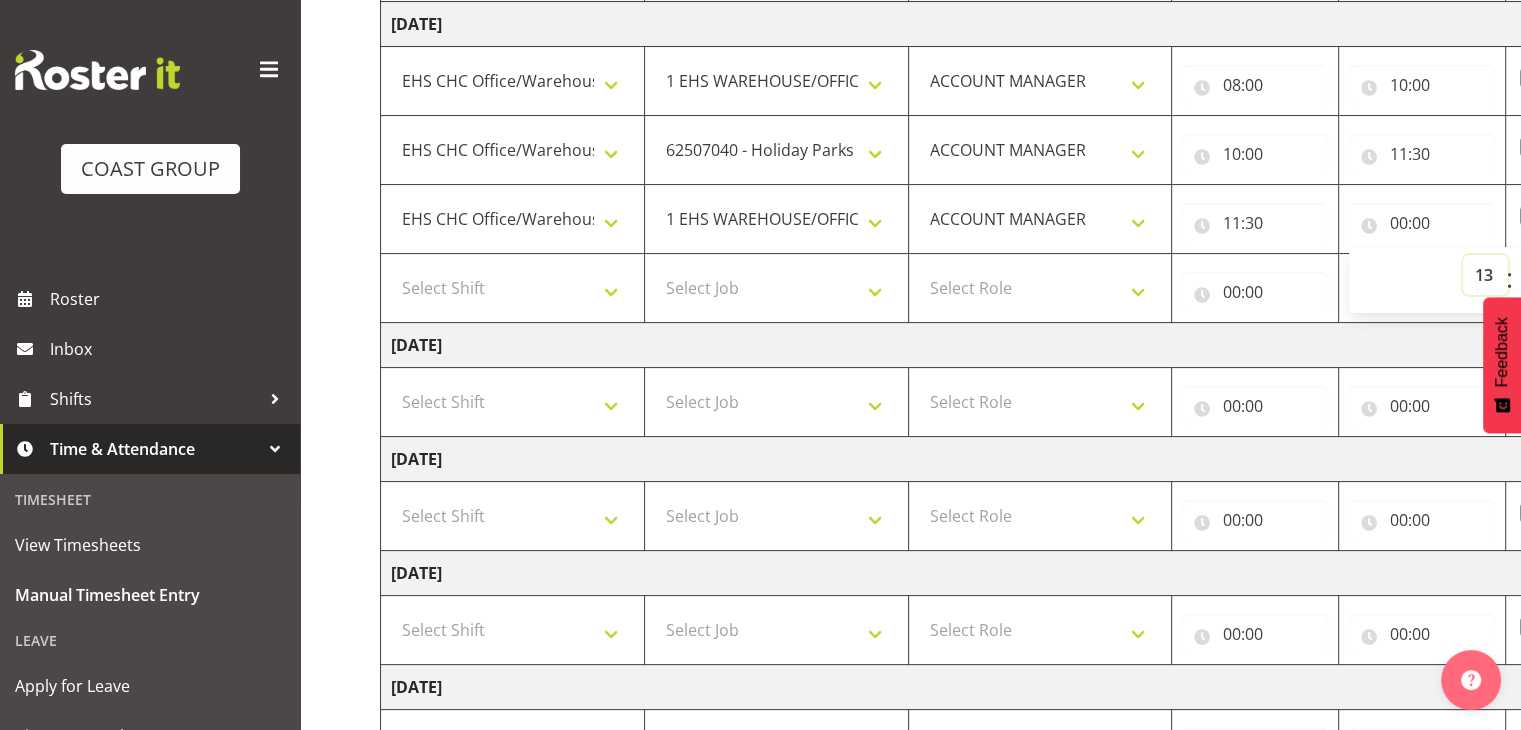 click on "00   01   02   03   04   05   06   07   08   09   10   11   12   13   14   15   16   17   18   19   20   21   22   23" at bounding box center (1485, 275) 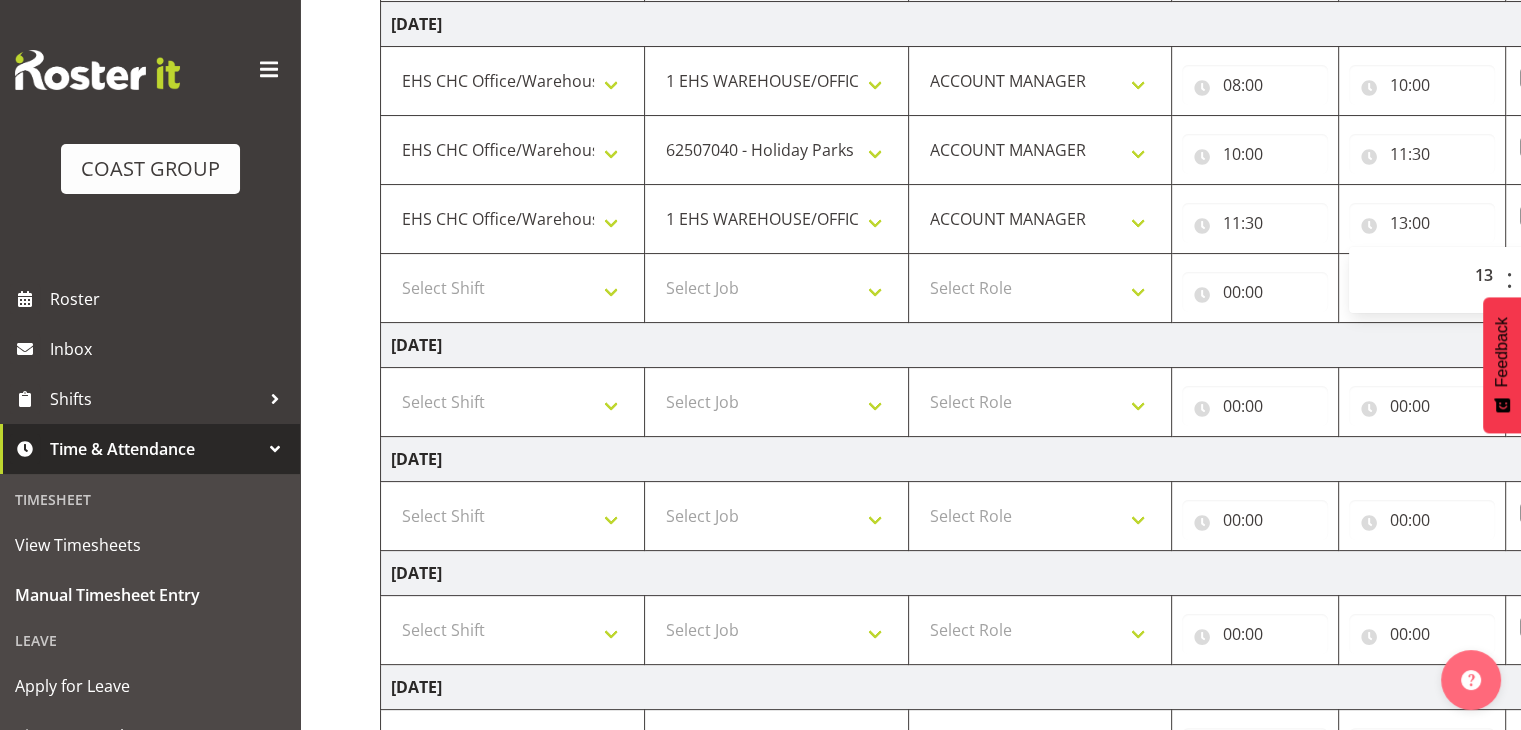 click on "[DATE]" at bounding box center [1080, 345] 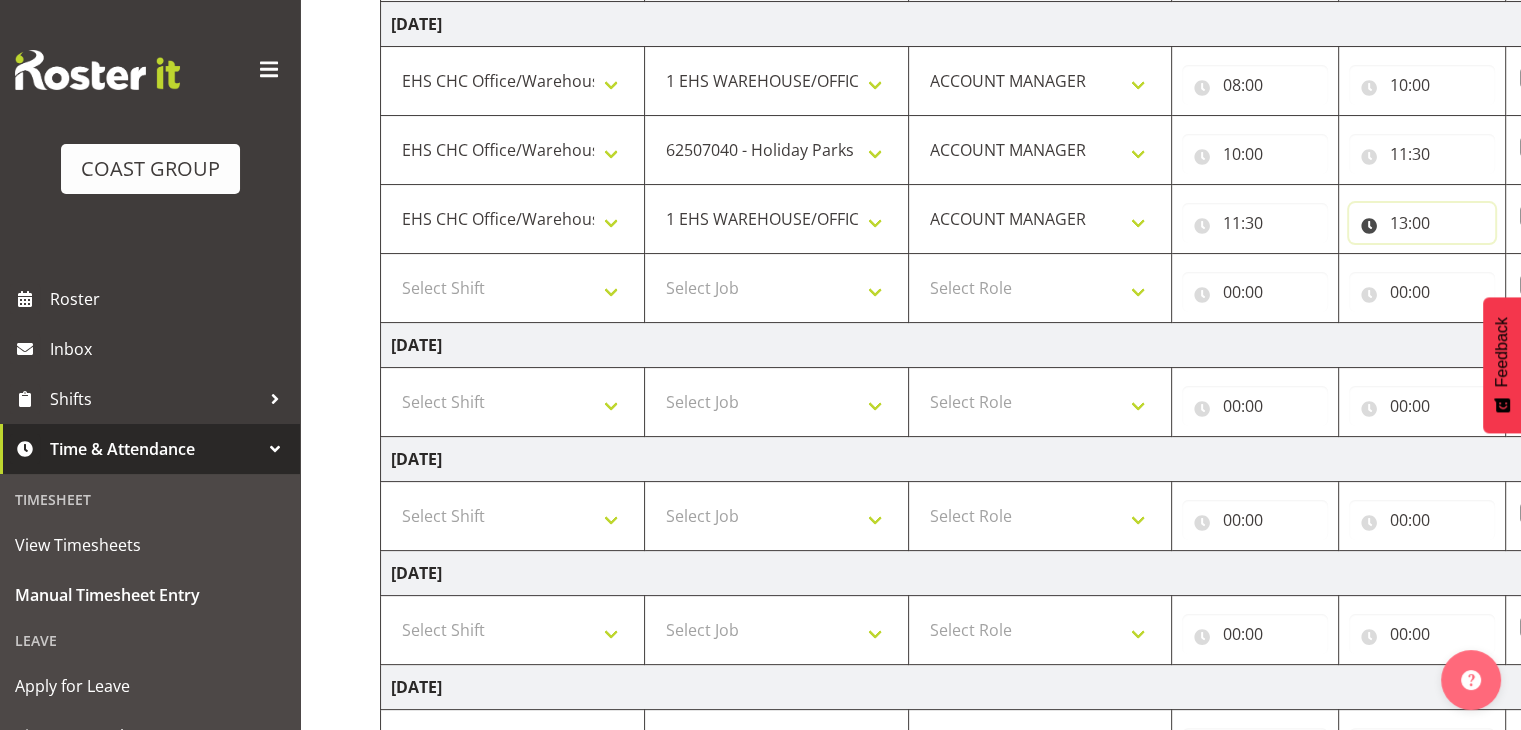 click on "13:00" at bounding box center (1422, 223) 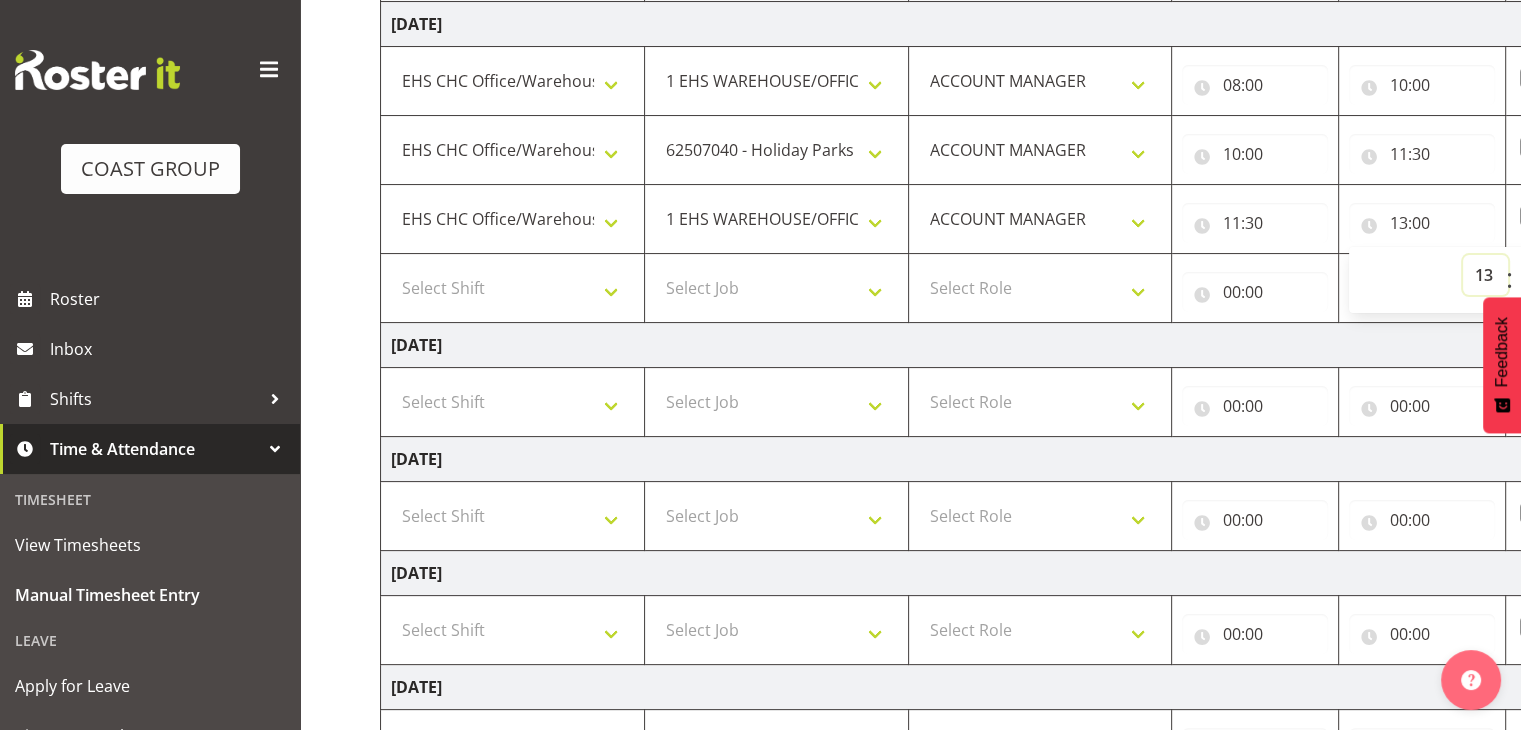 click on "00   01   02   03   04   05   06   07   08   09   10   11   12   13   14   15   16   17   18   19   20   21   22   23" at bounding box center (1485, 275) 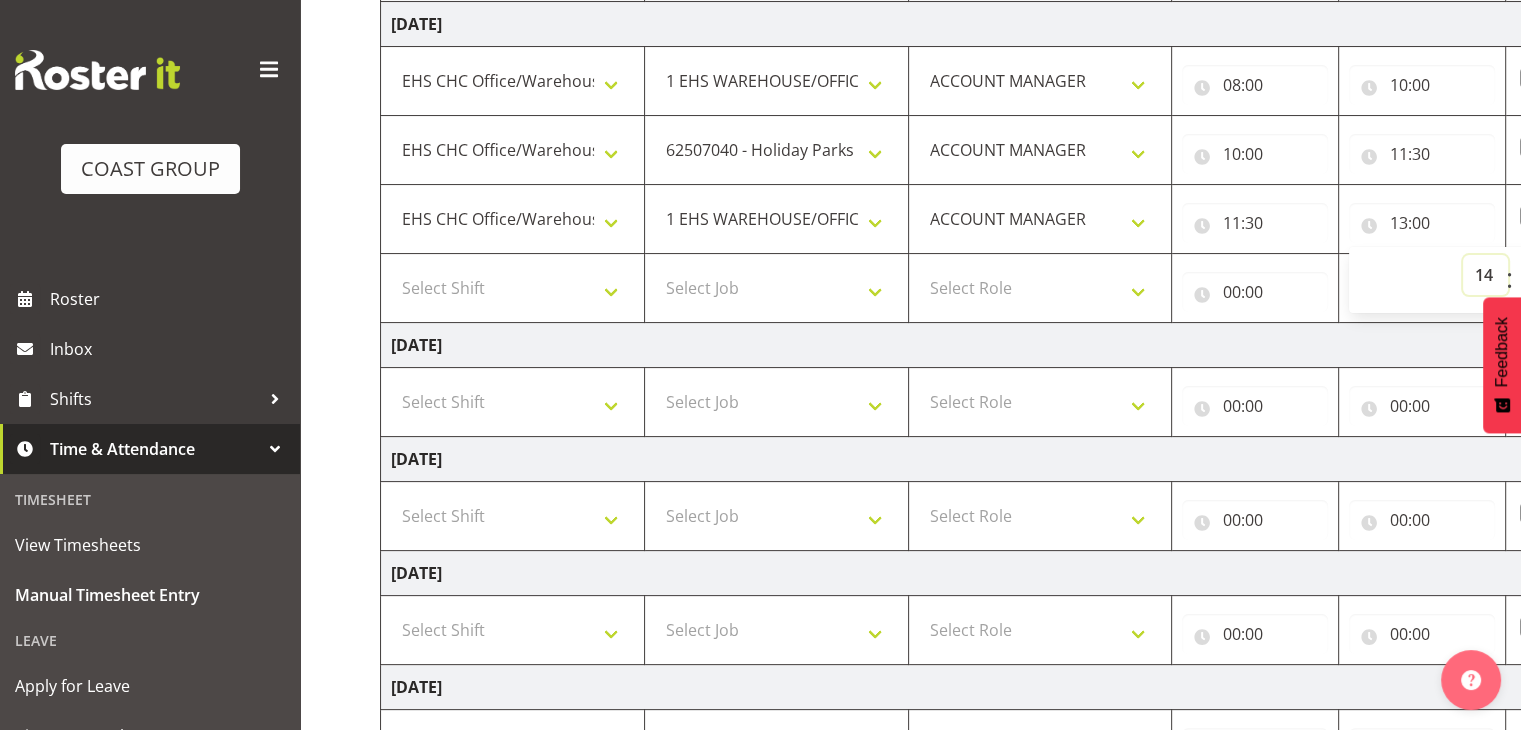 click on "00   01   02   03   04   05   06   07   08   09   10   11   12   13   14   15   16   17   18   19   20   21   22   23" at bounding box center (1485, 275) 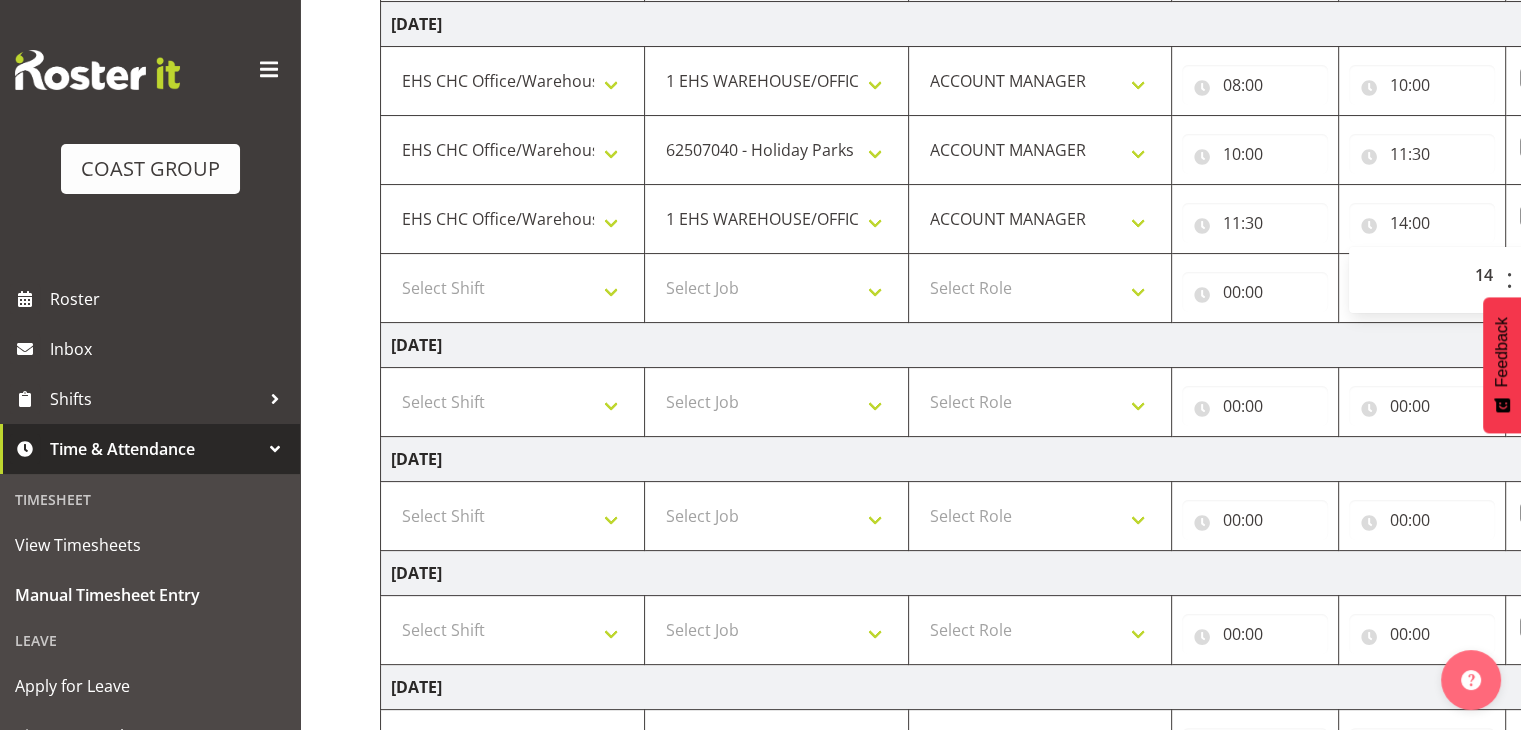 drag, startPoint x: 1373, startPoint y: 353, endPoint x: 1356, endPoint y: 367, distance: 22.022715 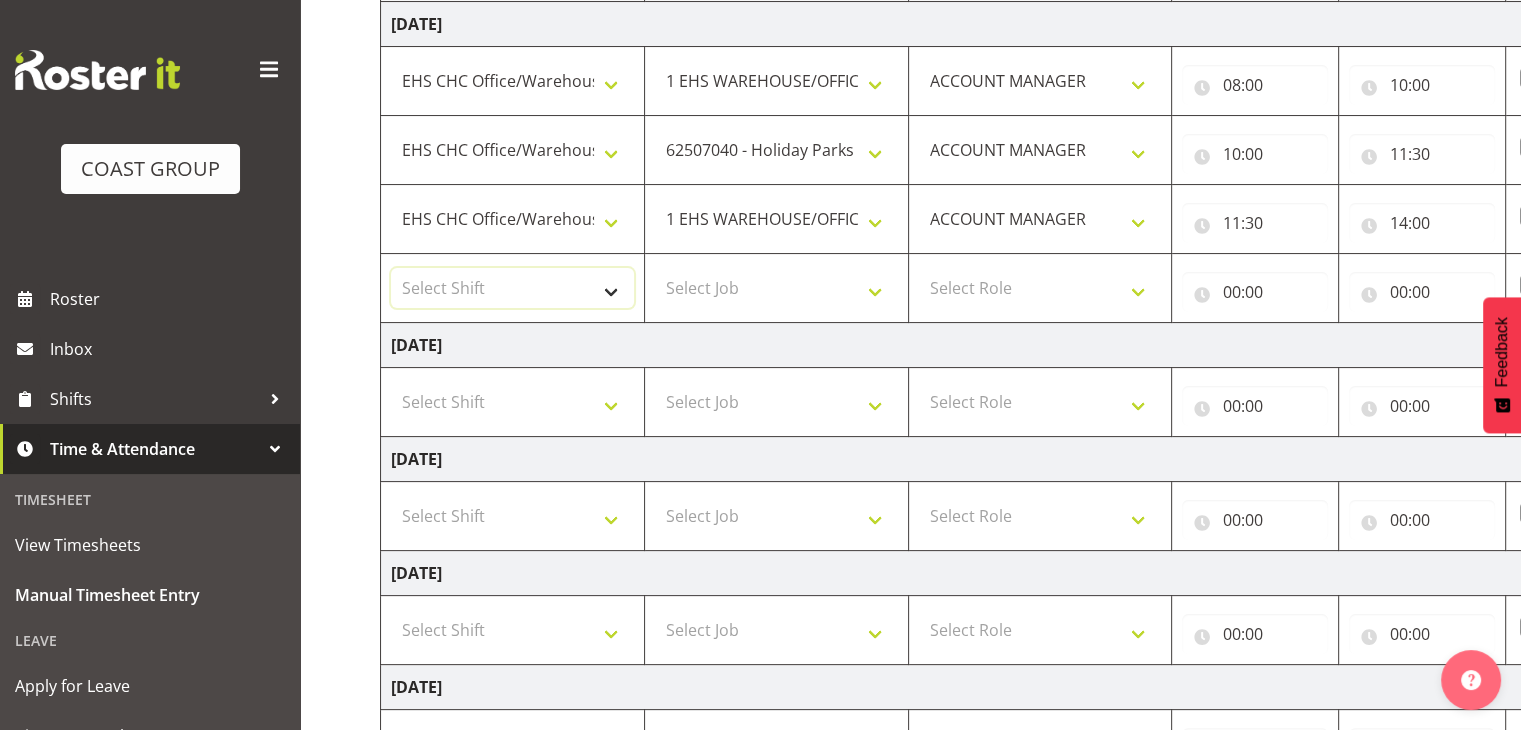 click on "Select Shift  Break ANZICS Break All Blacks casual Break Armageddon Break Art show Break CHCH Food Show Break CHCH Food Show Break CSNZ Break Canterbury Homeshow Break [PERSON_NAME] H/S Backwalls Break Clubs NZ Break Downstream Break Dramfest Break FANZ Break HOY Break HOY Break HOY Fly to CHCH Break Horticulture Break Host tech Break IBD Break LGNZ Break Lawlink Break Marlborough Home show Break NZ Shoulder and Elbow Break NZHS Break NZMCA Break NZMCA Break NZOHA Break NZSBA Break PINZ Break Panels Arena Break QT Homeshow Break [PERSON_NAME] Pinot Noir Break SYA Break Show your ability Break Wedding expo Break back walls of foodshow Break back walls of star homeshow Break brewers Guild Break red meat Break selwyn art show Break south mach Break south mach Break southerbys conference Break starhomeshow Build ANZICS Build BOINZ Build Baby Show Build Holiday parks Build Host tech Build LGNZ Build LGNZ Build Lawlink Build [GEOGRAPHIC_DATA] Home show Build NRHC Build NZMCA Build NZMCA Build NZMCA Build NZMCA Build [GEOGRAPHIC_DATA] Build NZSBA" at bounding box center [512, 288] 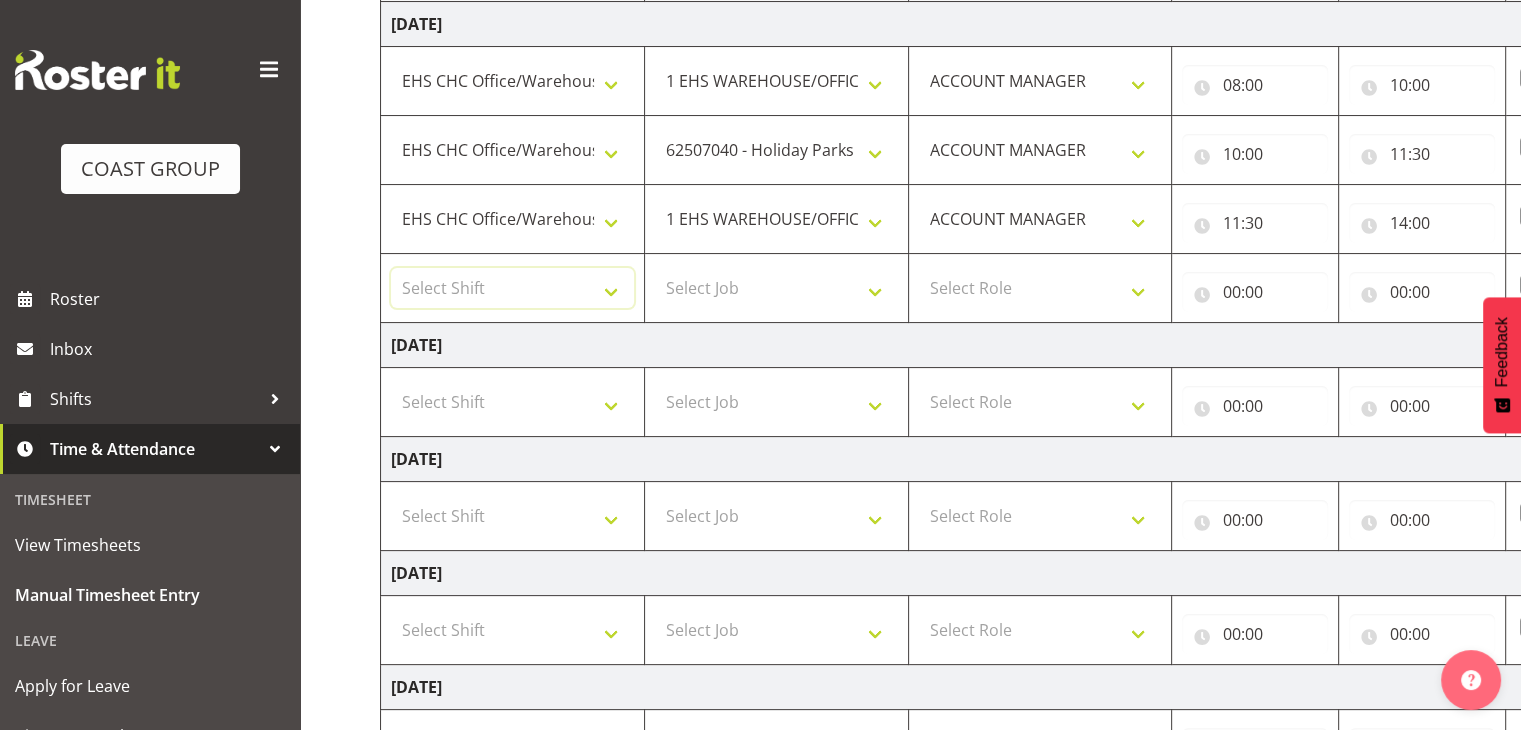 select on "1404" 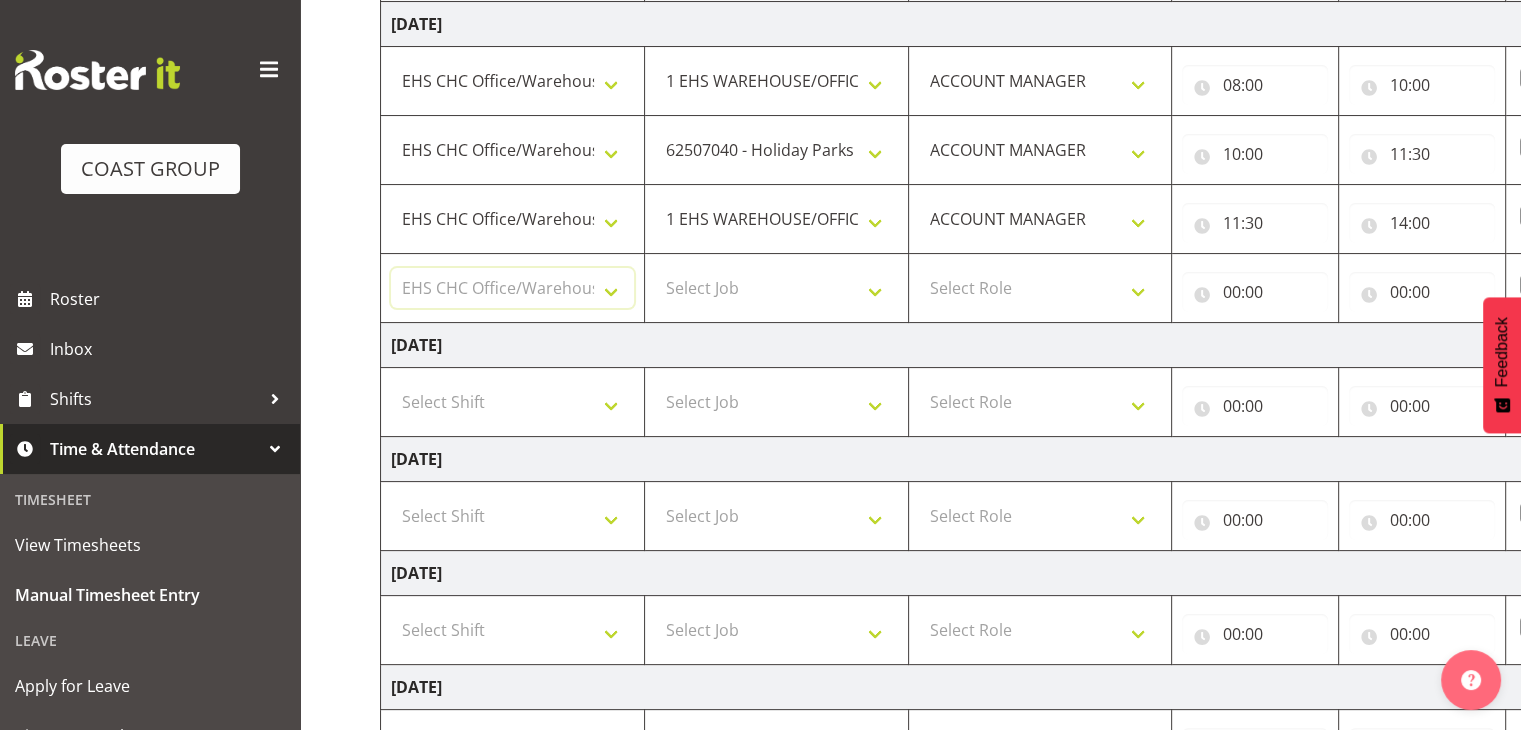 click on "Select Shift  Break ANZICS Break All Blacks casual Break Armageddon Break Art show Break CHCH Food Show Break CHCH Food Show Break CSNZ Break Canterbury Homeshow Break [PERSON_NAME] H/S Backwalls Break Clubs NZ Break Downstream Break Dramfest Break FANZ Break HOY Break HOY Break HOY Fly to CHCH Break Horticulture Break Host tech Break IBD Break LGNZ Break Lawlink Break Marlborough Home show Break NZ Shoulder and Elbow Break NZHS Break NZMCA Break NZMCA Break NZOHA Break NZSBA Break PINZ Break Panels Arena Break QT Homeshow Break [PERSON_NAME] Pinot Noir Break SYA Break Show your ability Break Wedding expo Break back walls of foodshow Break back walls of star homeshow Break brewers Guild Break red meat Break selwyn art show Break south mach Break south mach Break southerbys conference Break starhomeshow Build ANZICS Build BOINZ Build Baby Show Build Holiday parks Build Host tech Build LGNZ Build LGNZ Build Lawlink Build [GEOGRAPHIC_DATA] Home show Build NRHC Build NZMCA Build NZMCA Build NZMCA Build NZMCA Build [GEOGRAPHIC_DATA] Build NZSBA" at bounding box center (512, 288) 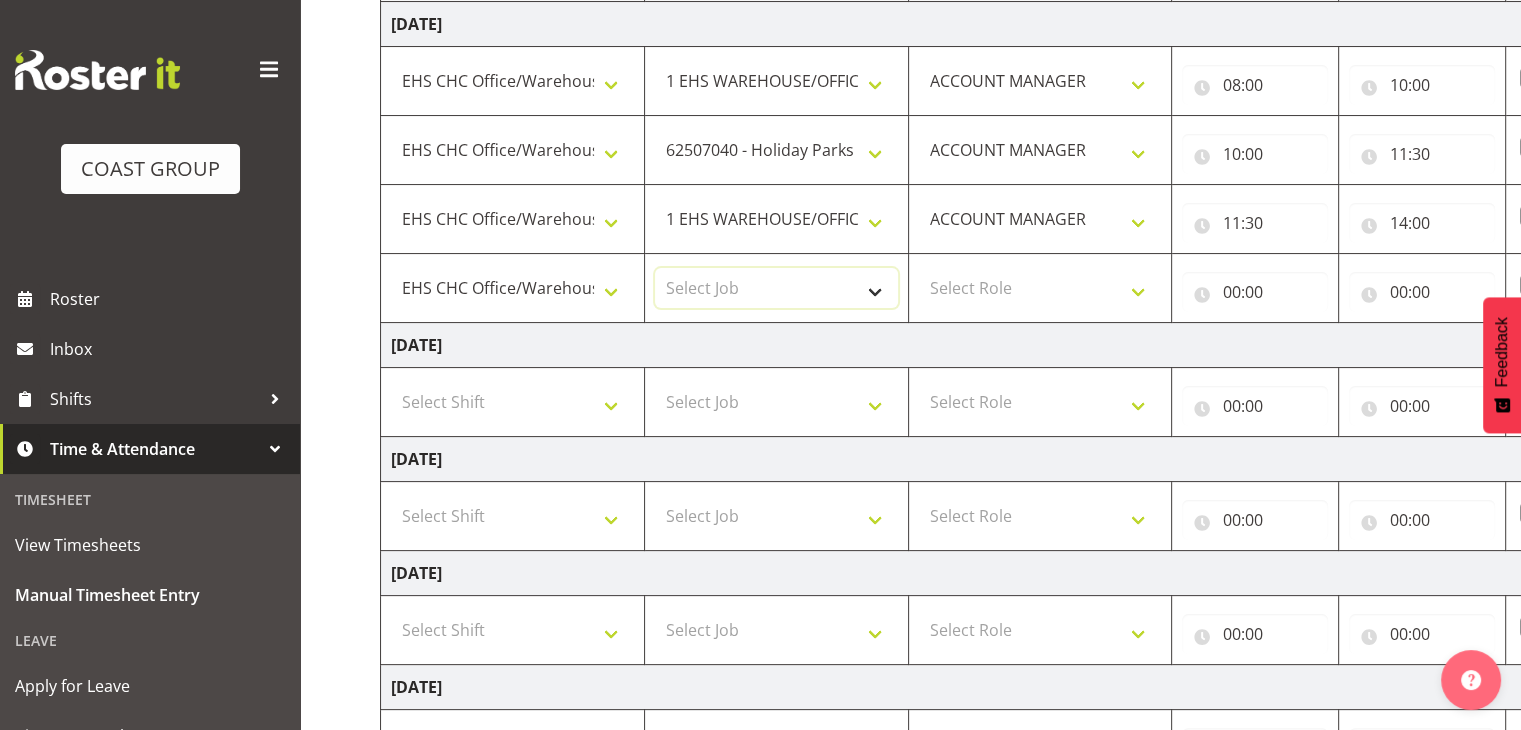 click on "Select Job  1 Carlton Events 1 [PERSON_NAME][GEOGRAPHIC_DATA] 1 [PERSON_NAME][GEOGRAPHIC_DATA] 1 EHS WAREHOUSE/OFFICE 1 GRS 1 SLP Production 1 SLP Tradeshows 12504000 - AKL Casual [DATE] 1250400R - April Casual C&R 2025 12504050 - CDES Engineering and Technology Expo 2025 12504070 - FINZ (National Financial Adviser Conf) 2025 1250407A - Fidelity @ FINZ Conf 2025 1250407B - La Trobe @ FINZ Conf 25 1250407C - Partners Life @ FINZ Conf 25 12504080 - AKL Go Green 2025 12504100 - NZSEE 2025 12504120 - Ester Show 2025 12504150 - Test-[PERSON_NAME]-May 12505000 - AKL Casual [DATE] 1250500R - May Casual C&R 2025 12505020 - Hutchwilco Boat Show 2025 1250502R - [GEOGRAPHIC_DATA] Boat Show 2025 - C&R 12505030 - NZOHS Conference 2025 12505040 - Aotearoa Art Fair 2025 12505060 - Waipa Home Show 2025 12505070 - CAS 2025 1250507A - CAS 2025 - 200 Doors 1250507B - CAS 2025 - Cutera 1250507C - CAS 2025 - Dermocosmetica 12505080 - [GEOGRAPHIC_DATA] Conference 2025 1250508A - Zeiss @ [GEOGRAPHIC_DATA] 25 1250508B - Roche @ [GEOGRAPHIC_DATA] 25 1250508C - Alcon @ [GEOGRAPHIC_DATA] 25 12505130 - Test- [PERSON_NAME] 1" at bounding box center (776, 288) 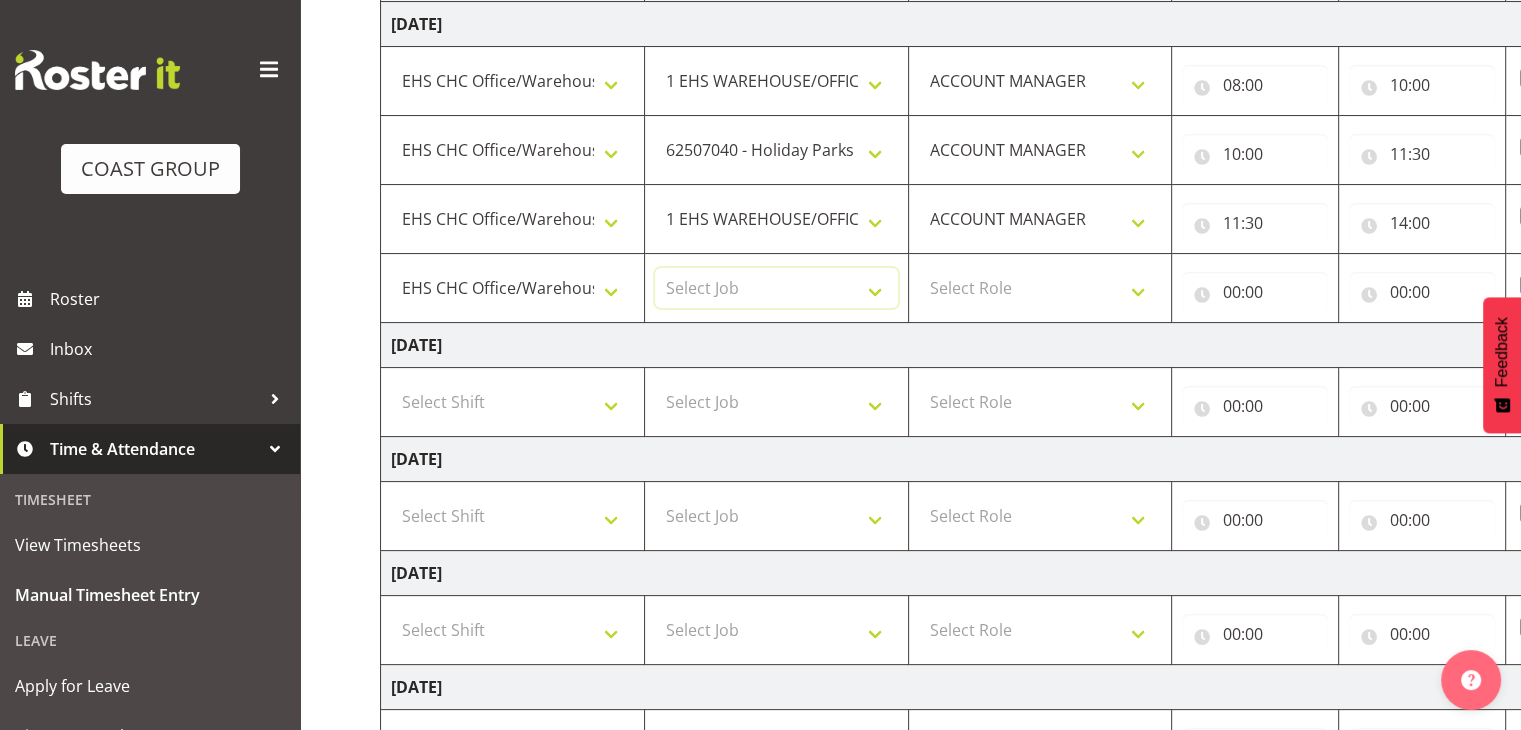 select on "9198" 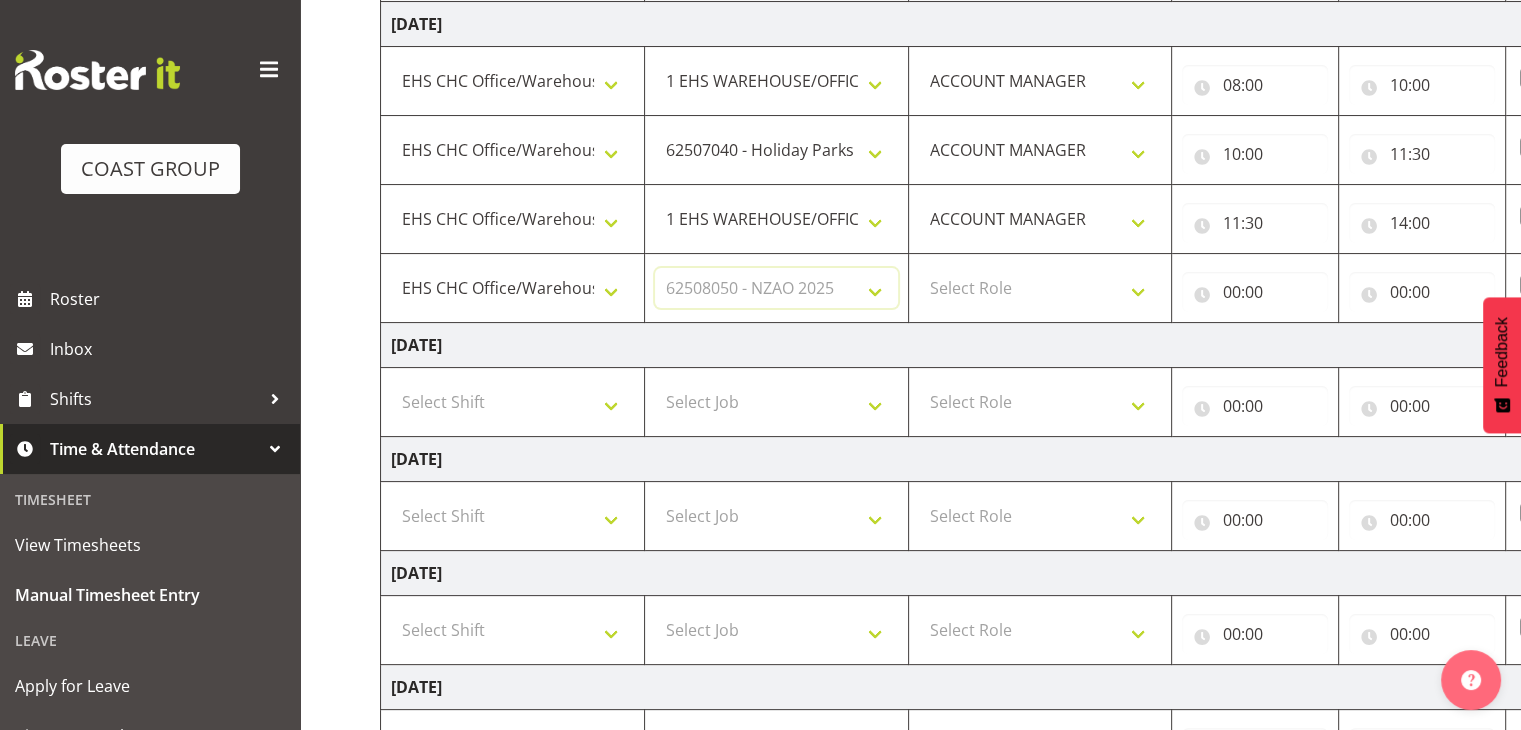 click on "Select Job  1 Carlton Events 1 [PERSON_NAME][GEOGRAPHIC_DATA] 1 [PERSON_NAME][GEOGRAPHIC_DATA] 1 EHS WAREHOUSE/OFFICE 1 GRS 1 SLP Production 1 SLP Tradeshows 12504000 - AKL Casual [DATE] 1250400R - April Casual C&R 2025 12504050 - CDES Engineering and Technology Expo 2025 12504070 - FINZ (National Financial Adviser Conf) 2025 1250407A - Fidelity @ FINZ Conf 2025 1250407B - La Trobe @ FINZ Conf 25 1250407C - Partners Life @ FINZ Conf 25 12504080 - AKL Go Green 2025 12504100 - NZSEE 2025 12504120 - Ester Show 2025 12504150 - Test-[PERSON_NAME]-May 12505000 - AKL Casual [DATE] 1250500R - May Casual C&R 2025 12505020 - Hutchwilco Boat Show 2025 1250502R - [GEOGRAPHIC_DATA] Boat Show 2025 - C&R 12505030 - NZOHS Conference 2025 12505040 - Aotearoa Art Fair 2025 12505060 - Waipa Home Show 2025 12505070 - CAS 2025 1250507A - CAS 2025 - 200 Doors 1250507B - CAS 2025 - Cutera 1250507C - CAS 2025 - Dermocosmetica 12505080 - [GEOGRAPHIC_DATA] Conference 2025 1250508A - Zeiss @ [GEOGRAPHIC_DATA] 25 1250508B - Roche @ [GEOGRAPHIC_DATA] 25 1250508C - Alcon @ [GEOGRAPHIC_DATA] 25 12505130 - Test- [PERSON_NAME] 1" at bounding box center [776, 288] 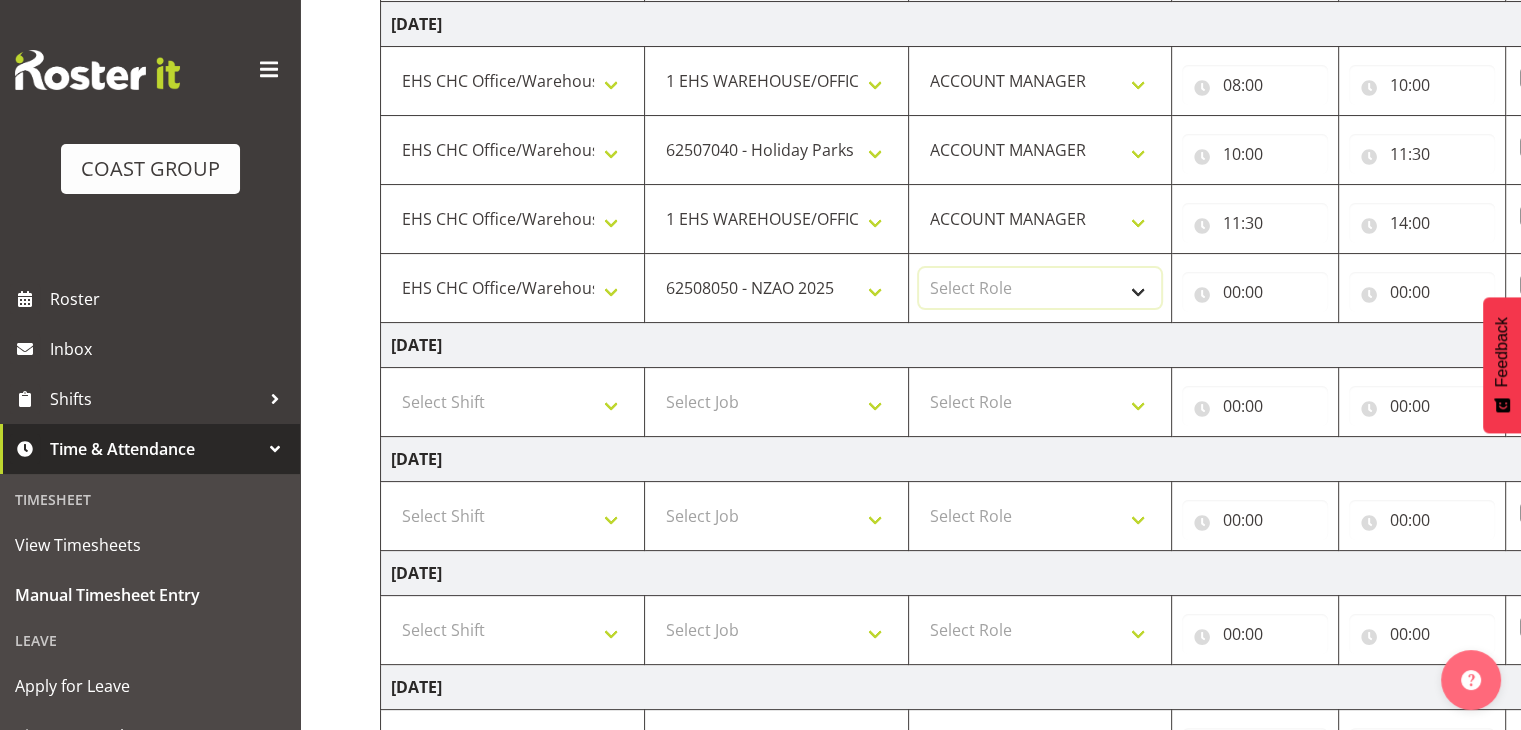 click on "Select Role  ACCOUNT MANAGER" at bounding box center (1040, 288) 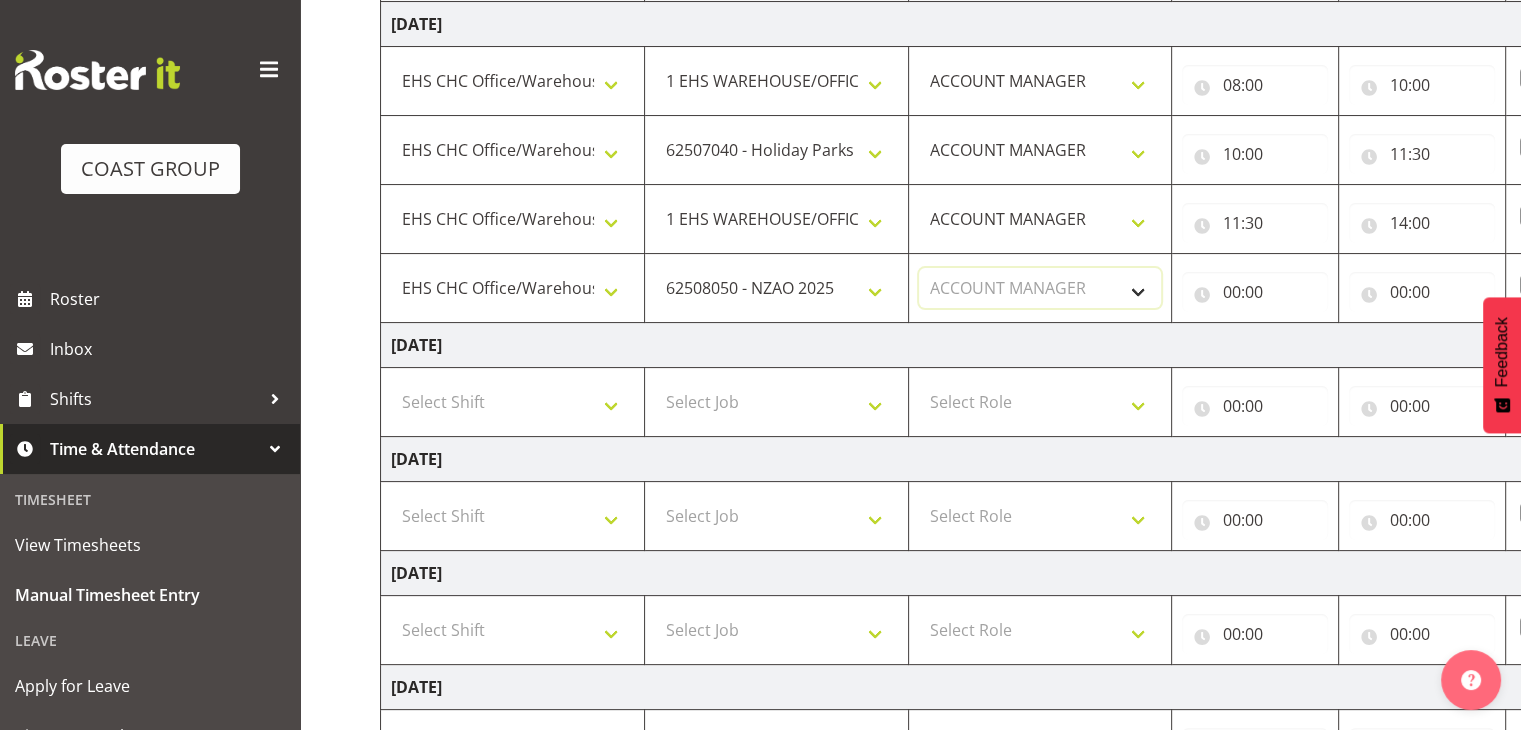 click on "Select Role  ACCOUNT MANAGER" at bounding box center (1040, 288) 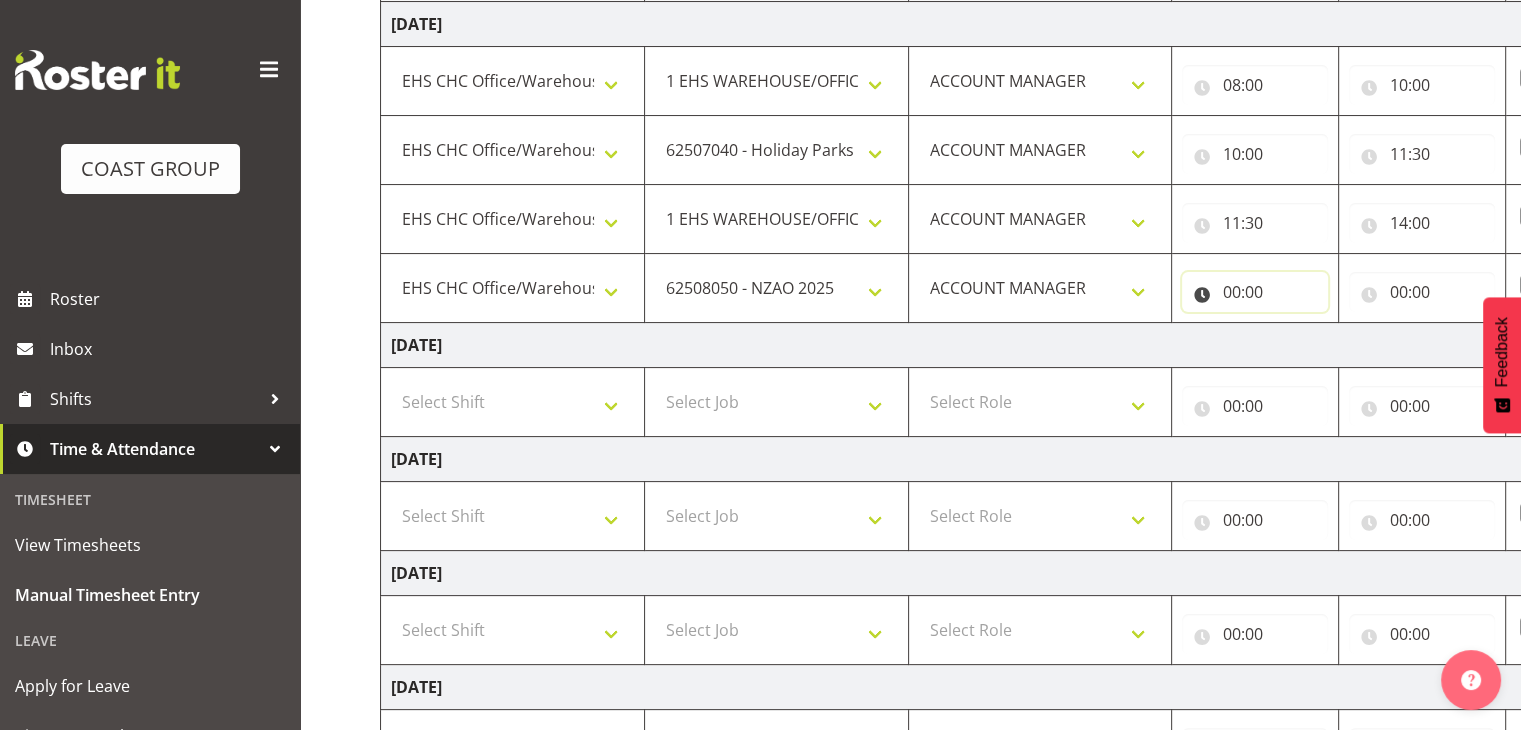 click on "00:00" at bounding box center [1255, 292] 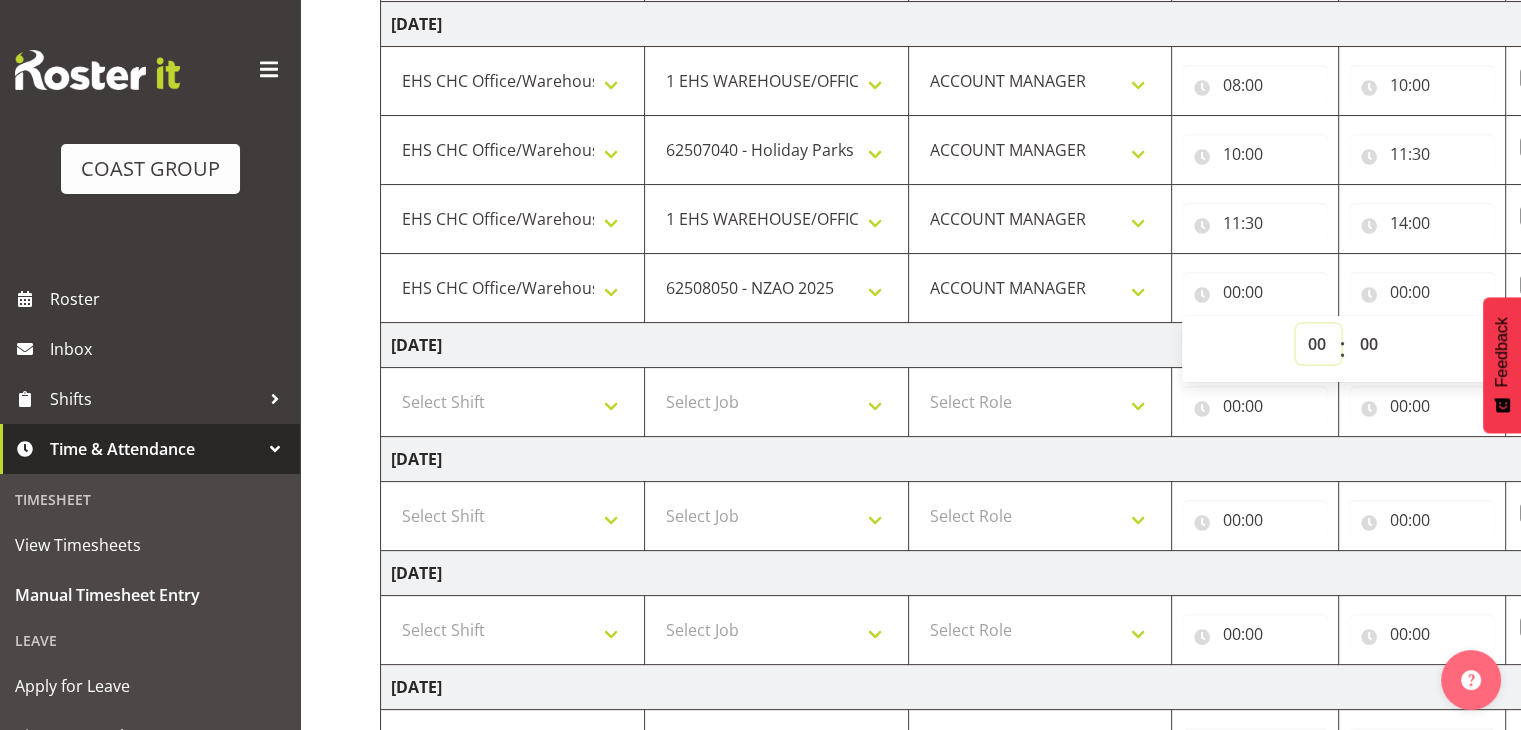click on "00   01   02   03   04   05   06   07   08   09   10   11   12   13   14   15   16   17   18   19   20   21   22   23" at bounding box center [1318, 344] 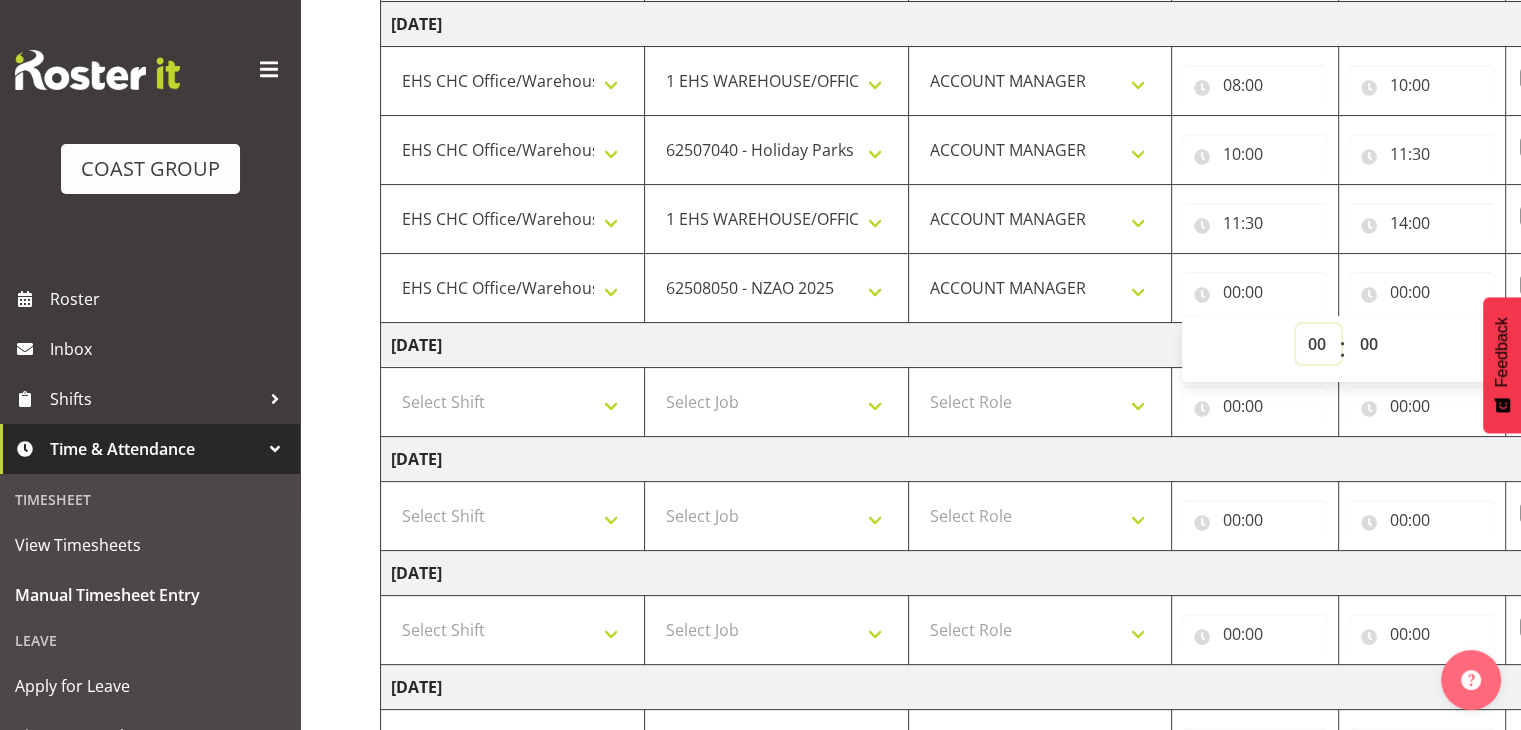 select on "14" 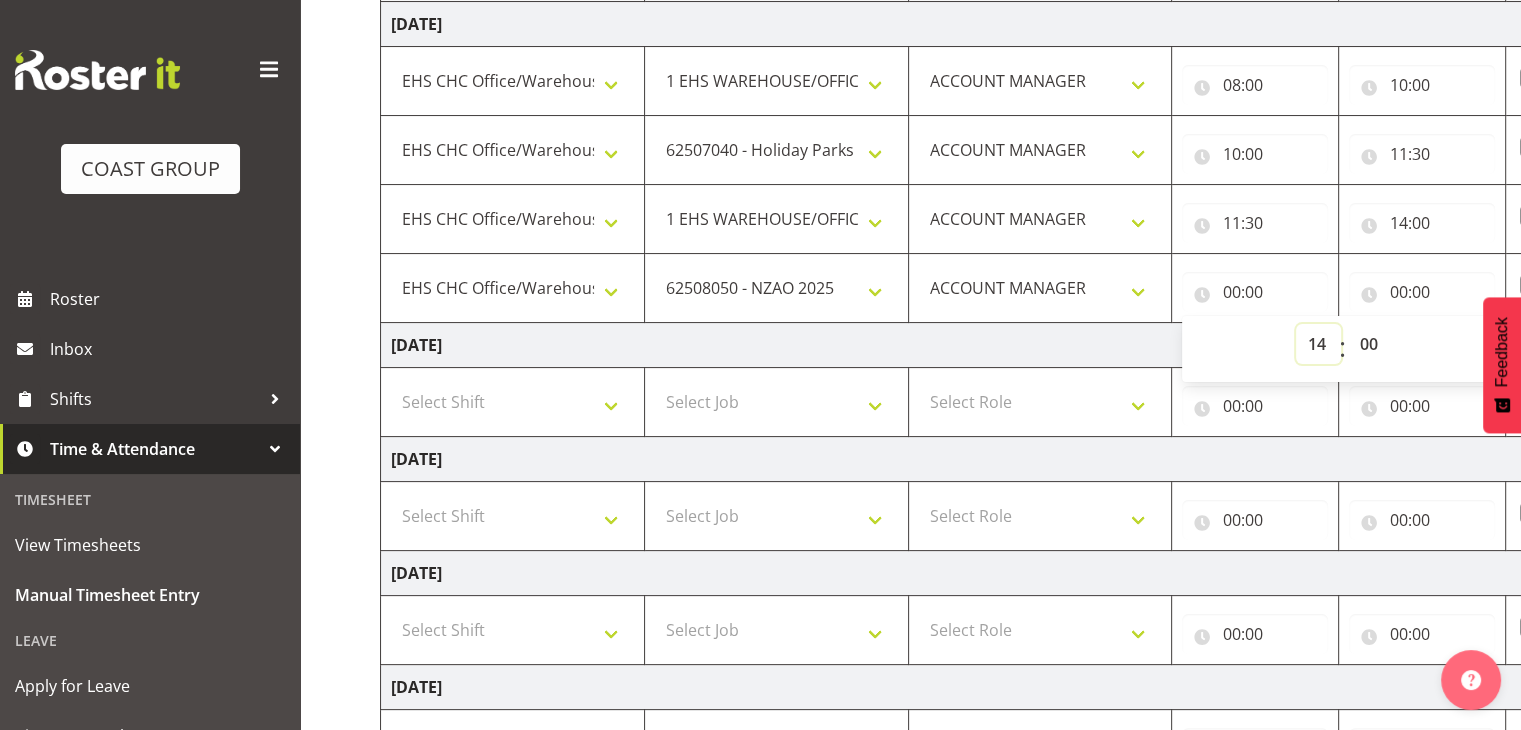 click on "00   01   02   03   04   05   06   07   08   09   10   11   12   13   14   15   16   17   18   19   20   21   22   23" at bounding box center (1318, 344) 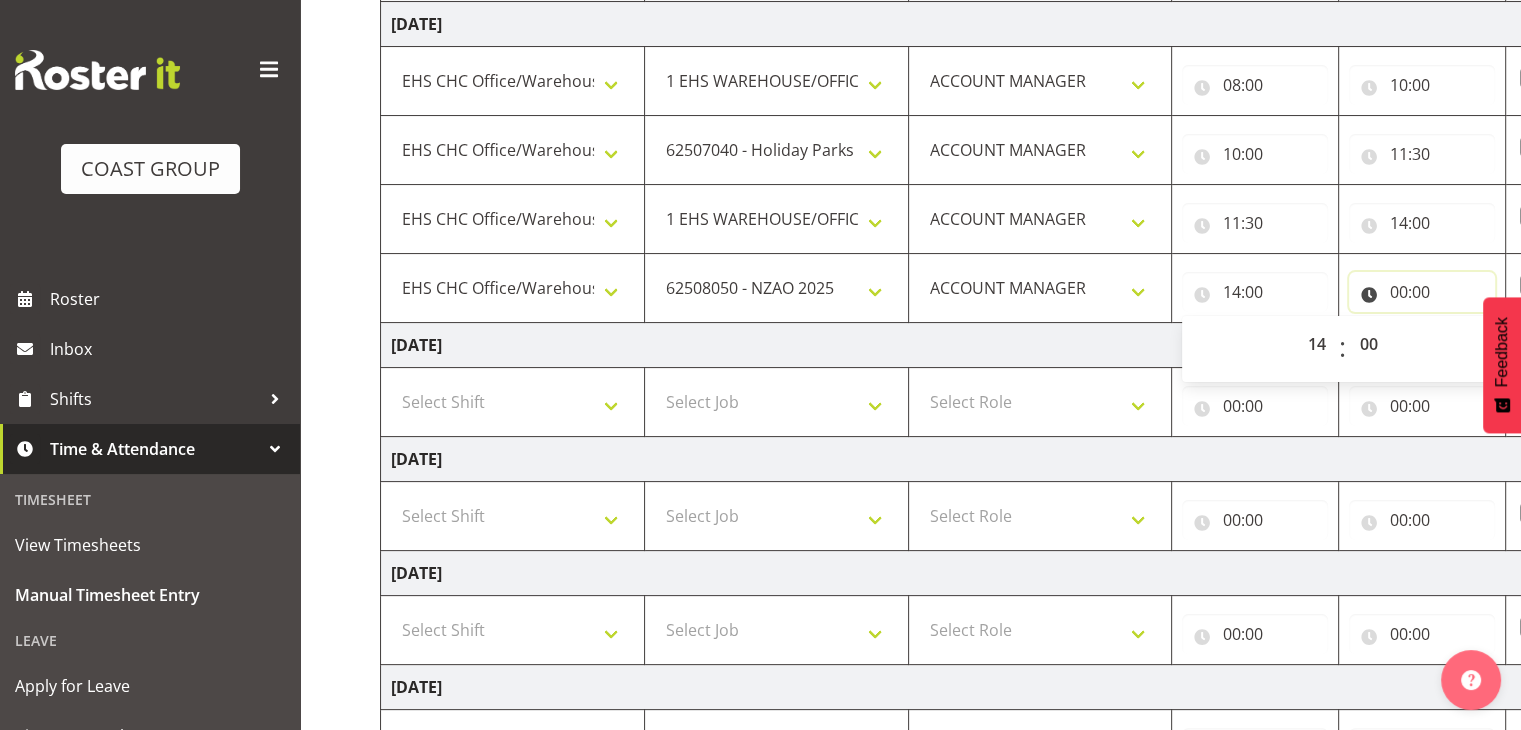 click on "00:00" at bounding box center (1422, 292) 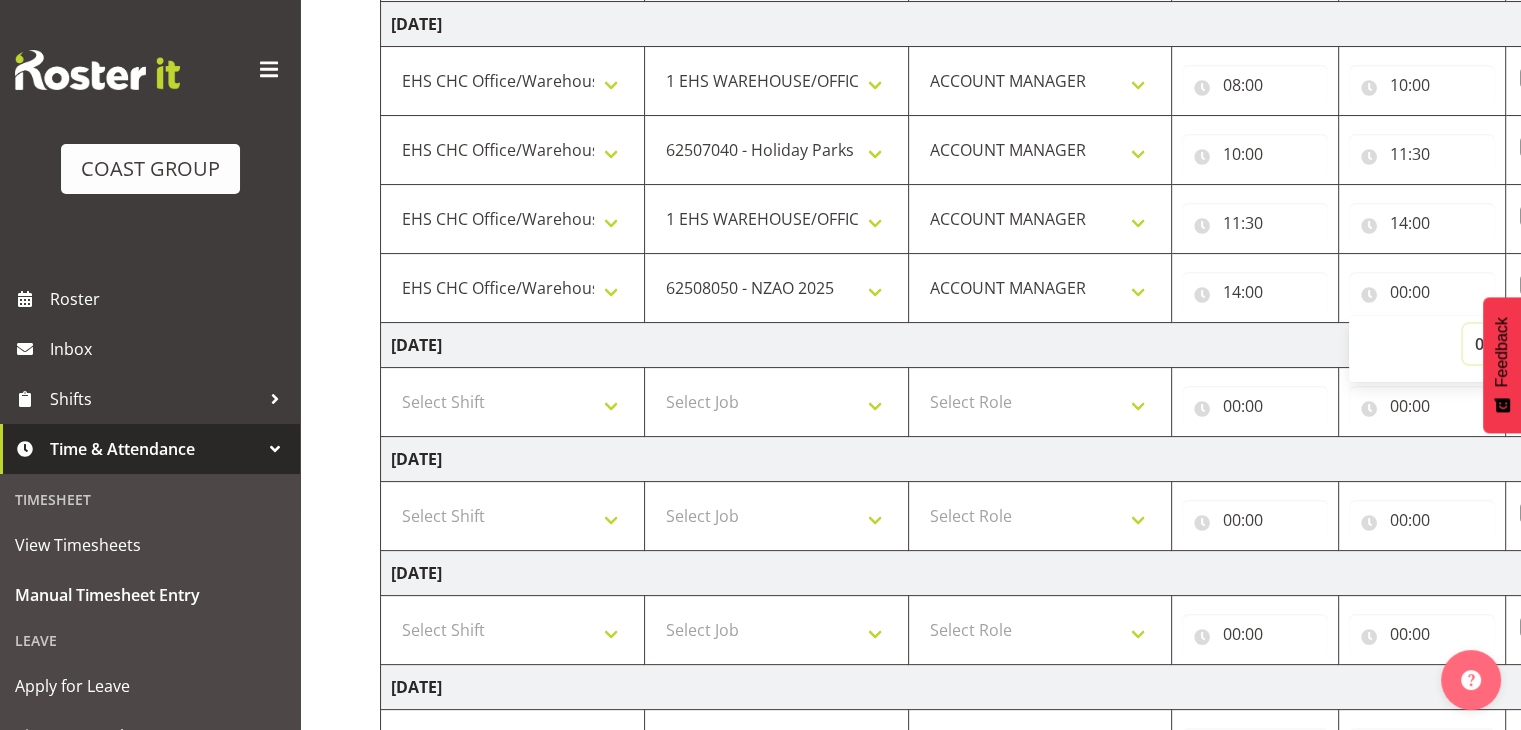 click on "00   01   02   03   04   05   06   07   08   09   10   11   12   13   14   15   16   17   18   19   20   21   22   23" at bounding box center [1485, 344] 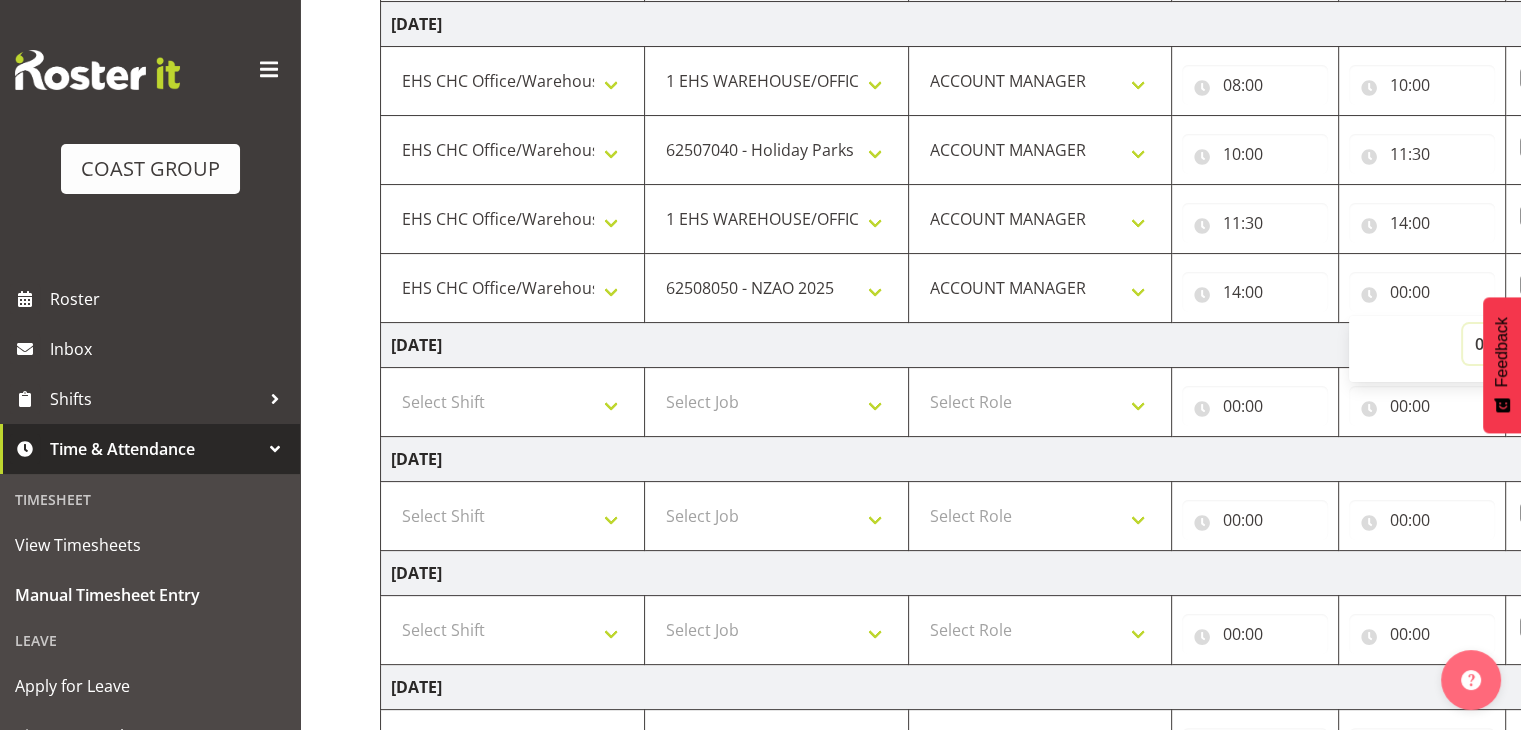 select on "15" 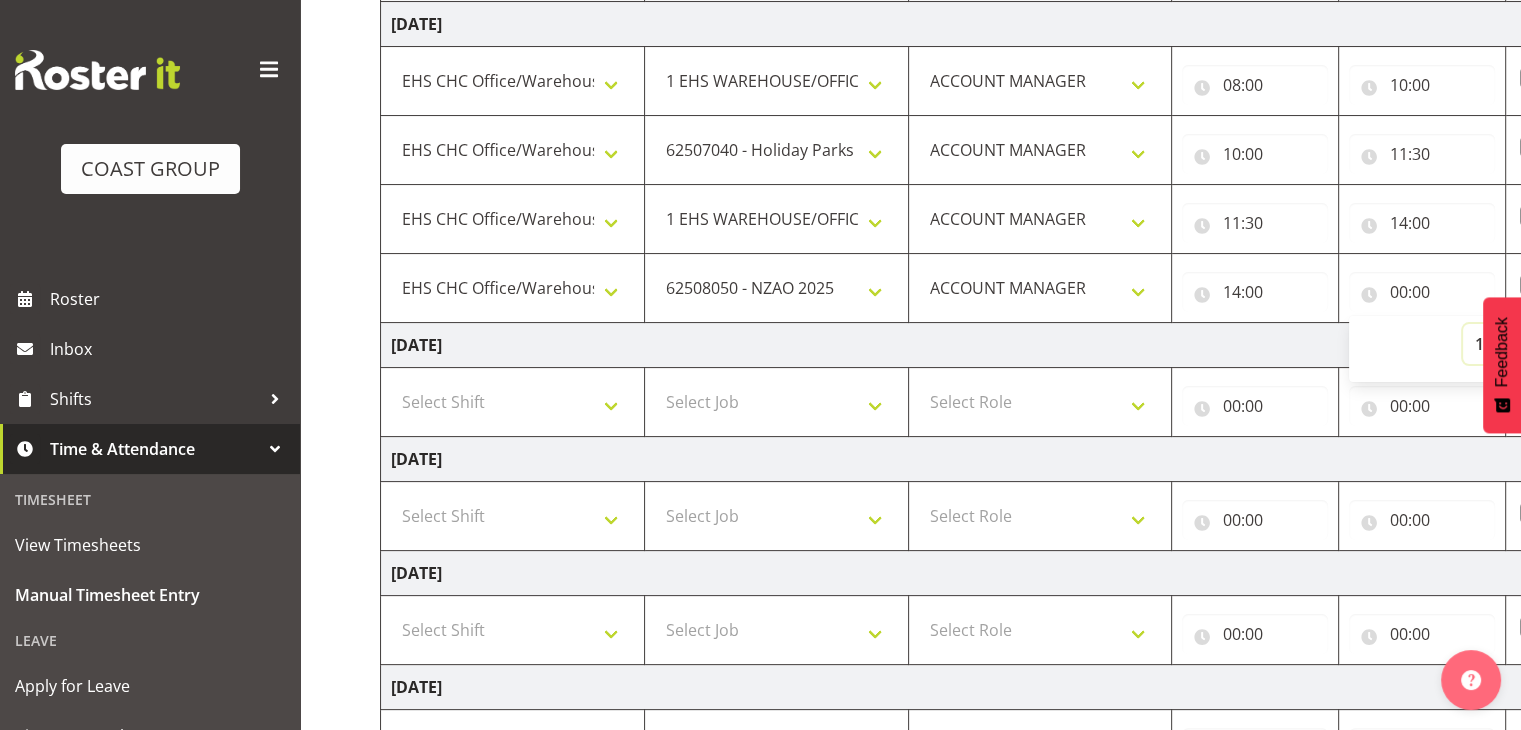 click on "00   01   02   03   04   05   06   07   08   09   10   11   12   13   14   15   16   17   18   19   20   21   22   23" at bounding box center [1485, 344] 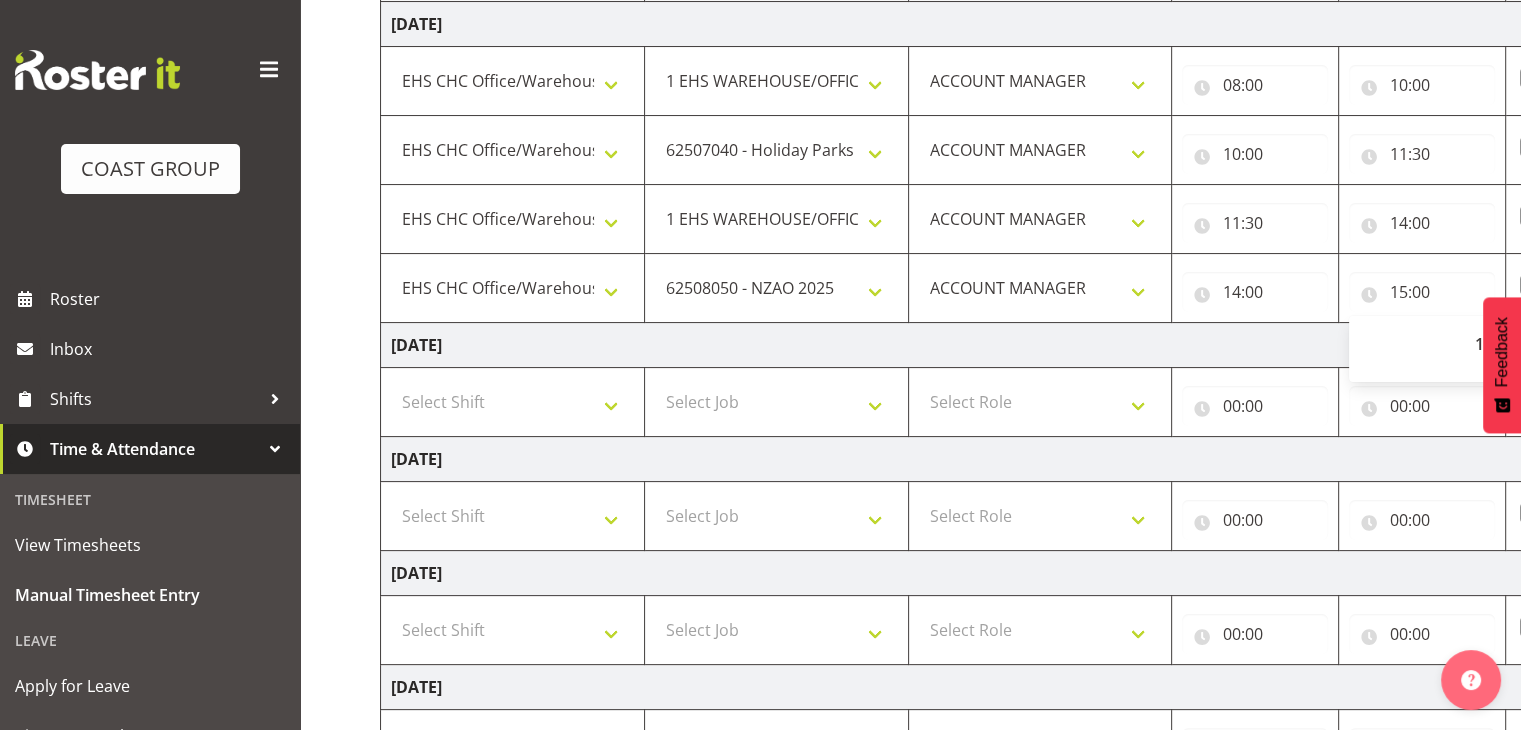 click on "[DATE]" at bounding box center (1080, 345) 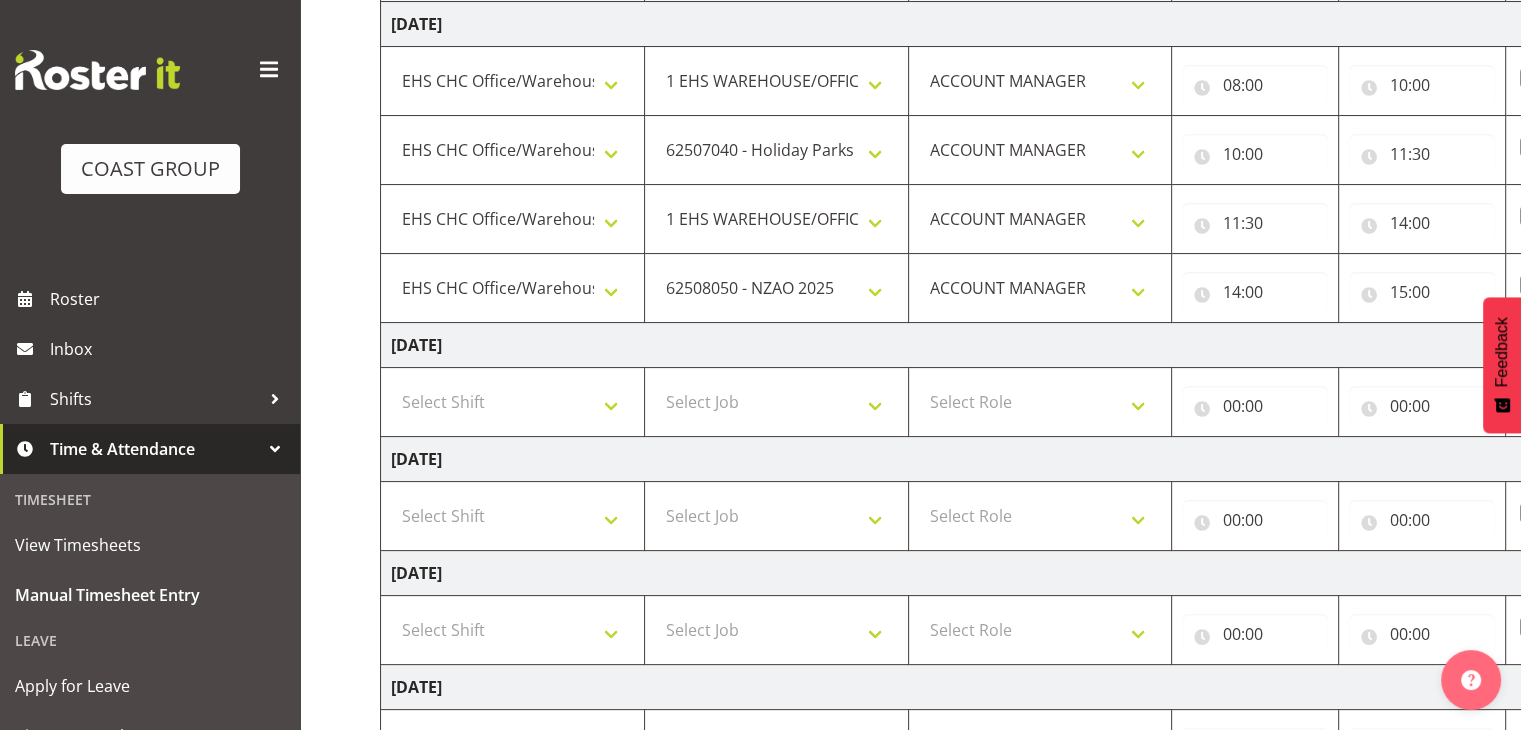 scroll, scrollTop: 714, scrollLeft: 0, axis: vertical 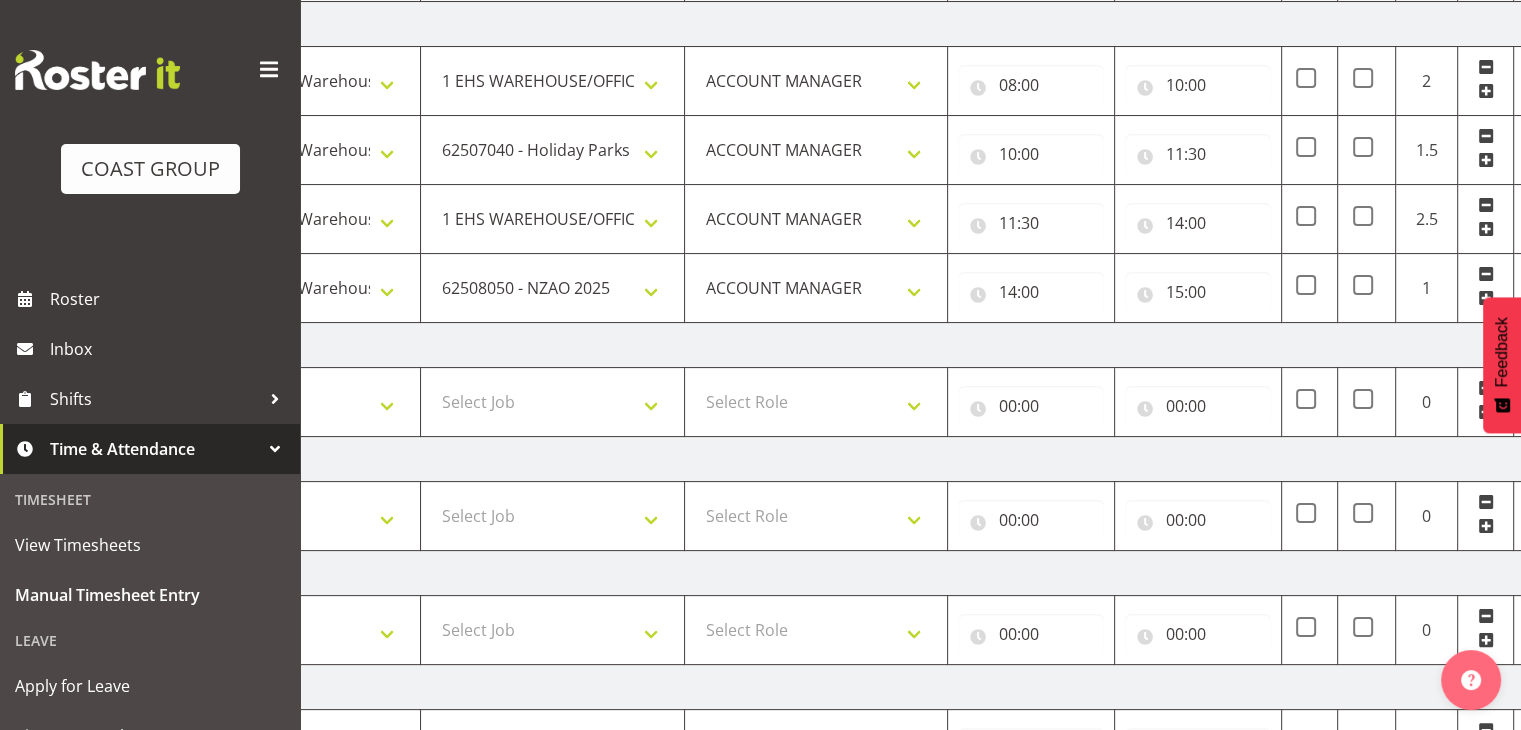 click on "[DATE]" at bounding box center [856, 345] 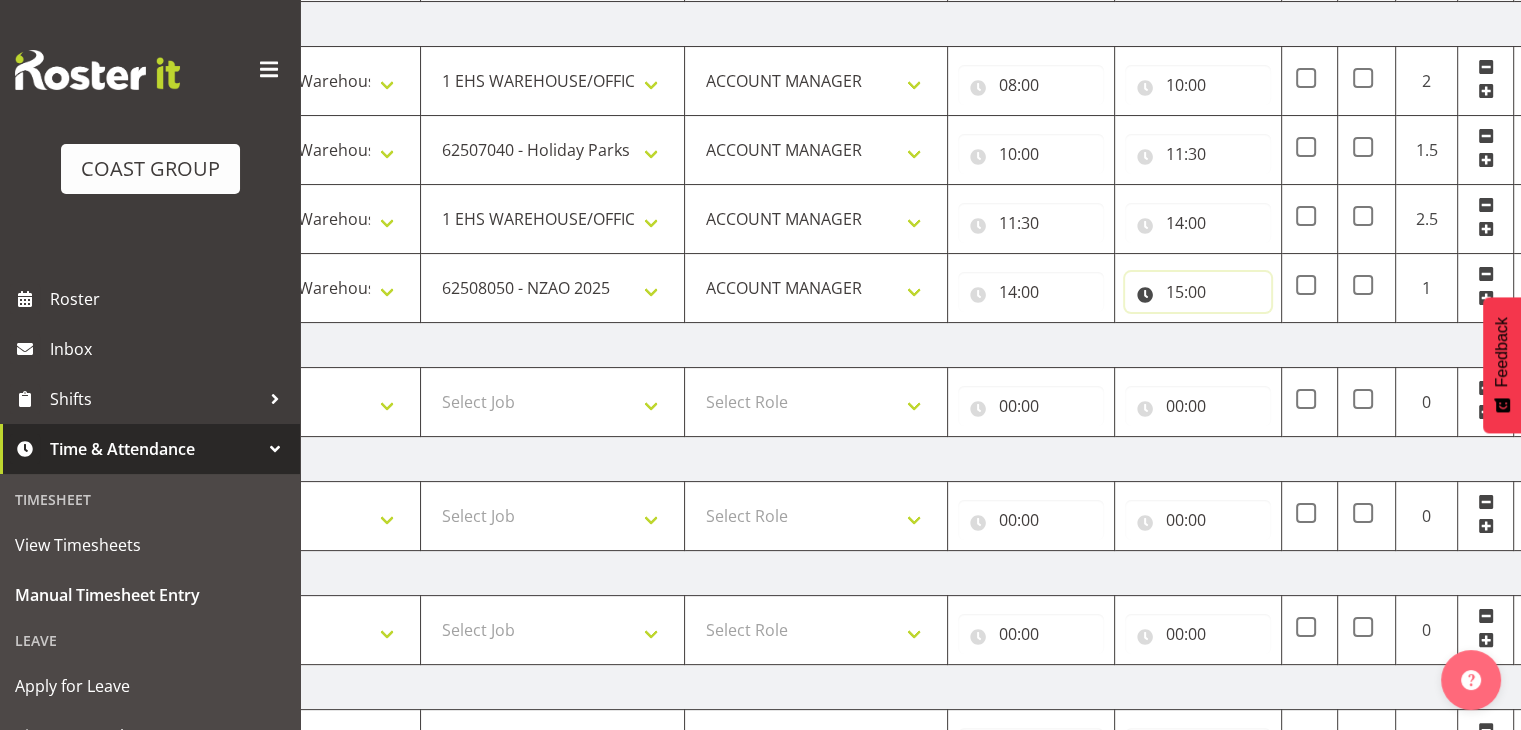 click on "15:00" at bounding box center [1198, 292] 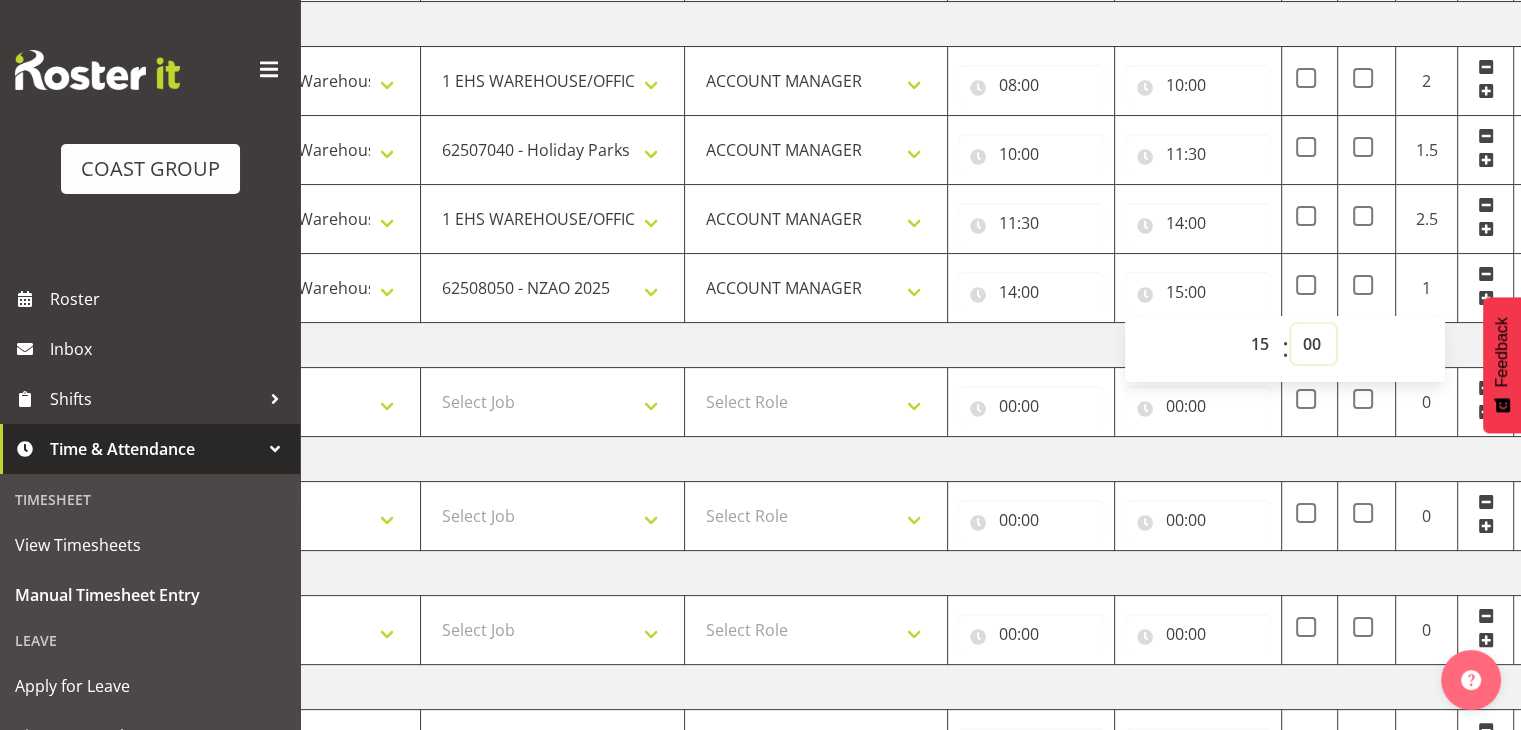 click on "00   01   02   03   04   05   06   07   08   09   10   11   12   13   14   15   16   17   18   19   20   21   22   23   24   25   26   27   28   29   30   31   32   33   34   35   36   37   38   39   40   41   42   43   44   45   46   47   48   49   50   51   52   53   54   55   56   57   58   59" at bounding box center (1313, 344) 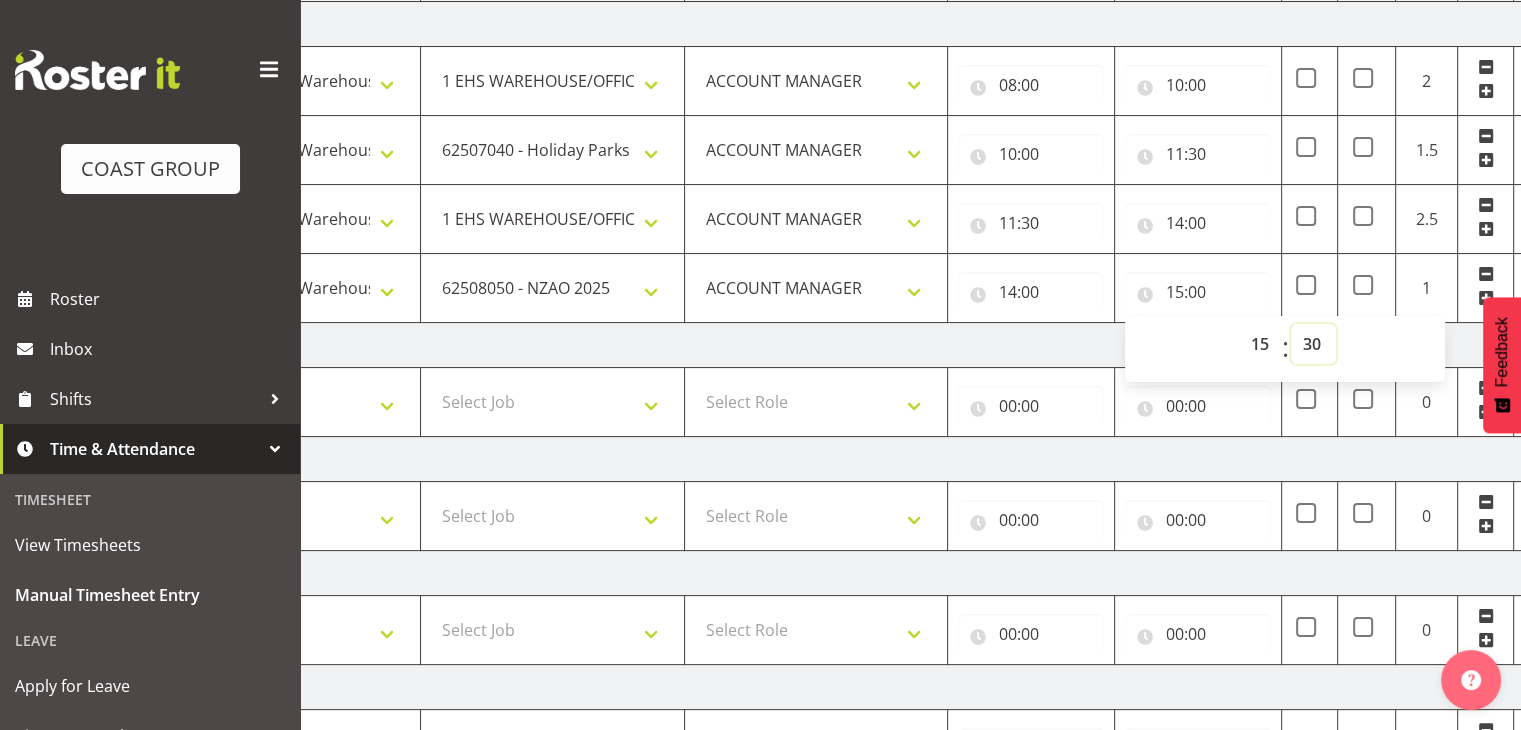 click on "00   01   02   03   04   05   06   07   08   09   10   11   12   13   14   15   16   17   18   19   20   21   22   23   24   25   26   27   28   29   30   31   32   33   34   35   36   37   38   39   40   41   42   43   44   45   46   47   48   49   50   51   52   53   54   55   56   57   58   59" at bounding box center [1313, 344] 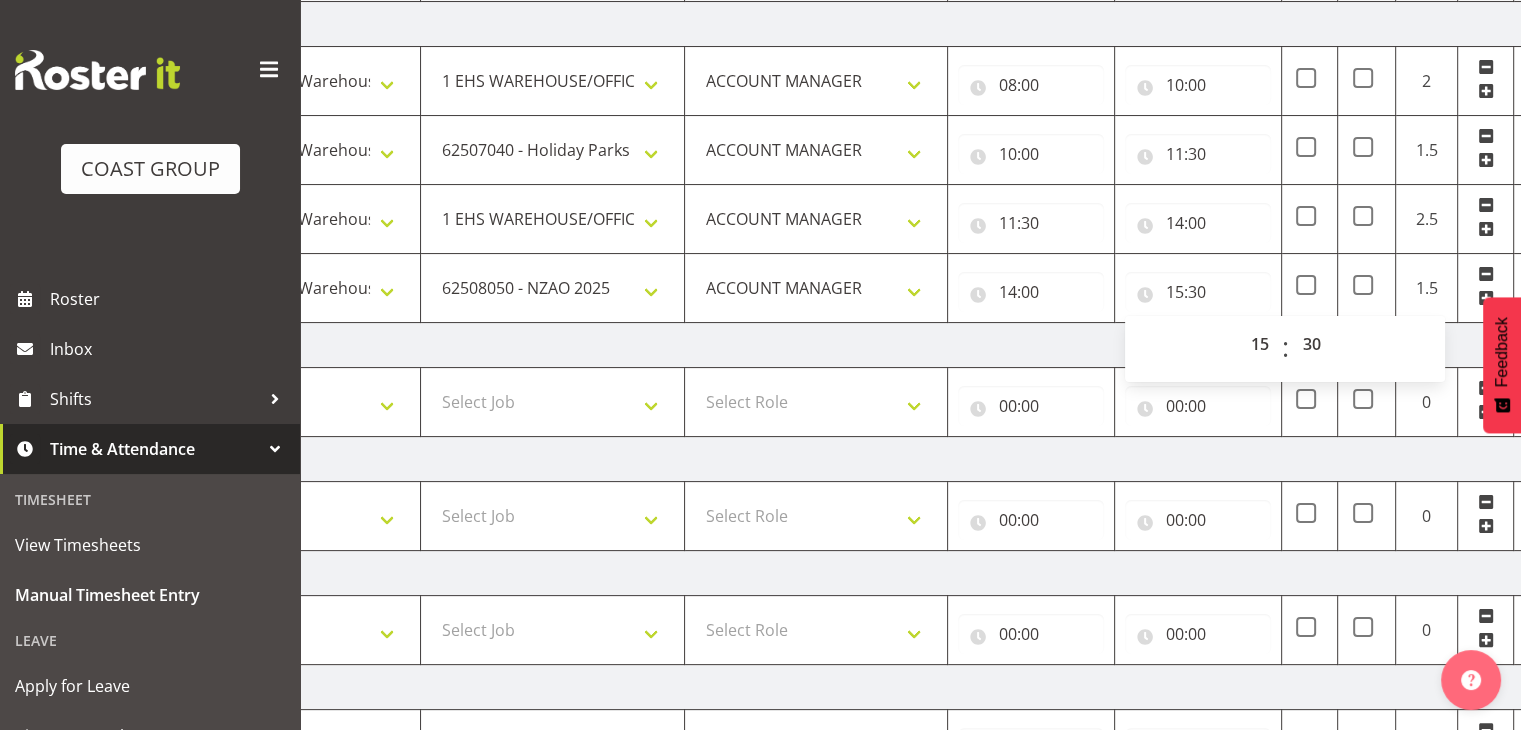 click on "[DATE]" at bounding box center [856, 345] 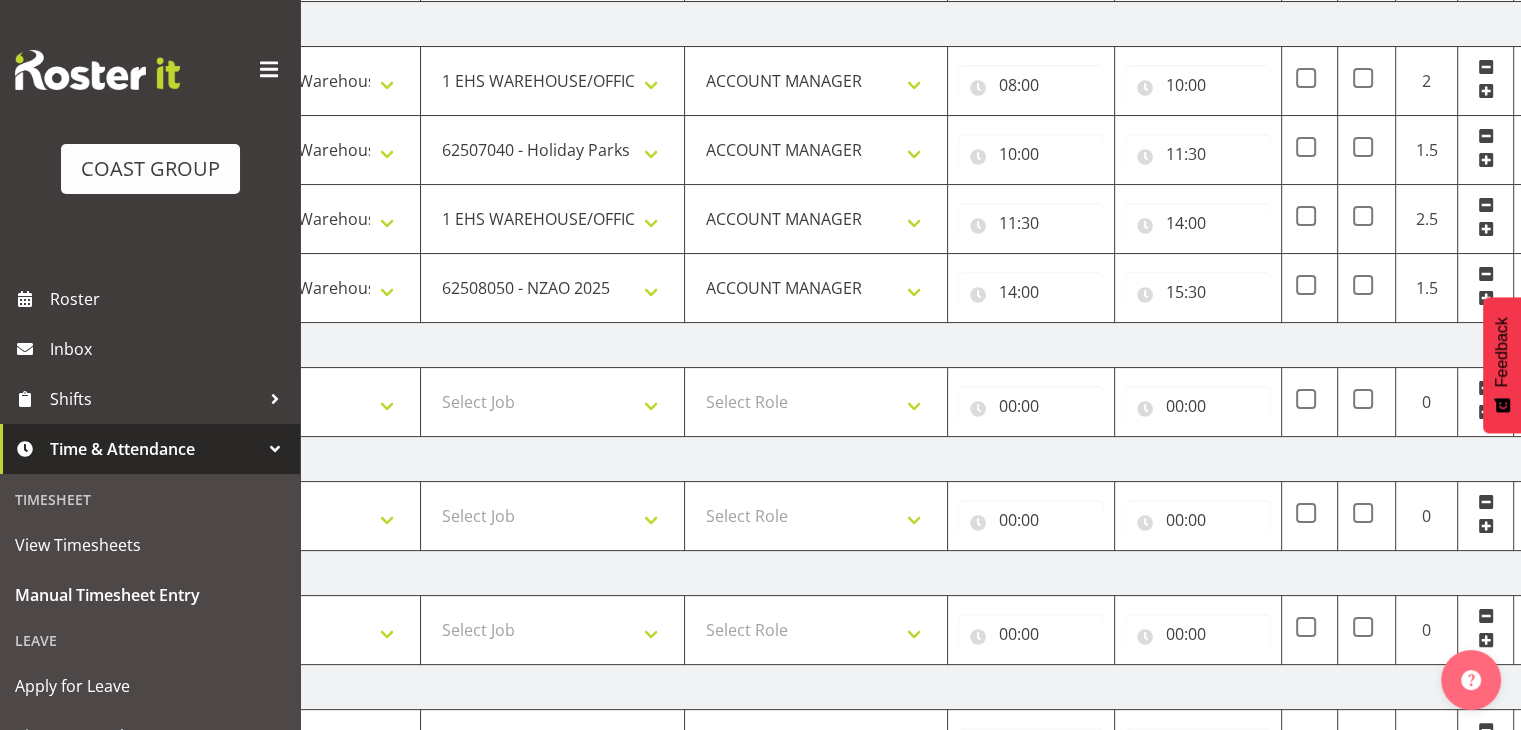 click at bounding box center [1486, 298] 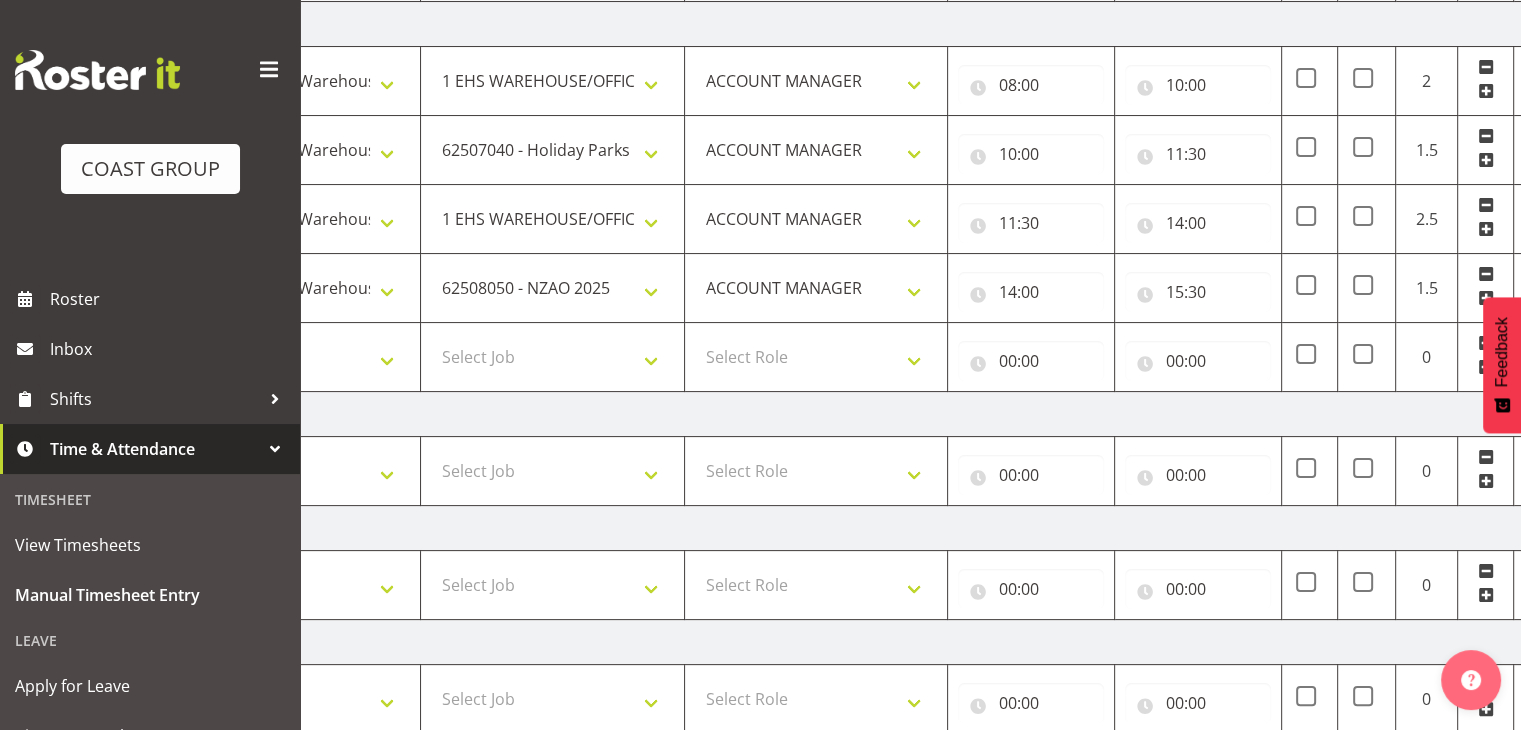 scroll, scrollTop: 783, scrollLeft: 0, axis: vertical 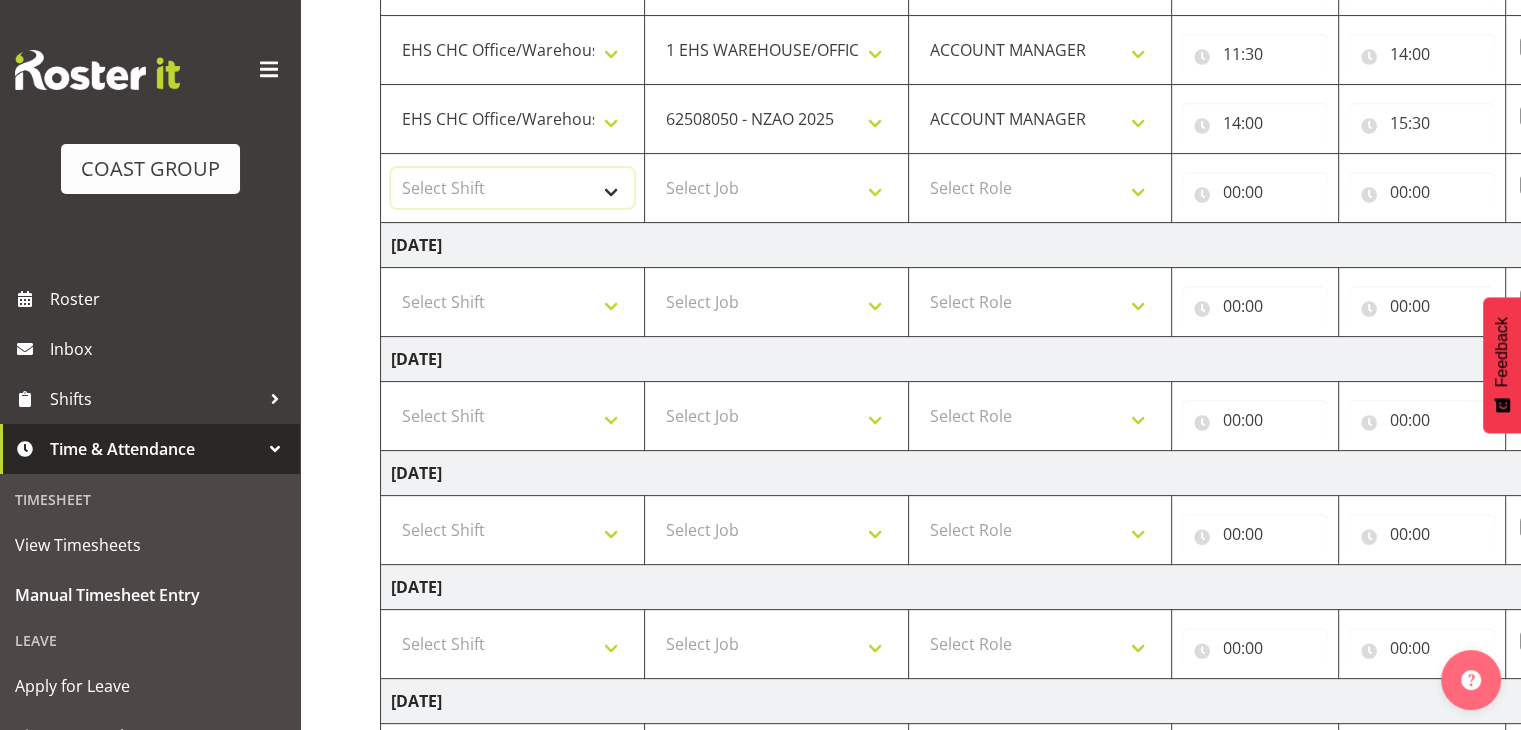 click on "Select Shift  Break ANZICS Break All Blacks casual Break Armageddon Break Art show Break CHCH Food Show Break CHCH Food Show Break CSNZ Break Canterbury Homeshow Break [PERSON_NAME] H/S Backwalls Break Clubs NZ Break Downstream Break Dramfest Break FANZ Break HOY Break HOY Break HOY Fly to CHCH Break Horticulture Break Host tech Break IBD Break LGNZ Break Lawlink Break Marlborough Home show Break NZ Shoulder and Elbow Break NZHS Break NZMCA Break NZMCA Break NZOHA Break NZSBA Break PINZ Break Panels Arena Break QT Homeshow Break [PERSON_NAME] Pinot Noir Break SYA Break Show your ability Break Wedding expo Break back walls of foodshow Break back walls of star homeshow Break brewers Guild Break red meat Break selwyn art show Break south mach Break south mach Break southerbys conference Break starhomeshow Build ANZICS Build BOINZ Build Baby Show Build Holiday parks Build Host tech Build LGNZ Build LGNZ Build Lawlink Build [GEOGRAPHIC_DATA] Home show Build NRHC Build NZMCA Build NZMCA Build NZMCA Build NZMCA Build [GEOGRAPHIC_DATA] Build NZSBA" at bounding box center (512, 188) 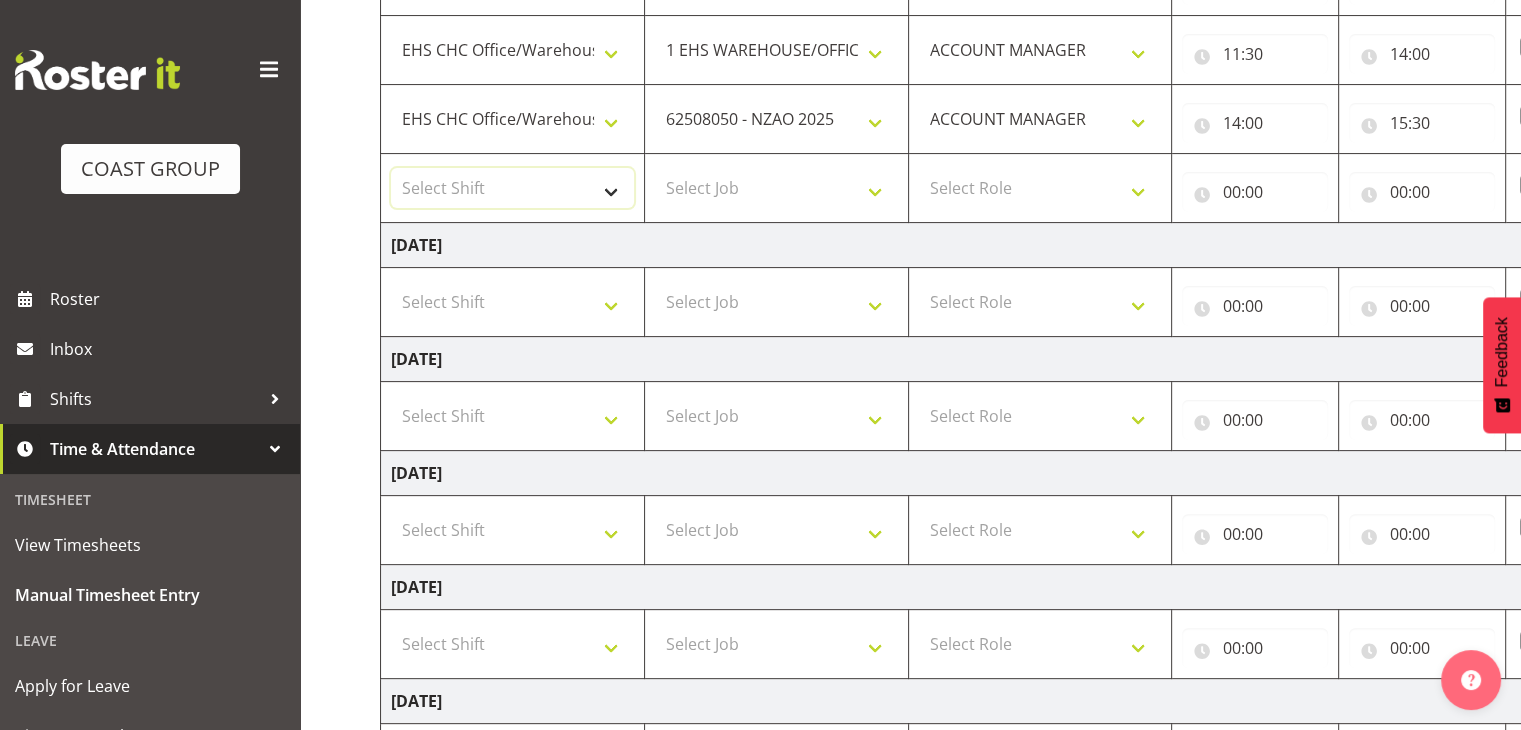 select on "1404" 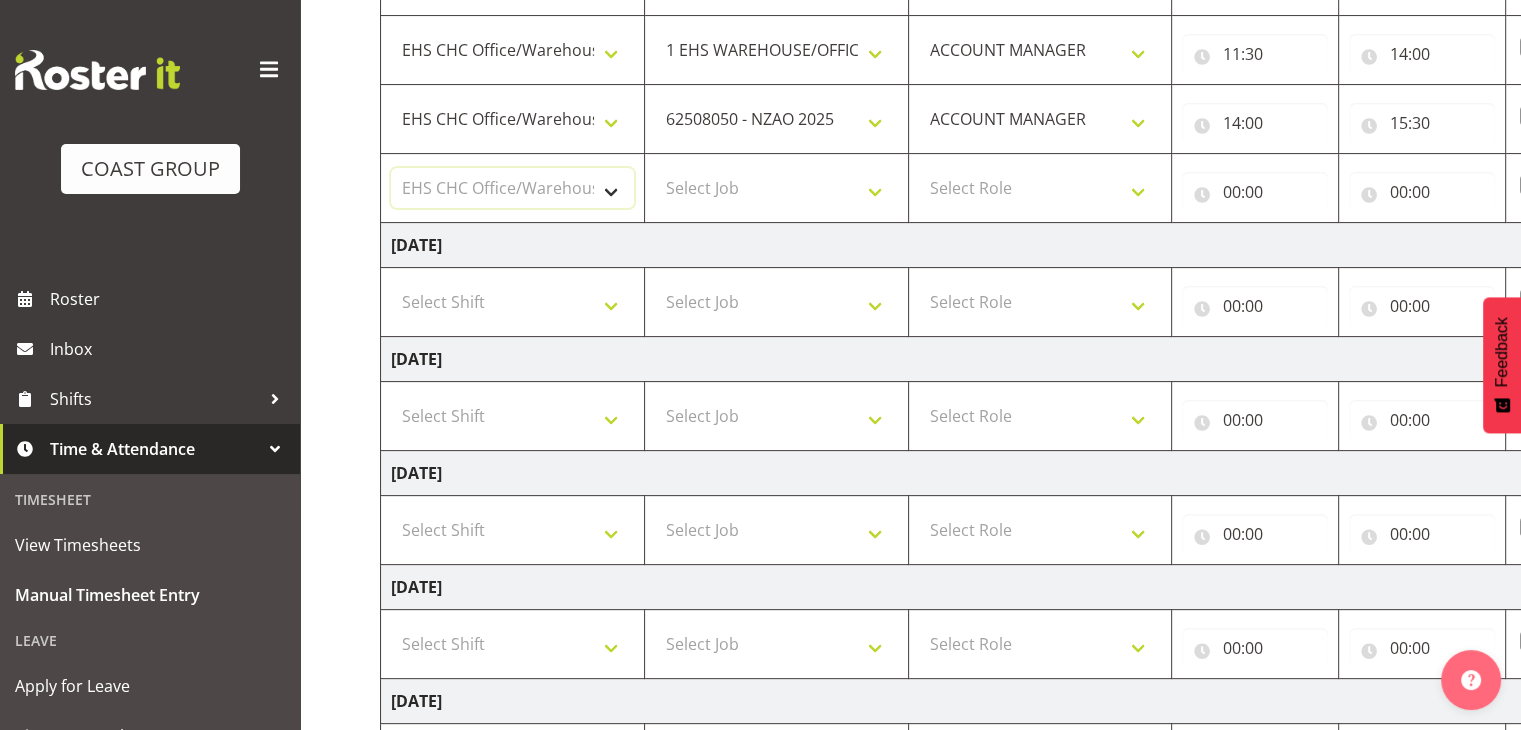 click on "Select Shift  Break ANZICS Break All Blacks casual Break Armageddon Break Art show Break CHCH Food Show Break CHCH Food Show Break CSNZ Break Canterbury Homeshow Break [PERSON_NAME] H/S Backwalls Break Clubs NZ Break Downstream Break Dramfest Break FANZ Break HOY Break HOY Break HOY Fly to CHCH Break Horticulture Break Host tech Break IBD Break LGNZ Break Lawlink Break Marlborough Home show Break NZ Shoulder and Elbow Break NZHS Break NZMCA Break NZMCA Break NZOHA Break NZSBA Break PINZ Break Panels Arena Break QT Homeshow Break [PERSON_NAME] Pinot Noir Break SYA Break Show your ability Break Wedding expo Break back walls of foodshow Break back walls of star homeshow Break brewers Guild Break red meat Break selwyn art show Break south mach Break south mach Break southerbys conference Break starhomeshow Build ANZICS Build BOINZ Build Baby Show Build Holiday parks Build Host tech Build LGNZ Build LGNZ Build Lawlink Build [GEOGRAPHIC_DATA] Home show Build NRHC Build NZMCA Build NZMCA Build NZMCA Build NZMCA Build [GEOGRAPHIC_DATA] Build NZSBA" at bounding box center (512, 188) 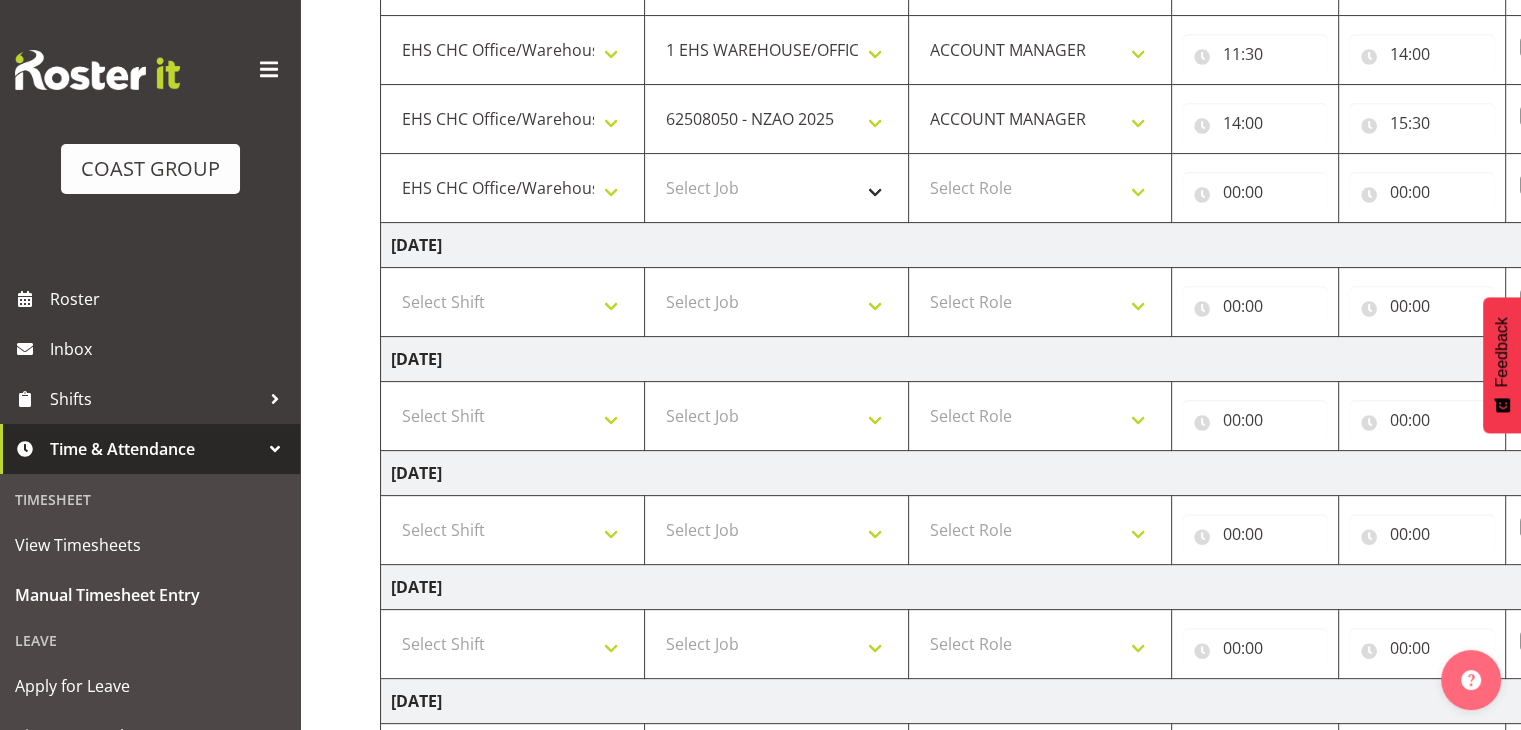 drag, startPoint x: 795, startPoint y: 207, endPoint x: 888, endPoint y: 201, distance: 93.193344 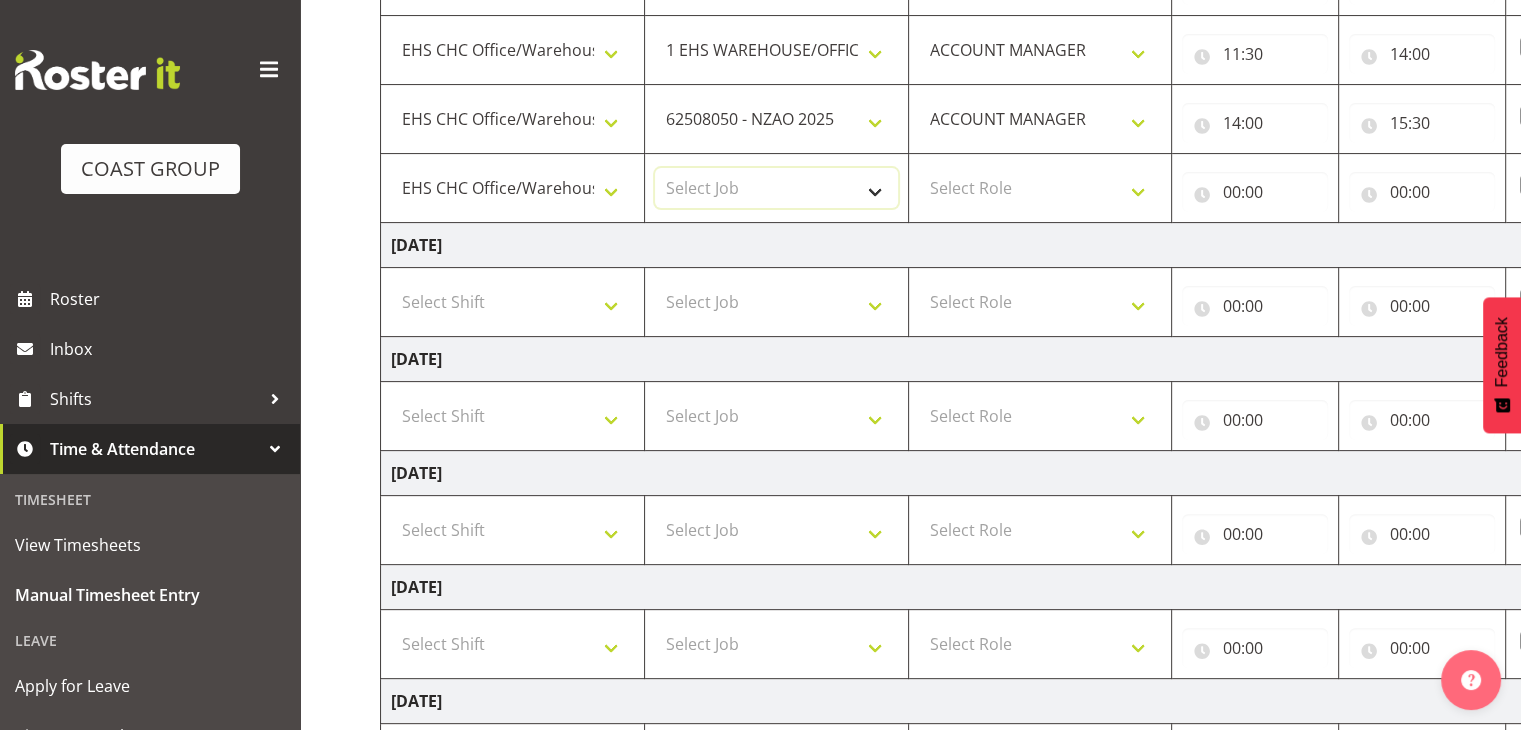 click on "Select Job  1 Carlton Events 1 [PERSON_NAME][GEOGRAPHIC_DATA] 1 [PERSON_NAME][GEOGRAPHIC_DATA] 1 EHS WAREHOUSE/OFFICE 1 GRS 1 SLP Production 1 SLP Tradeshows 12504000 - AKL Casual [DATE] 1250400R - April Casual C&R 2025 12504050 - CDES Engineering and Technology Expo 2025 12504070 - FINZ (National Financial Adviser Conf) 2025 1250407A - Fidelity @ FINZ Conf 2025 1250407B - La Trobe @ FINZ Conf 25 1250407C - Partners Life @ FINZ Conf 25 12504080 - AKL Go Green 2025 12504100 - NZSEE 2025 12504120 - Ester Show 2025 12504150 - Test-[PERSON_NAME]-May 12505000 - AKL Casual [DATE] 1250500R - May Casual C&R 2025 12505020 - Hutchwilco Boat Show 2025 1250502R - [GEOGRAPHIC_DATA] Boat Show 2025 - C&R 12505030 - NZOHS Conference 2025 12505040 - Aotearoa Art Fair 2025 12505060 - Waipa Home Show 2025 12505070 - CAS 2025 1250507A - CAS 2025 - 200 Doors 1250507B - CAS 2025 - Cutera 1250507C - CAS 2025 - Dermocosmetica 12505080 - [GEOGRAPHIC_DATA] Conference 2025 1250508A - Zeiss @ [GEOGRAPHIC_DATA] 25 1250508B - Roche @ [GEOGRAPHIC_DATA] 25 1250508C - Alcon @ [GEOGRAPHIC_DATA] 25 12505130 - Test- [PERSON_NAME] 1" at bounding box center (776, 188) 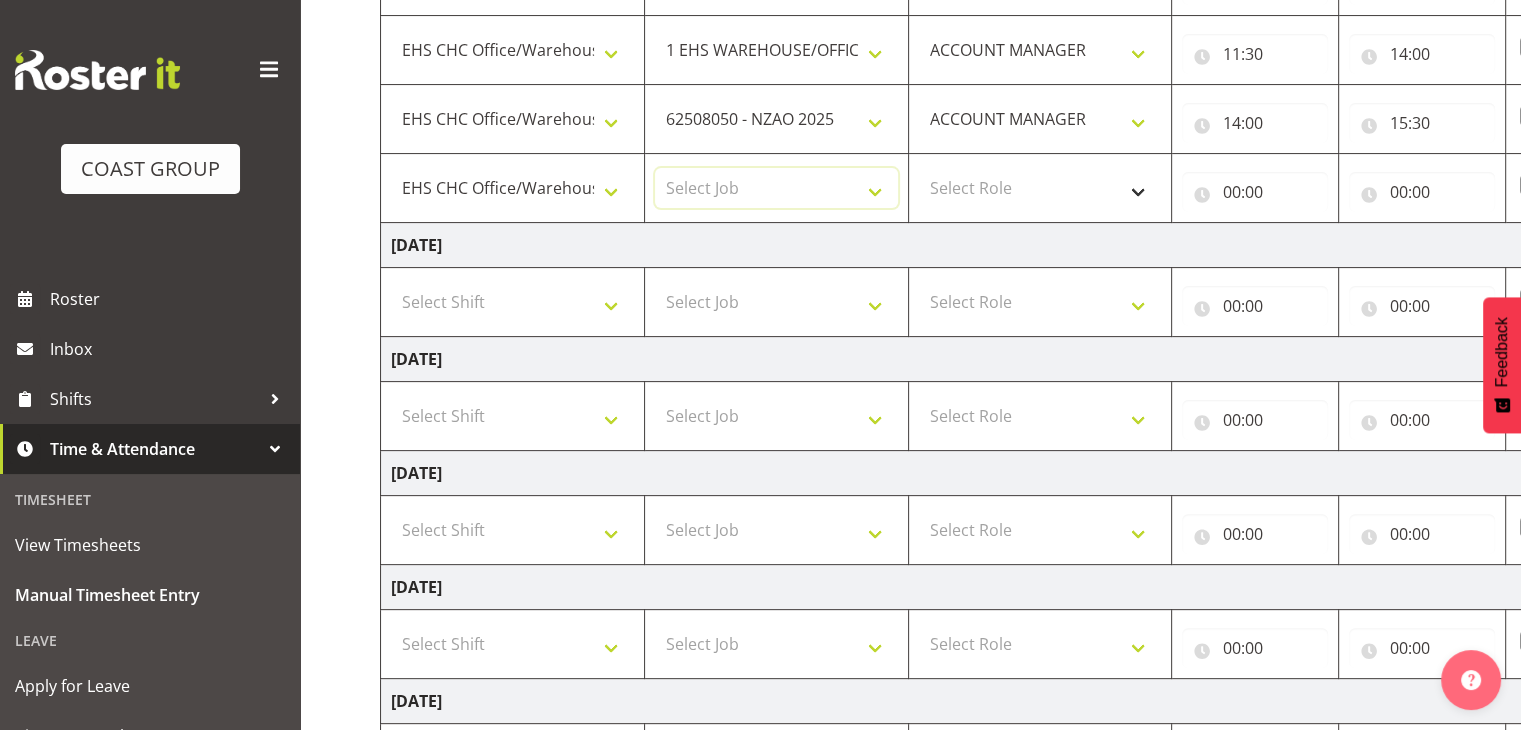 select on "9194" 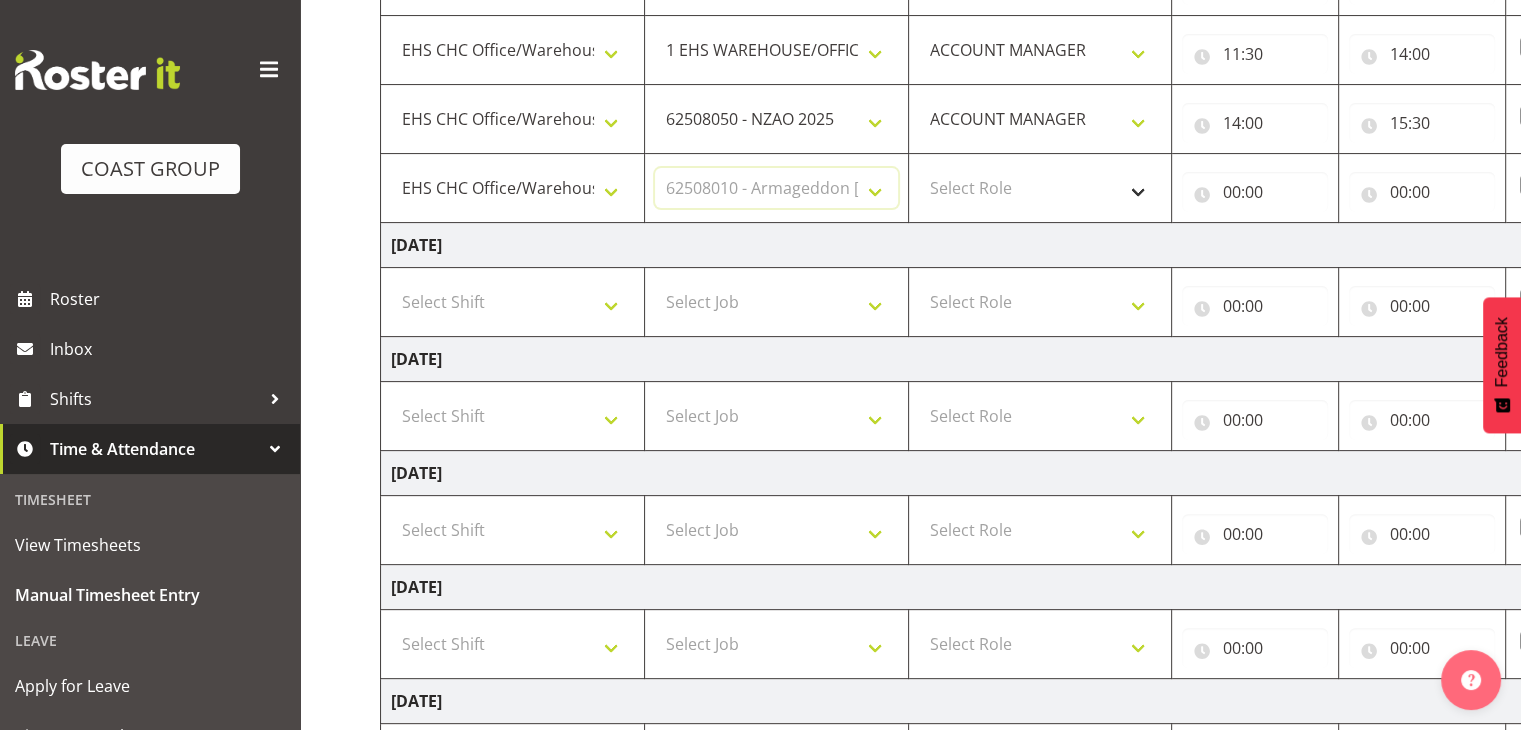 click on "Select Job  1 Carlton Events 1 [PERSON_NAME][GEOGRAPHIC_DATA] 1 [PERSON_NAME][GEOGRAPHIC_DATA] 1 EHS WAREHOUSE/OFFICE 1 GRS 1 SLP Production 1 SLP Tradeshows 12504000 - AKL Casual [DATE] 1250400R - April Casual C&R 2025 12504050 - CDES Engineering and Technology Expo 2025 12504070 - FINZ (National Financial Adviser Conf) 2025 1250407A - Fidelity @ FINZ Conf 2025 1250407B - La Trobe @ FINZ Conf 25 1250407C - Partners Life @ FINZ Conf 25 12504080 - AKL Go Green 2025 12504100 - NZSEE 2025 12504120 - Ester Show 2025 12504150 - Test-[PERSON_NAME]-May 12505000 - AKL Casual [DATE] 1250500R - May Casual C&R 2025 12505020 - Hutchwilco Boat Show 2025 1250502R - [GEOGRAPHIC_DATA] Boat Show 2025 - C&R 12505030 - NZOHS Conference 2025 12505040 - Aotearoa Art Fair 2025 12505060 - Waipa Home Show 2025 12505070 - CAS 2025 1250507A - CAS 2025 - 200 Doors 1250507B - CAS 2025 - Cutera 1250507C - CAS 2025 - Dermocosmetica 12505080 - [GEOGRAPHIC_DATA] Conference 2025 1250508A - Zeiss @ [GEOGRAPHIC_DATA] 25 1250508B - Roche @ [GEOGRAPHIC_DATA] 25 1250508C - Alcon @ [GEOGRAPHIC_DATA] 25 12505130 - Test- [PERSON_NAME] 1" at bounding box center [776, 188] 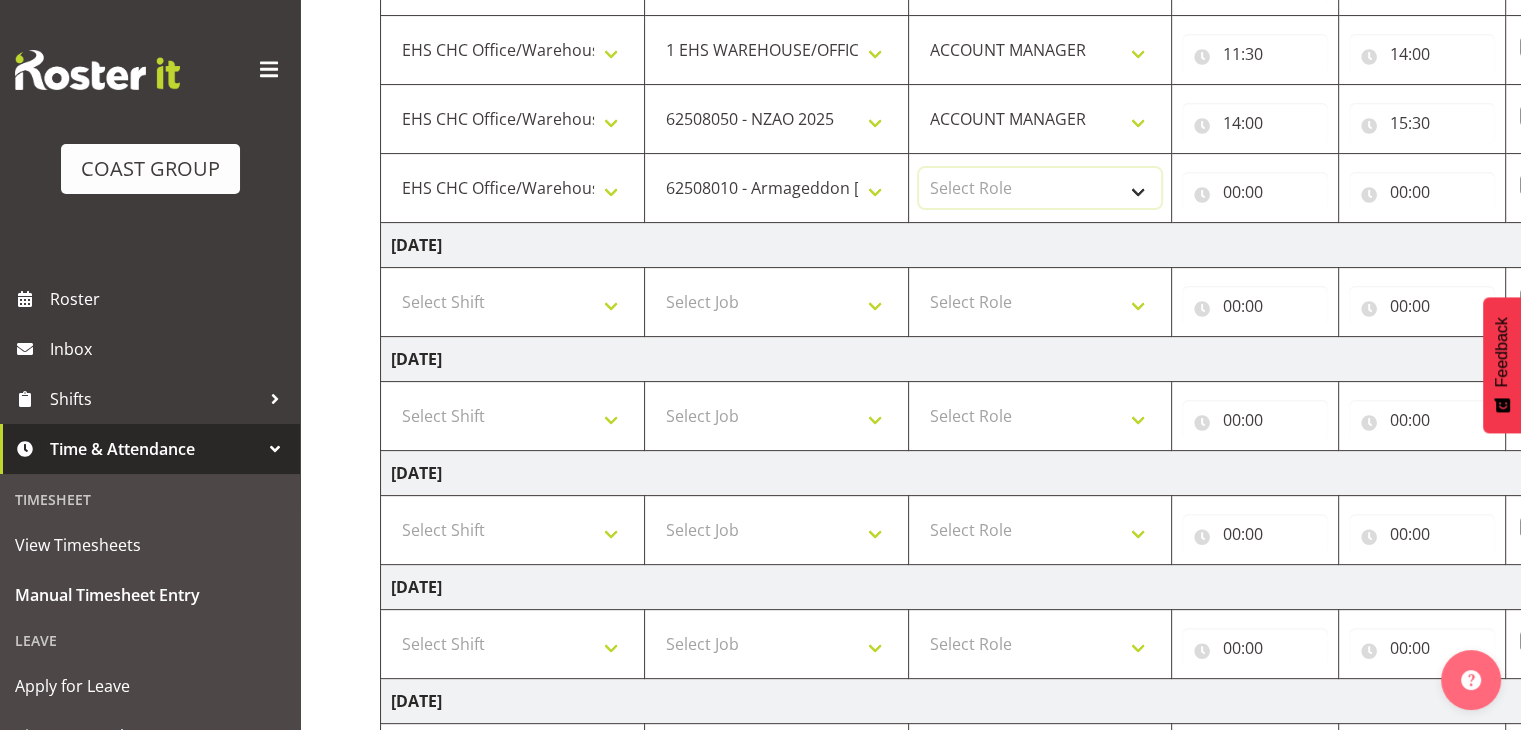 click on "Select Role  ACCOUNT MANAGER" at bounding box center [1040, 188] 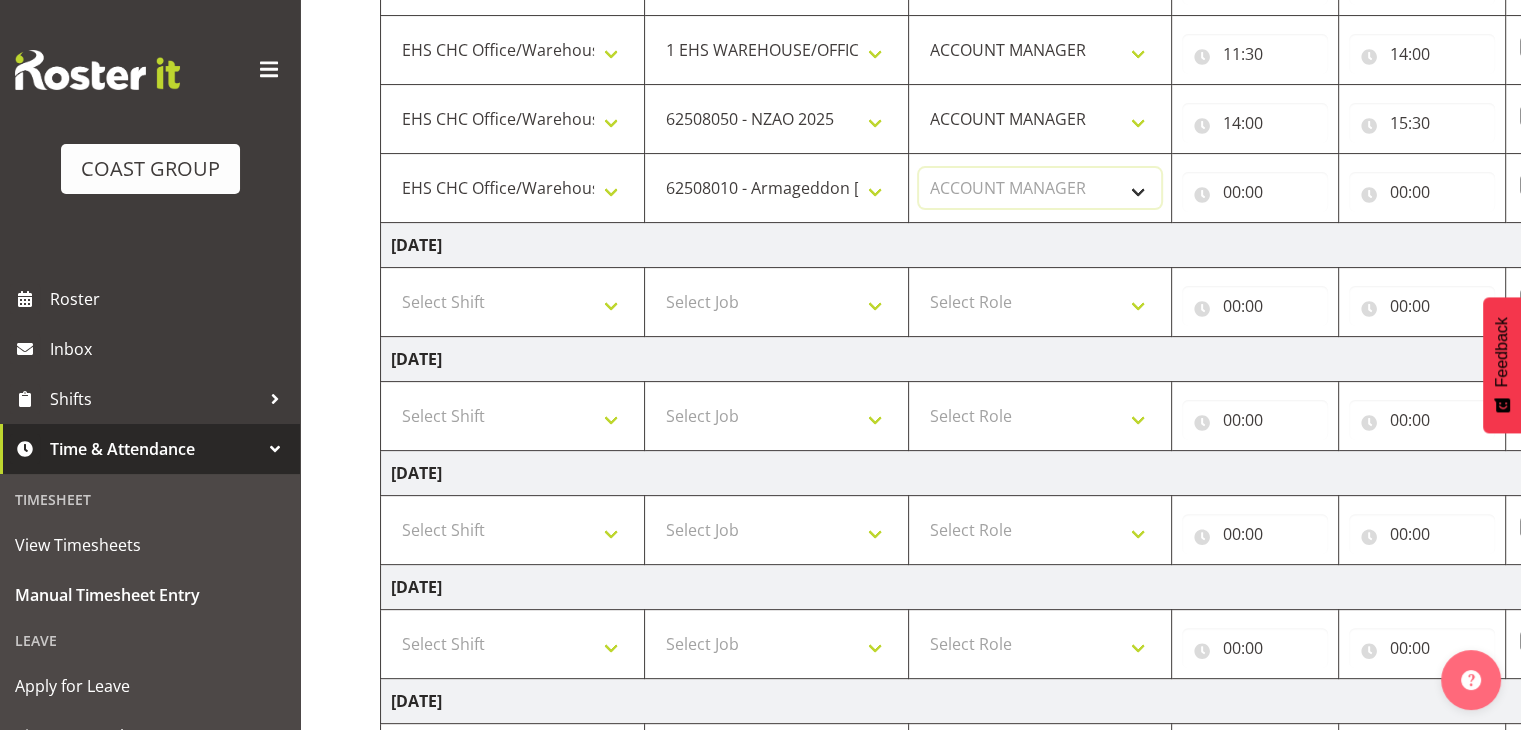 click on "Select Role  ACCOUNT MANAGER" at bounding box center (1040, 188) 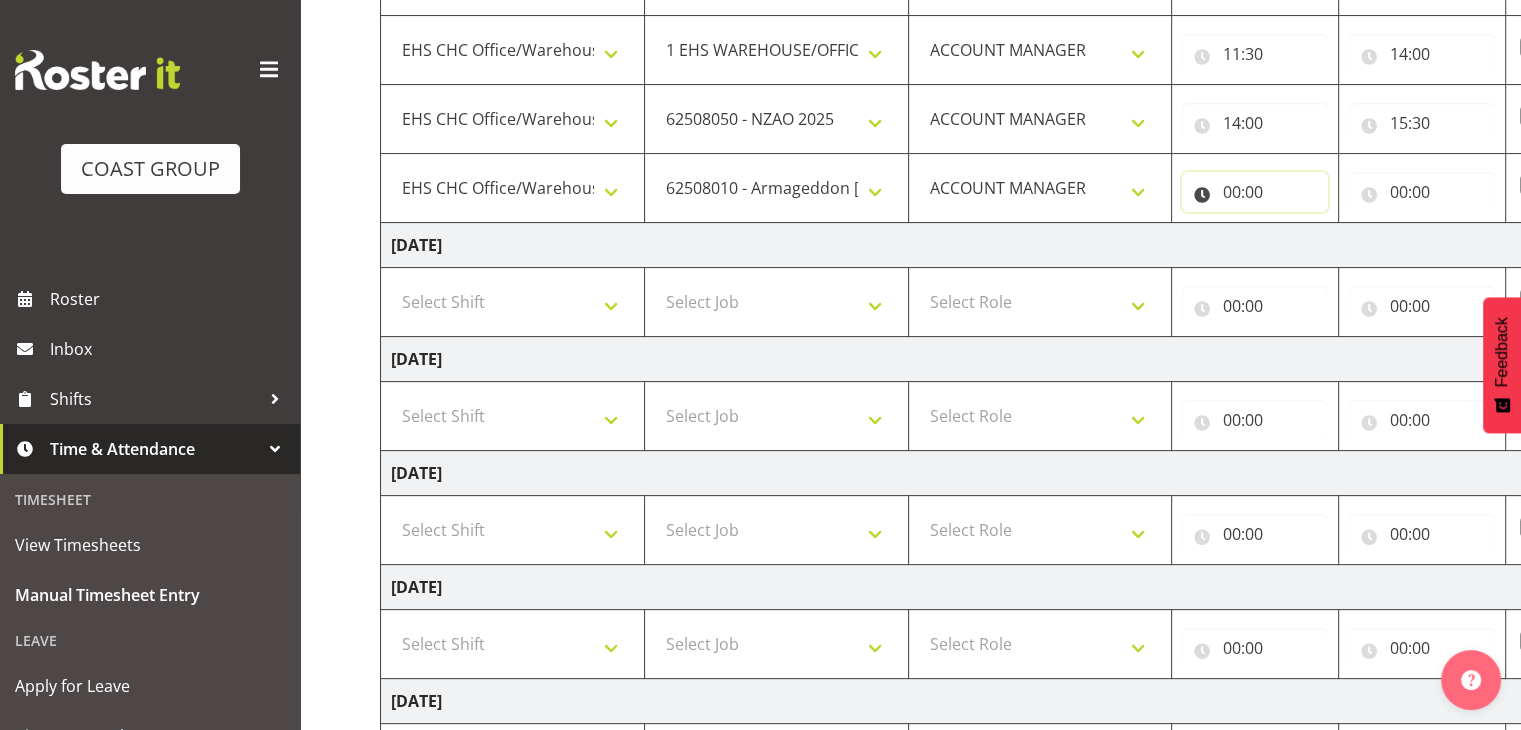 click on "00:00" at bounding box center [1255, 192] 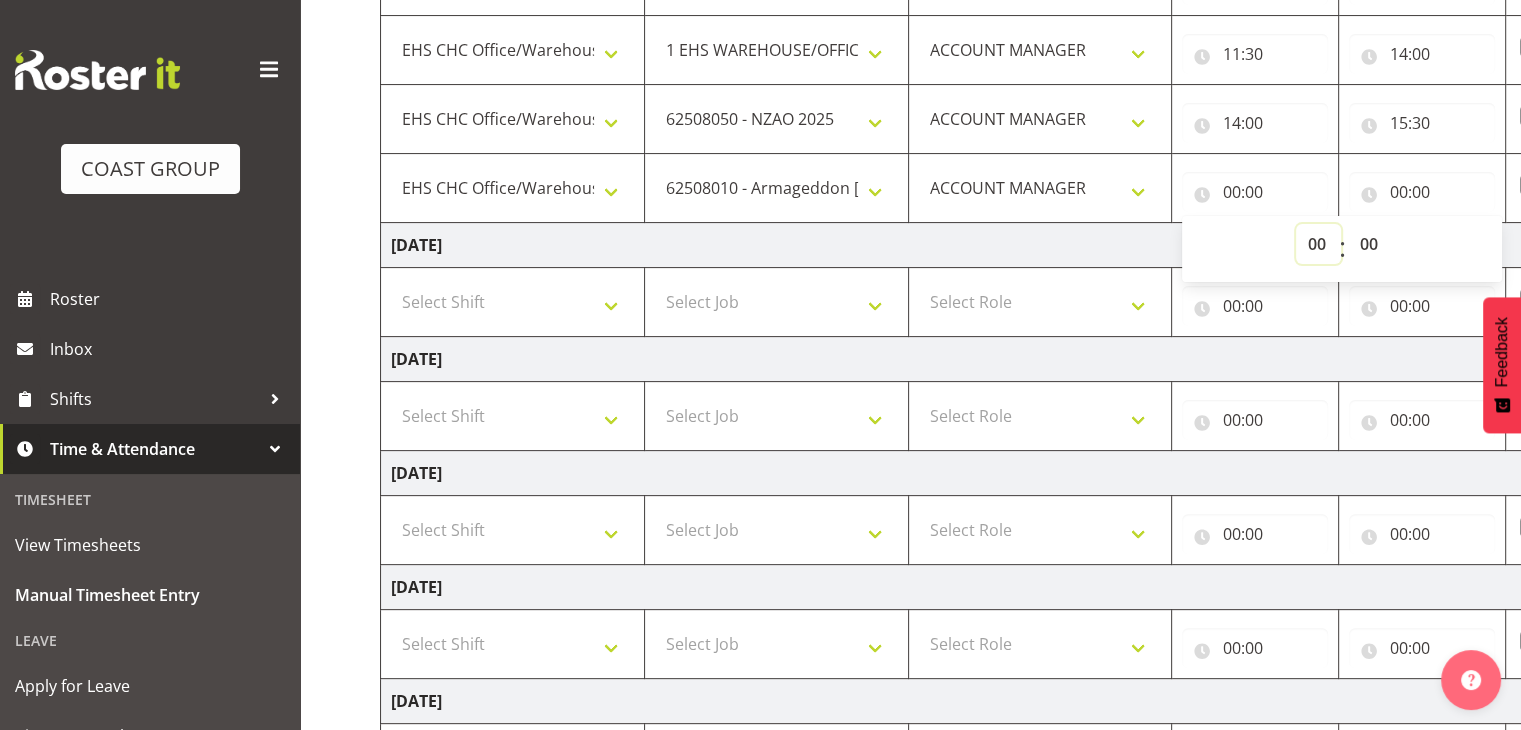 click on "00   01   02   03   04   05   06   07   08   09   10   11   12   13   14   15   16   17   18   19   20   21   22   23" at bounding box center (1318, 244) 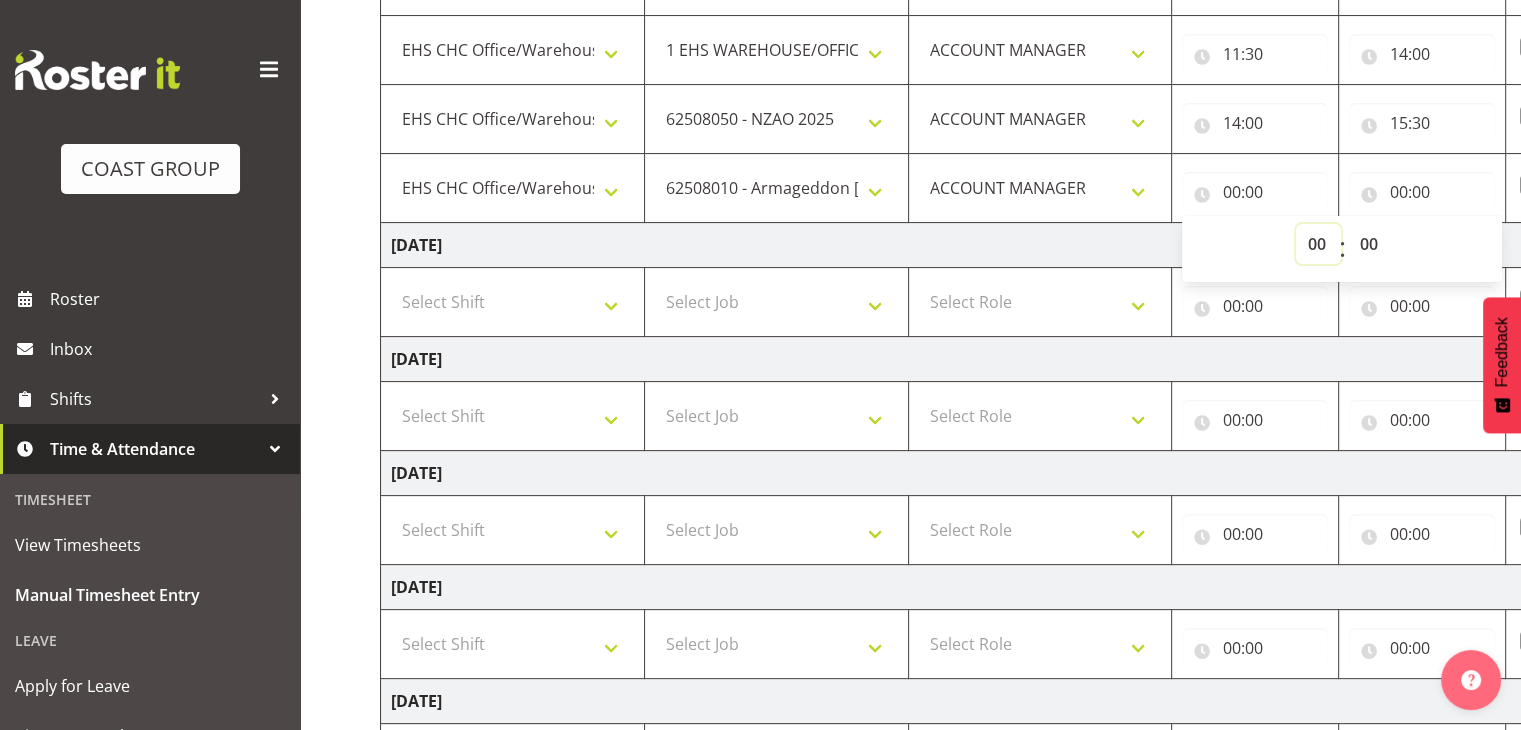 select on "15" 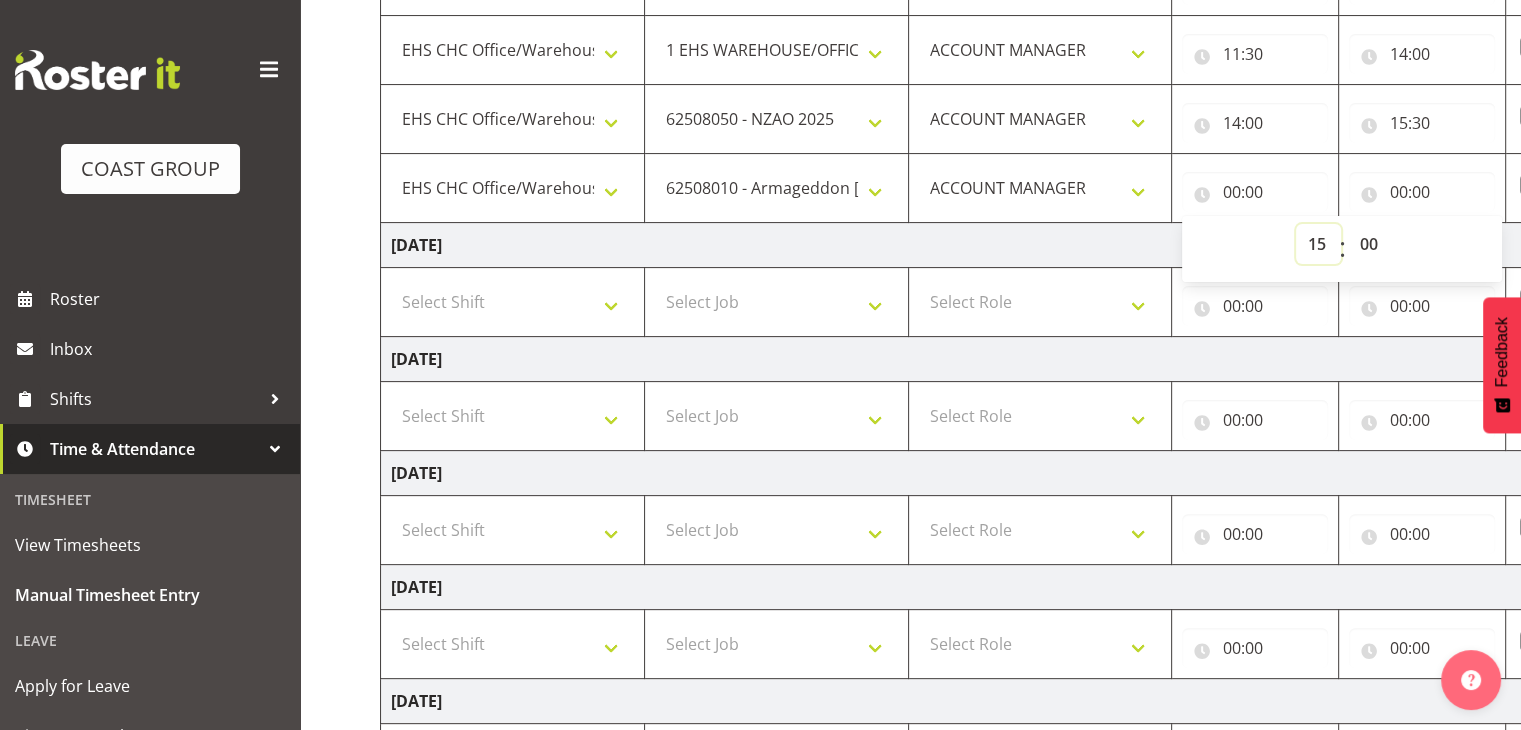 click on "00   01   02   03   04   05   06   07   08   09   10   11   12   13   14   15   16   17   18   19   20   21   22   23" at bounding box center (1318, 244) 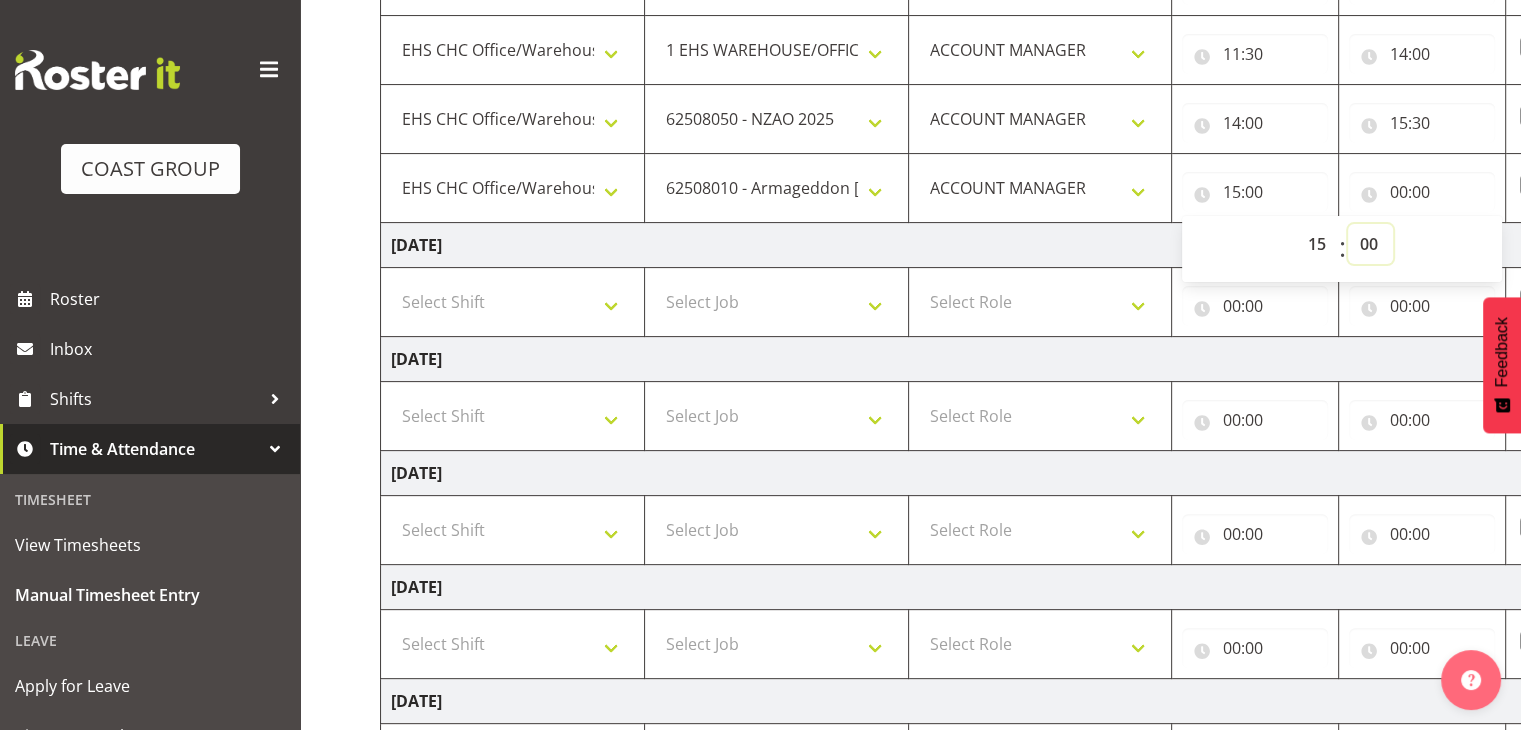 drag, startPoint x: 1360, startPoint y: 241, endPoint x: 1367, endPoint y: 256, distance: 16.552946 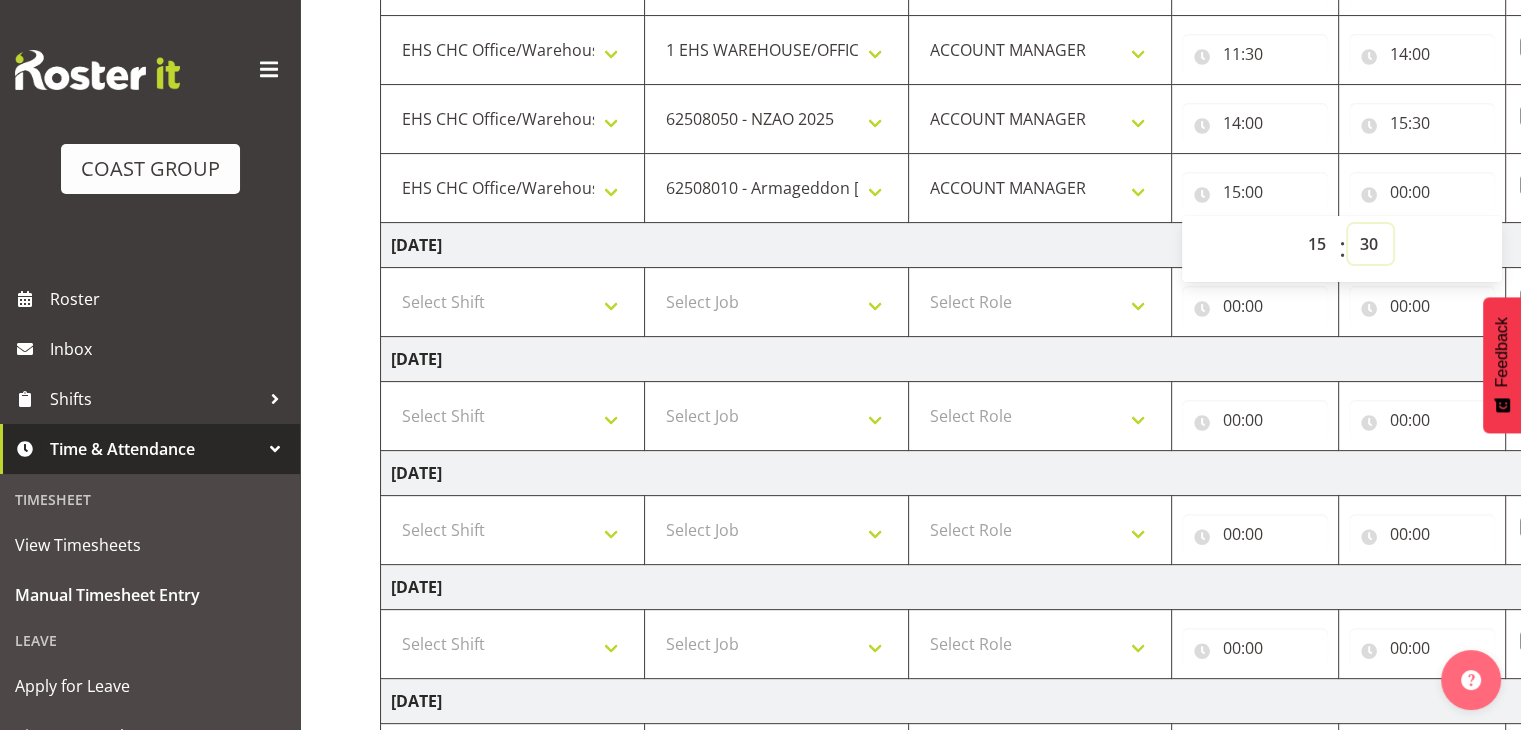 click on "00   01   02   03   04   05   06   07   08   09   10   11   12   13   14   15   16   17   18   19   20   21   22   23   24   25   26   27   28   29   30   31   32   33   34   35   36   37   38   39   40   41   42   43   44   45   46   47   48   49   50   51   52   53   54   55   56   57   58   59" at bounding box center [1370, 244] 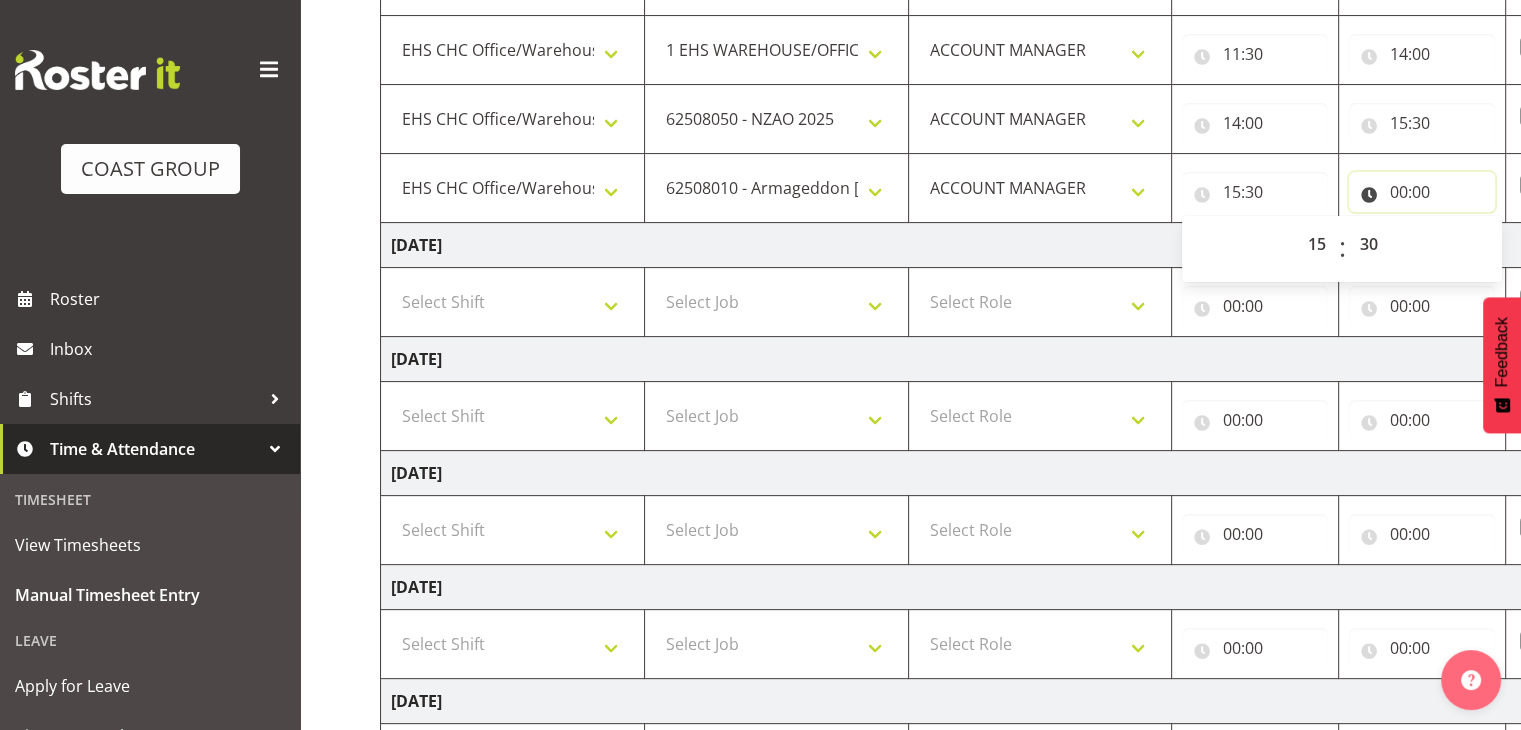 click on "00:00" at bounding box center (1422, 192) 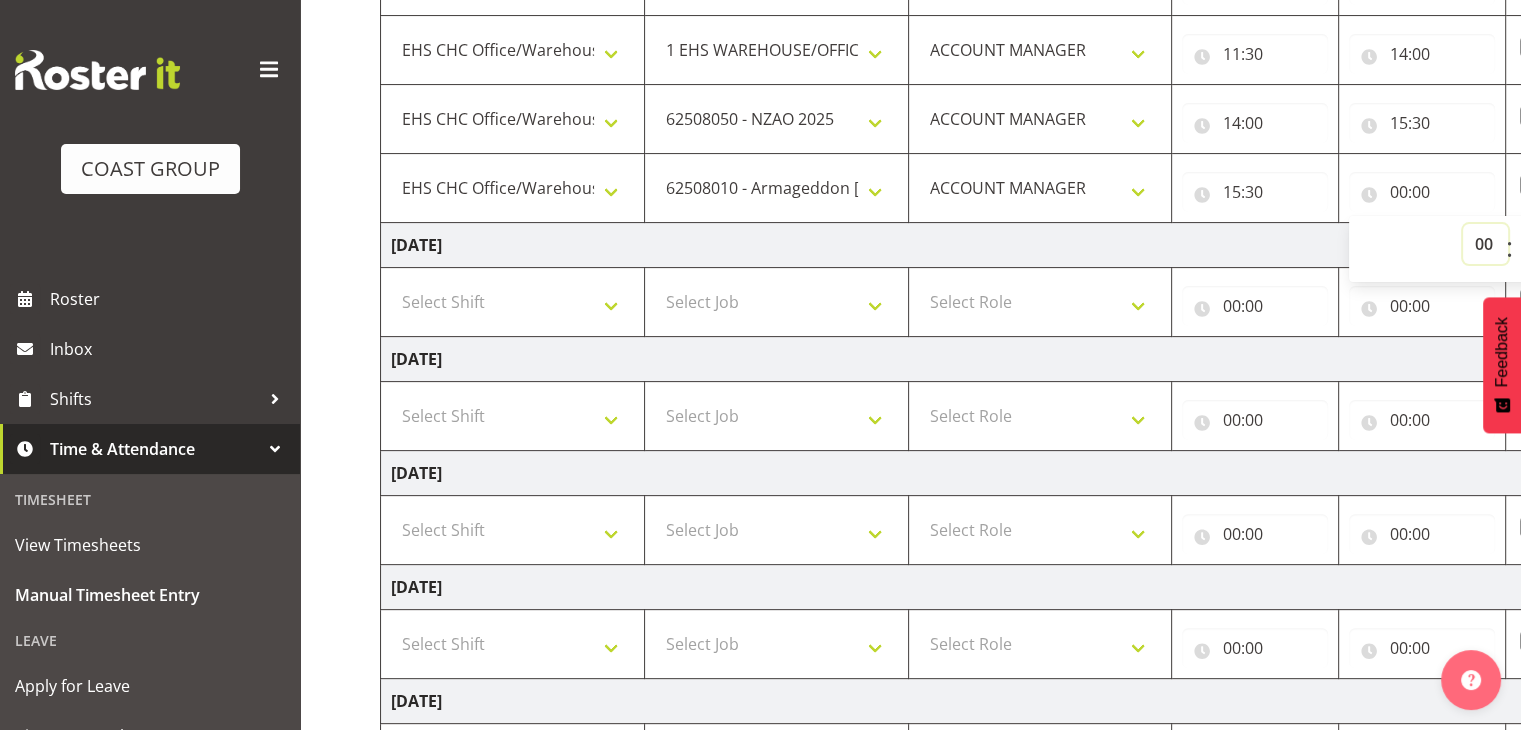 click on "00   01   02   03   04   05   06   07   08   09   10   11   12   13   14   15   16   17   18   19   20   21   22   23" at bounding box center [1485, 244] 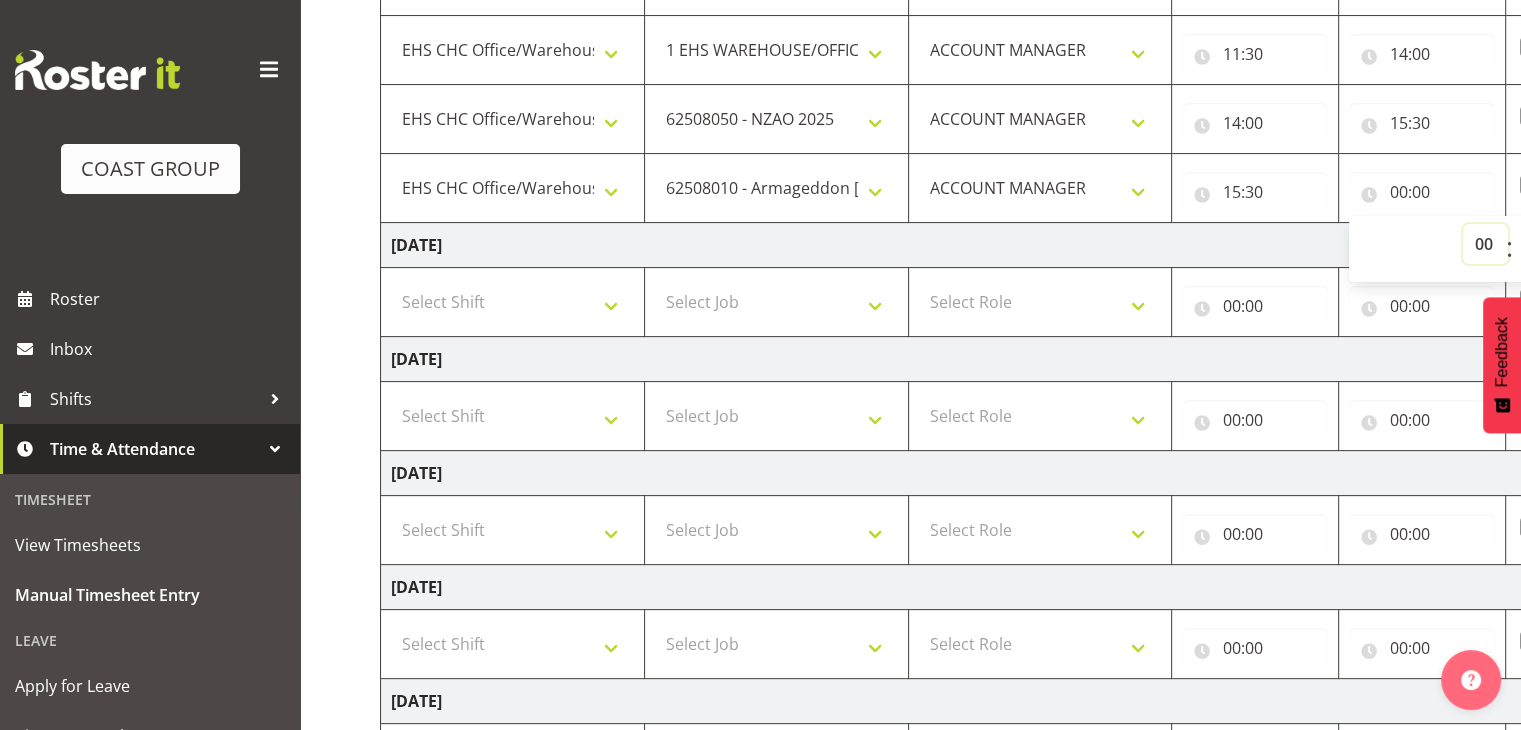 select on "16" 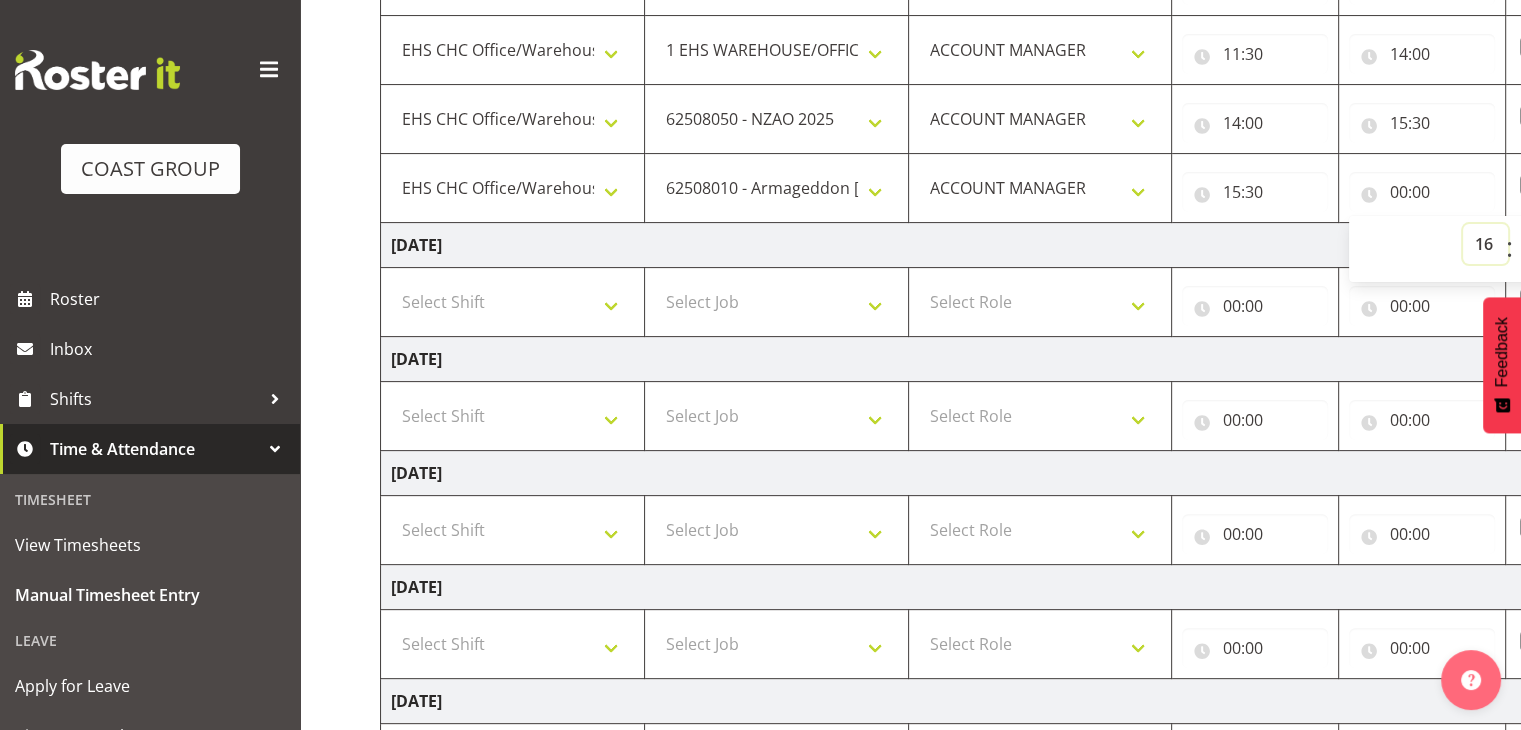 click on "00   01   02   03   04   05   06   07   08   09   10   11   12   13   14   15   16   17   18   19   20   21   22   23" at bounding box center [1485, 244] 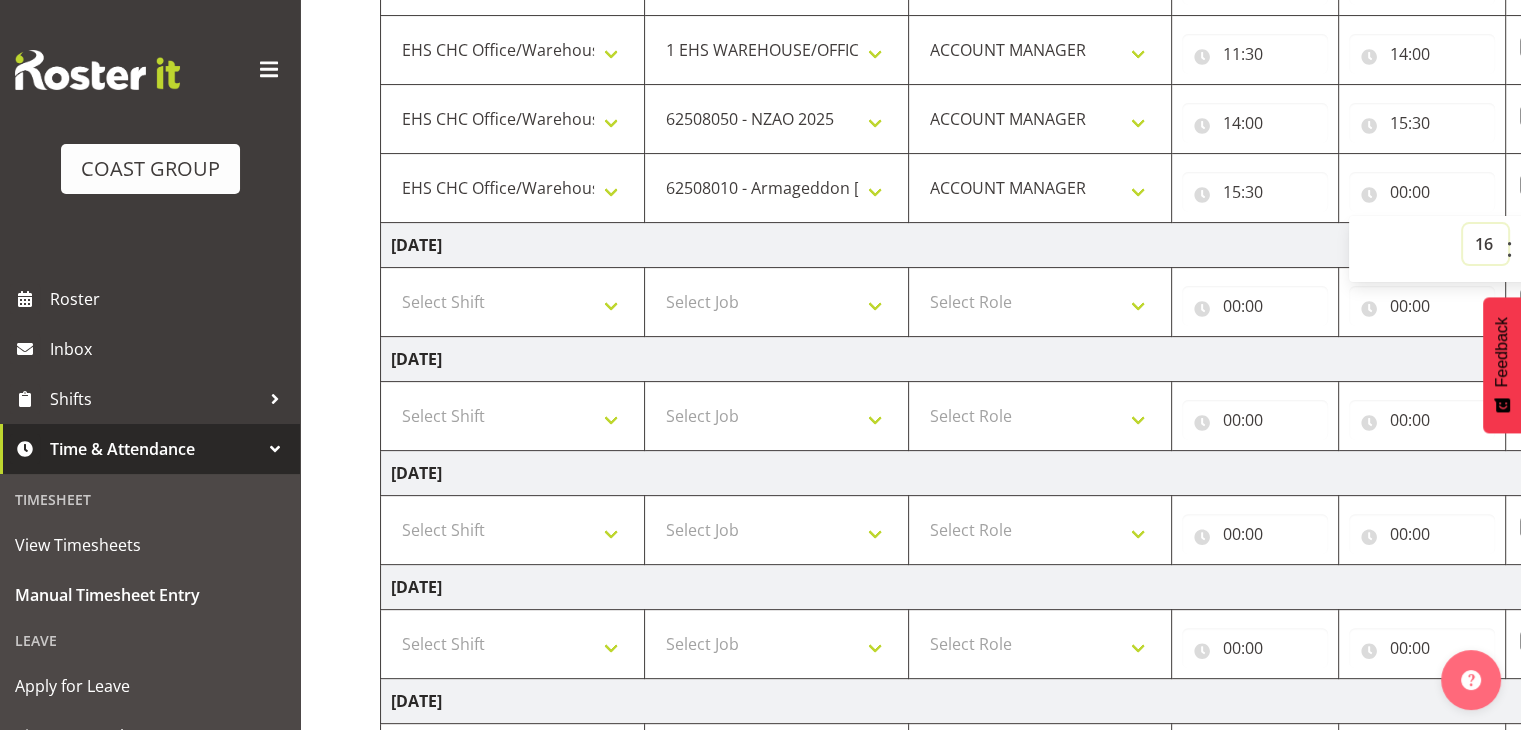 type on "16:00" 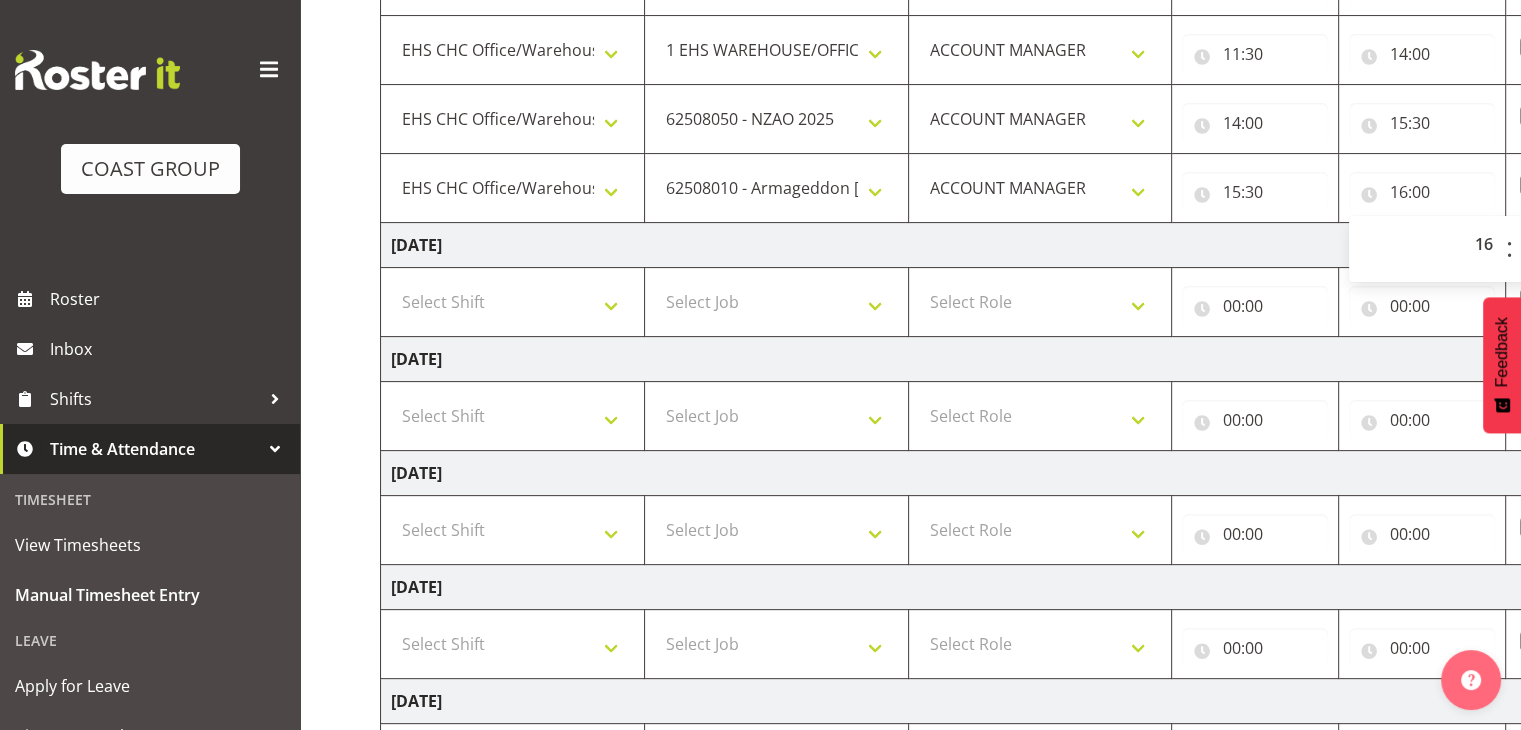 click on "[DATE]" at bounding box center [1080, 359] 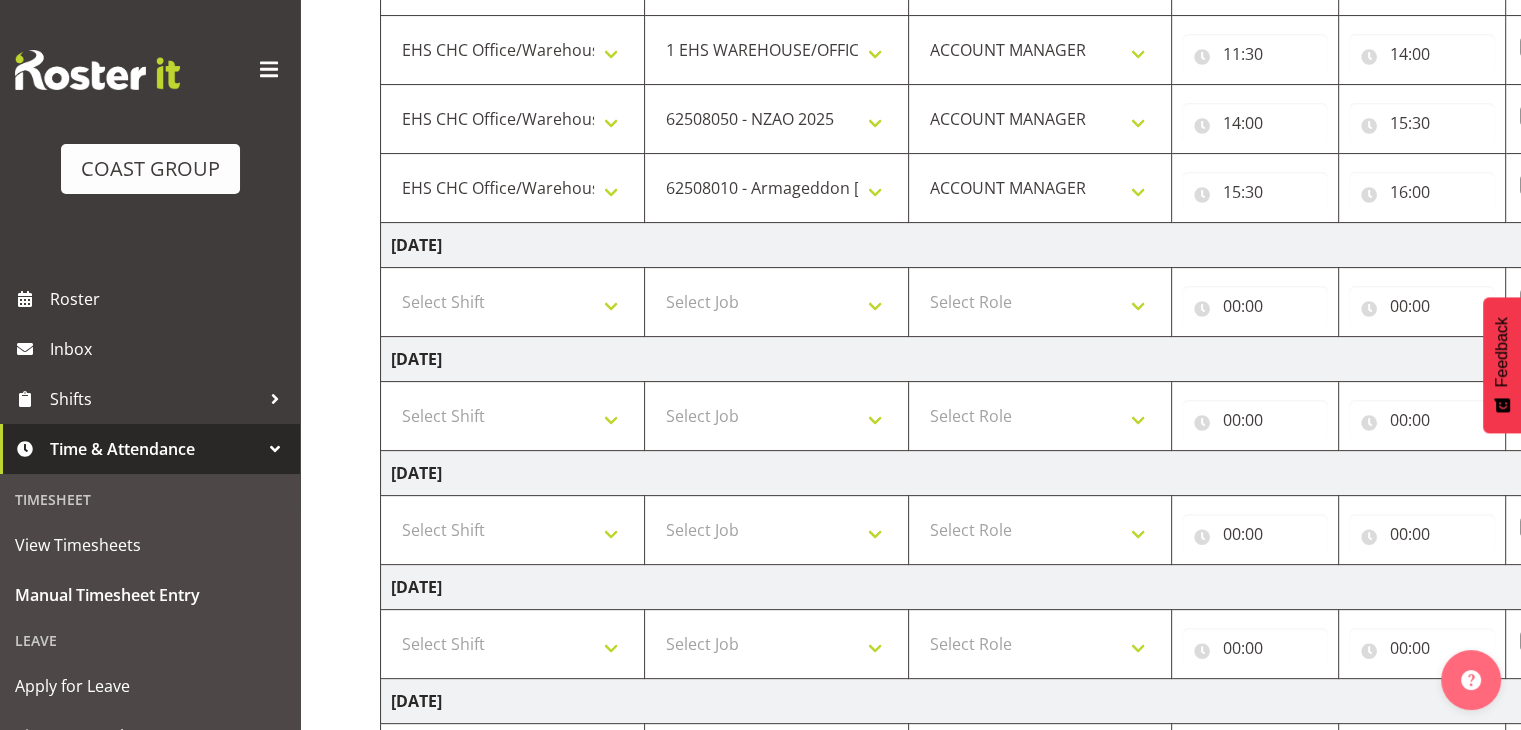 scroll, scrollTop: 783, scrollLeft: 0, axis: vertical 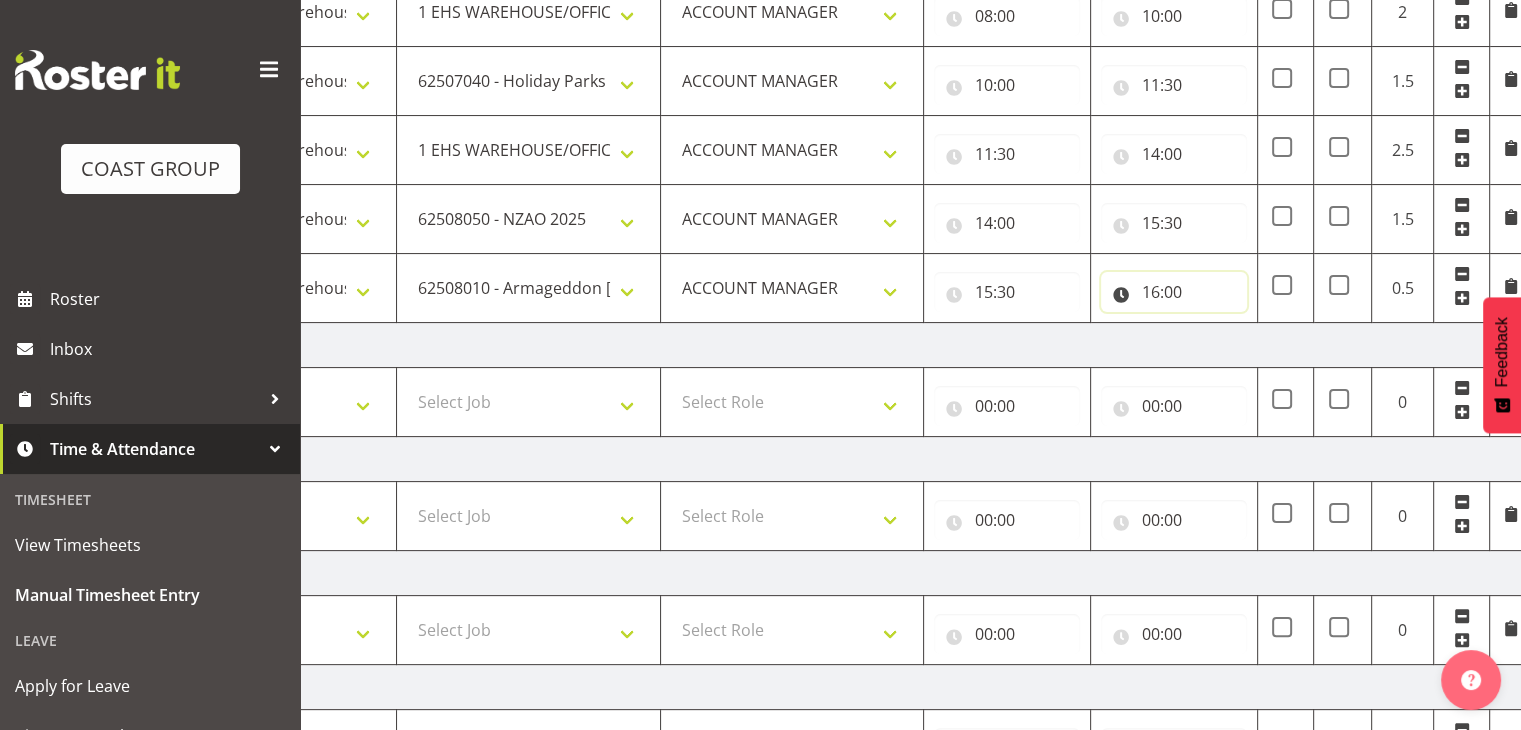 click on "16:00" at bounding box center [1174, 292] 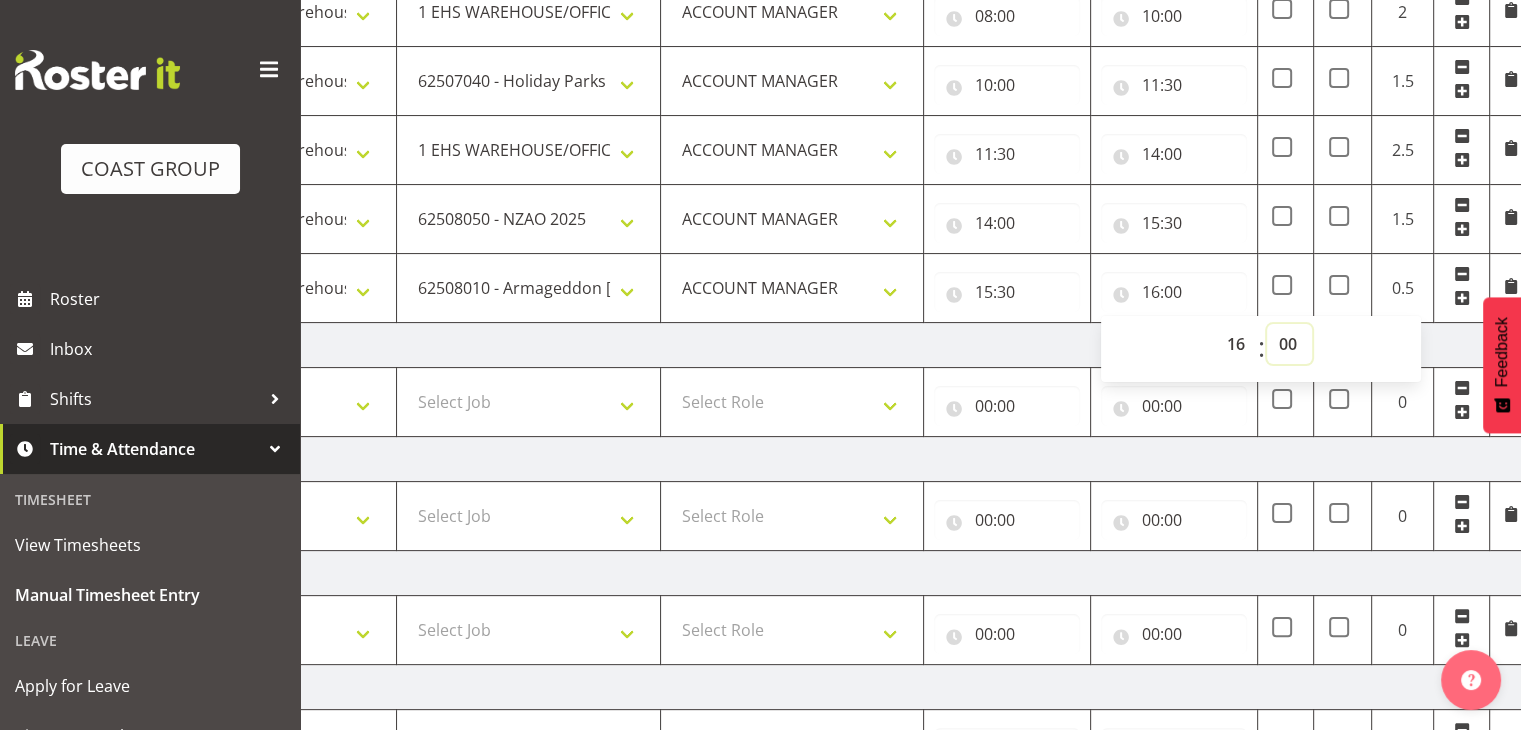 click on "00   01   02   03   04   05   06   07   08   09   10   11   12   13   14   15   16   17   18   19   20   21   22   23   24   25   26   27   28   29   30   31   32   33   34   35   36   37   38   39   40   41   42   43   44   45   46   47   48   49   50   51   52   53   54   55   56   57   58   59" at bounding box center (1289, 344) 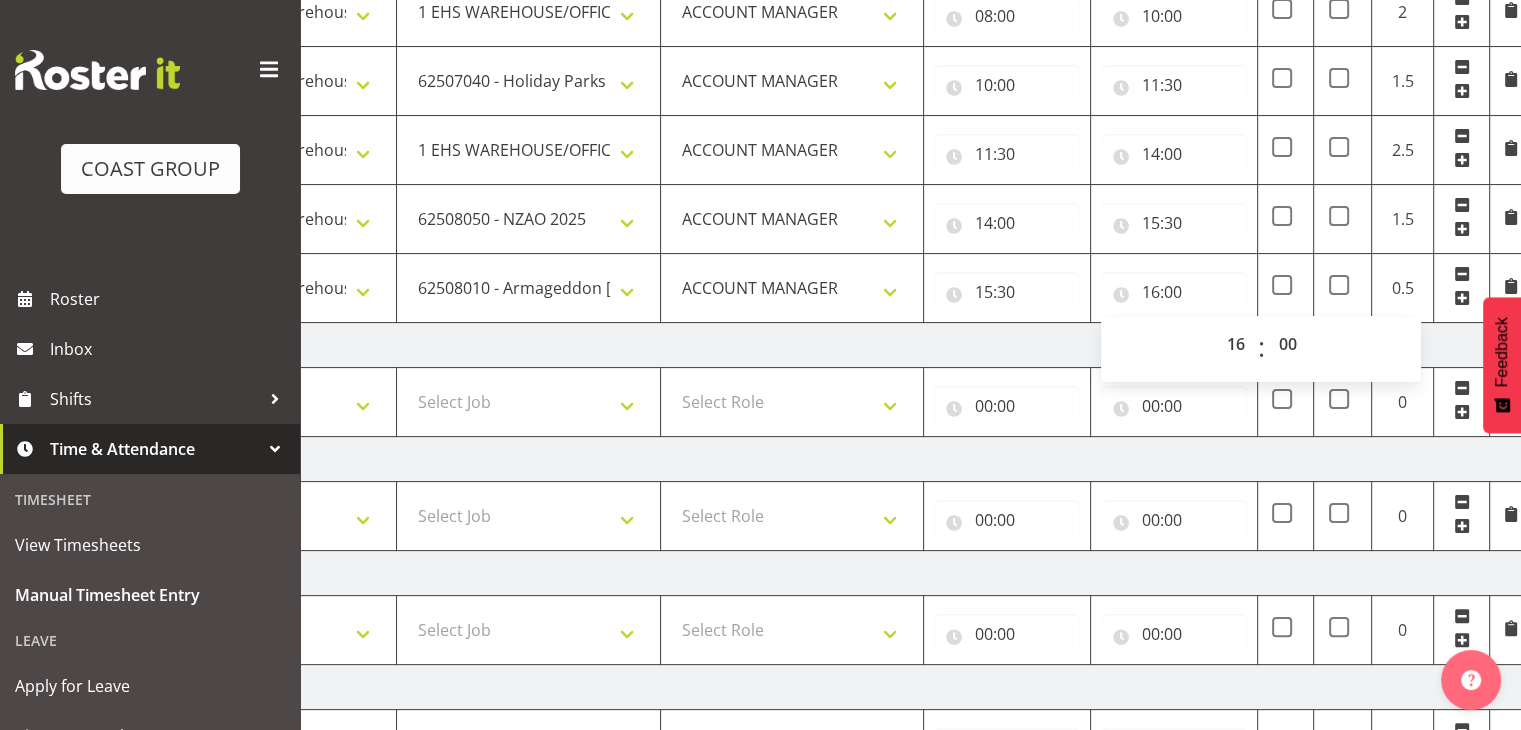 click on "[DATE]" at bounding box center (832, 345) 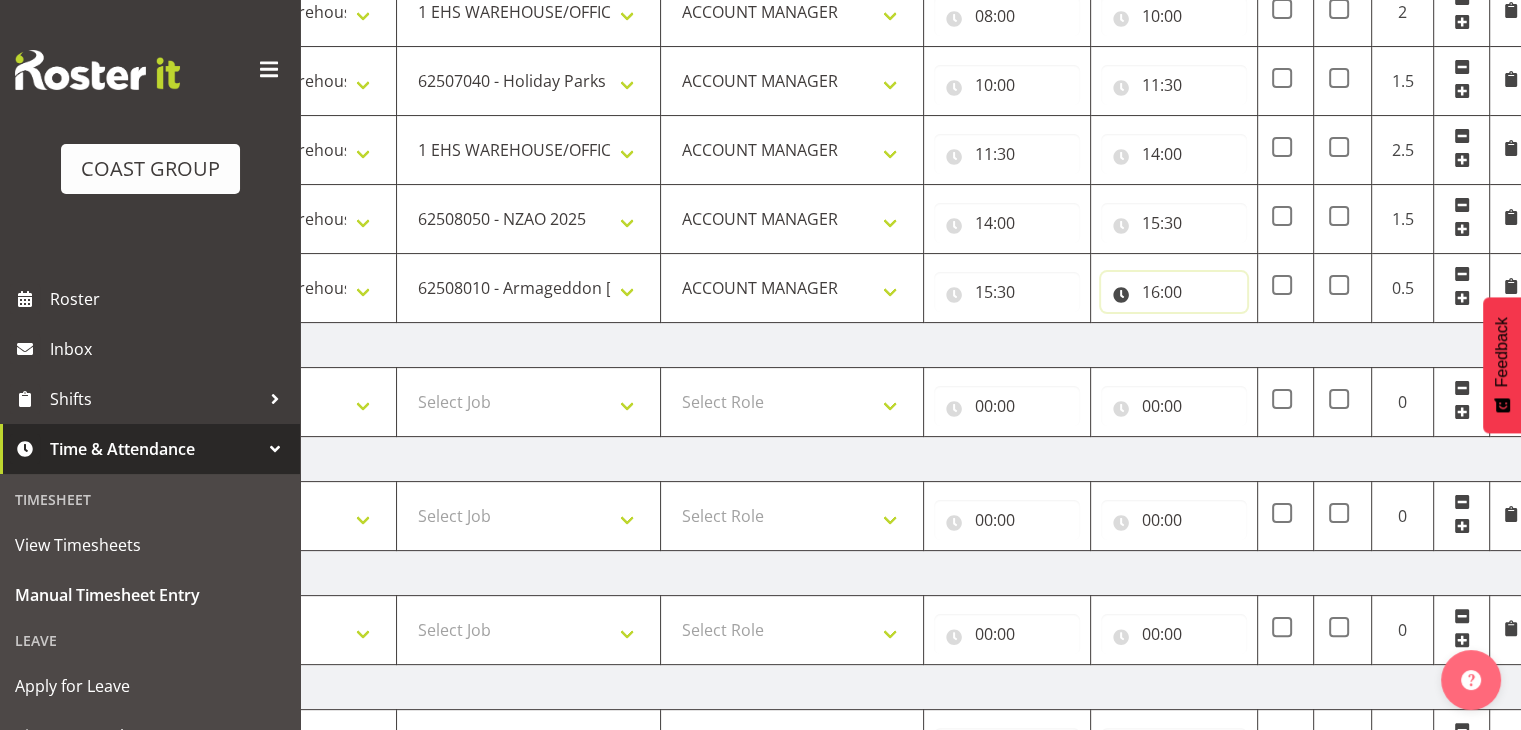 click on "16:00" at bounding box center [1174, 292] 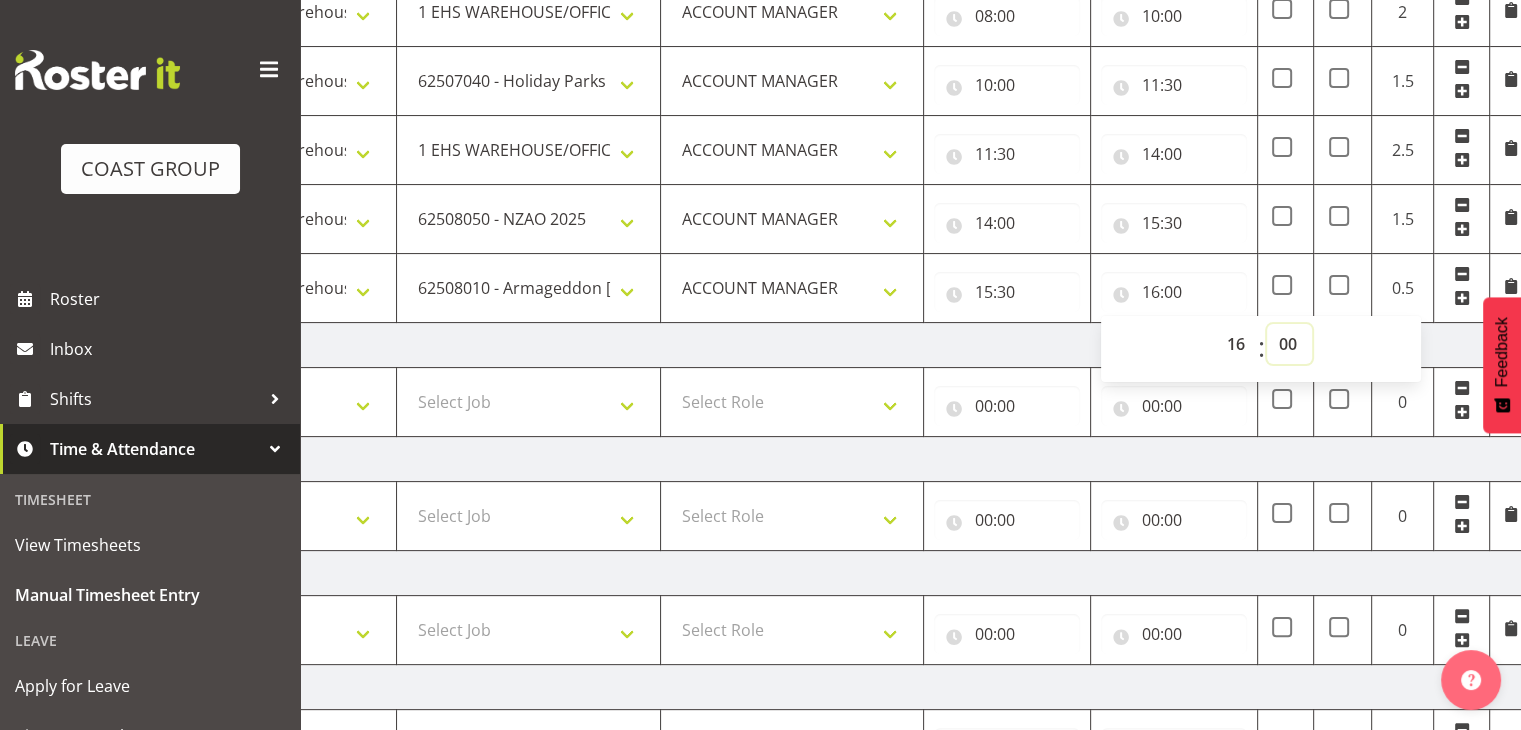 click on "00   01   02   03   04   05   06   07   08   09   10   11   12   13   14   15   16   17   18   19   20   21   22   23   24   25   26   27   28   29   30   31   32   33   34   35   36   37   38   39   40   41   42   43   44   45   46   47   48   49   50   51   52   53   54   55   56   57   58   59" at bounding box center [1289, 344] 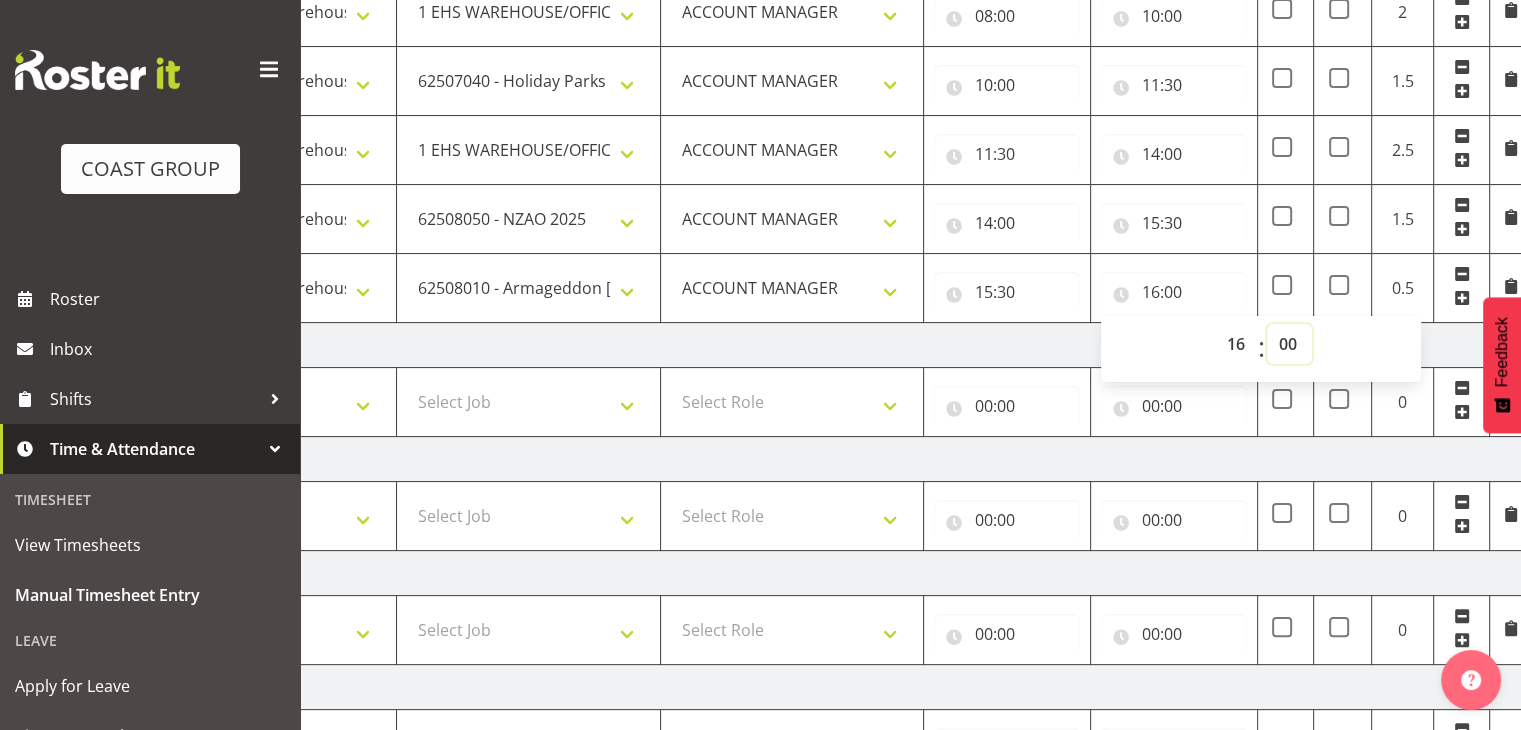 select on "30" 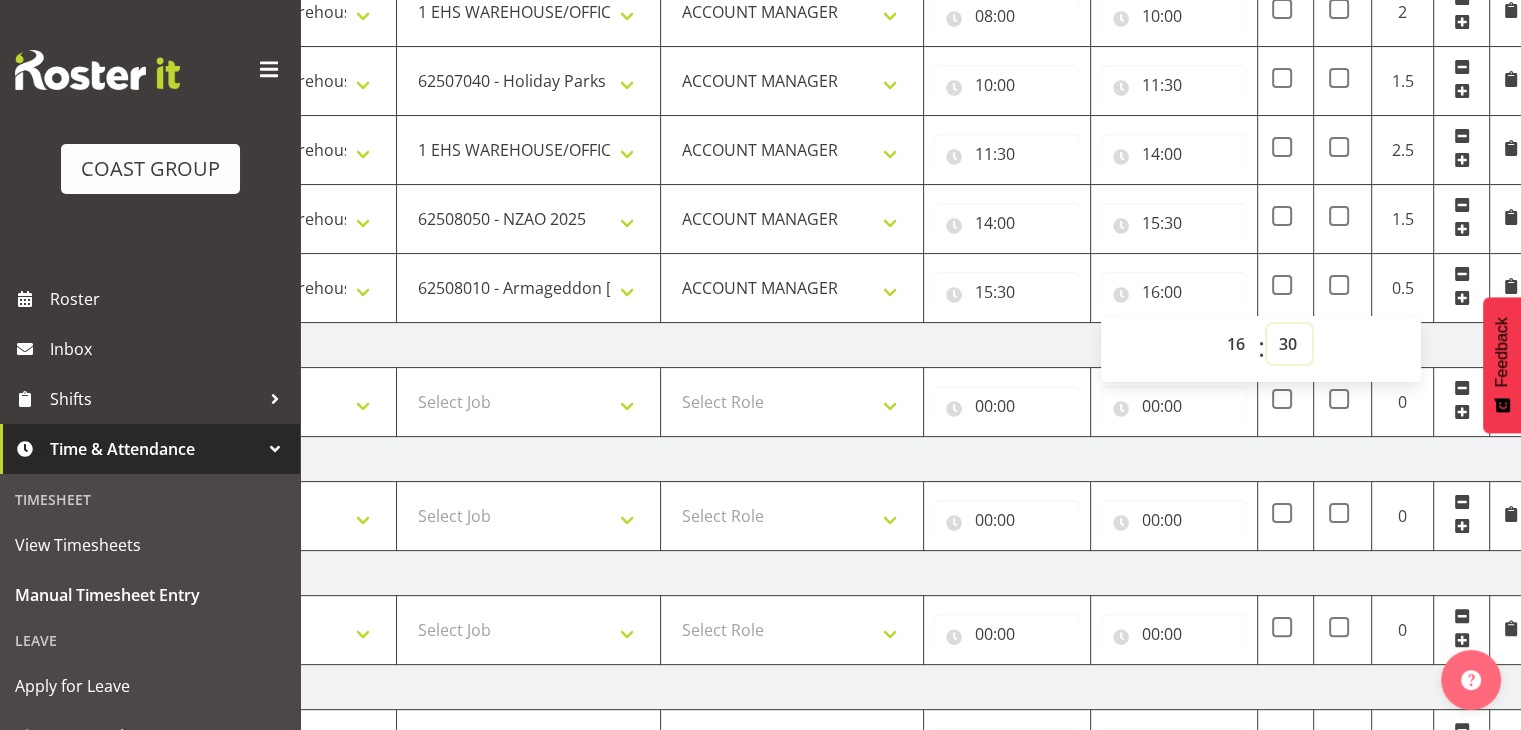 click on "00   01   02   03   04   05   06   07   08   09   10   11   12   13   14   15   16   17   18   19   20   21   22   23   24   25   26   27   28   29   30   31   32   33   34   35   36   37   38   39   40   41   42   43   44   45   46   47   48   49   50   51   52   53   54   55   56   57   58   59" at bounding box center (1289, 344) 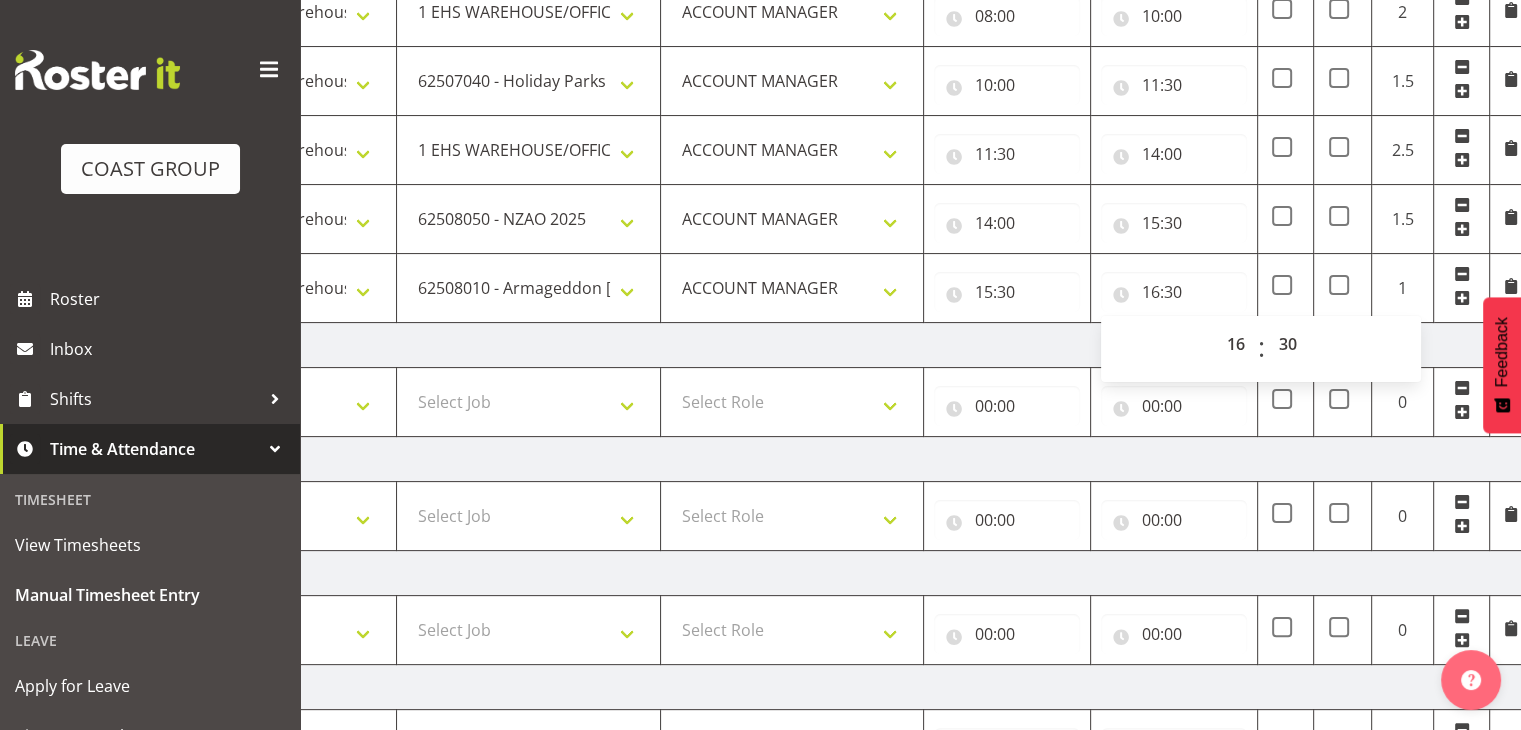 click on "[DATE]" at bounding box center (832, 345) 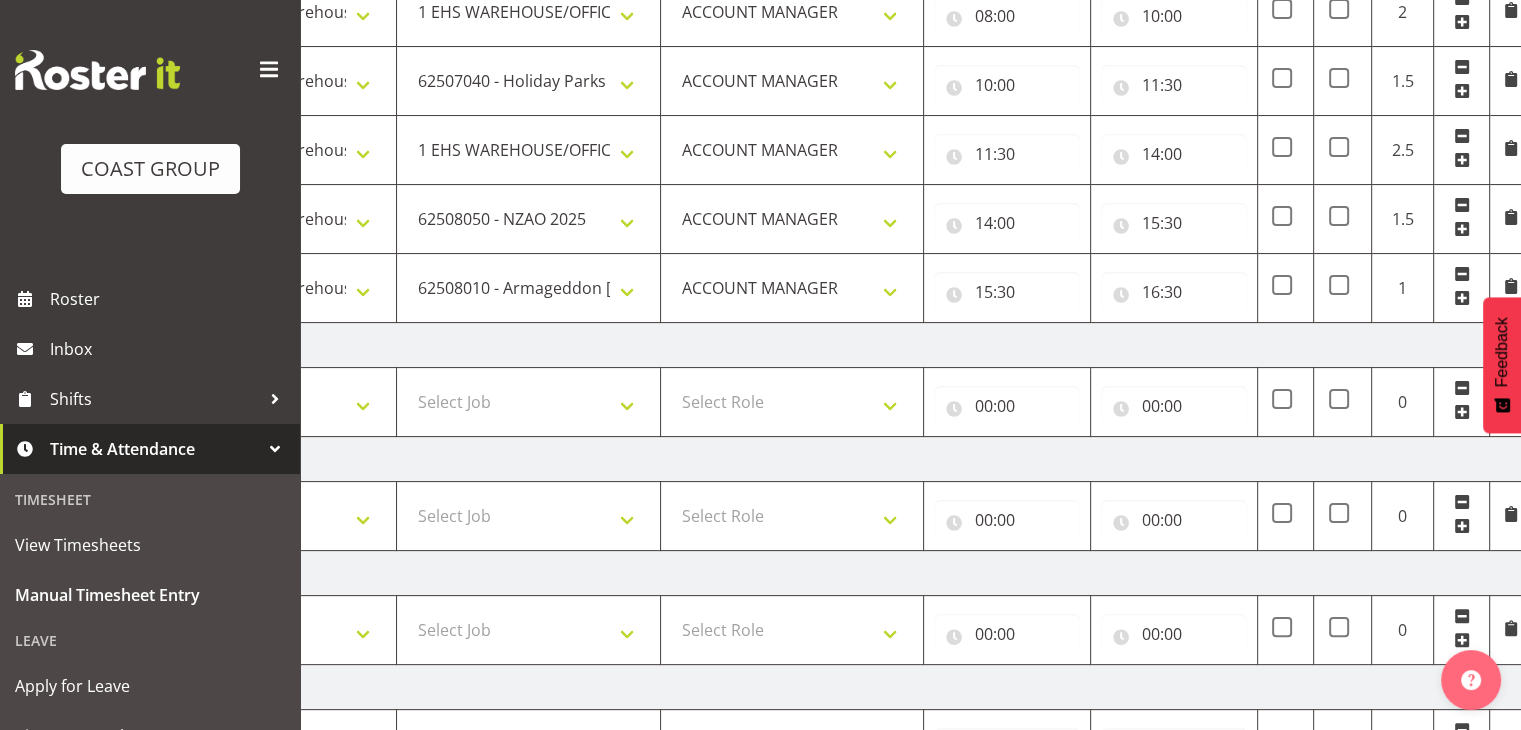 scroll, scrollTop: 783, scrollLeft: 0, axis: vertical 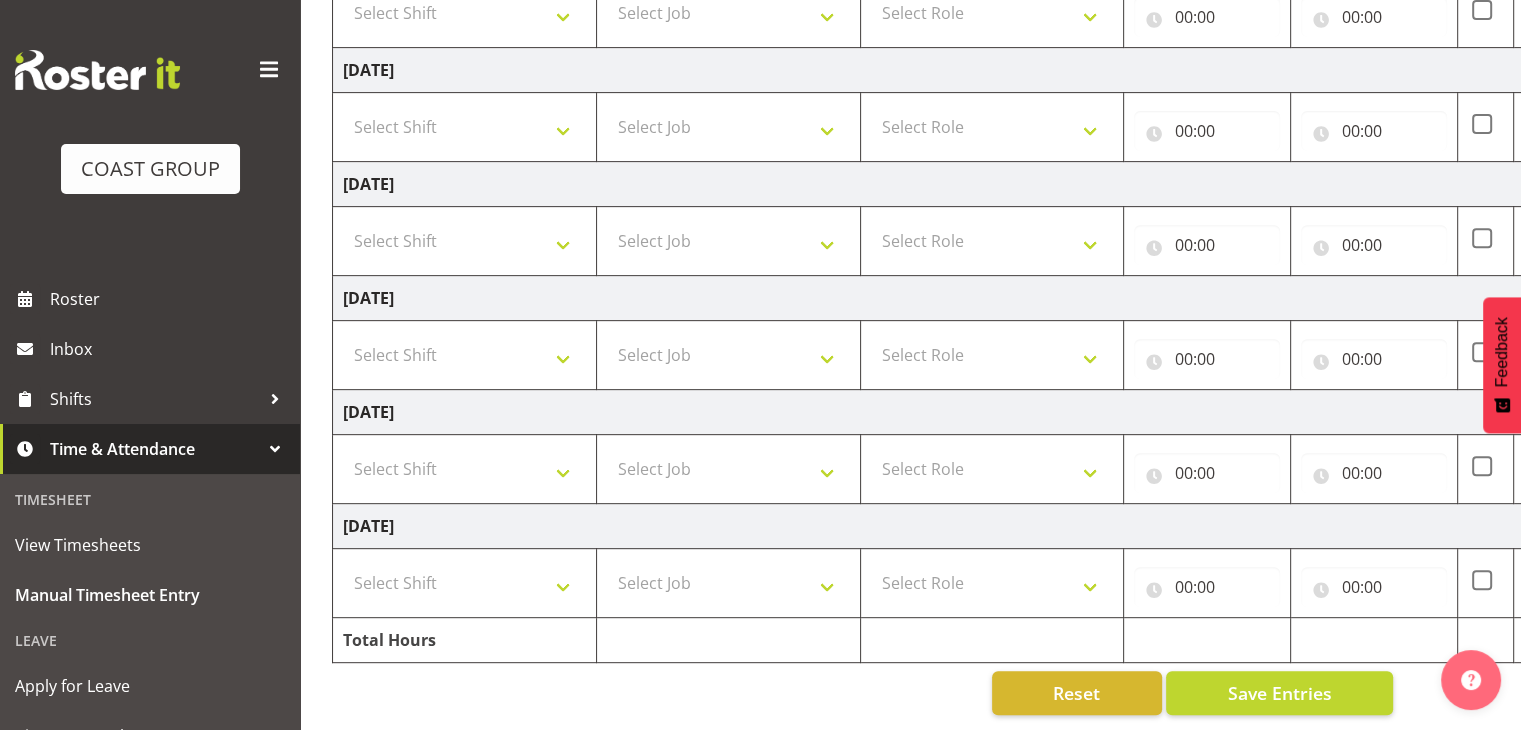 click on "[DATE] - [DATE]         MEA  - Meal Allowance
AWA  - Away Allowence
Shift   Job   Role   Start Time   End Time   MEA AWA    Total
[DATE]
Break ANZICS Break All Blacks casual Break Armageddon Break Art show Break CHCH Food Show Break CHCH Food Show Break CSNZ Break Canterbury Homeshow Break [PERSON_NAME] H/S Backwalls Break Clubs NZ Break Downstream Break Dramfest Break FANZ Break HOY Break HOY Break HOY Fly to CHCH Break Horticulture Break Host tech Break IBD Break LGNZ Break Lawlink Break Marlborough Home show Break NZ Shoulder and Elbow Break NZHS Break NZMCA Break NZMCA Break NZOHA Break NZSBA Break PINZ Break Panels Arena Break QT Homeshow Break [PERSON_NAME] Pinot Noir Break SYA Break Show your ability Break Wedding expo Break back walls of foodshow Break back walls of star homeshow Break brewers Guild Break red meat Break selwyn art show Break south mach   L-DA" at bounding box center (902, 60) 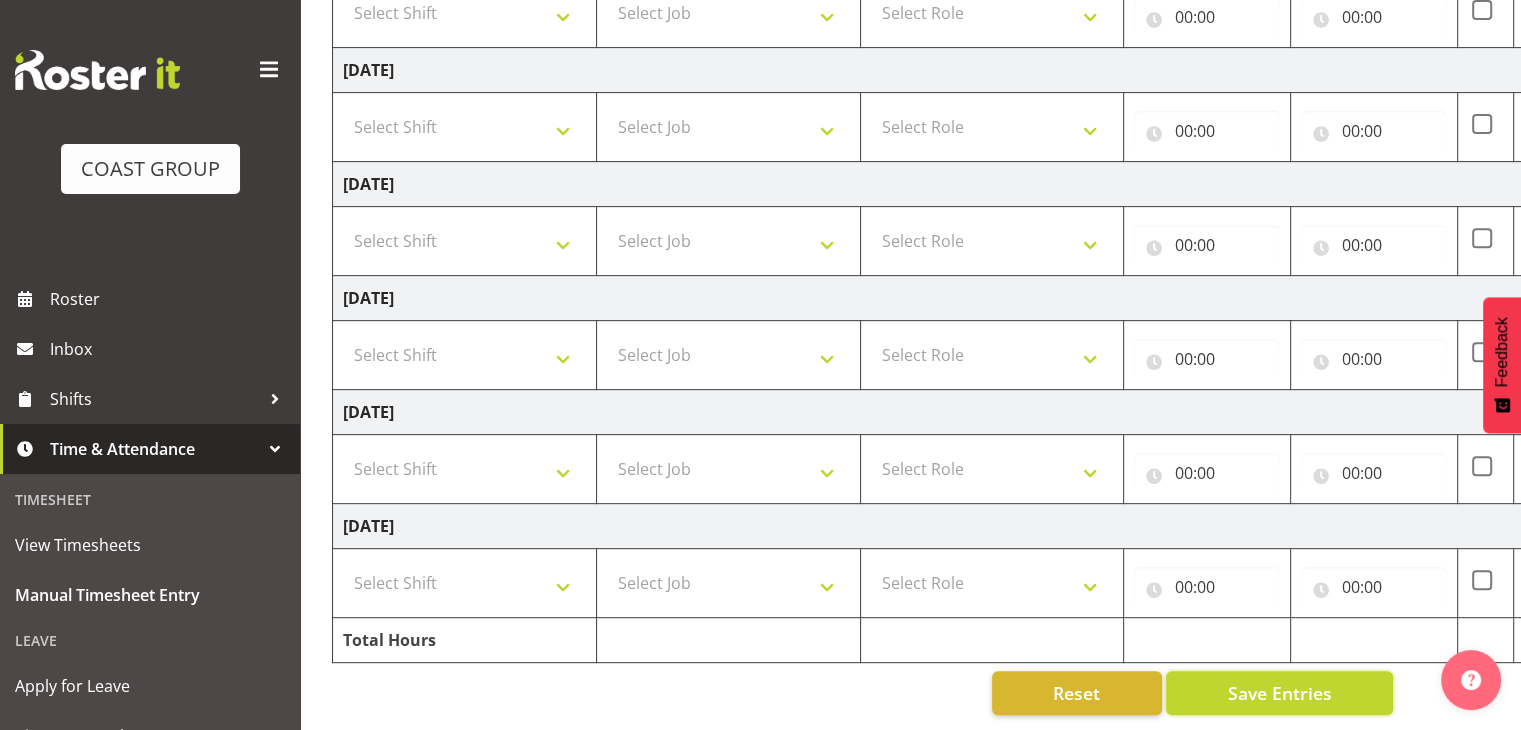 drag, startPoint x: 1240, startPoint y: 659, endPoint x: 1230, endPoint y: 723, distance: 64.77654 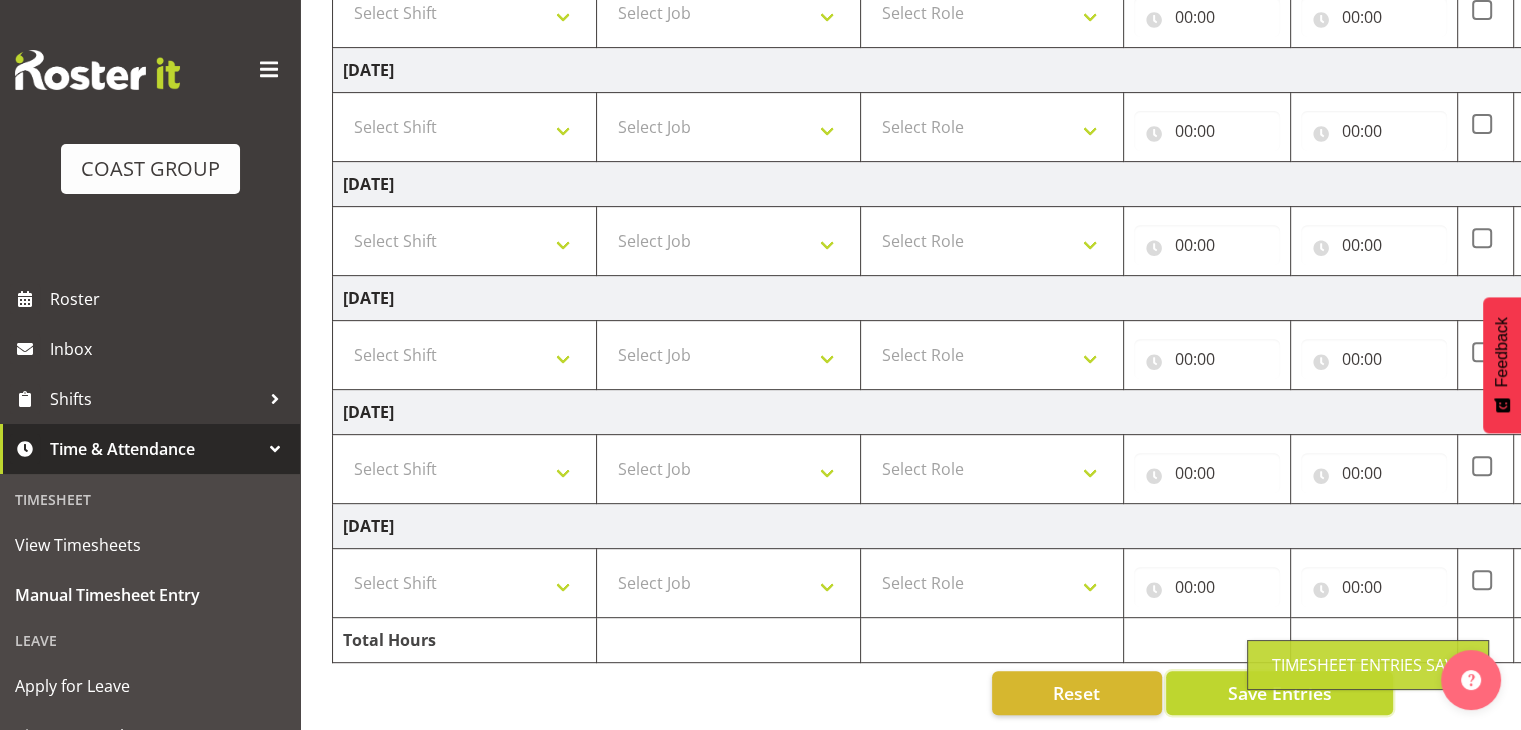 scroll, scrollTop: 0, scrollLeft: 0, axis: both 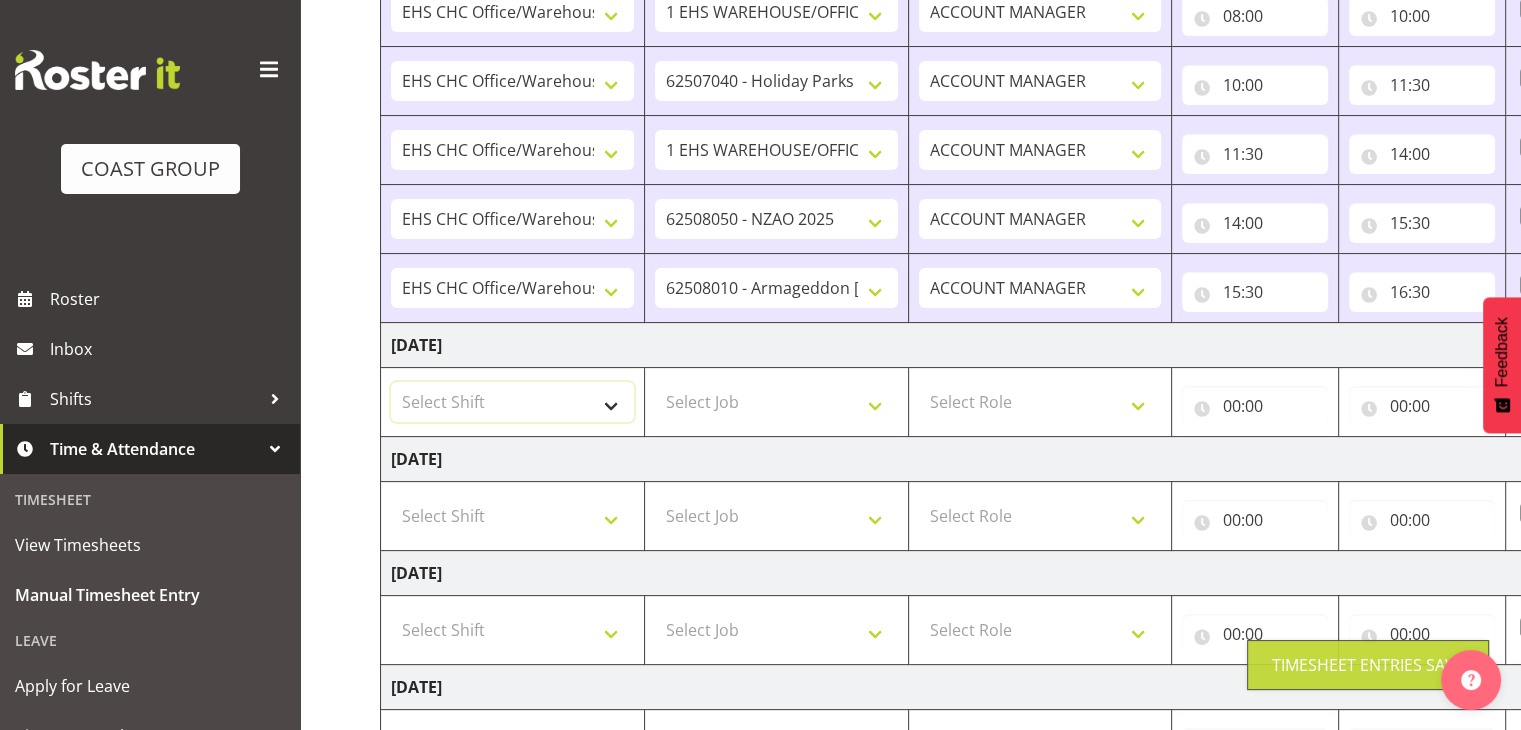 click on "Select Shift  Break ANZICS Break All Blacks casual Break Armageddon Break Art show Break CHCH Food Show Break CHCH Food Show Break CSNZ Break Canterbury Homeshow Break [PERSON_NAME] H/S Backwalls Break Clubs NZ Break Downstream Break Dramfest Break FANZ Break HOY Break HOY Break HOY Fly to CHCH Break Horticulture Break Host tech Break IBD Break LGNZ Break Lawlink Break Marlborough Home show Break NZ Shoulder and Elbow Break NZHS Break NZMCA Break NZMCA Break NZOHA Break NZSBA Break PINZ Break Panels Arena Break QT Homeshow Break [PERSON_NAME] Pinot Noir Break SYA Break Show your ability Break Wedding expo Break back walls of foodshow Break back walls of star homeshow Break brewers Guild Break red meat Break selwyn art show Break south mach Break south mach Break southerbys conference Break starhomeshow Build ANZICS Build BOINZ Build Baby Show Build Holiday parks Build Host tech Build LGNZ Build LGNZ Build Lawlink Build [GEOGRAPHIC_DATA] Home show Build NRHC Build NZMCA Build NZMCA Build NZMCA Build NZMCA Build [GEOGRAPHIC_DATA] Build NZSBA" at bounding box center (512, 402) 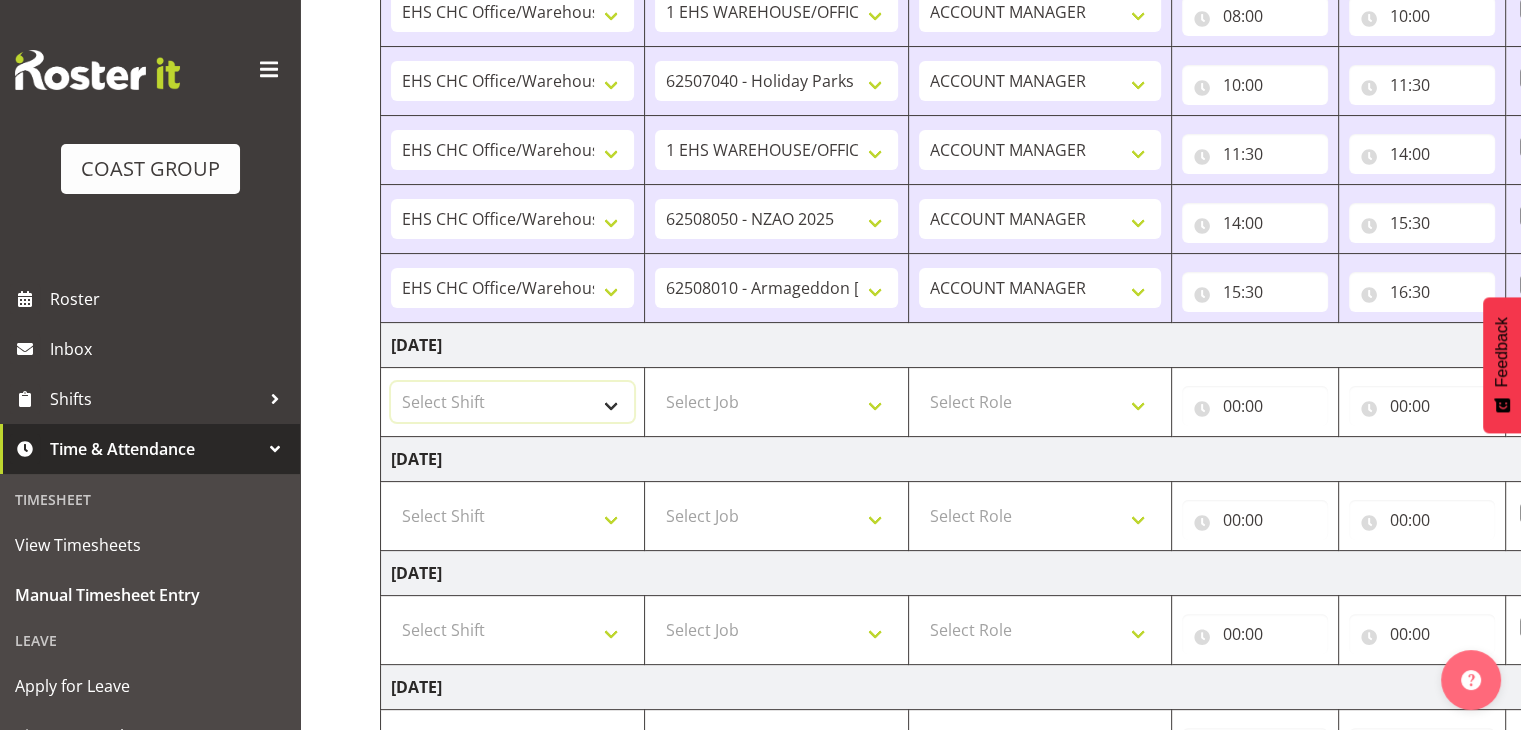 select on "1404" 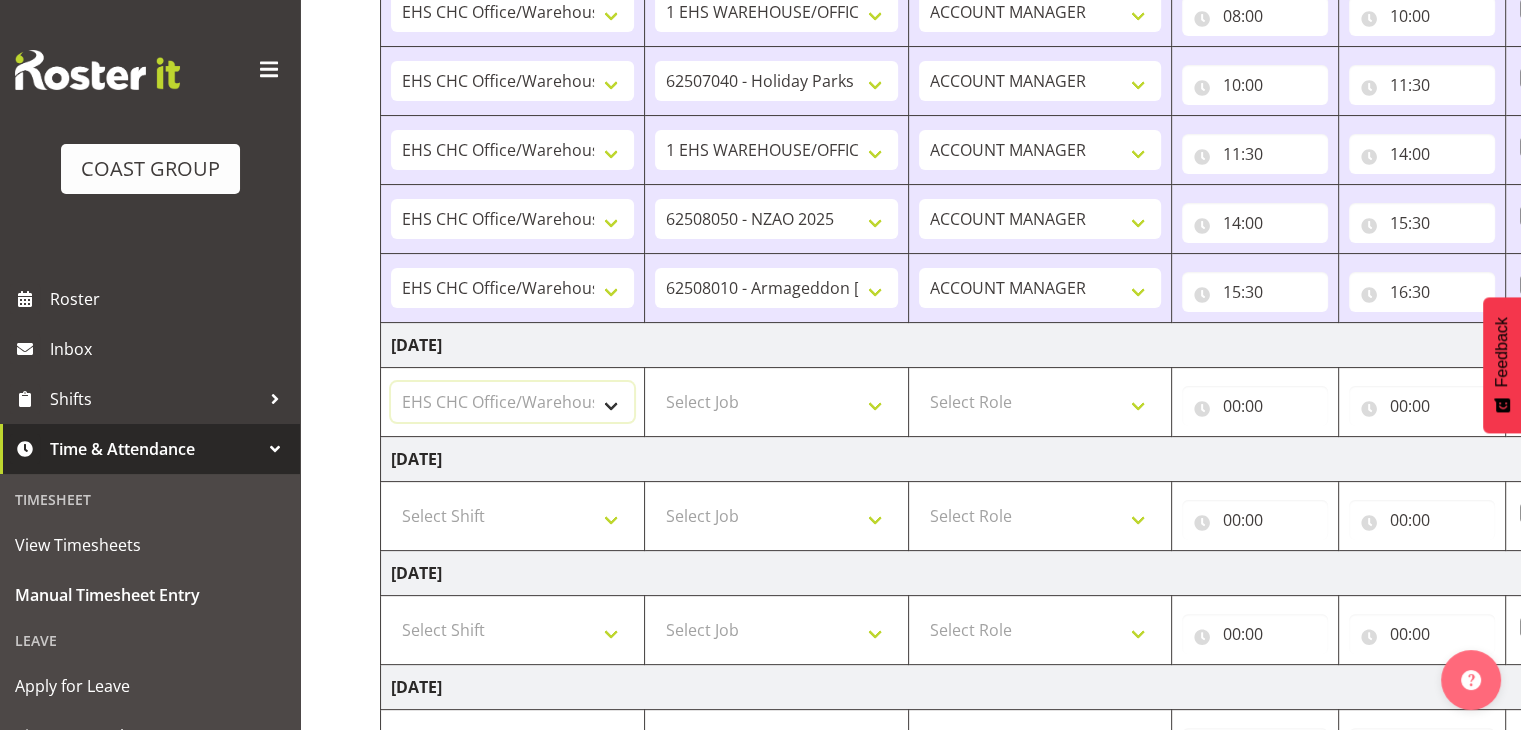 click on "Select Shift  Break ANZICS Break All Blacks casual Break Armageddon Break Art show Break CHCH Food Show Break CHCH Food Show Break CSNZ Break Canterbury Homeshow Break [PERSON_NAME] H/S Backwalls Break Clubs NZ Break Downstream Break Dramfest Break FANZ Break HOY Break HOY Break HOY Fly to CHCH Break Horticulture Break Host tech Break IBD Break LGNZ Break Lawlink Break Marlborough Home show Break NZ Shoulder and Elbow Break NZHS Break NZMCA Break NZMCA Break NZOHA Break NZSBA Break PINZ Break Panels Arena Break QT Homeshow Break [PERSON_NAME] Pinot Noir Break SYA Break Show your ability Break Wedding expo Break back walls of foodshow Break back walls of star homeshow Break brewers Guild Break red meat Break selwyn art show Break south mach Break south mach Break southerbys conference Break starhomeshow Build ANZICS Build BOINZ Build Baby Show Build Holiday parks Build Host tech Build LGNZ Build LGNZ Build Lawlink Build [GEOGRAPHIC_DATA] Home show Build NRHC Build NZMCA Build NZMCA Build NZMCA Build NZMCA Build [GEOGRAPHIC_DATA] Build NZSBA" at bounding box center [512, 402] 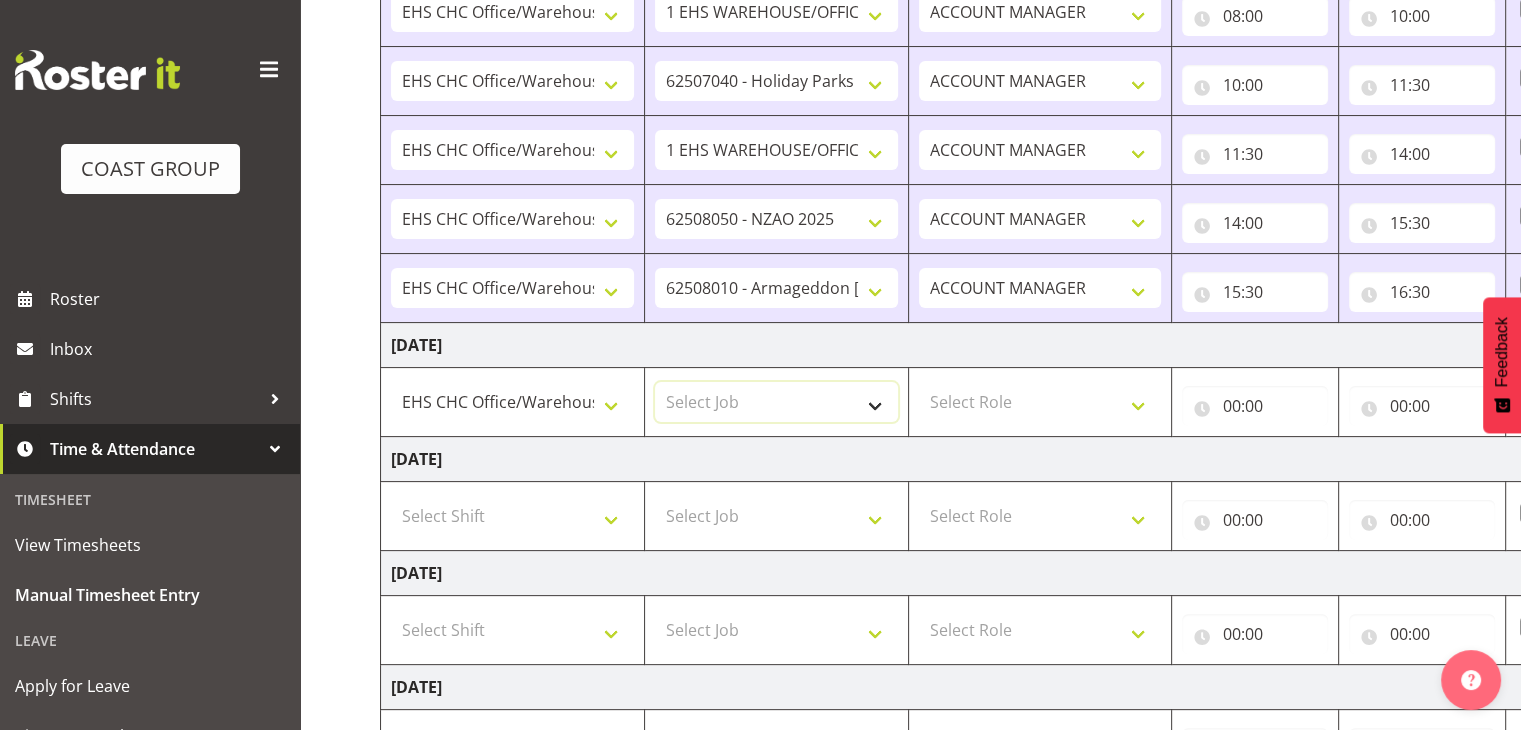 click on "Select Job  1 Carlton Events 1 [PERSON_NAME][GEOGRAPHIC_DATA] 1 [PERSON_NAME][GEOGRAPHIC_DATA] 1 EHS WAREHOUSE/OFFICE 1 GRS 1 SLP Production 1 SLP Tradeshows 12504000 - AKL Casual [DATE] 1250400R - April Casual C&R 2025 12504050 - CDES Engineering and Technology Expo 2025 12504070 - FINZ (National Financial Adviser Conf) 2025 1250407A - Fidelity @ FINZ Conf 2025 1250407B - La Trobe @ FINZ Conf 25 1250407C - Partners Life @ FINZ Conf 25 12504080 - AKL Go Green 2025 12504100 - NZSEE 2025 12504120 - Ester Show 2025 12504150 - Test-[PERSON_NAME]-May 12505000 - AKL Casual [DATE] 1250500R - May Casual C&R 2025 12505020 - Hutchwilco Boat Show 2025 1250502R - [GEOGRAPHIC_DATA] Boat Show 2025 - C&R 12505030 - NZOHS Conference 2025 12505040 - Aotearoa Art Fair 2025 12505060 - Waipa Home Show 2025 12505070 - CAS 2025 1250507A - CAS 2025 - 200 Doors 1250507B - CAS 2025 - Cutera 1250507C - CAS 2025 - Dermocosmetica 12505080 - [GEOGRAPHIC_DATA] Conference 2025 1250508A - Zeiss @ [GEOGRAPHIC_DATA] 25 1250508B - Roche @ [GEOGRAPHIC_DATA] 25 1250508C - Alcon @ [GEOGRAPHIC_DATA] 25 12505130 - Test- [PERSON_NAME] 1" at bounding box center [776, 402] 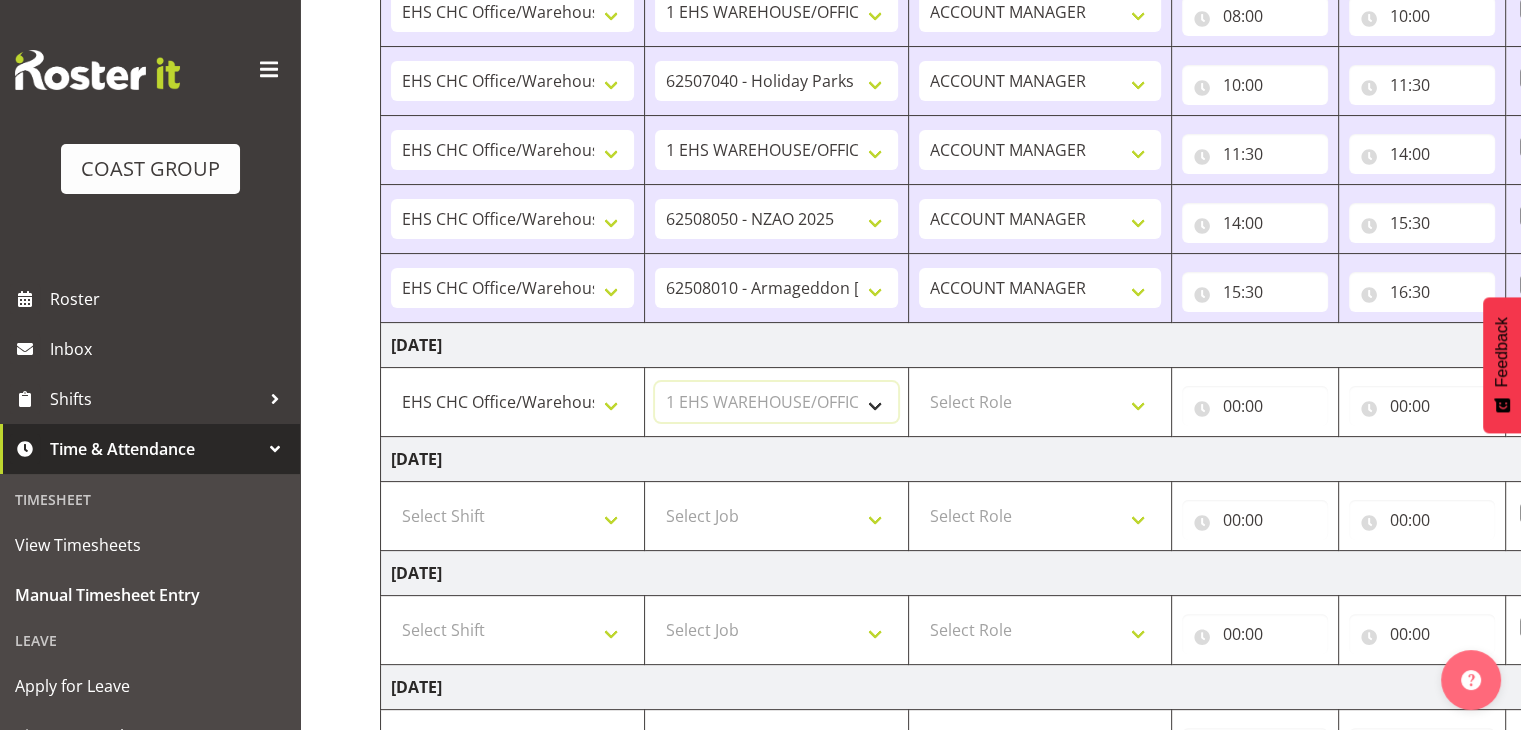 click on "Select Job  1 Carlton Events 1 [PERSON_NAME][GEOGRAPHIC_DATA] 1 [PERSON_NAME][GEOGRAPHIC_DATA] 1 EHS WAREHOUSE/OFFICE 1 GRS 1 SLP Production 1 SLP Tradeshows 12504000 - AKL Casual [DATE] 1250400R - April Casual C&R 2025 12504050 - CDES Engineering and Technology Expo 2025 12504070 - FINZ (National Financial Adviser Conf) 2025 1250407A - Fidelity @ FINZ Conf 2025 1250407B - La Trobe @ FINZ Conf 25 1250407C - Partners Life @ FINZ Conf 25 12504080 - AKL Go Green 2025 12504100 - NZSEE 2025 12504120 - Ester Show 2025 12504150 - Test-[PERSON_NAME]-May 12505000 - AKL Casual [DATE] 1250500R - May Casual C&R 2025 12505020 - Hutchwilco Boat Show 2025 1250502R - [GEOGRAPHIC_DATA] Boat Show 2025 - C&R 12505030 - NZOHS Conference 2025 12505040 - Aotearoa Art Fair 2025 12505060 - Waipa Home Show 2025 12505070 - CAS 2025 1250507A - CAS 2025 - 200 Doors 1250507B - CAS 2025 - Cutera 1250507C - CAS 2025 - Dermocosmetica 12505080 - [GEOGRAPHIC_DATA] Conference 2025 1250508A - Zeiss @ [GEOGRAPHIC_DATA] 25 1250508B - Roche @ [GEOGRAPHIC_DATA] 25 1250508C - Alcon @ [GEOGRAPHIC_DATA] 25 12505130 - Test- [PERSON_NAME] 1" at bounding box center [776, 402] 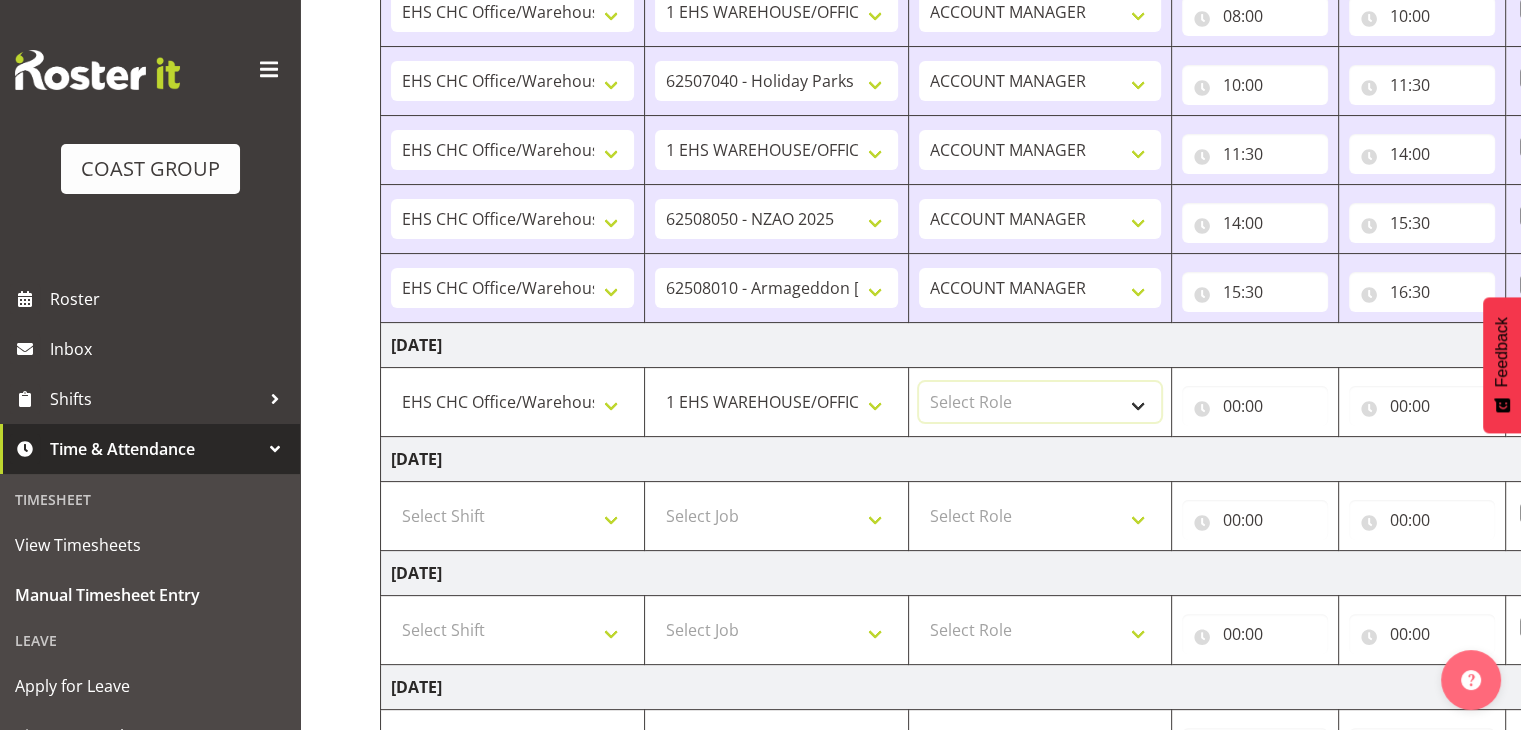 click on "Select Role  ACCOUNT MANAGER" at bounding box center (1040, 402) 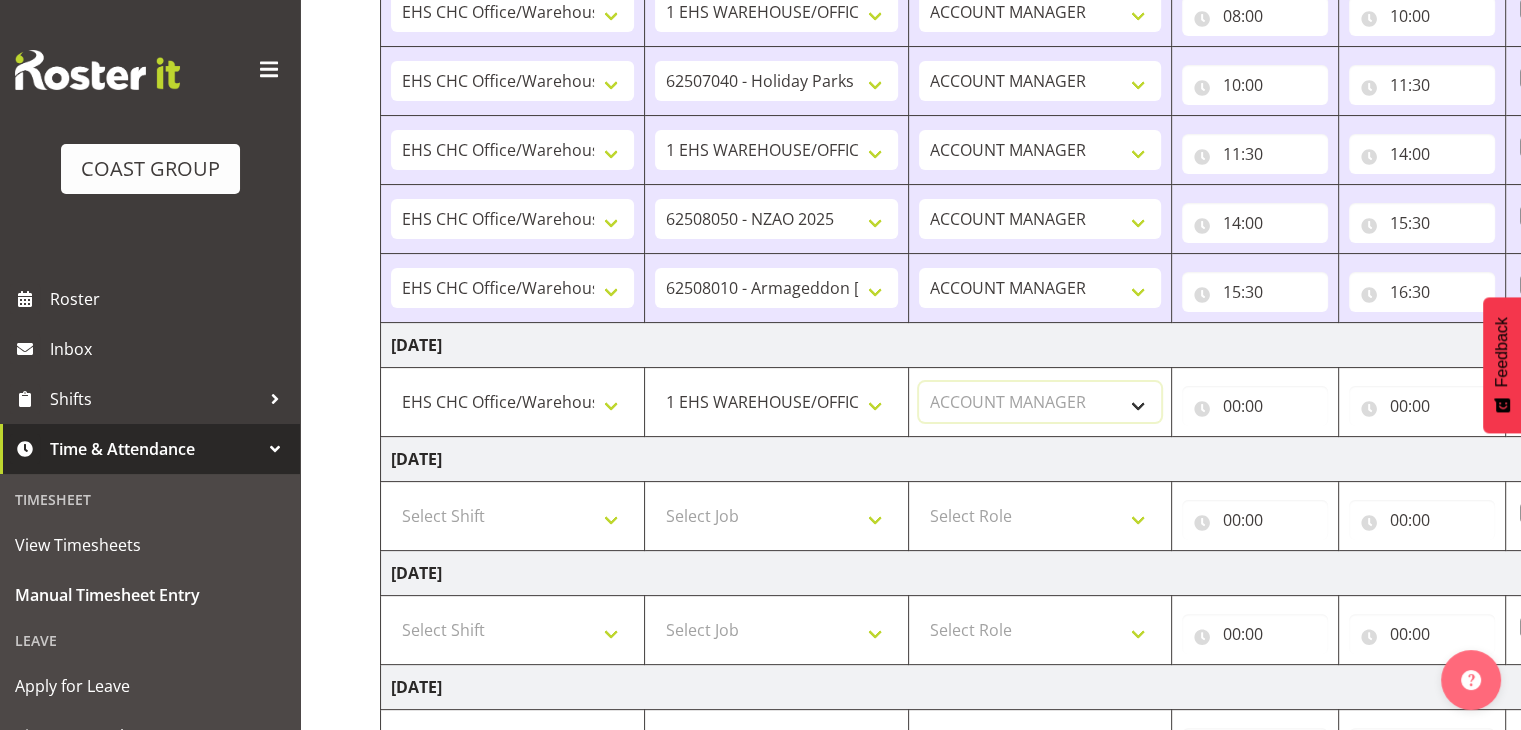 click on "Select Role  ACCOUNT MANAGER" at bounding box center [1040, 402] 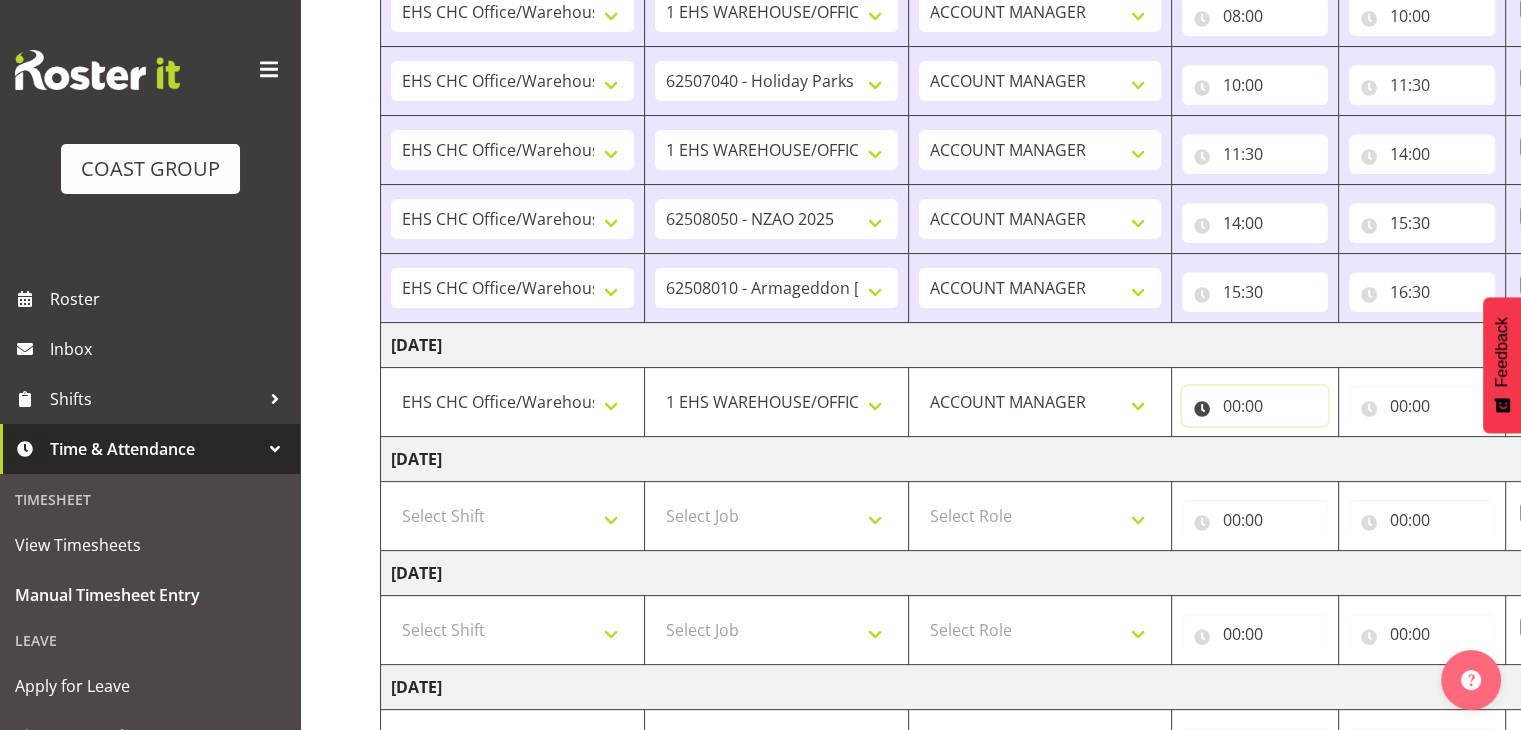 click on "00:00" at bounding box center [1255, 406] 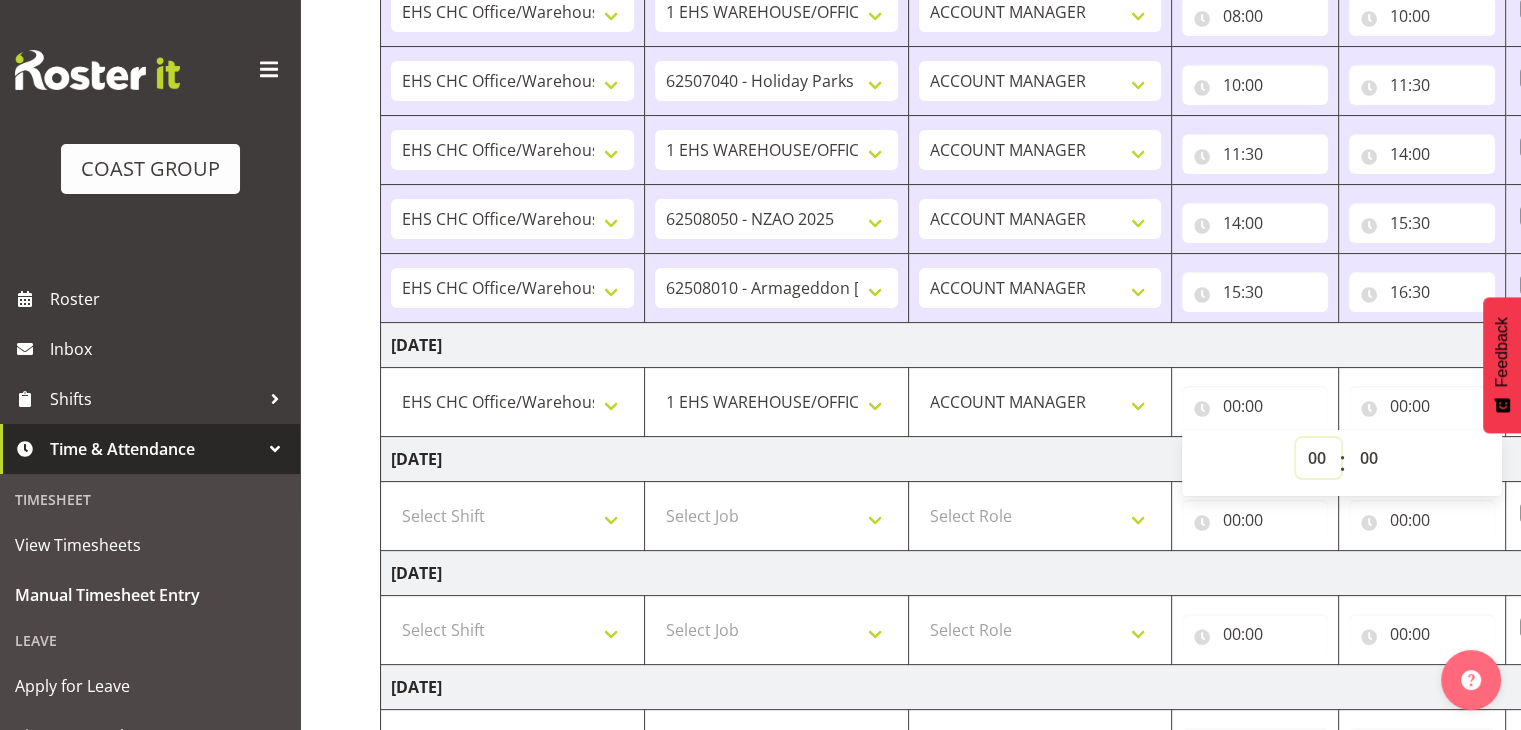 drag, startPoint x: 1322, startPoint y: 442, endPoint x: 1344, endPoint y: 361, distance: 83.9345 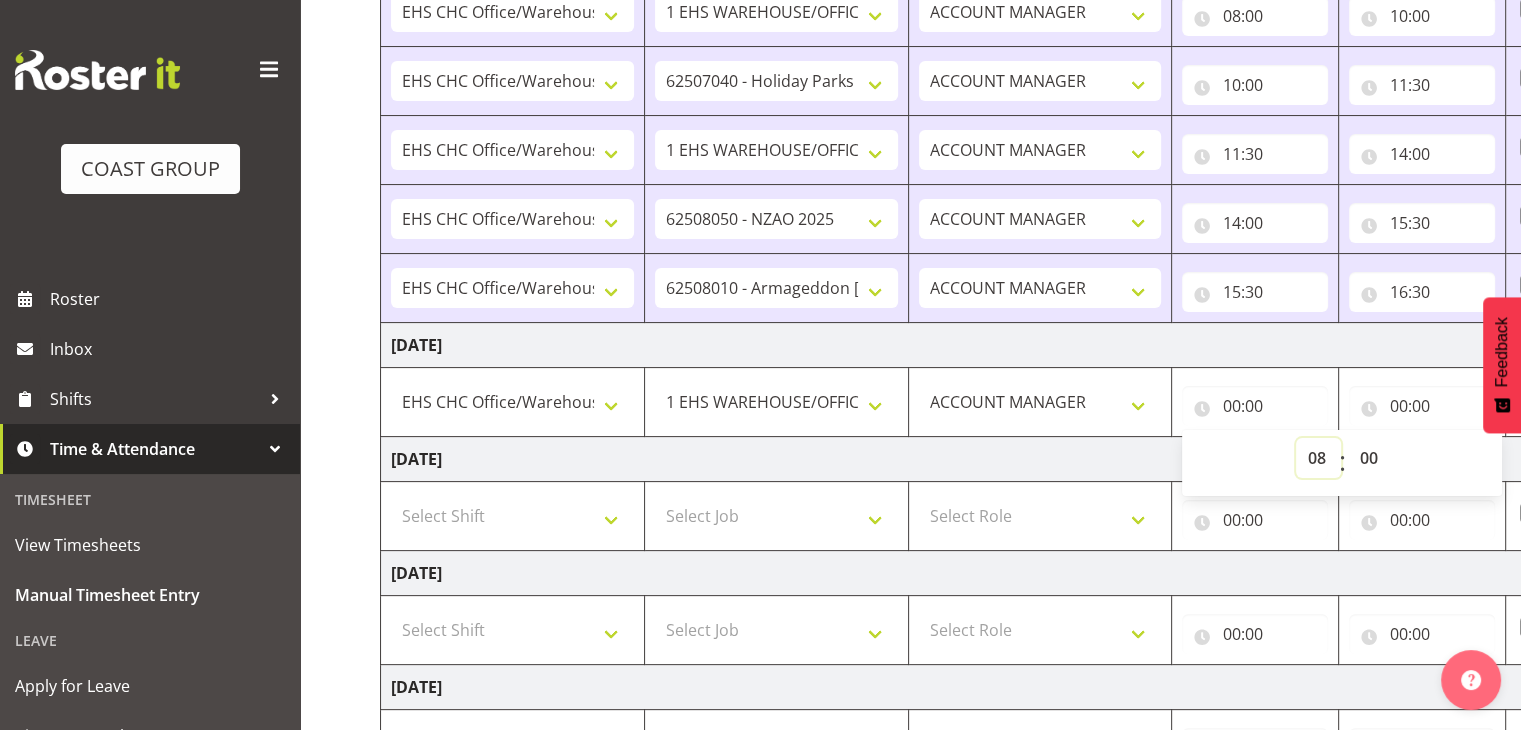 click on "00   01   02   03   04   05   06   07   08   09   10   11   12   13   14   15   16   17   18   19   20   21   22   23" at bounding box center (1318, 458) 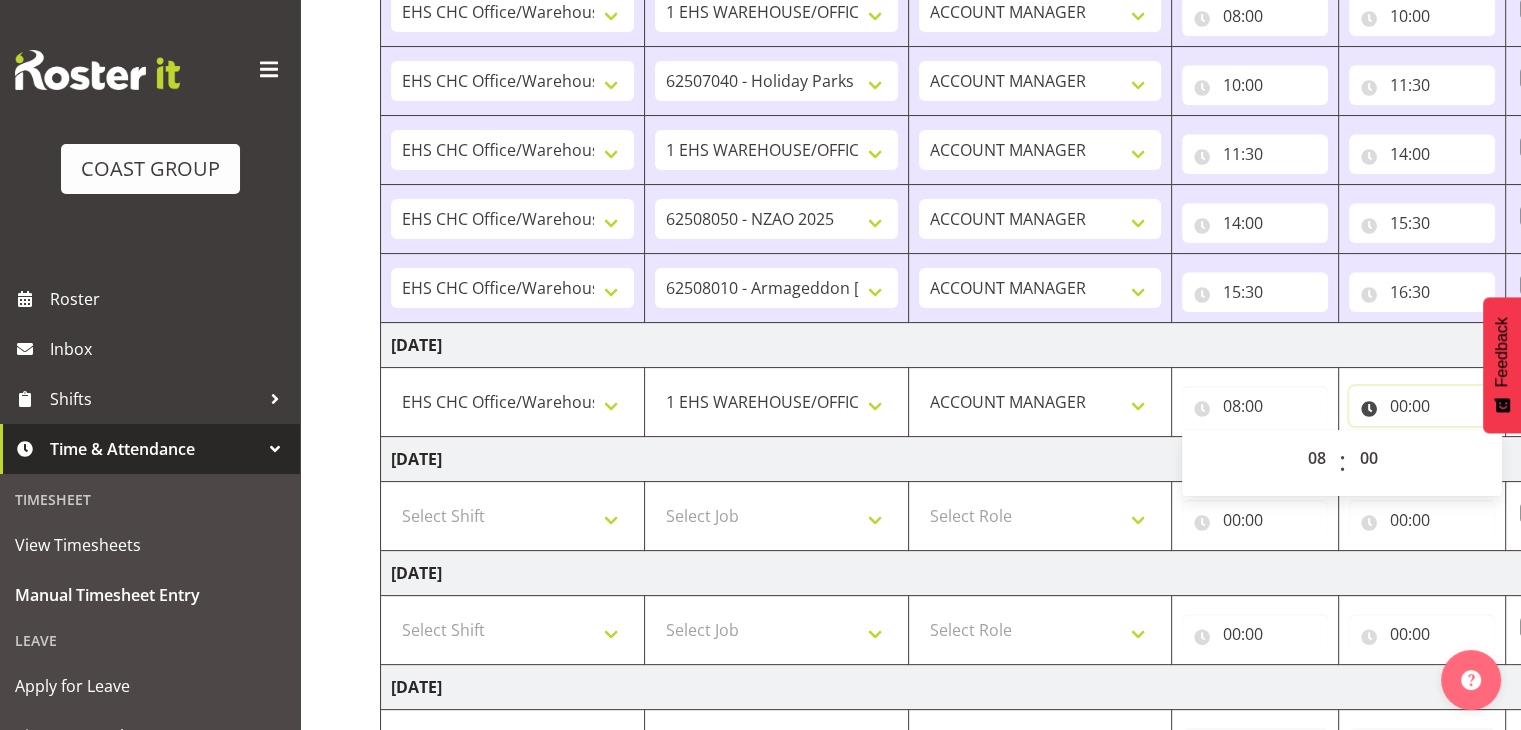 click on "00:00" at bounding box center [1422, 406] 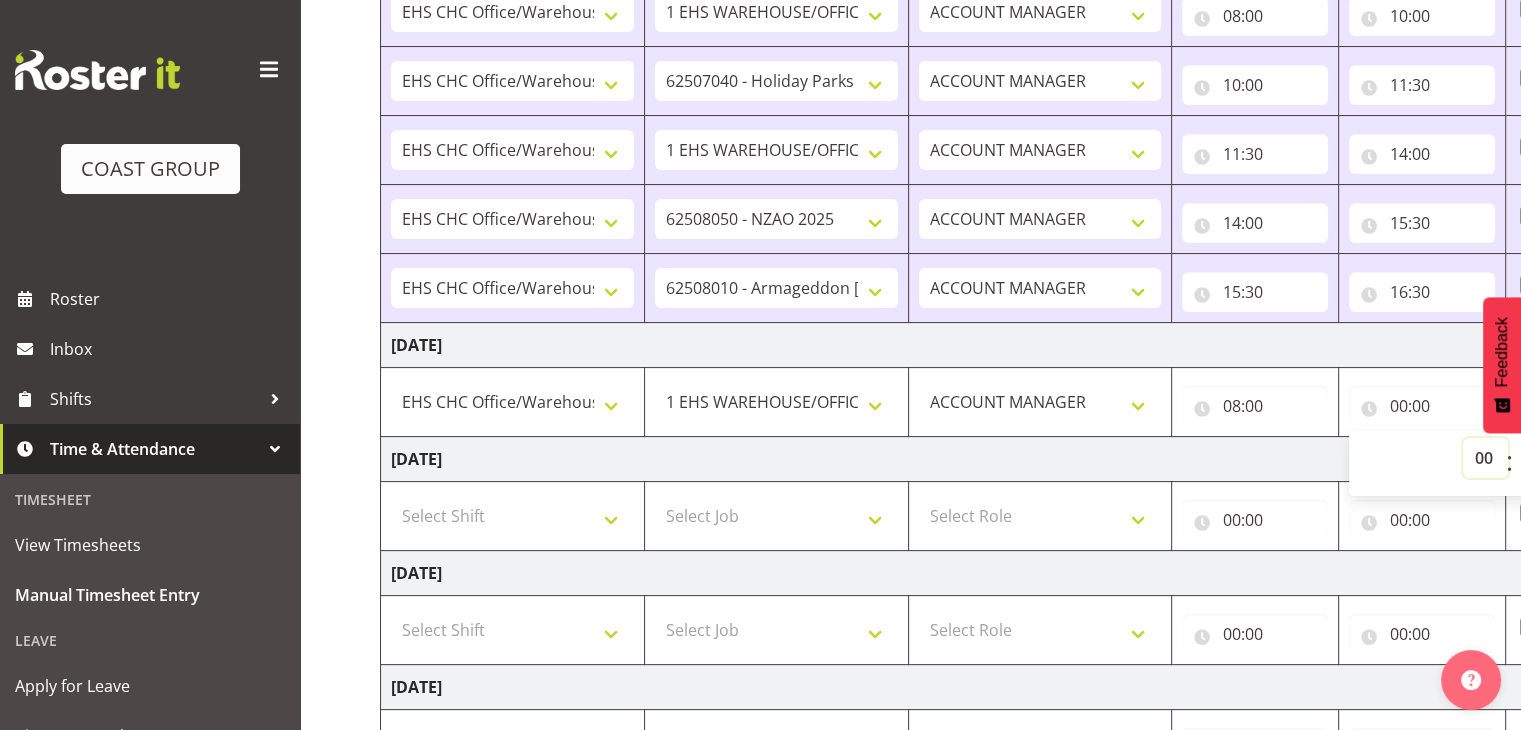 drag, startPoint x: 1492, startPoint y: 454, endPoint x: 1490, endPoint y: 436, distance: 18.110771 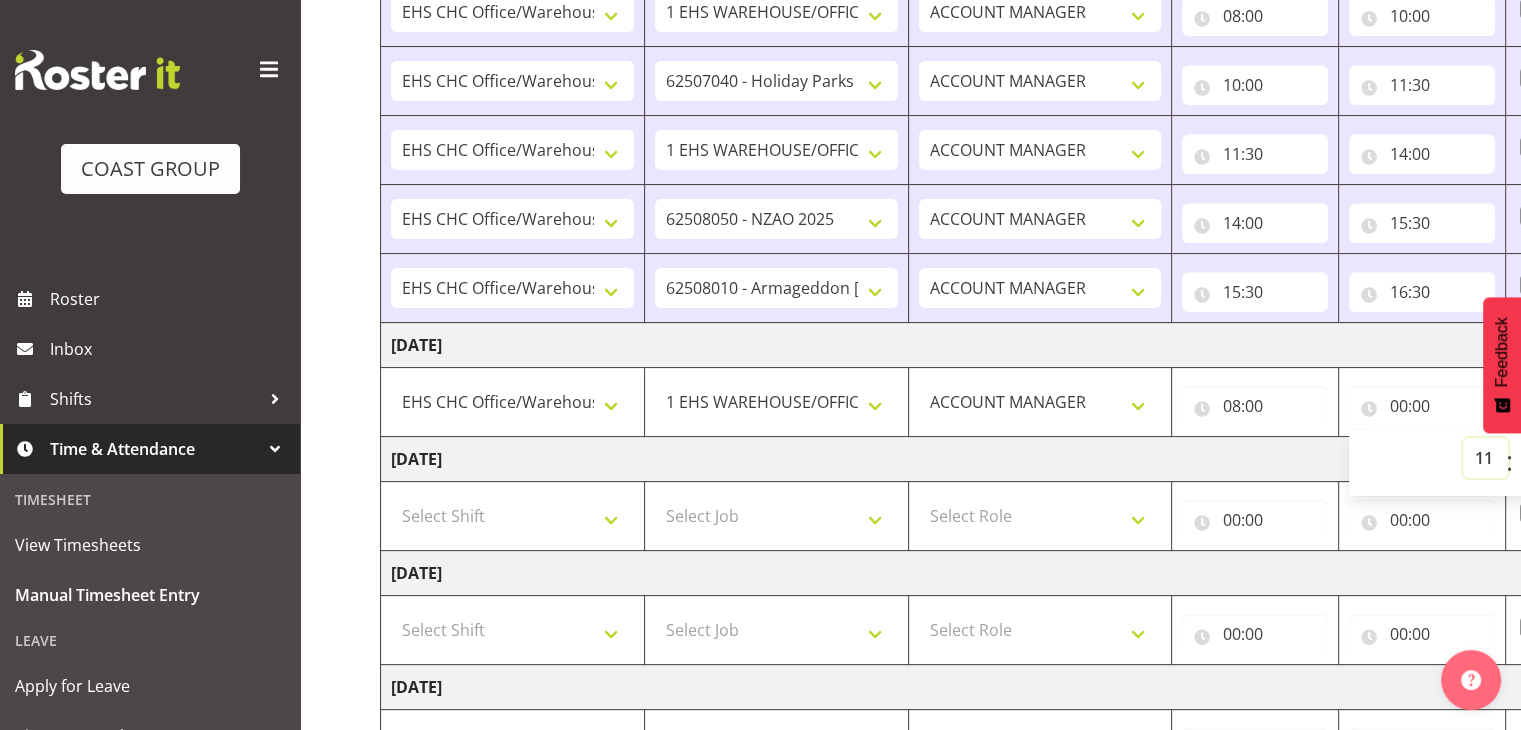 click on "00   01   02   03   04   05   06   07   08   09   10   11   12   13   14   15   16   17   18   19   20   21   22   23" at bounding box center (1485, 458) 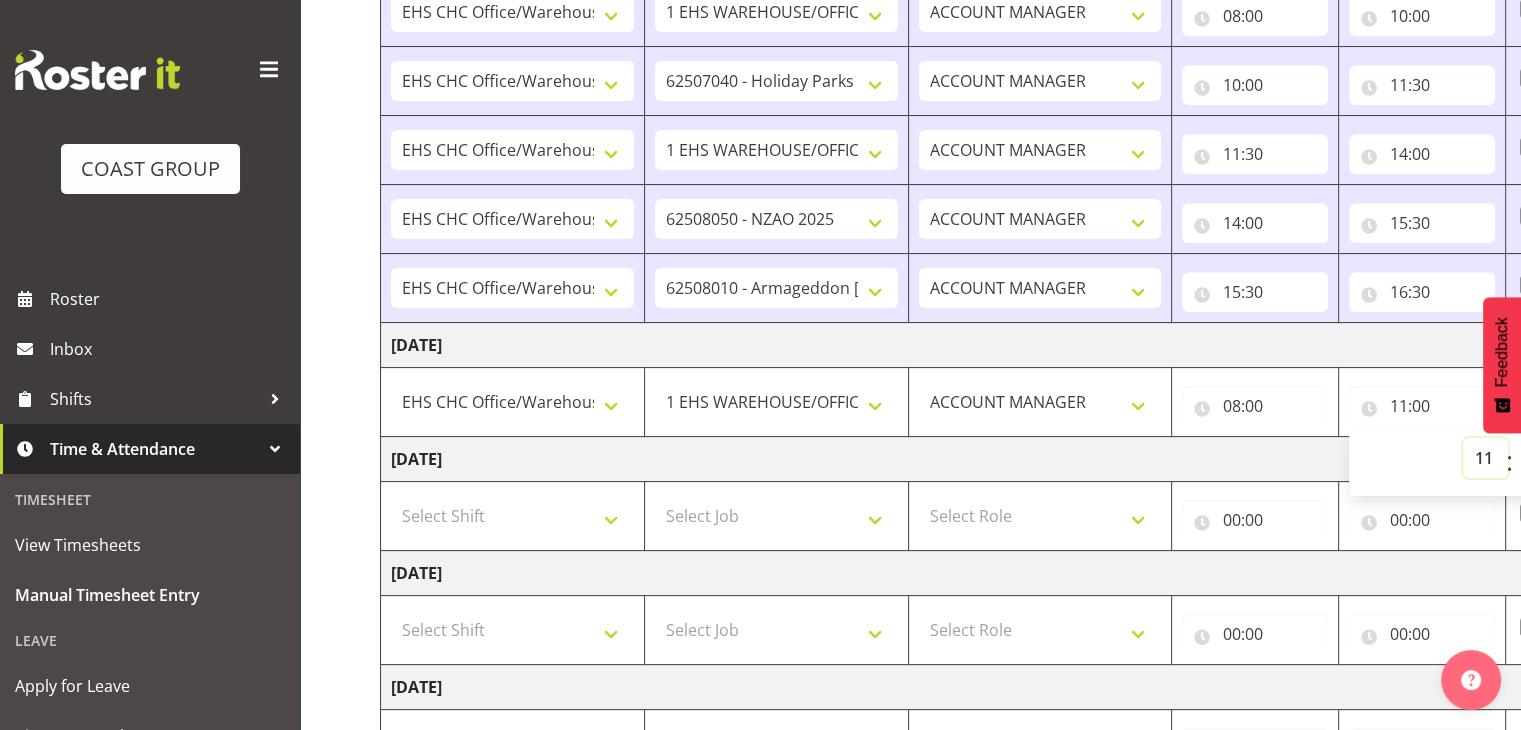 scroll, scrollTop: 783, scrollLeft: 0, axis: vertical 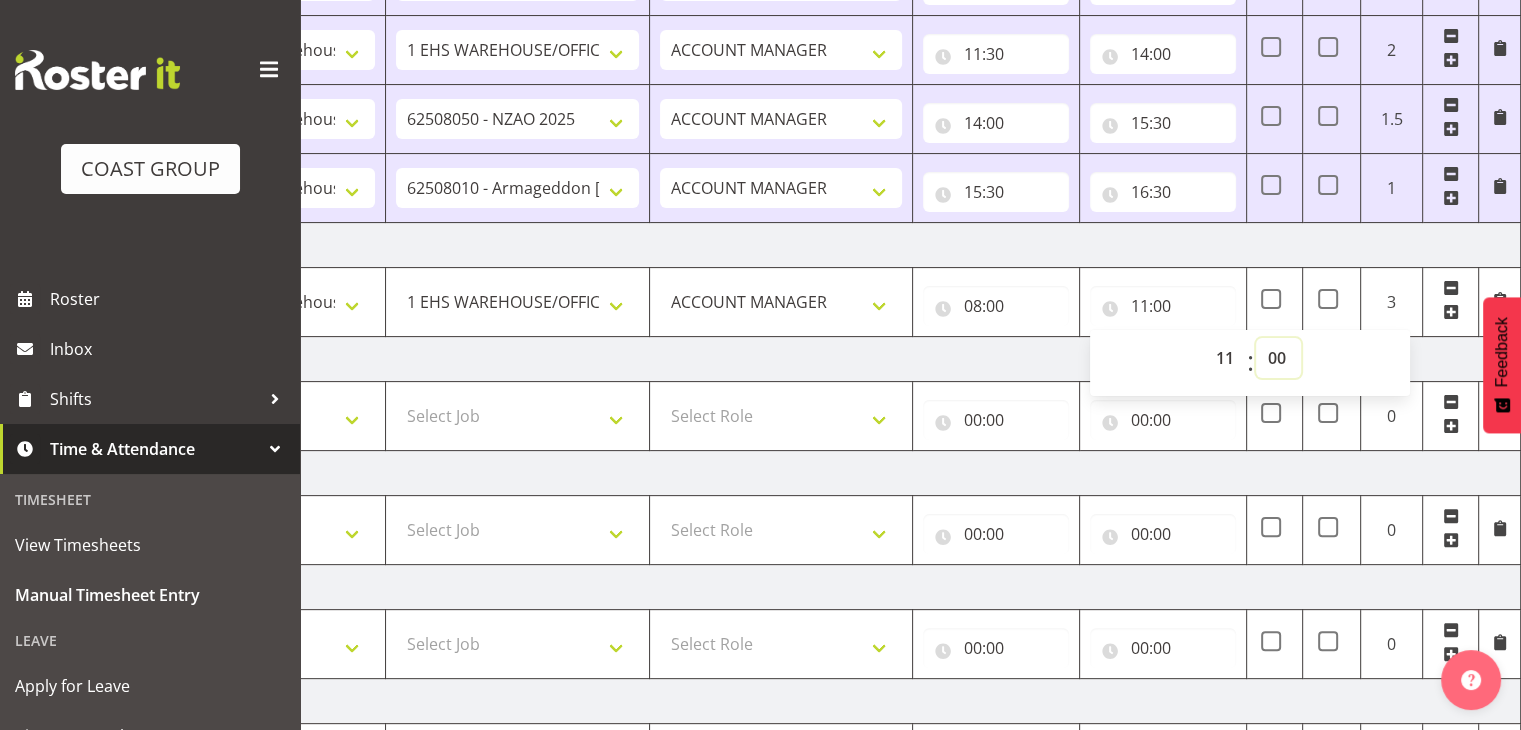 drag, startPoint x: 1279, startPoint y: 355, endPoint x: 1297, endPoint y: 366, distance: 21.095022 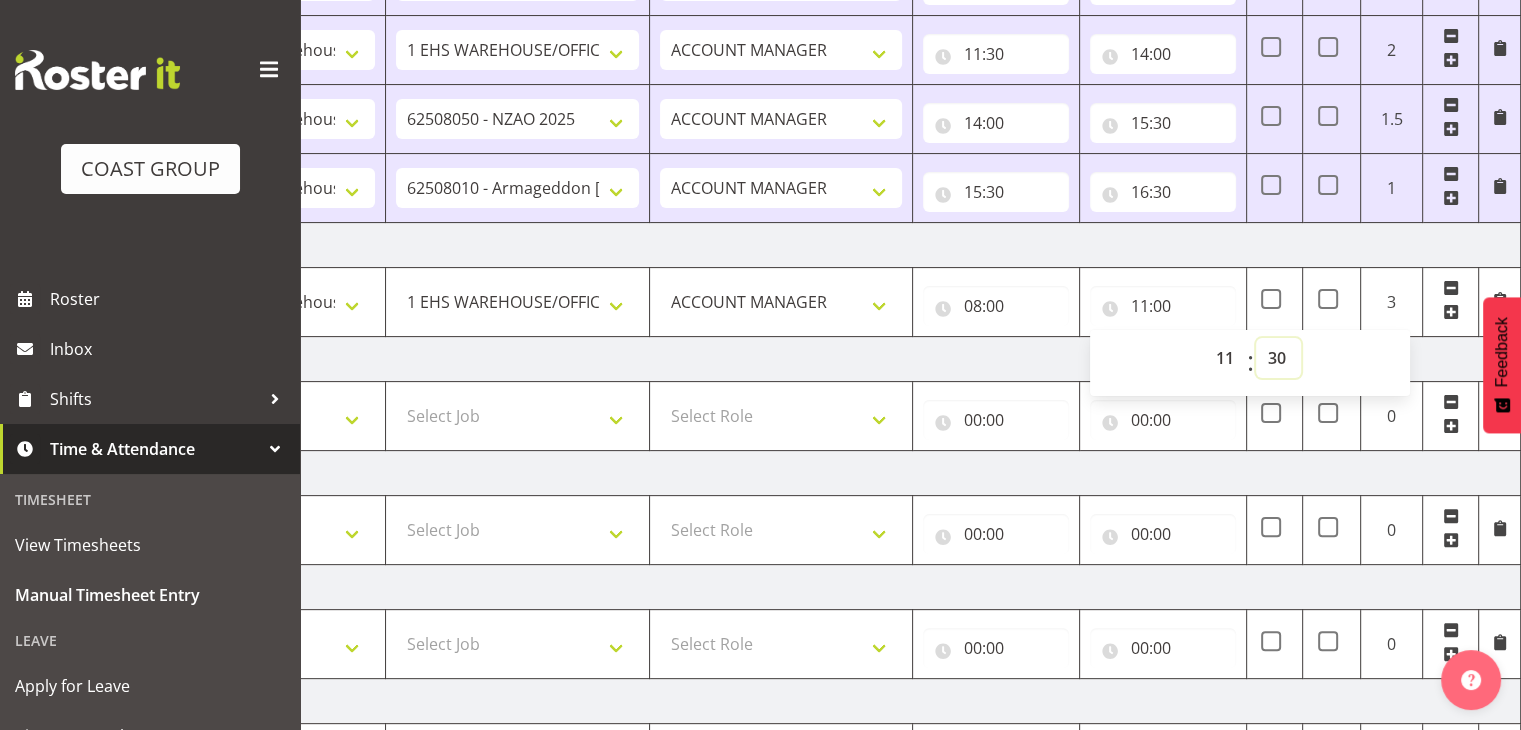 click on "00   01   02   03   04   05   06   07   08   09   10   11   12   13   14   15   16   17   18   19   20   21   22   23   24   25   26   27   28   29   30   31   32   33   34   35   36   37   38   39   40   41   42   43   44   45   46   47   48   49   50   51   52   53   54   55   56   57   58   59" at bounding box center (1278, 358) 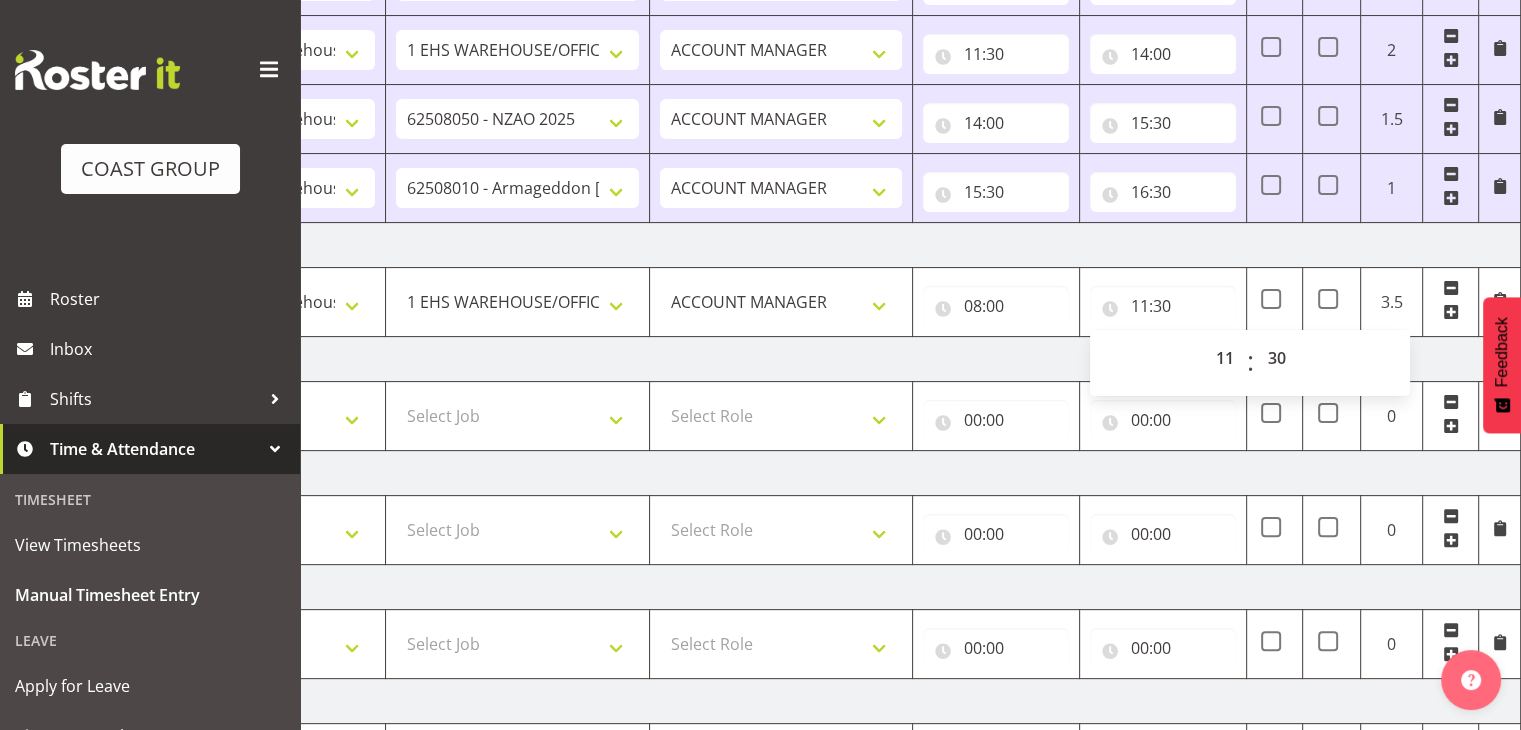 click on "[DATE]" at bounding box center [821, 359] 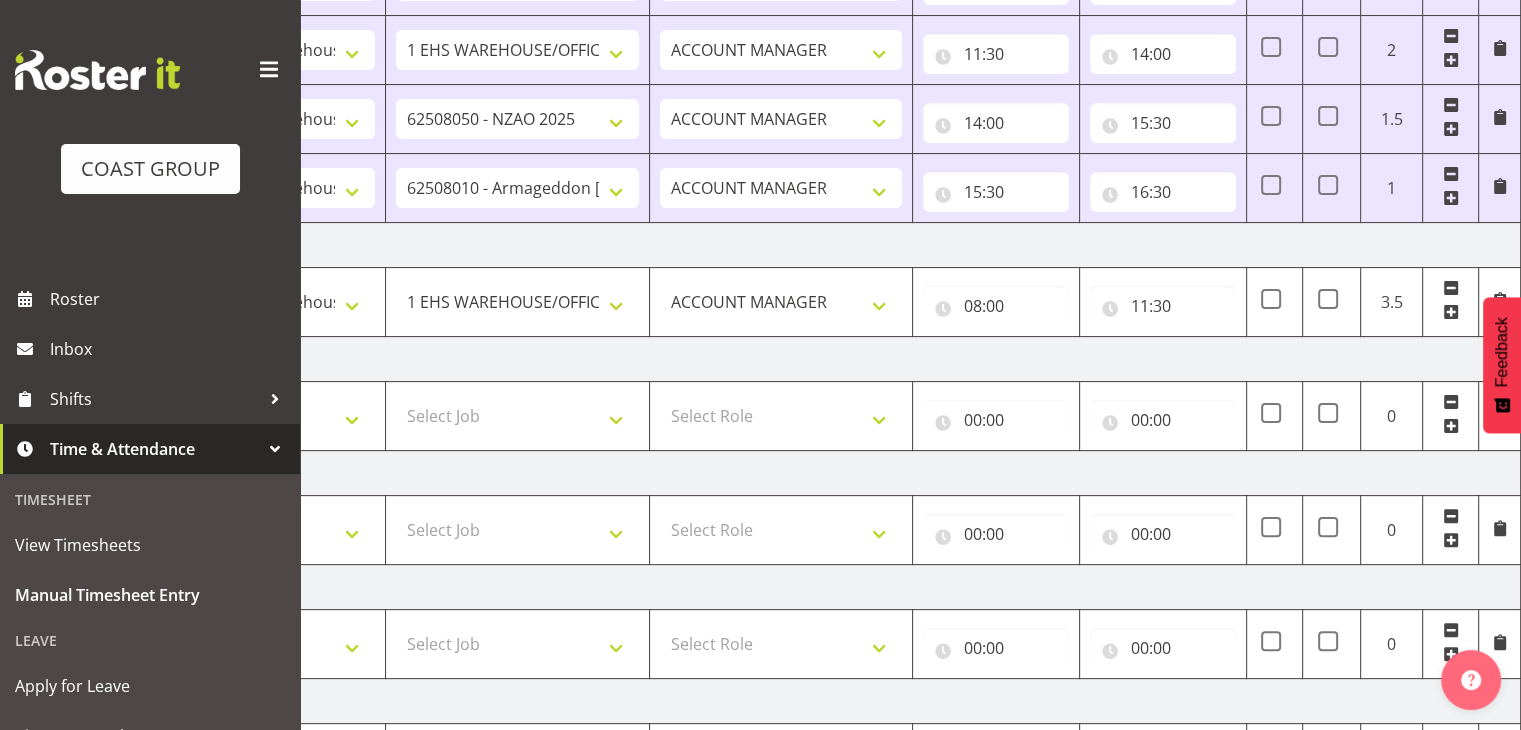 click at bounding box center (1451, 312) 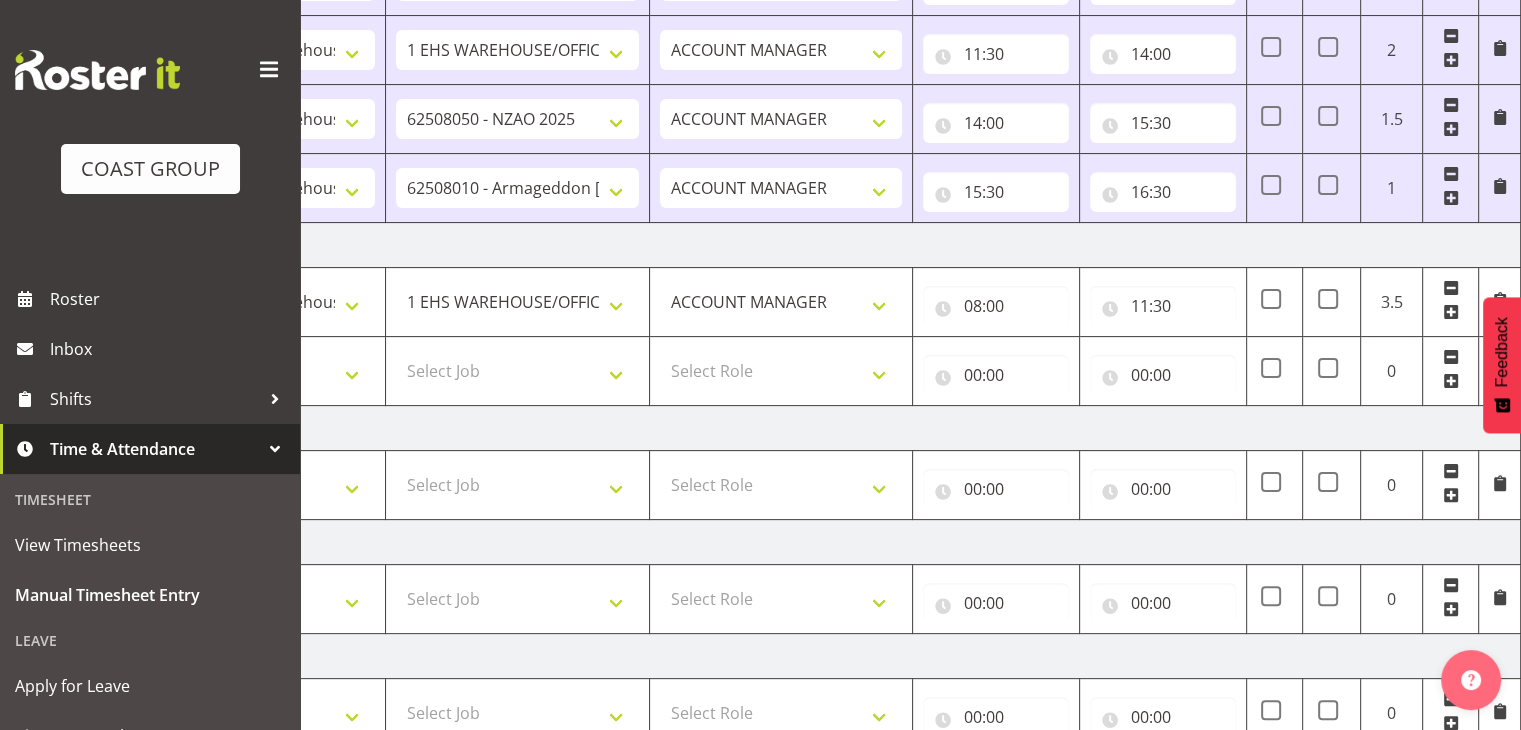 click at bounding box center [1451, 381] 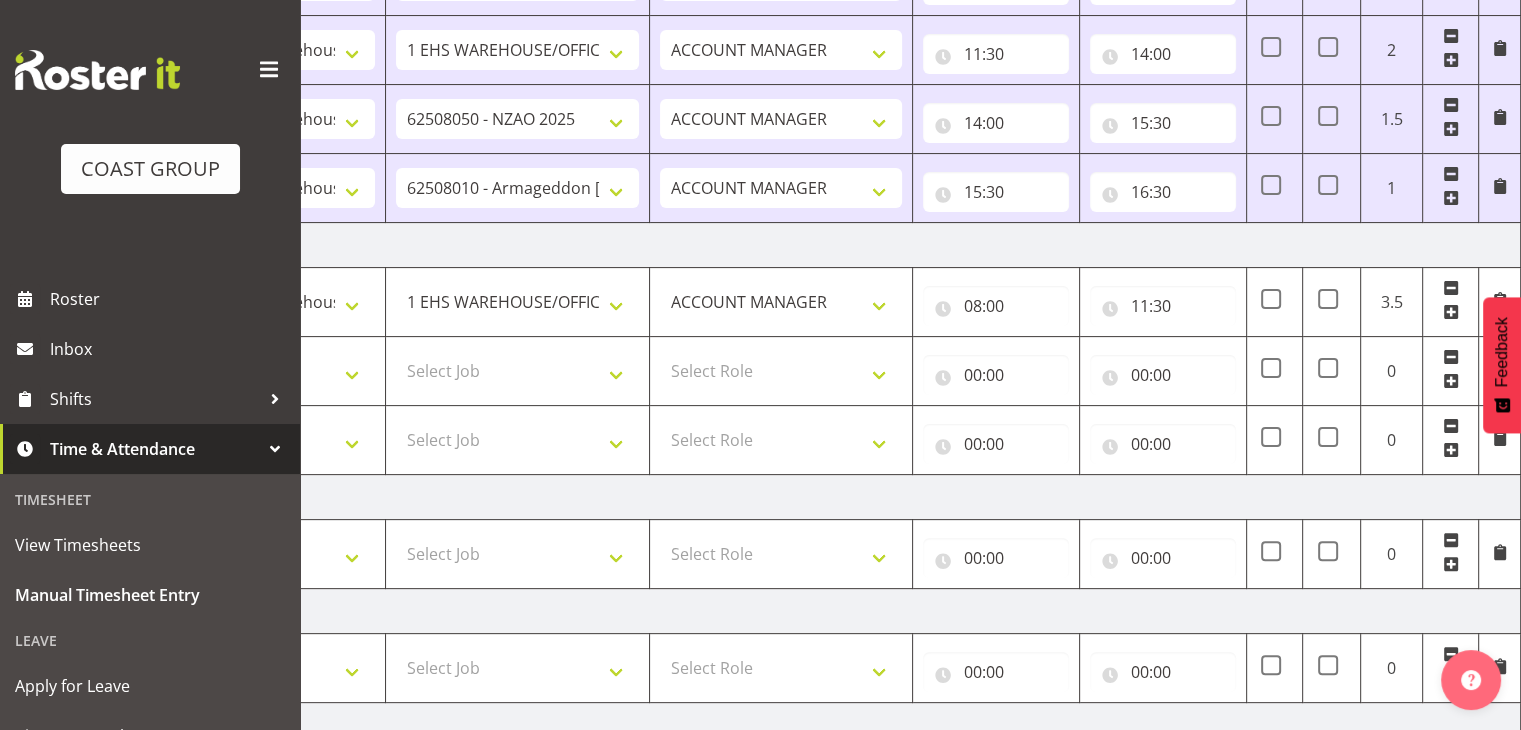 scroll, scrollTop: 920, scrollLeft: 0, axis: vertical 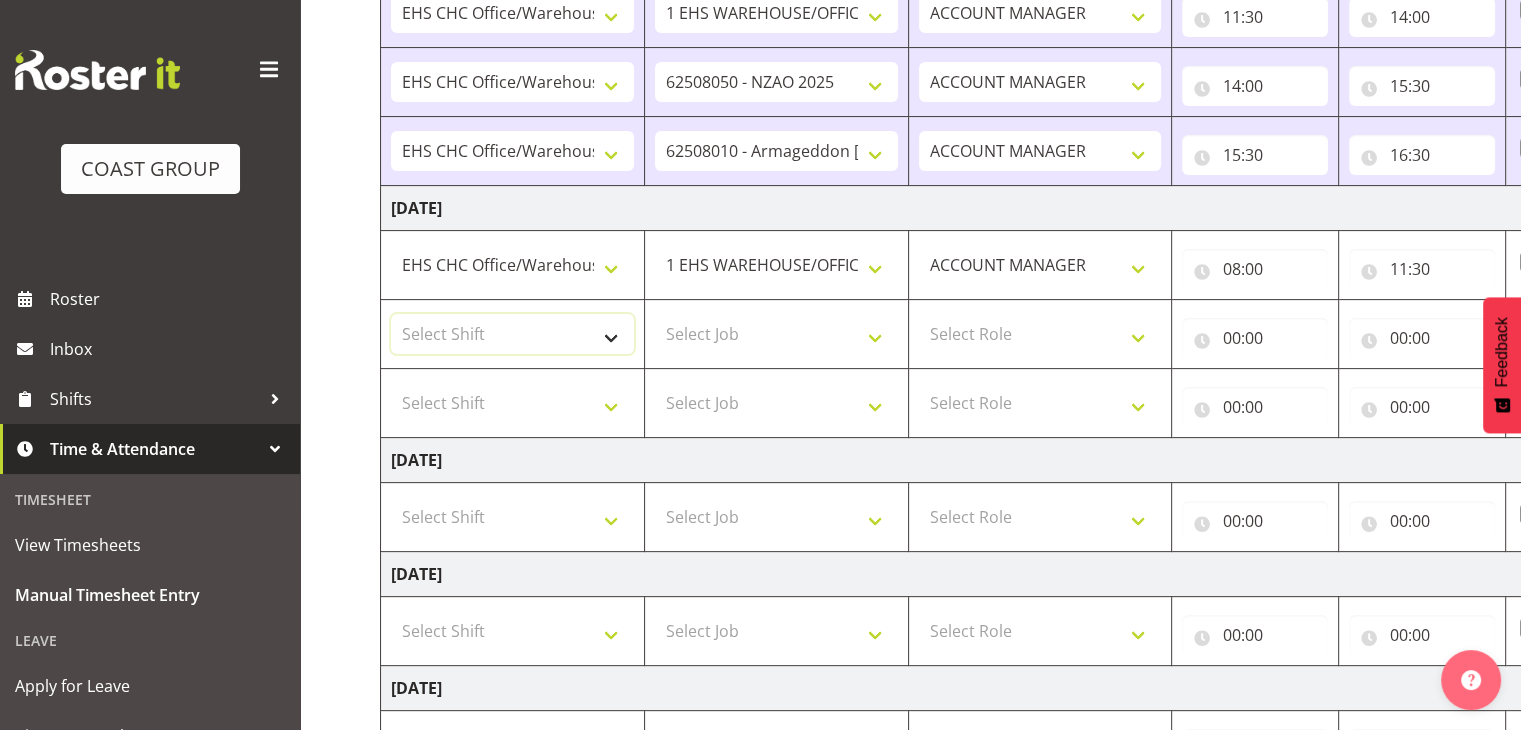 click on "Select Shift  Break ANZICS Break All Blacks casual Break Armageddon Break Art show Break CHCH Food Show Break CHCH Food Show Break CSNZ Break Canterbury Homeshow Break [PERSON_NAME] H/S Backwalls Break Clubs NZ Break Downstream Break Dramfest Break FANZ Break HOY Break HOY Break HOY Fly to CHCH Break Horticulture Break Host tech Break IBD Break LGNZ Break Lawlink Break Marlborough Home show Break NZ Shoulder and Elbow Break NZHS Break NZMCA Break NZMCA Break NZOHA Break NZSBA Break PINZ Break Panels Arena Break QT Homeshow Break [PERSON_NAME] Pinot Noir Break SYA Break Show your ability Break Wedding expo Break back walls of foodshow Break back walls of star homeshow Break brewers Guild Break red meat Break selwyn art show Break south mach Break south mach Break southerbys conference Break starhomeshow Build ANZICS Build BOINZ Build Baby Show Build Holiday parks Build Host tech Build LGNZ Build LGNZ Build Lawlink Build [GEOGRAPHIC_DATA] Home show Build NRHC Build NZMCA Build NZMCA Build NZMCA Build NZMCA Build [GEOGRAPHIC_DATA] Build NZSBA" at bounding box center (512, 334) 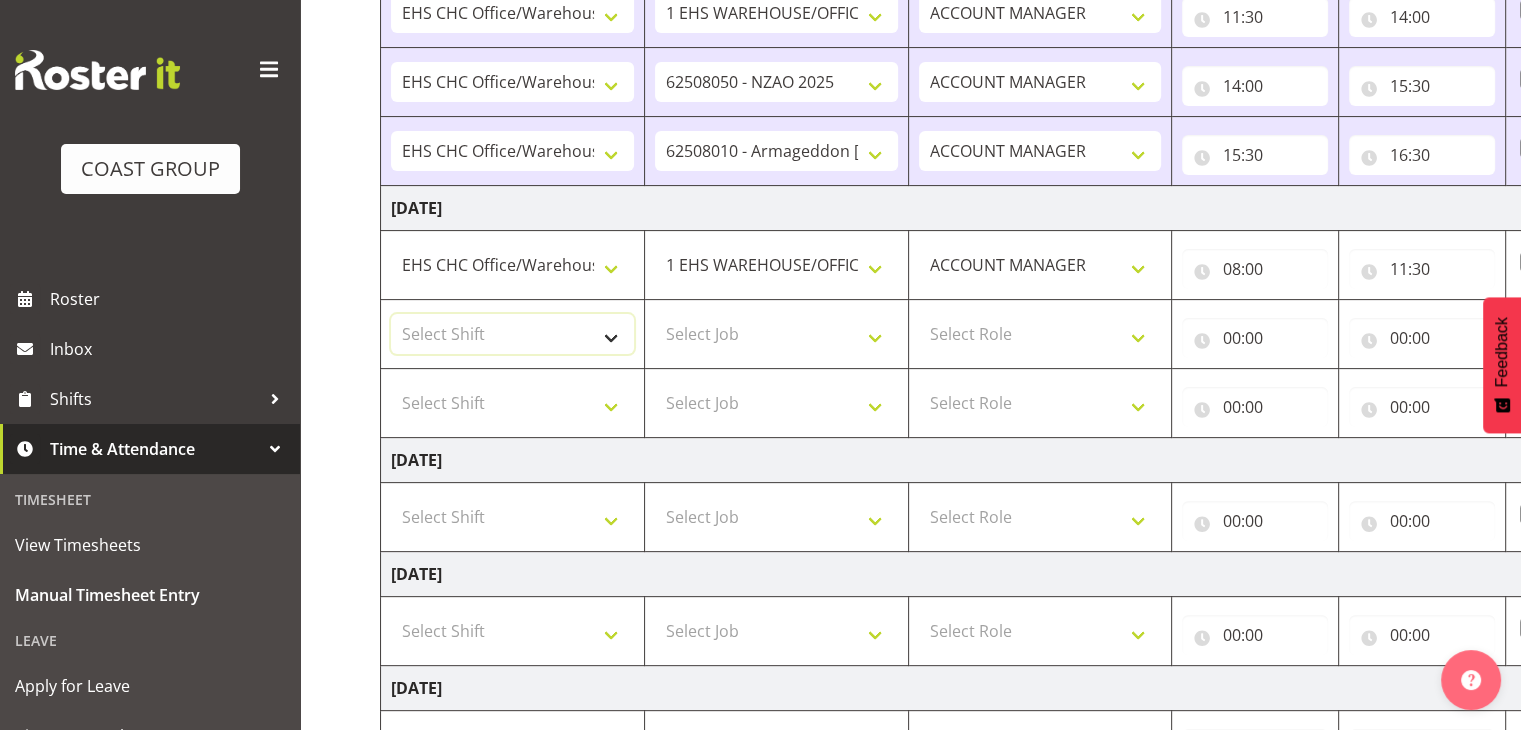 select on "1404" 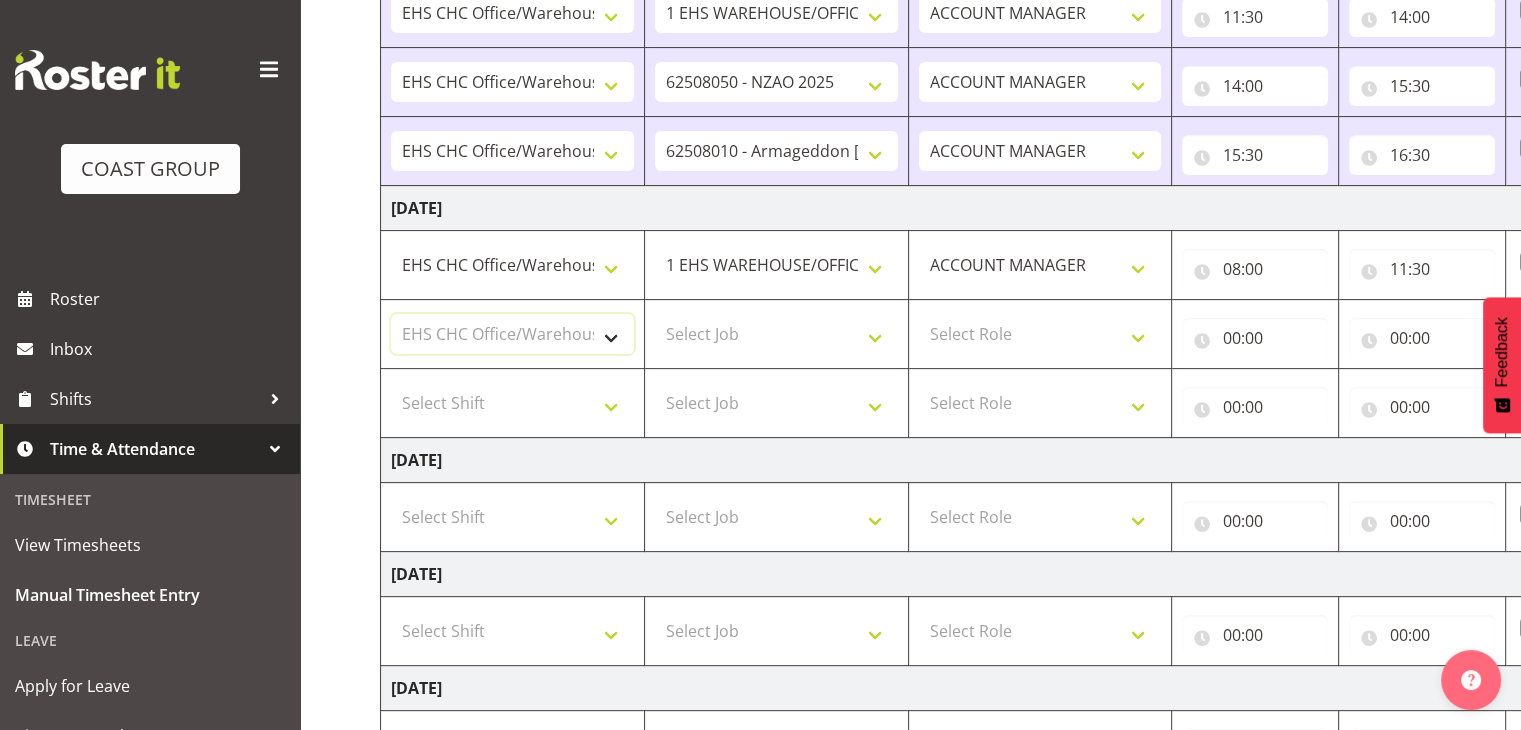 click on "Select Shift  Break ANZICS Break All Blacks casual Break Armageddon Break Art show Break CHCH Food Show Break CHCH Food Show Break CSNZ Break Canterbury Homeshow Break [PERSON_NAME] H/S Backwalls Break Clubs NZ Break Downstream Break Dramfest Break FANZ Break HOY Break HOY Break HOY Fly to CHCH Break Horticulture Break Host tech Break IBD Break LGNZ Break Lawlink Break Marlborough Home show Break NZ Shoulder and Elbow Break NZHS Break NZMCA Break NZMCA Break NZOHA Break NZSBA Break PINZ Break Panels Arena Break QT Homeshow Break [PERSON_NAME] Pinot Noir Break SYA Break Show your ability Break Wedding expo Break back walls of foodshow Break back walls of star homeshow Break brewers Guild Break red meat Break selwyn art show Break south mach Break south mach Break southerbys conference Break starhomeshow Build ANZICS Build BOINZ Build Baby Show Build Holiday parks Build Host tech Build LGNZ Build LGNZ Build Lawlink Build [GEOGRAPHIC_DATA] Home show Build NRHC Build NZMCA Build NZMCA Build NZMCA Build NZMCA Build [GEOGRAPHIC_DATA] Build NZSBA" at bounding box center [512, 334] 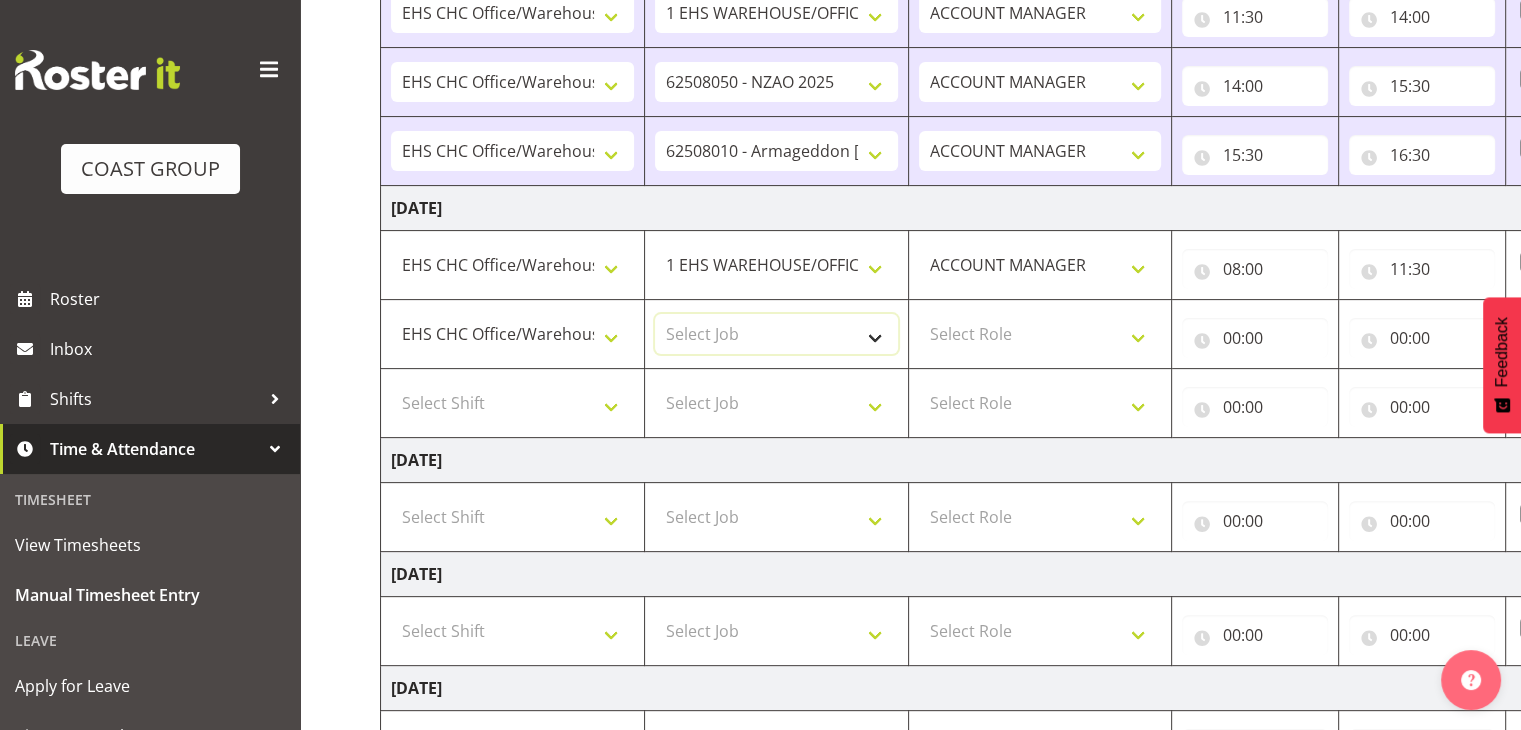 click on "Select Job  1 Carlton Events 1 [PERSON_NAME][GEOGRAPHIC_DATA] 1 [PERSON_NAME][GEOGRAPHIC_DATA] 1 EHS WAREHOUSE/OFFICE 1 GRS 1 SLP Production 1 SLP Tradeshows 12504000 - AKL Casual [DATE] 1250400R - April Casual C&R 2025 12504050 - CDES Engineering and Technology Expo 2025 12504070 - FINZ (National Financial Adviser Conf) 2025 1250407A - Fidelity @ FINZ Conf 2025 1250407B - La Trobe @ FINZ Conf 25 1250407C - Partners Life @ FINZ Conf 25 12504080 - AKL Go Green 2025 12504100 - NZSEE 2025 12504120 - Ester Show 2025 12504150 - Test-[PERSON_NAME]-May 12505000 - AKL Casual [DATE] 1250500R - May Casual C&R 2025 12505020 - Hutchwilco Boat Show 2025 1250502R - [GEOGRAPHIC_DATA] Boat Show 2025 - C&R 12505030 - NZOHS Conference 2025 12505040 - Aotearoa Art Fair 2025 12505060 - Waipa Home Show 2025 12505070 - CAS 2025 1250507A - CAS 2025 - 200 Doors 1250507B - CAS 2025 - Cutera 1250507C - CAS 2025 - Dermocosmetica 12505080 - [GEOGRAPHIC_DATA] Conference 2025 1250508A - Zeiss @ [GEOGRAPHIC_DATA] 25 1250508B - Roche @ [GEOGRAPHIC_DATA] 25 1250508C - Alcon @ [GEOGRAPHIC_DATA] 25 12505130 - Test- [PERSON_NAME] 1" at bounding box center (776, 334) 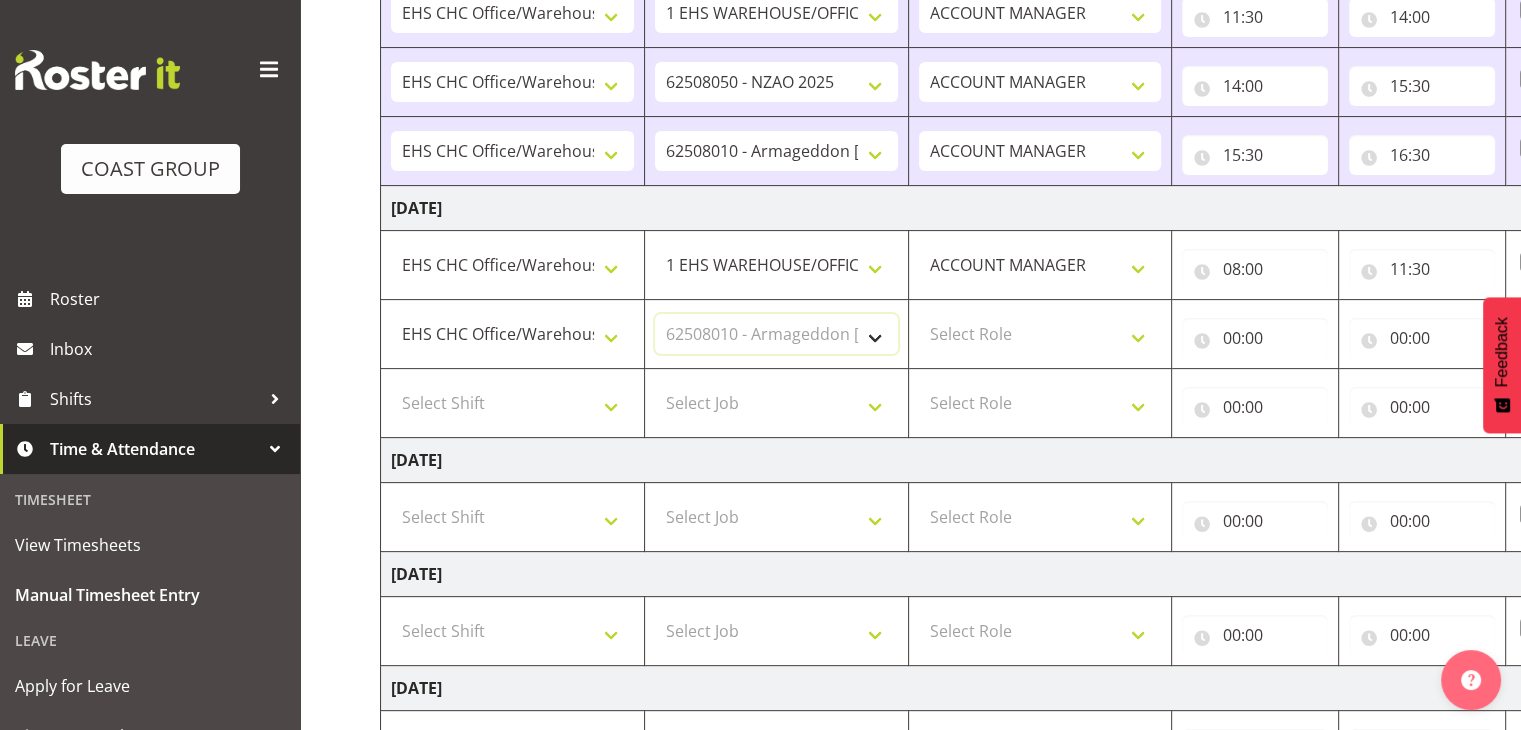 click on "Select Job  1 Carlton Events 1 [PERSON_NAME][GEOGRAPHIC_DATA] 1 [PERSON_NAME][GEOGRAPHIC_DATA] 1 EHS WAREHOUSE/OFFICE 1 GRS 1 SLP Production 1 SLP Tradeshows 12504000 - AKL Casual [DATE] 1250400R - April Casual C&R 2025 12504050 - CDES Engineering and Technology Expo 2025 12504070 - FINZ (National Financial Adviser Conf) 2025 1250407A - Fidelity @ FINZ Conf 2025 1250407B - La Trobe @ FINZ Conf 25 1250407C - Partners Life @ FINZ Conf 25 12504080 - AKL Go Green 2025 12504100 - NZSEE 2025 12504120 - Ester Show 2025 12504150 - Test-[PERSON_NAME]-May 12505000 - AKL Casual [DATE] 1250500R - May Casual C&R 2025 12505020 - Hutchwilco Boat Show 2025 1250502R - [GEOGRAPHIC_DATA] Boat Show 2025 - C&R 12505030 - NZOHS Conference 2025 12505040 - Aotearoa Art Fair 2025 12505060 - Waipa Home Show 2025 12505070 - CAS 2025 1250507A - CAS 2025 - 200 Doors 1250507B - CAS 2025 - Cutera 1250507C - CAS 2025 - Dermocosmetica 12505080 - [GEOGRAPHIC_DATA] Conference 2025 1250508A - Zeiss @ [GEOGRAPHIC_DATA] 25 1250508B - Roche @ [GEOGRAPHIC_DATA] 25 1250508C - Alcon @ [GEOGRAPHIC_DATA] 25 12505130 - Test- [PERSON_NAME] 1" at bounding box center (776, 334) 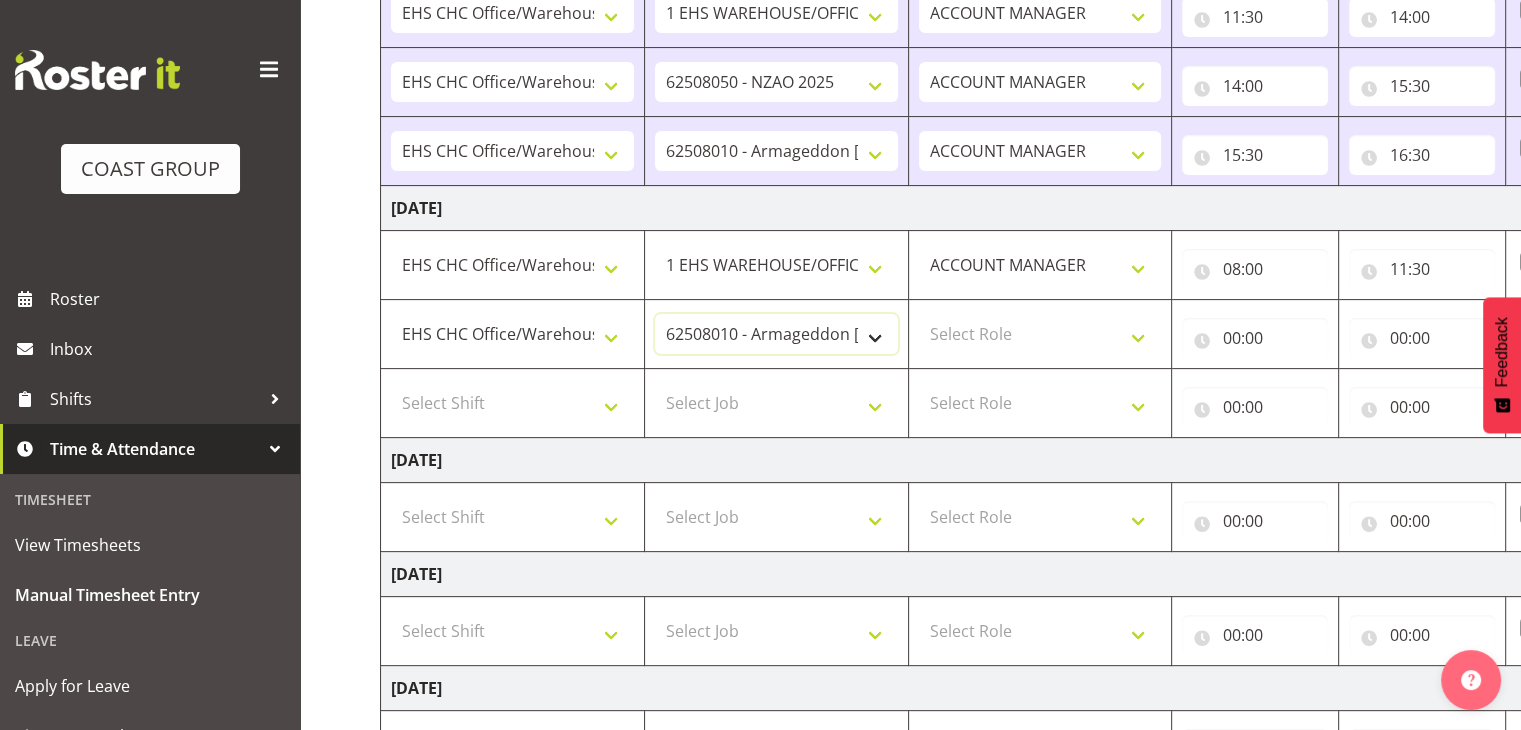 click on "1 Carlton Events 1 [PERSON_NAME] 1 [PERSON_NAME][GEOGRAPHIC_DATA] 1 EHS WAREHOUSE/OFFICE 1 GRS 1 SLP Production 1 SLP Tradeshows 12504000 - AKL Casual [DATE] 1250400R - April Casual C&R 2025 12504050 - CDES Engineering and Technology Expo 2025 12504070 - FINZ (National Financial Adviser Conf) 2025 1250407A - Fidelity @ FINZ Conf 2025 1250407B - La Trobe @ FINZ Conf 25 1250407C - Partners Life @ FINZ Conf 25 12504080 - AKL Go Green 2025 12504100 - NZSEE 2025 12504120 - Ester Show 2025 12504150 - Test-[PERSON_NAME]-May 12505000 - AKL Casual [DATE] 1250500R - May Casual C&R 2025 12505020 - Hutchwilco Boat Show 2025 1250502R - [GEOGRAPHIC_DATA] Boat Show 2025 - C&R 12505030 - NZOHS Conference 2025 12505040 - [GEOGRAPHIC_DATA] Art Fair 2025 12505060 - Waipa Home Show 2025 12505070 - CAS 2025 1250507A - CAS 2025 - 200 Doors 1250507B - CAS 2025 - Cutera 1250507C - CAS 2025 - Dermocosmetica 12505080 - [GEOGRAPHIC_DATA] Conference 2025 1250508A - Zeiss @ [GEOGRAPHIC_DATA] 25 1250508B - Roche @ [GEOGRAPHIC_DATA] 25 1250508C - Alcon @ [GEOGRAPHIC_DATA] 25 12505090 - BuildLink Trade Show 2025" at bounding box center (776, 334) 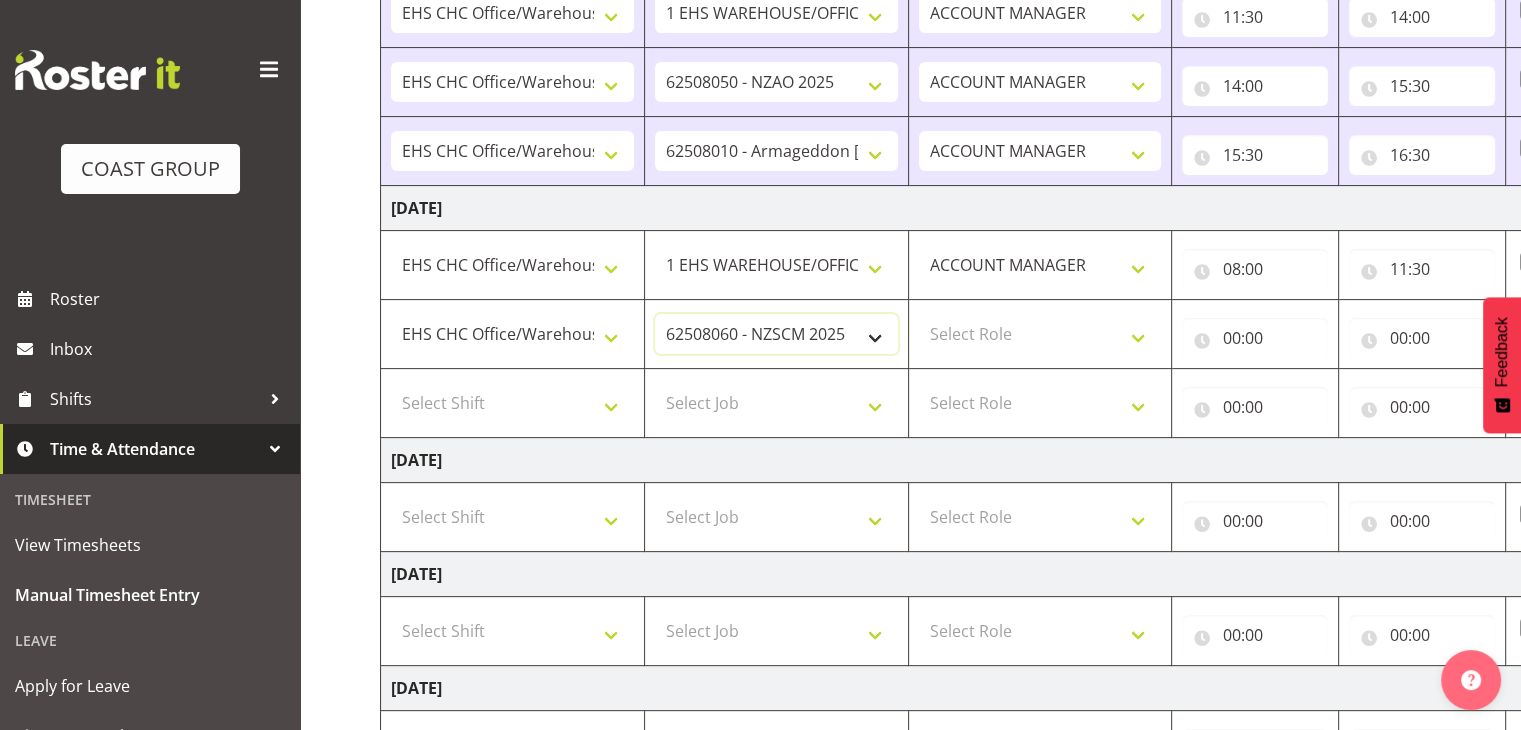 click on "1 Carlton Events 1 [PERSON_NAME] 1 [PERSON_NAME][GEOGRAPHIC_DATA] 1 EHS WAREHOUSE/OFFICE 1 GRS 1 SLP Production 1 SLP Tradeshows 12504000 - AKL Casual [DATE] 1250400R - April Casual C&R 2025 12504050 - CDES Engineering and Technology Expo 2025 12504070 - FINZ (National Financial Adviser Conf) 2025 1250407A - Fidelity @ FINZ Conf 2025 1250407B - La Trobe @ FINZ Conf 25 1250407C - Partners Life @ FINZ Conf 25 12504080 - AKL Go Green 2025 12504100 - NZSEE 2025 12504120 - Ester Show 2025 12504150 - Test-[PERSON_NAME]-May 12505000 - AKL Casual [DATE] 1250500R - May Casual C&R 2025 12505020 - Hutchwilco Boat Show 2025 1250502R - [GEOGRAPHIC_DATA] Boat Show 2025 - C&R 12505030 - NZOHS Conference 2025 12505040 - [GEOGRAPHIC_DATA] Art Fair 2025 12505060 - Waipa Home Show 2025 12505070 - CAS 2025 1250507A - CAS 2025 - 200 Doors 1250507B - CAS 2025 - Cutera 1250507C - CAS 2025 - Dermocosmetica 12505080 - [GEOGRAPHIC_DATA] Conference 2025 1250508A - Zeiss @ [GEOGRAPHIC_DATA] 25 1250508B - Roche @ [GEOGRAPHIC_DATA] 25 1250508C - Alcon @ [GEOGRAPHIC_DATA] 25 12505090 - BuildLink Trade Show 2025" at bounding box center [776, 334] 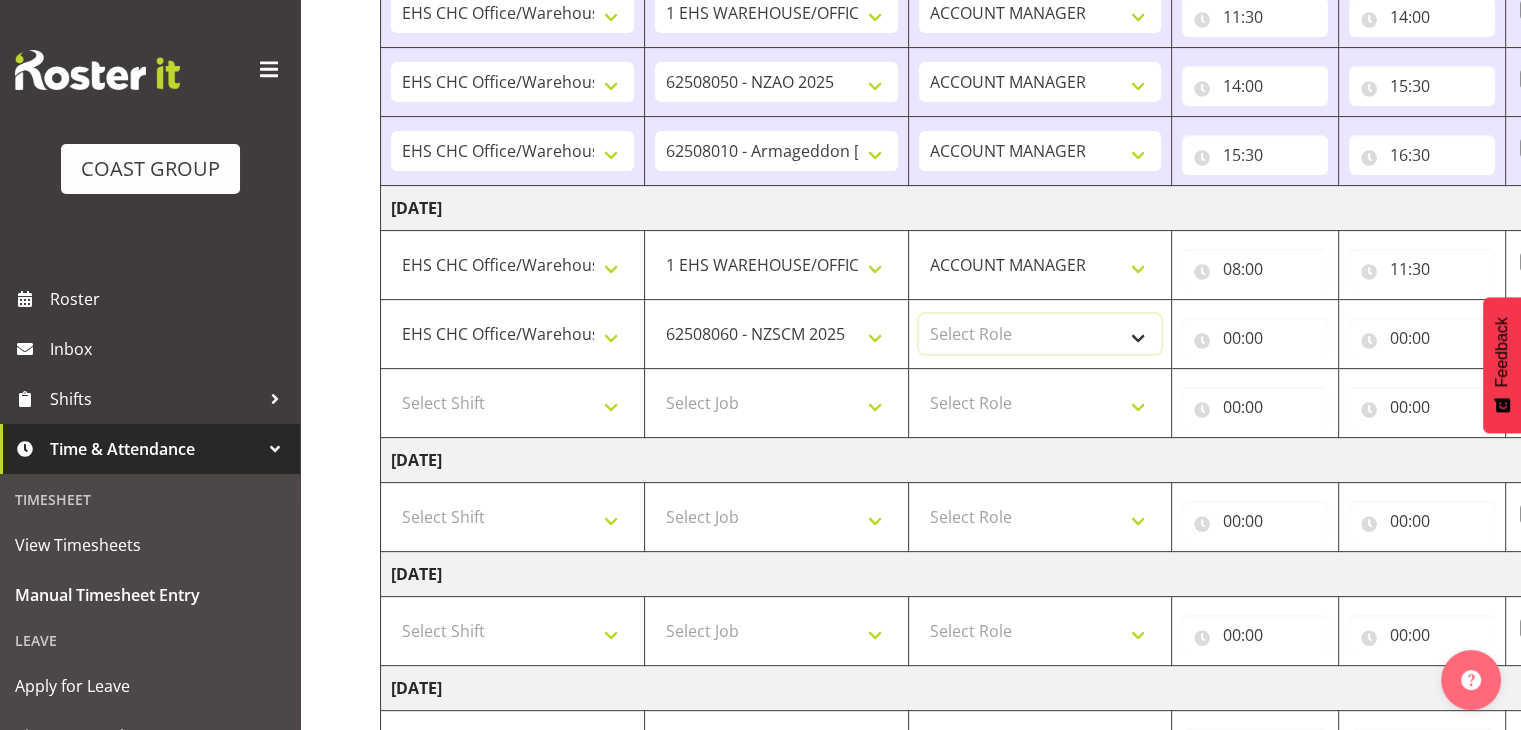 drag, startPoint x: 1102, startPoint y: 335, endPoint x: 1112, endPoint y: 348, distance: 16.40122 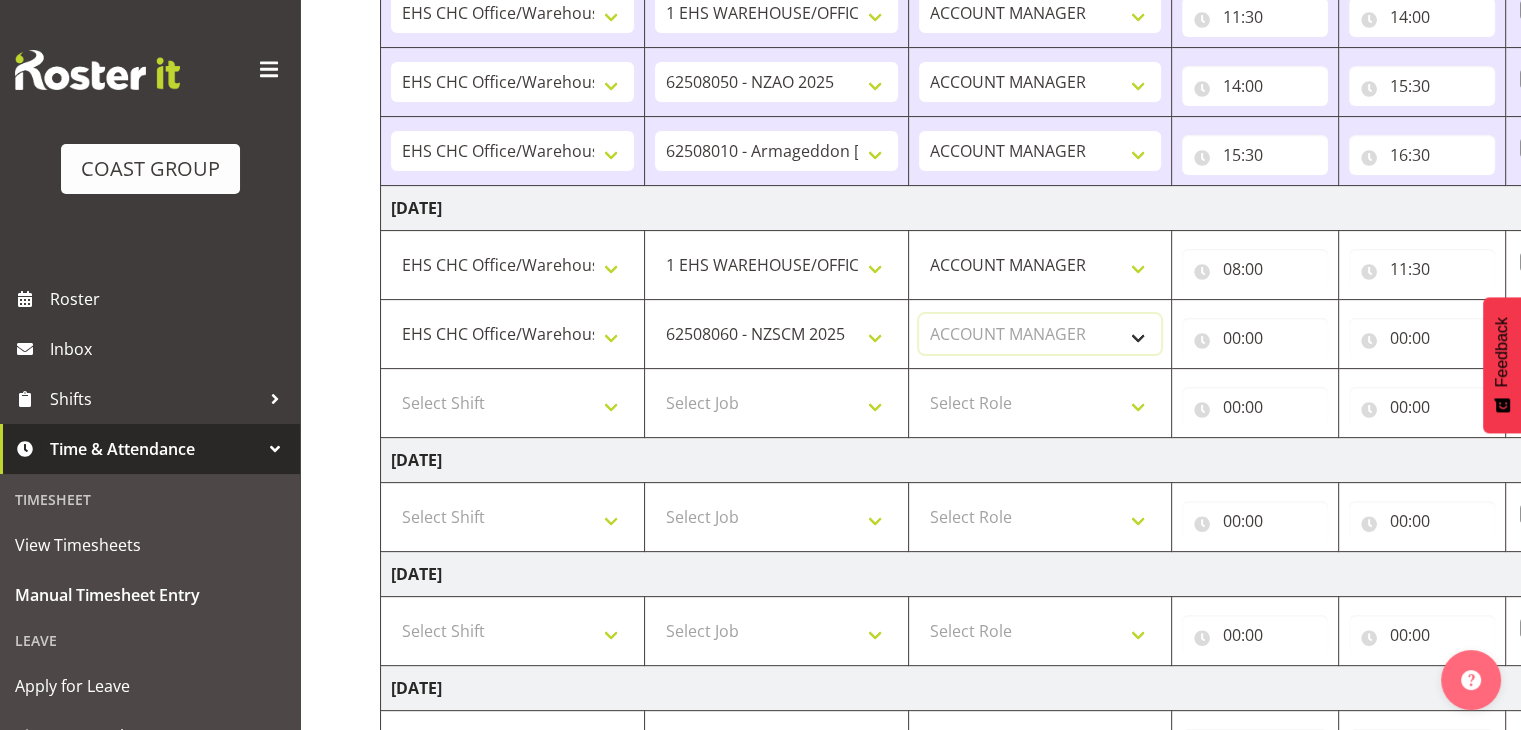 click on "Select Role  ACCOUNT MANAGER" at bounding box center (1040, 334) 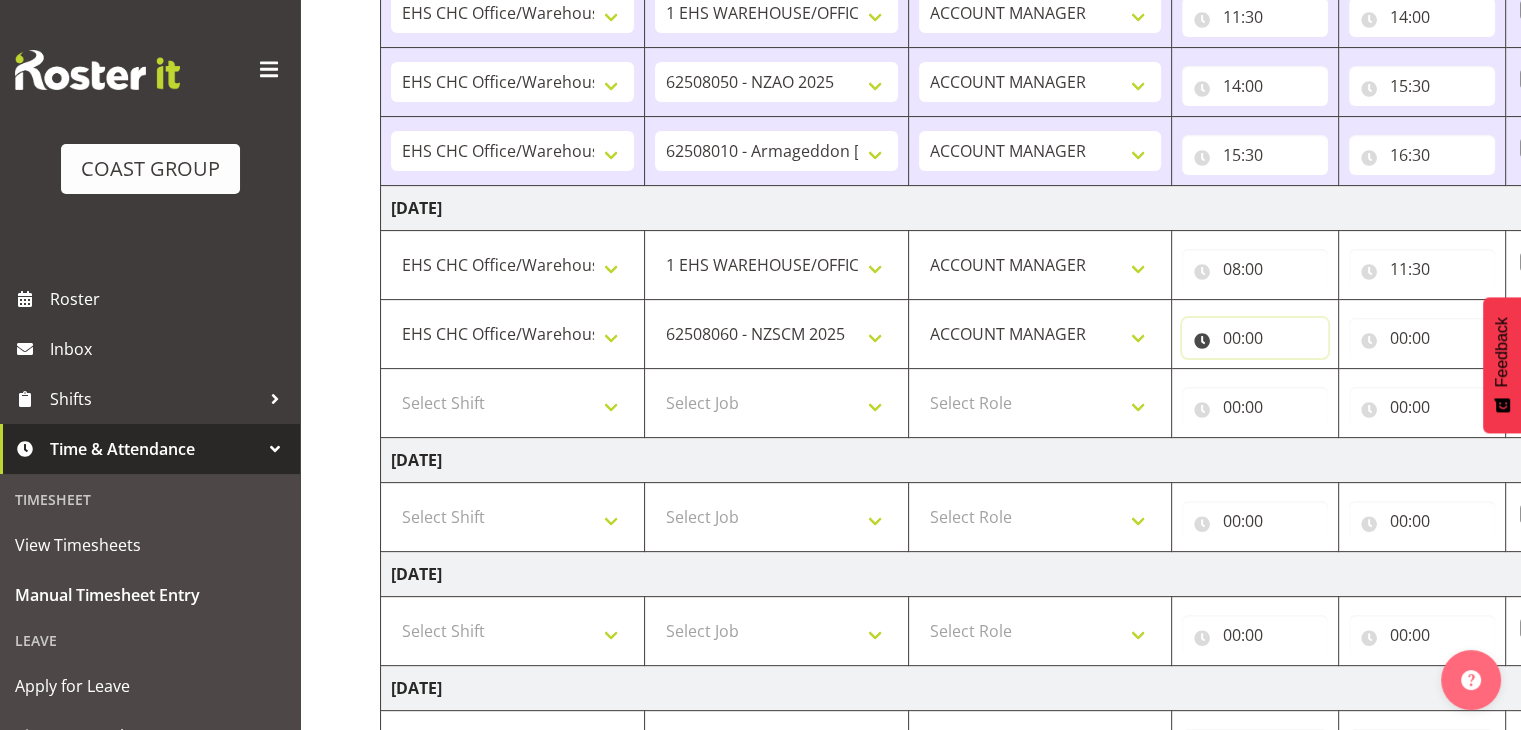 click on "00:00" at bounding box center (1255, 338) 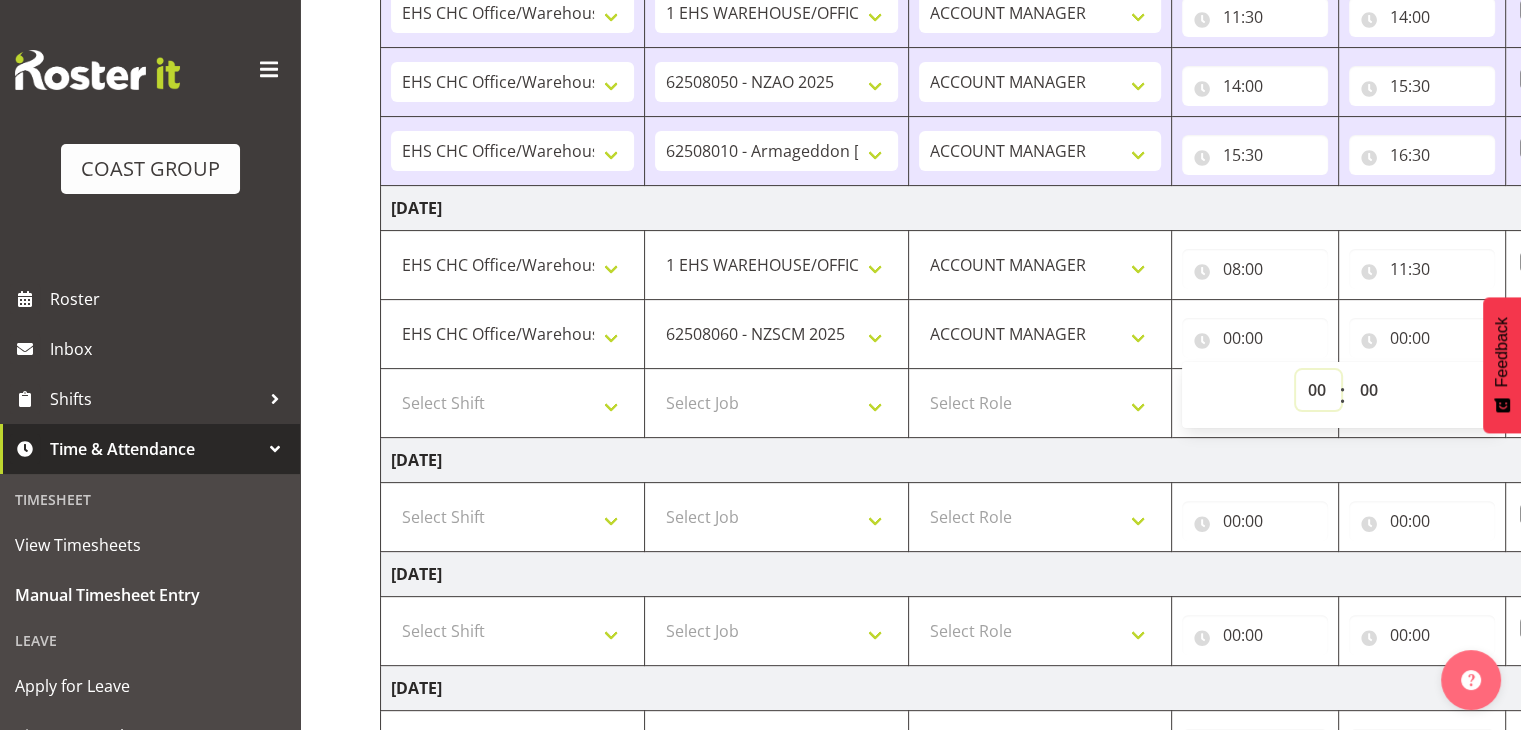 drag, startPoint x: 1321, startPoint y: 386, endPoint x: 1320, endPoint y: 370, distance: 16.03122 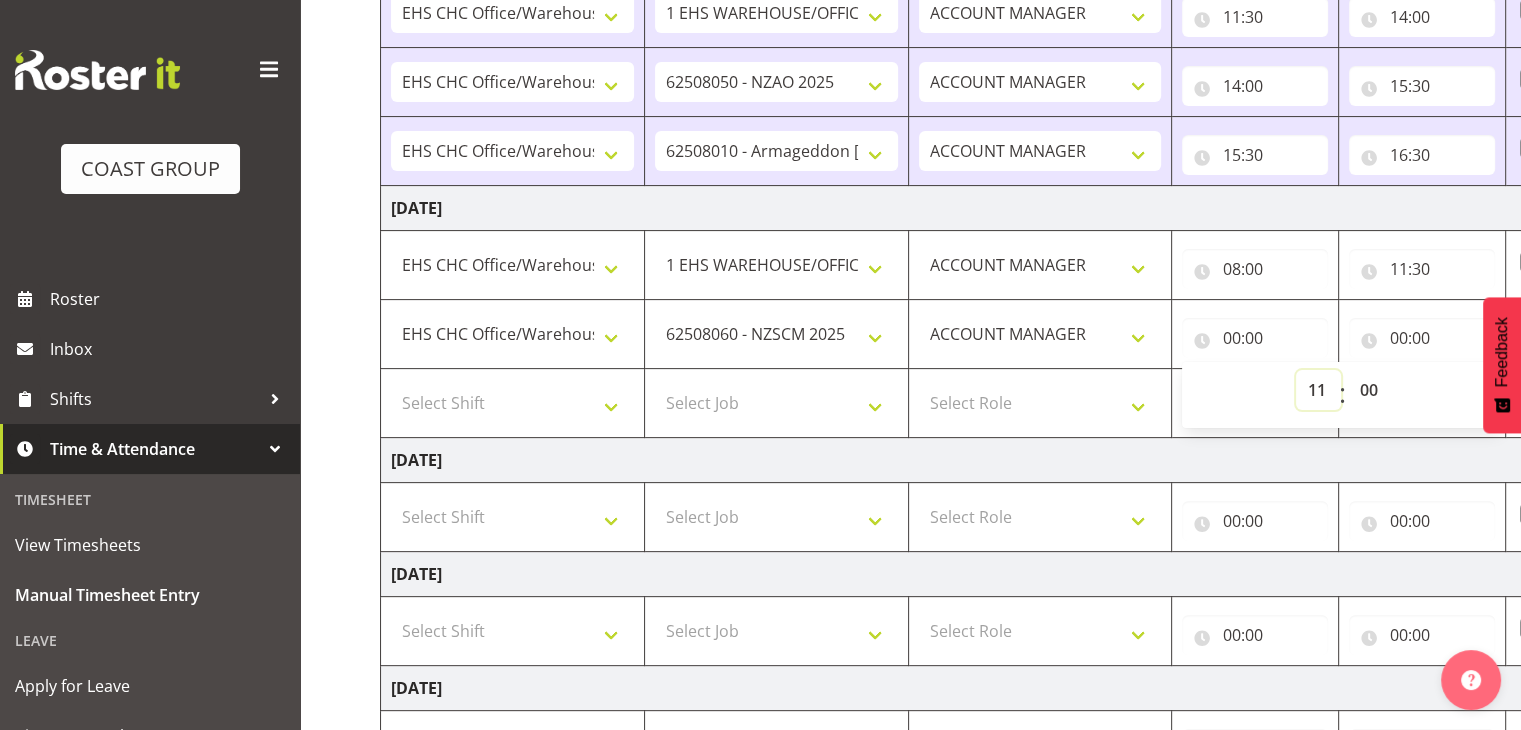 click on "00   01   02   03   04   05   06   07   08   09   10   11   12   13   14   15   16   17   18   19   20   21   22   23" at bounding box center [1318, 390] 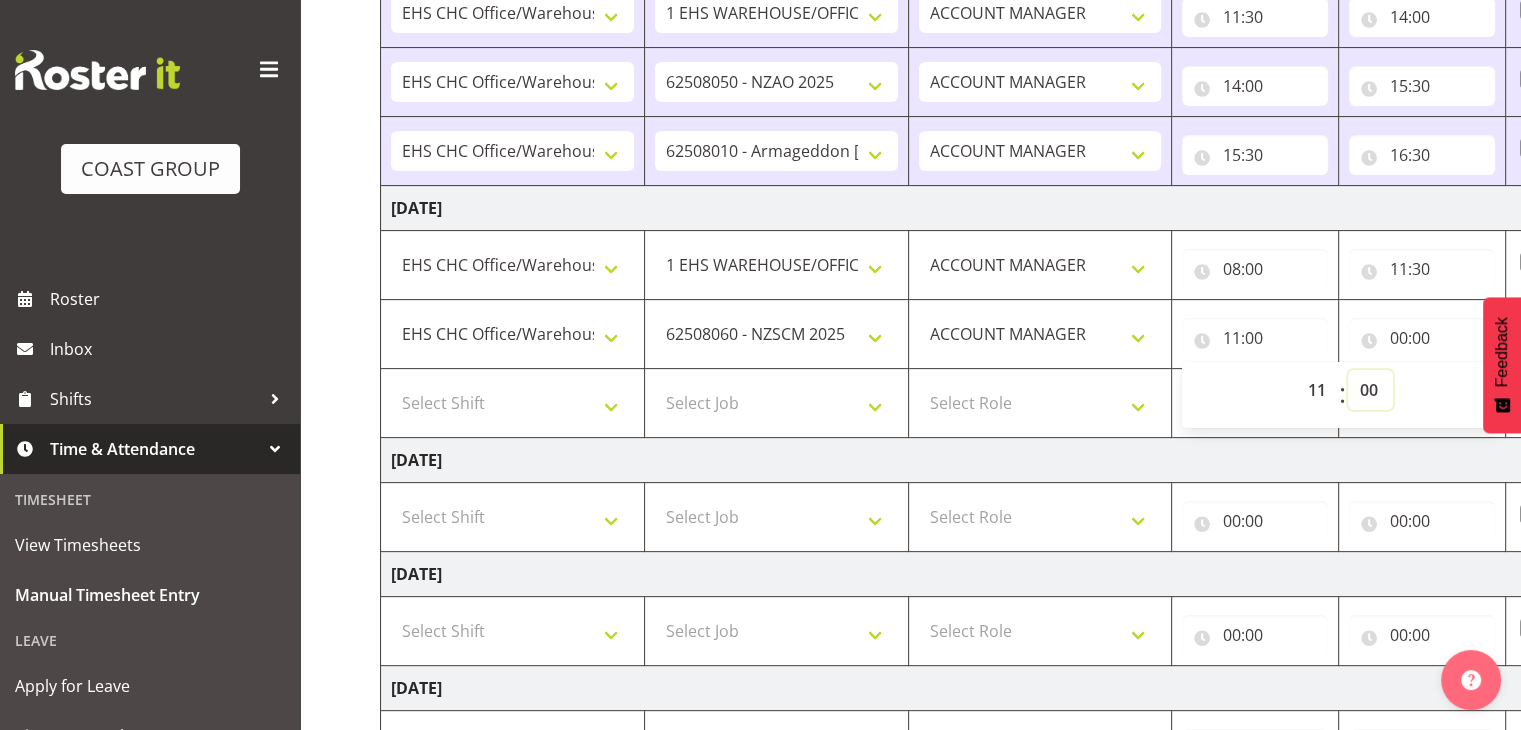 click on "00   01   02   03   04   05   06   07   08   09   10   11   12   13   14   15   16   17   18   19   20   21   22   23   24   25   26   27   28   29   30   31   32   33   34   35   36   37   38   39   40   41   42   43   44   45   46   47   48   49   50   51   52   53   54   55   56   57   58   59" at bounding box center (1370, 390) 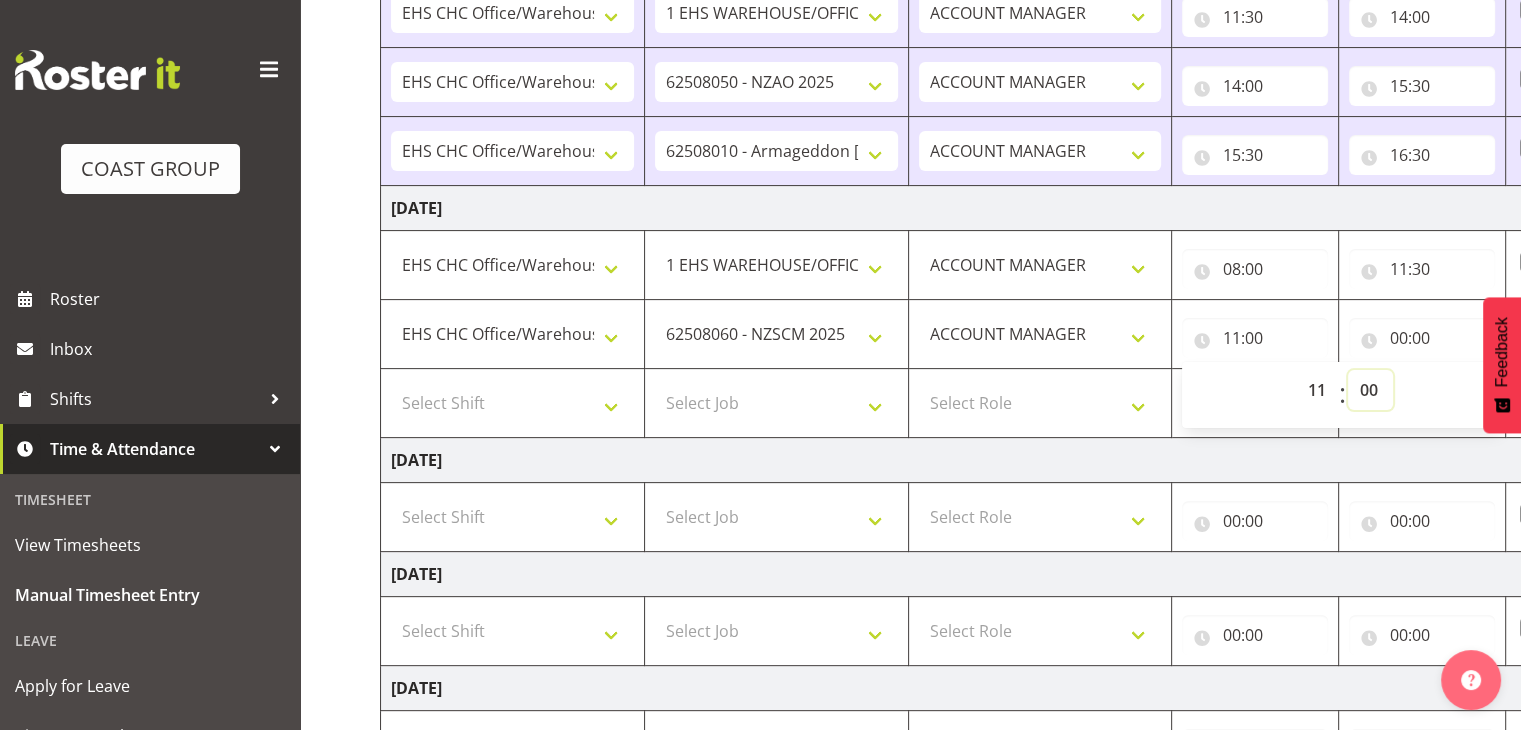 select on "30" 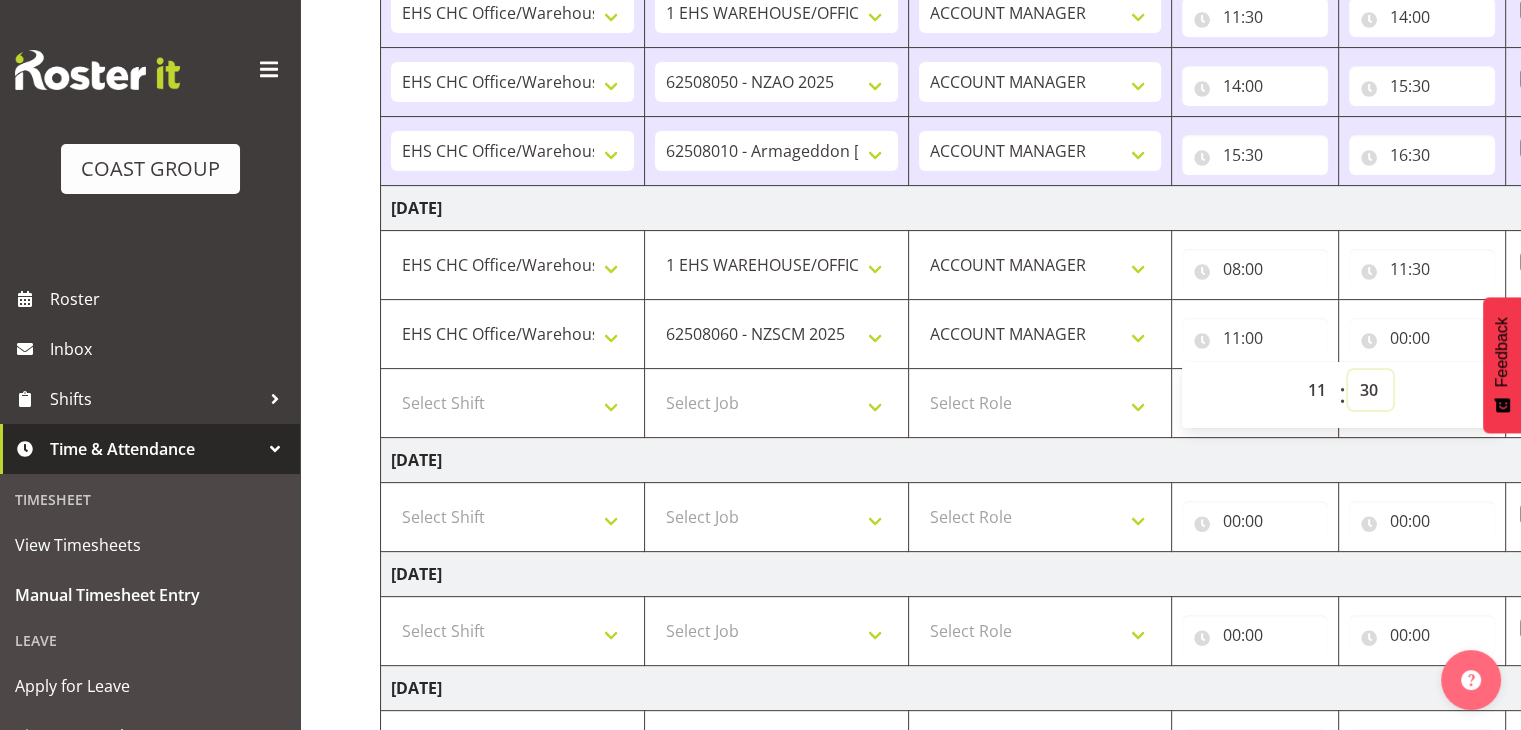 click on "00   01   02   03   04   05   06   07   08   09   10   11   12   13   14   15   16   17   18   19   20   21   22   23   24   25   26   27   28   29   30   31   32   33   34   35   36   37   38   39   40   41   42   43   44   45   46   47   48   49   50   51   52   53   54   55   56   57   58   59" at bounding box center [1370, 390] 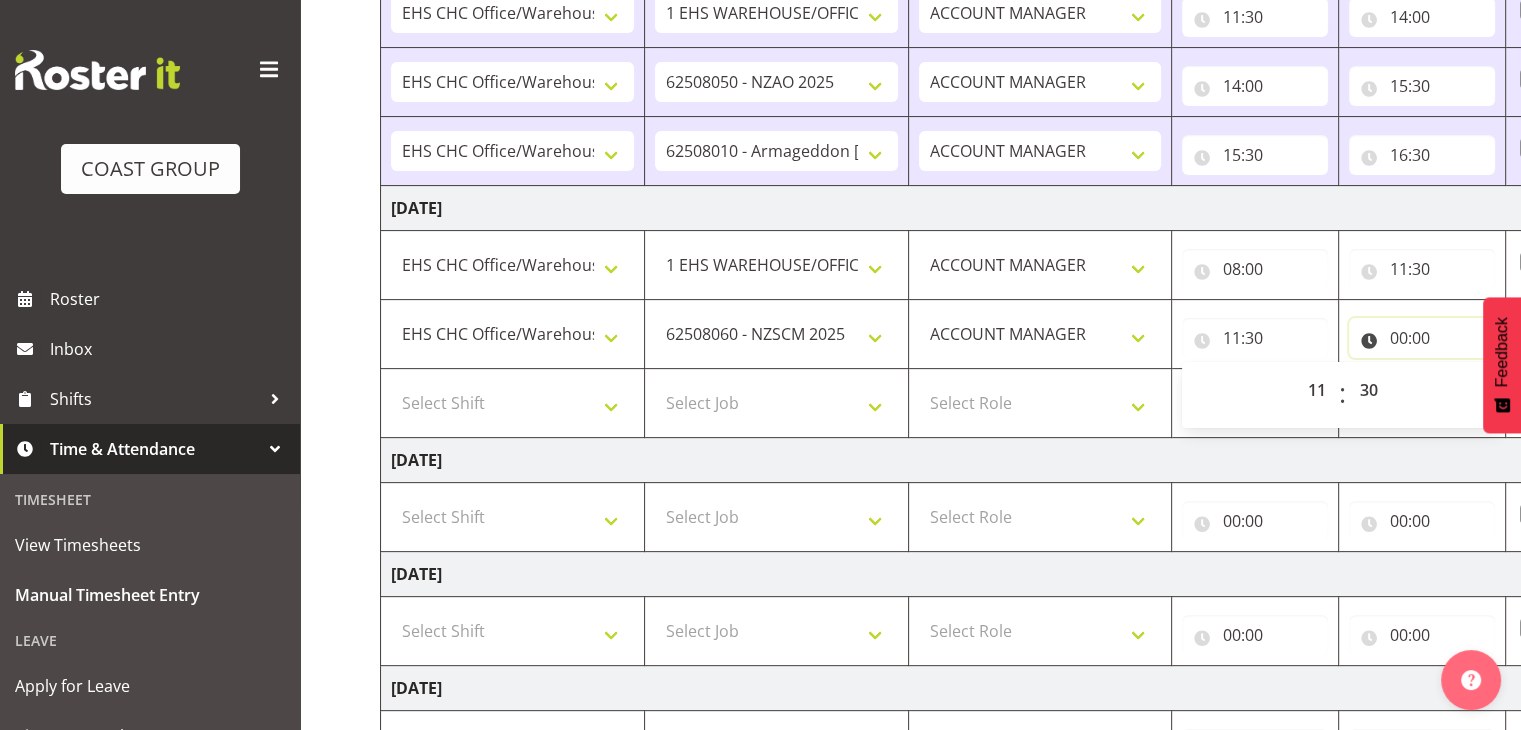 drag, startPoint x: 1432, startPoint y: 327, endPoint x: 1437, endPoint y: 339, distance: 13 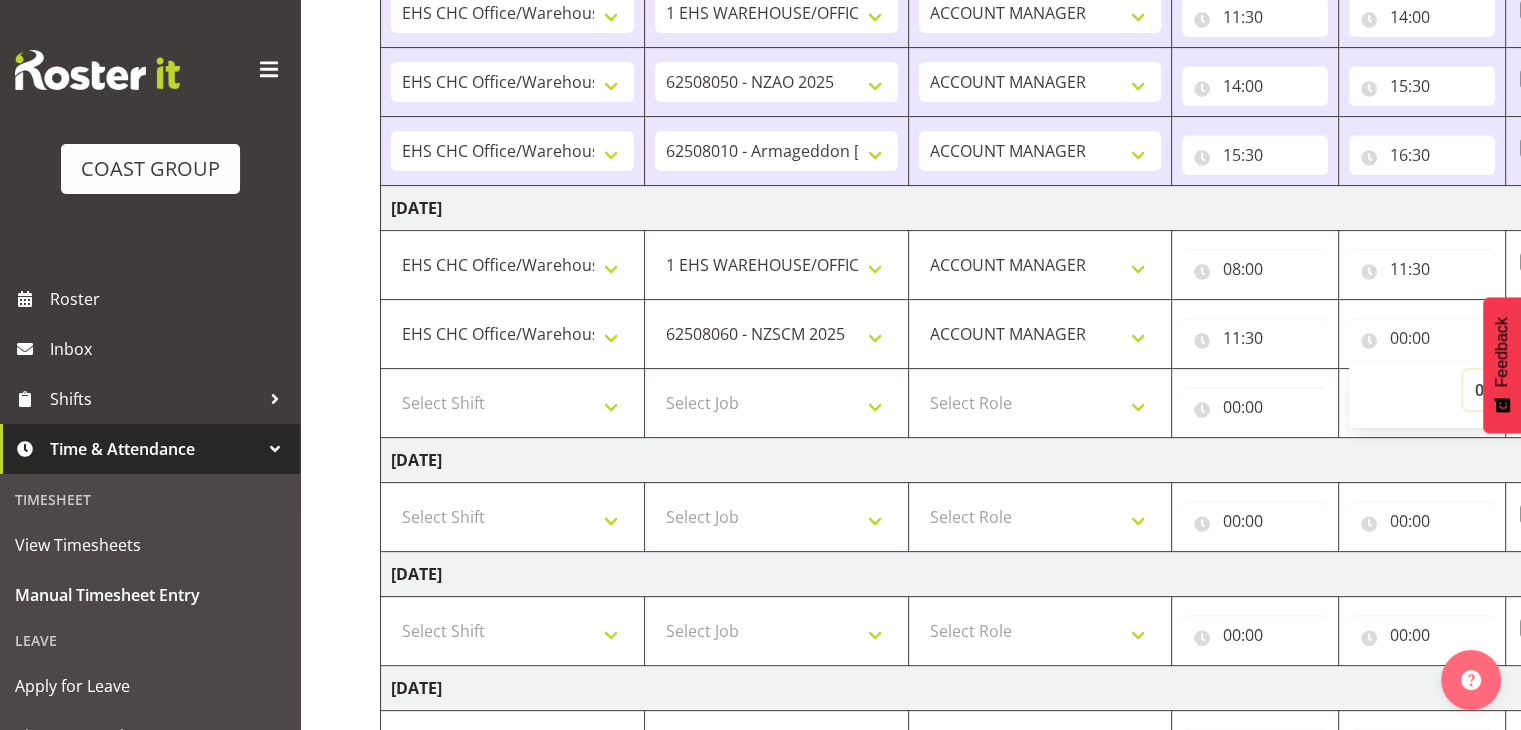 click on "00   01   02   03   04   05   06   07   08   09   10   11   12   13   14   15   16   17   18   19   20   21   22   23" at bounding box center (1485, 390) 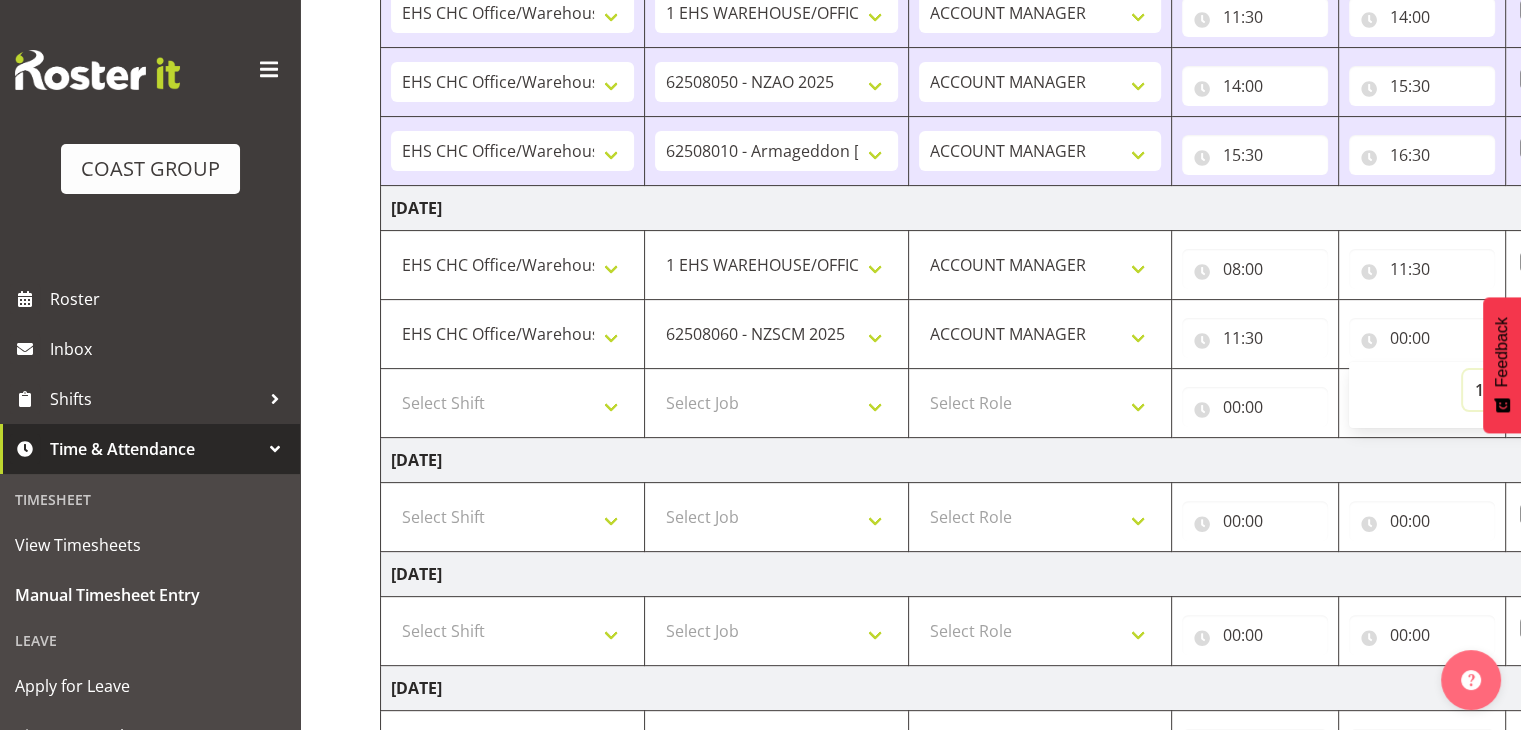 click on "00   01   02   03   04   05   06   07   08   09   10   11   12   13   14   15   16   17   18   19   20   21   22   23" at bounding box center (1485, 390) 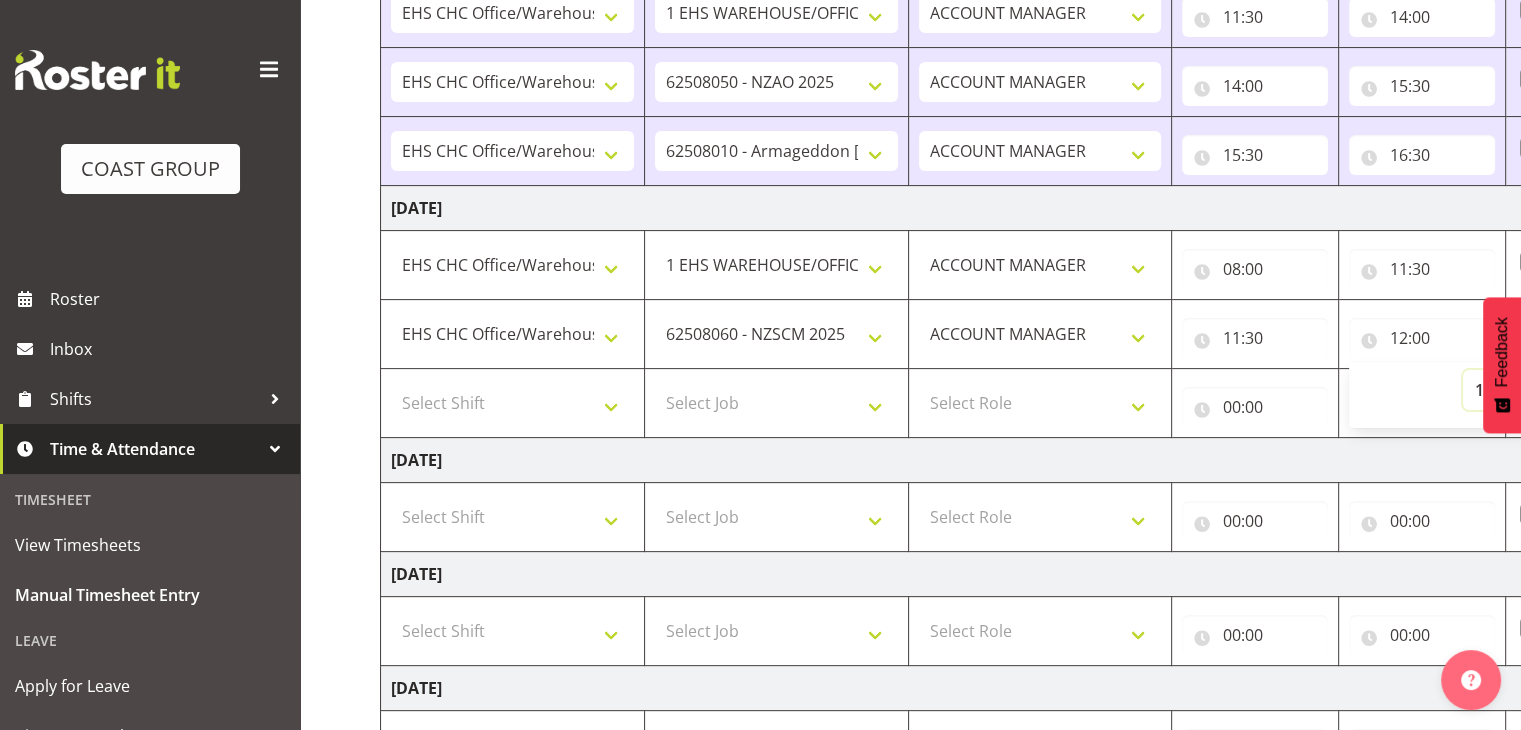 scroll, scrollTop: 920, scrollLeft: 0, axis: vertical 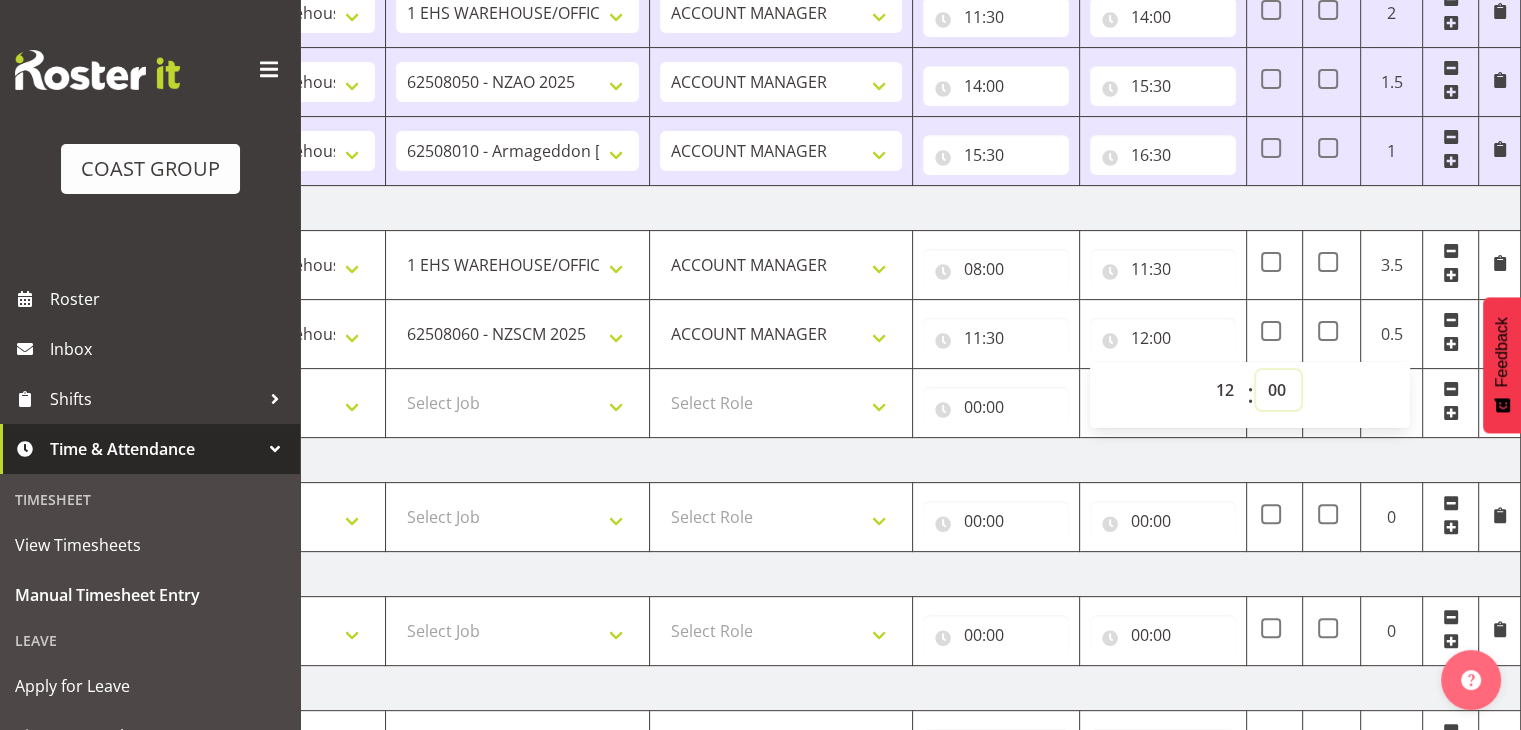 click on "00   01   02   03   04   05   06   07   08   09   10   11   12   13   14   15   16   17   18   19   20   21   22   23   24   25   26   27   28   29   30   31   32   33   34   35   36   37   38   39   40   41   42   43   44   45   46   47   48   49   50   51   52   53   54   55   56   57   58   59" at bounding box center (1278, 390) 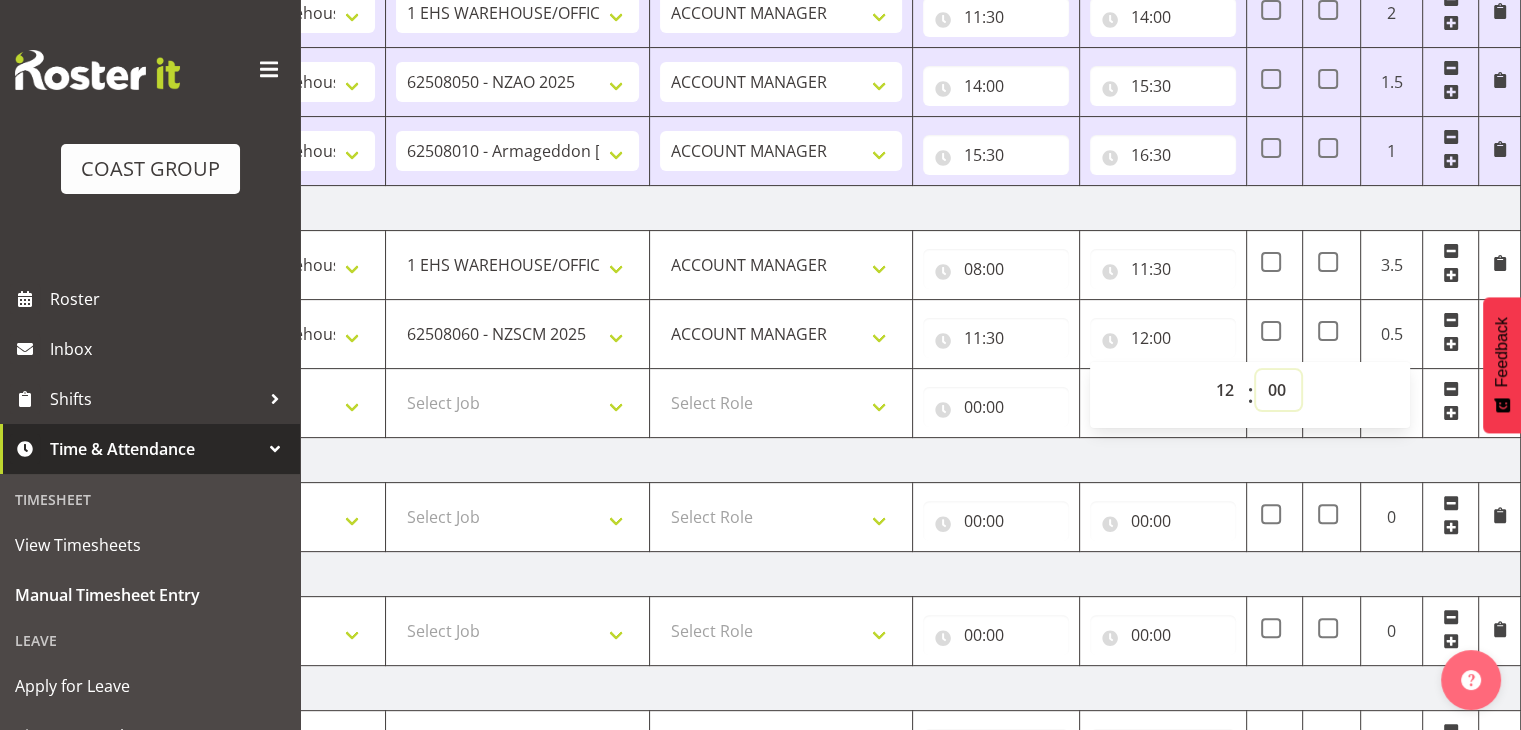 select on "13" 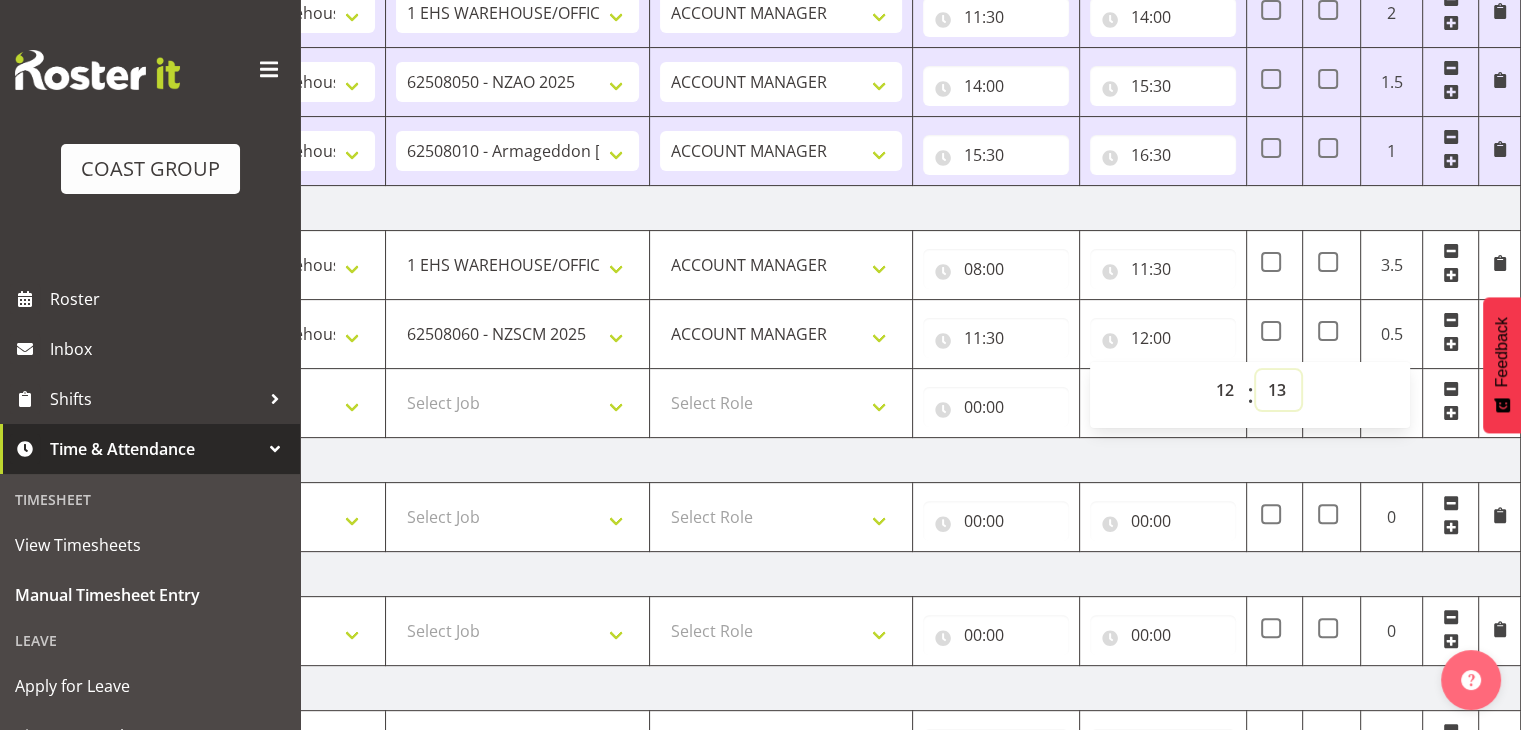 click on "00   01   02   03   04   05   06   07   08   09   10   11   12   13   14   15   16   17   18   19   20   21   22   23   24   25   26   27   28   29   30   31   32   33   34   35   36   37   38   39   40   41   42   43   44   45   46   47   48   49   50   51   52   53   54   55   56   57   58   59" at bounding box center (1278, 390) 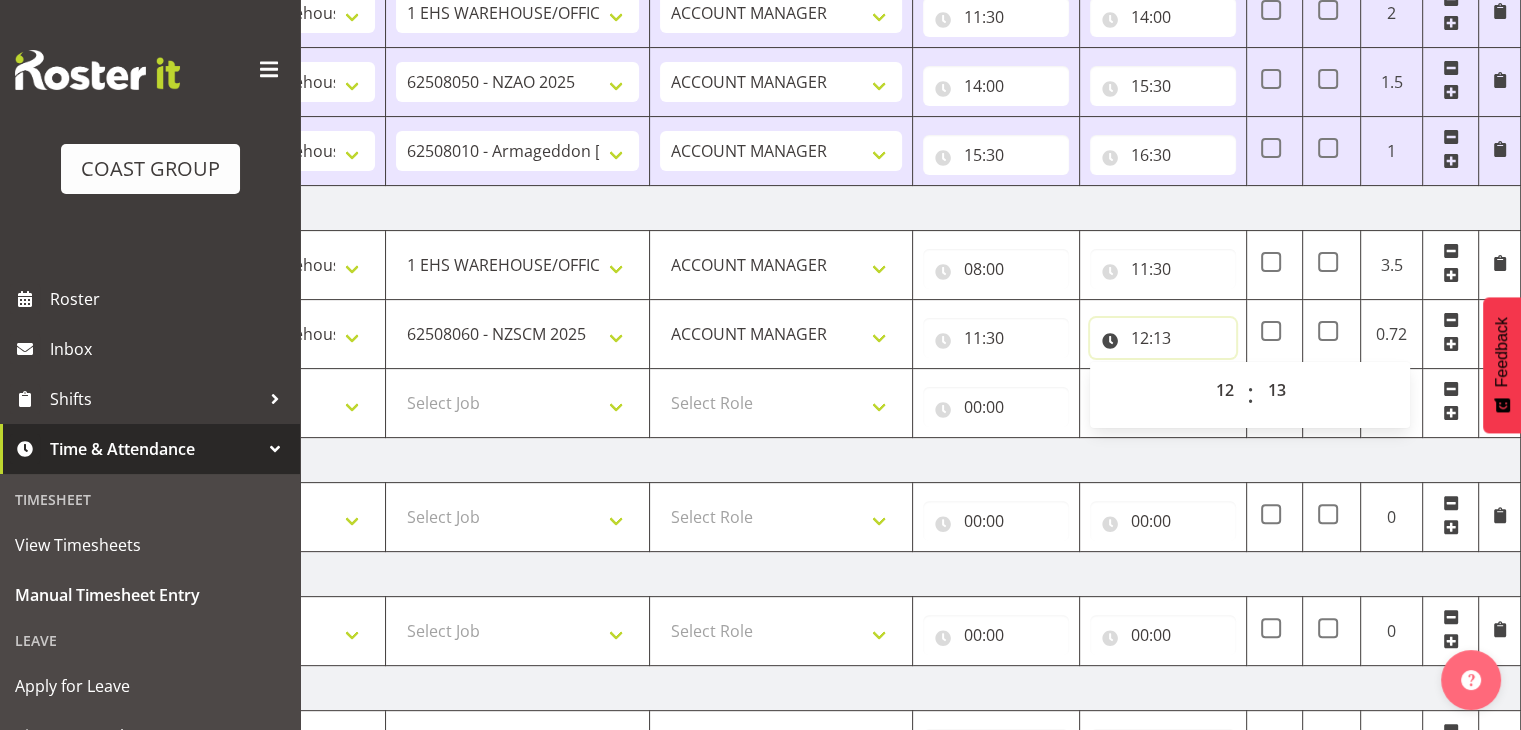 click on "12:13" at bounding box center [1163, 338] 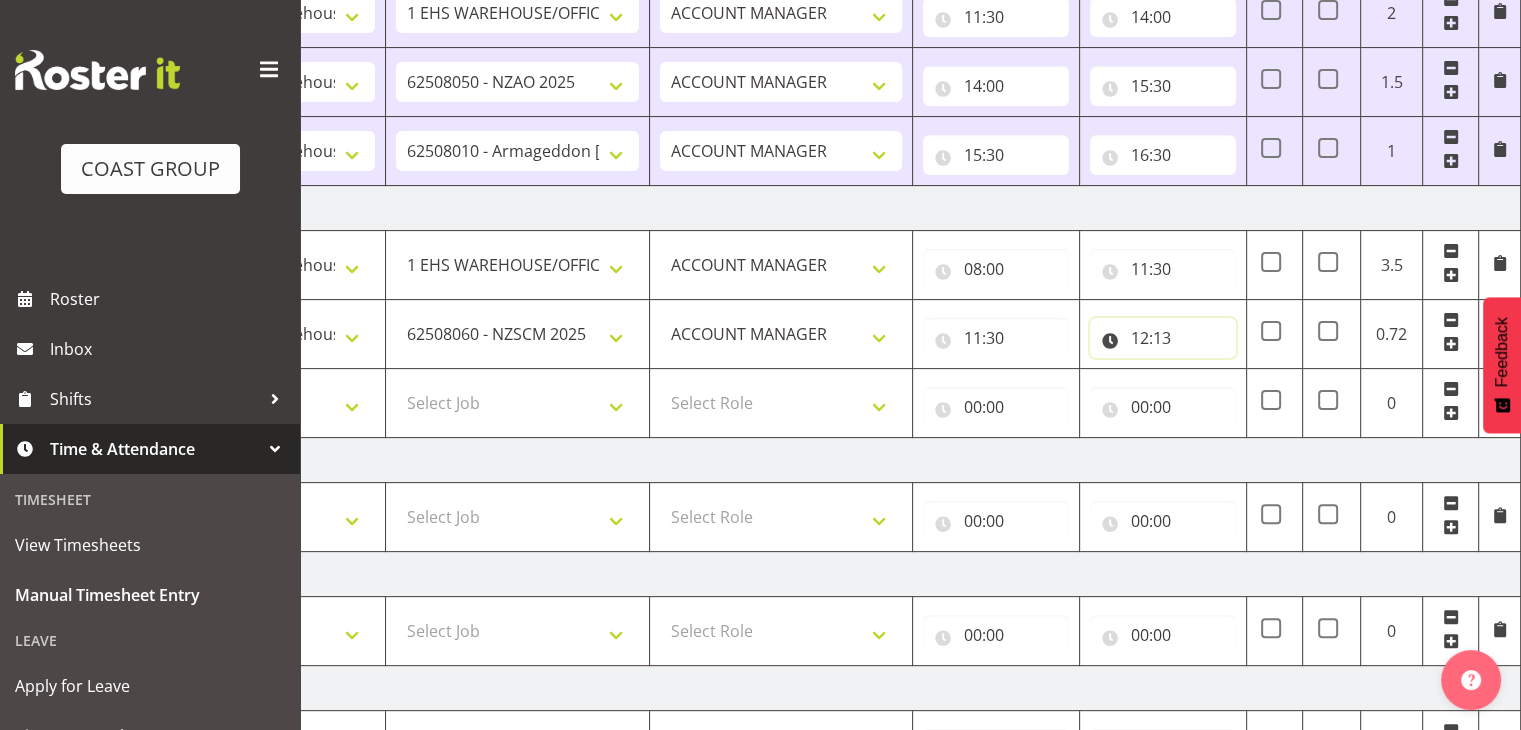 click on "12:13" at bounding box center [1163, 338] 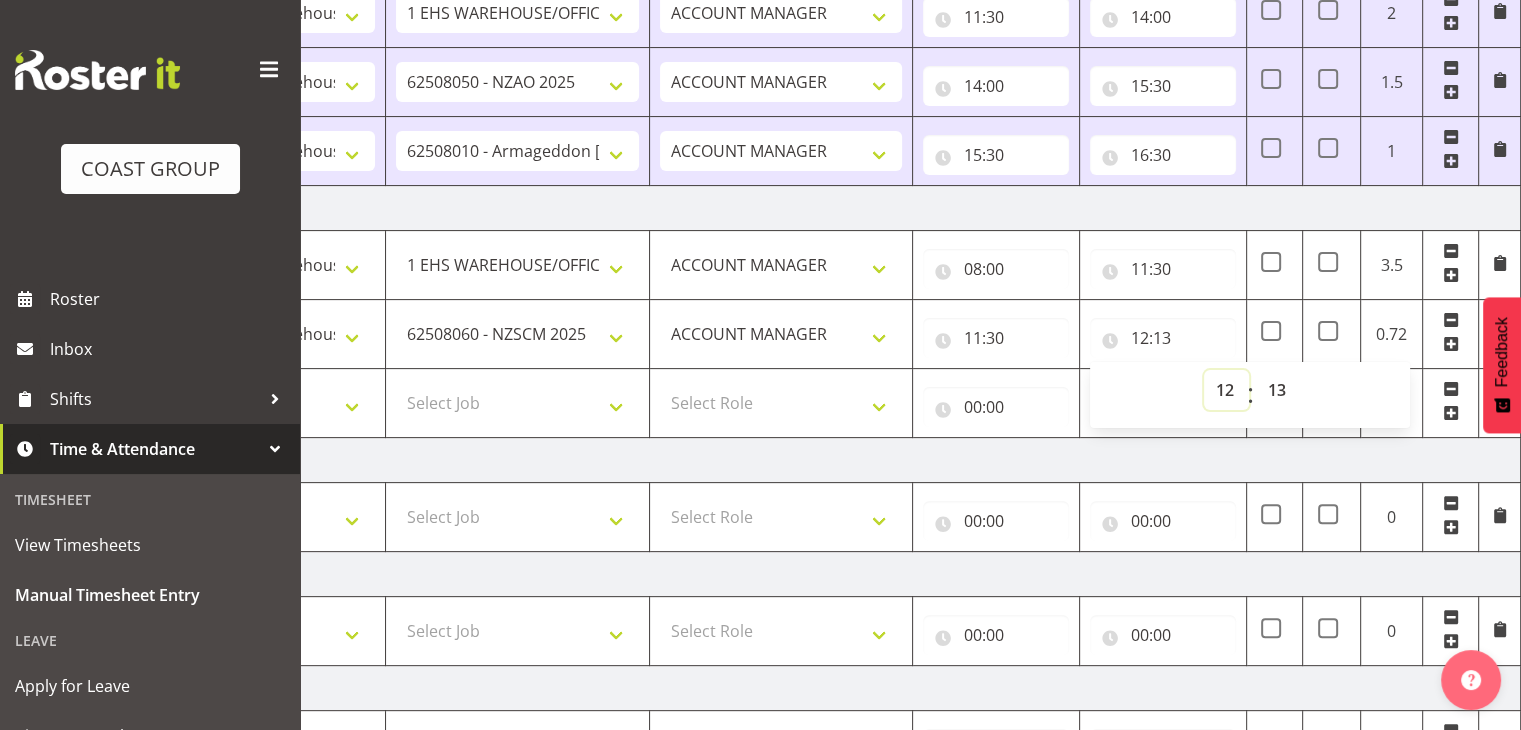 click on "00   01   02   03   04   05   06   07   08   09   10   11   12   13   14   15   16   17   18   19   20   21   22   23" at bounding box center [1226, 390] 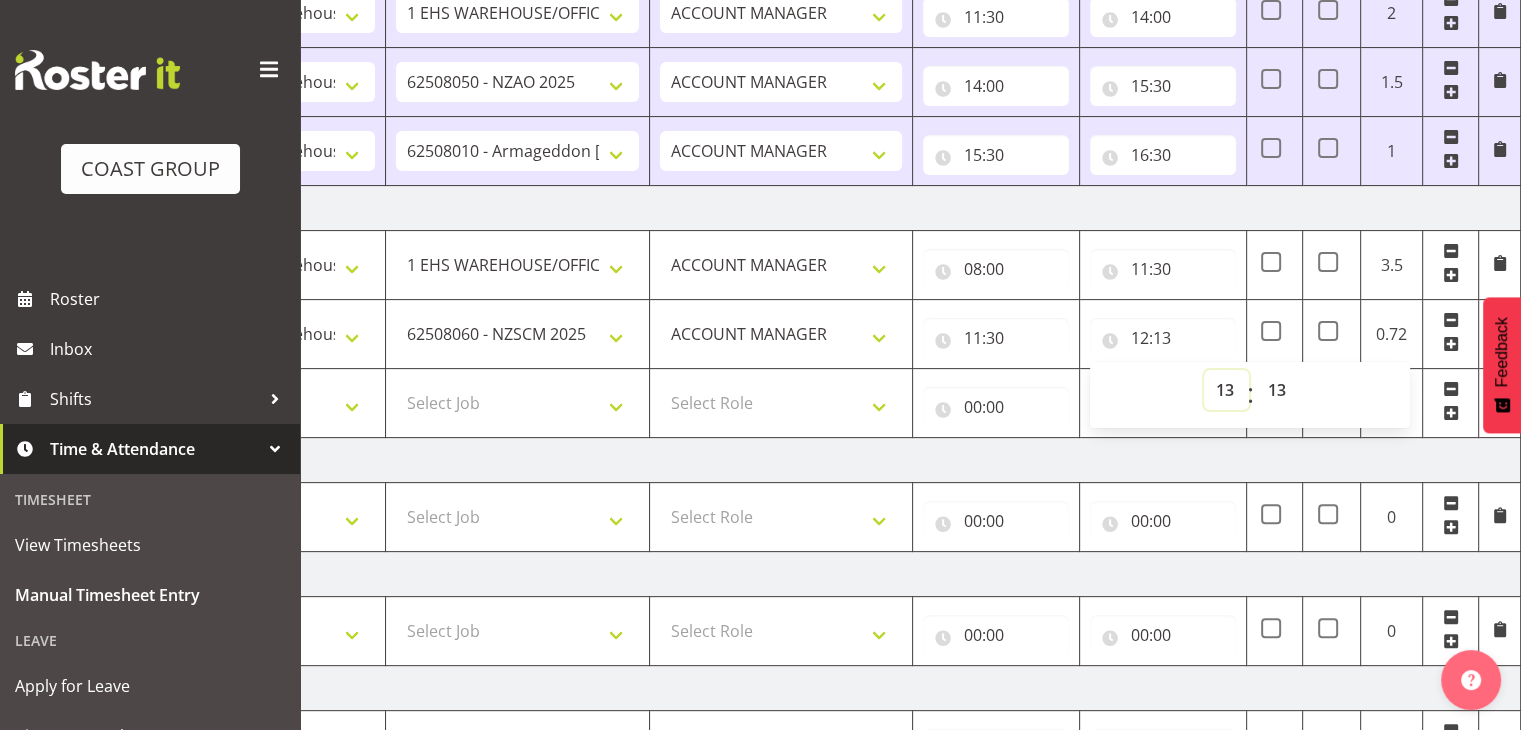 click on "00   01   02   03   04   05   06   07   08   09   10   11   12   13   14   15   16   17   18   19   20   21   22   23" at bounding box center [1226, 390] 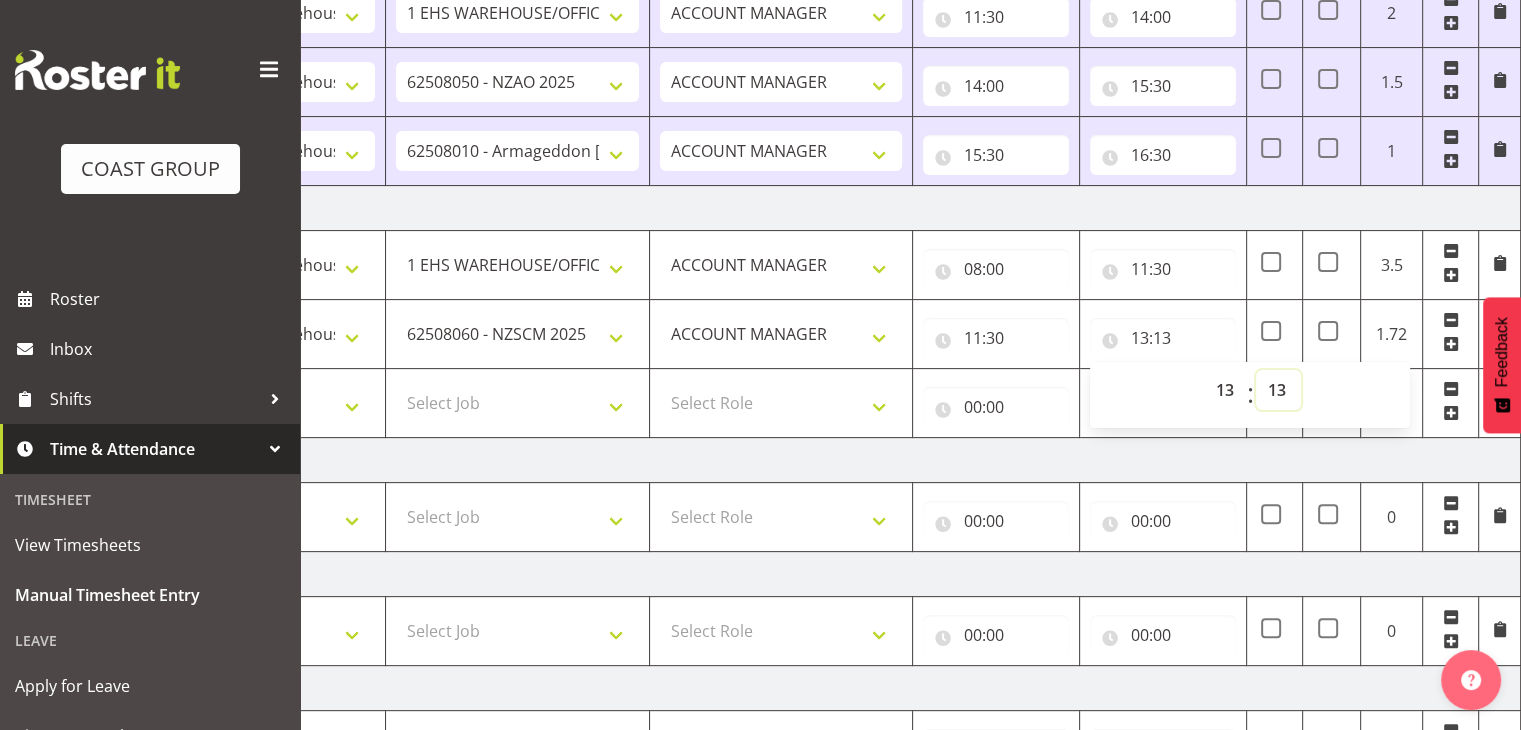 drag, startPoint x: 1274, startPoint y: 382, endPoint x: 1277, endPoint y: 369, distance: 13.341664 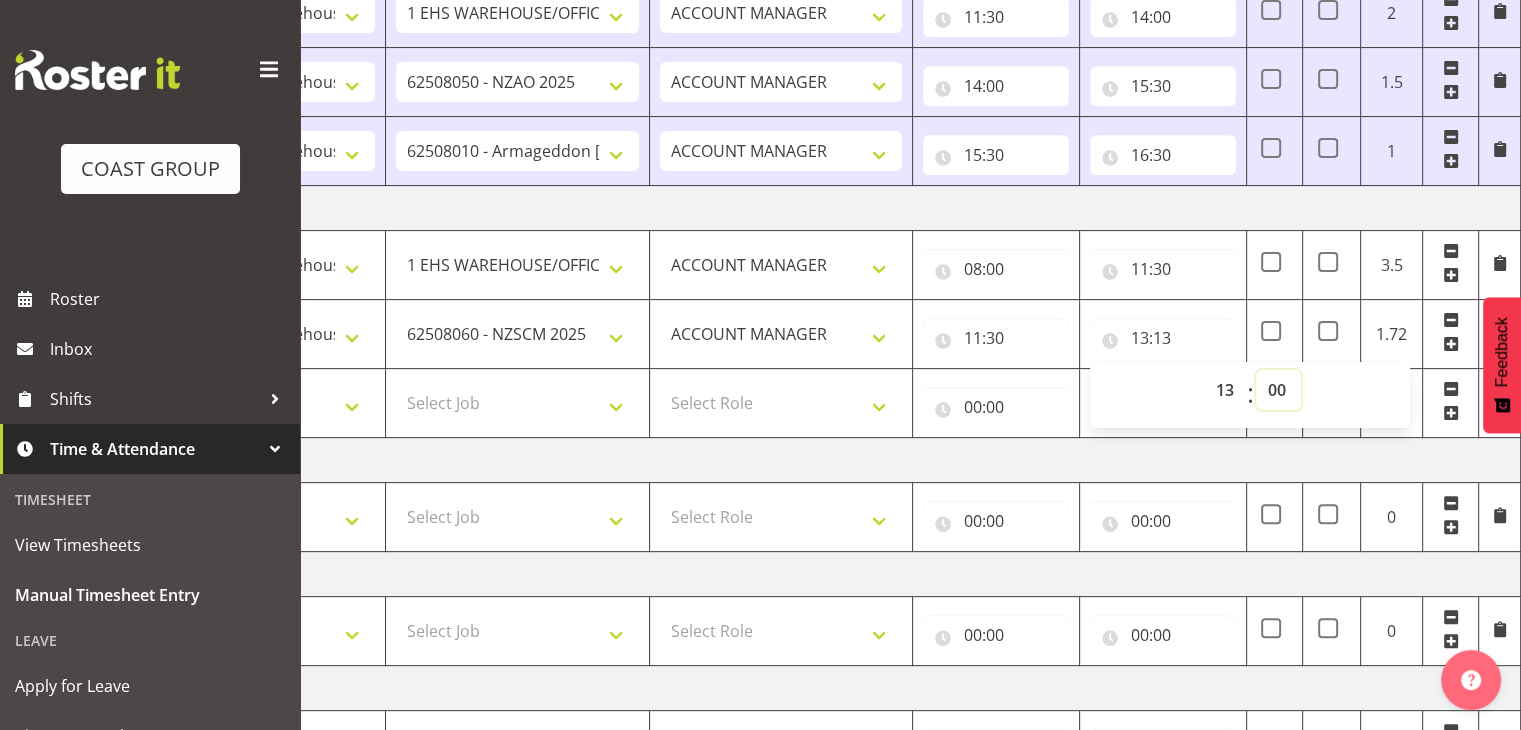 click on "00   01   02   03   04   05   06   07   08   09   10   11   12   13   14   15   16   17   18   19   20   21   22   23   24   25   26   27   28   29   30   31   32   33   34   35   36   37   38   39   40   41   42   43   44   45   46   47   48   49   50   51   52   53   54   55   56   57   58   59" at bounding box center (1278, 390) 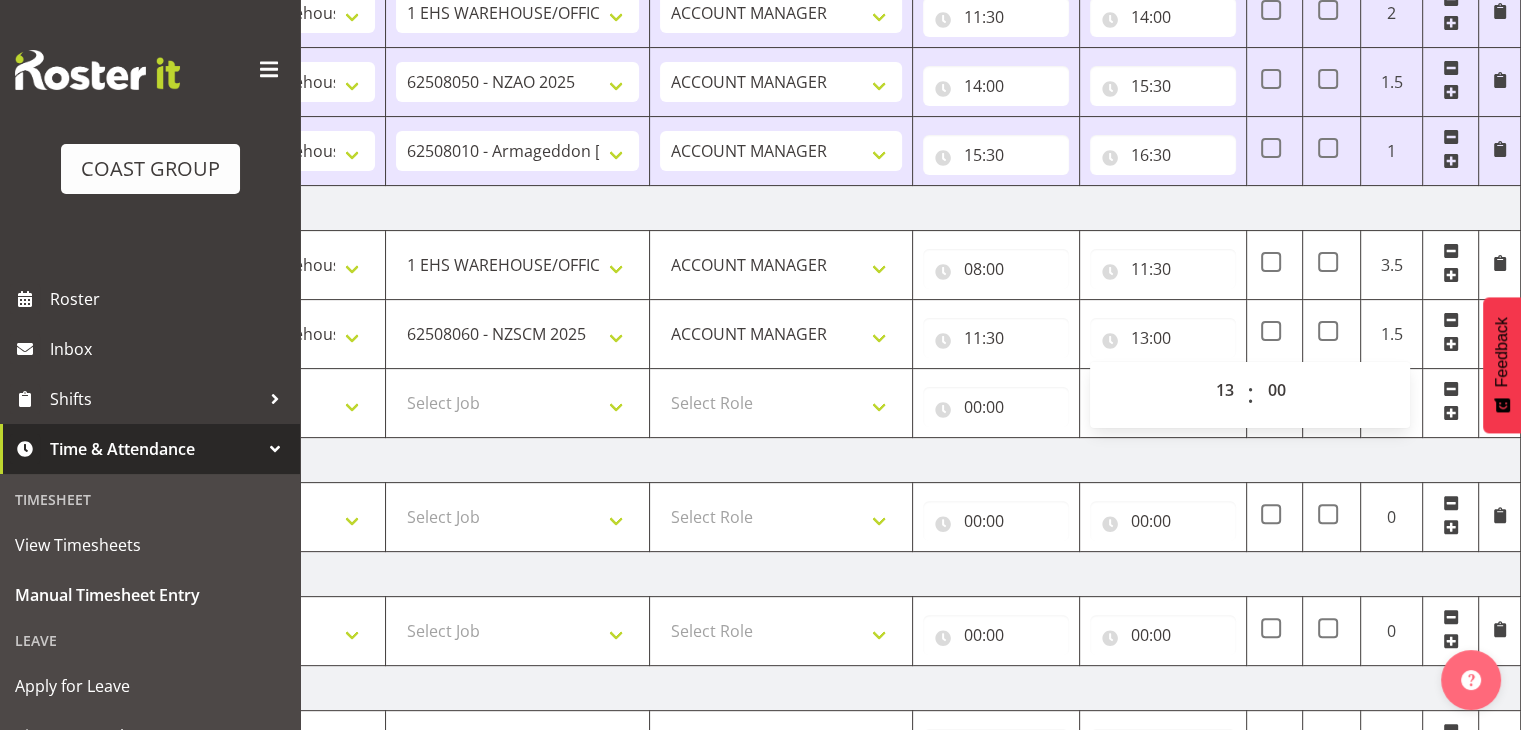 click on "[DATE]" at bounding box center [821, 460] 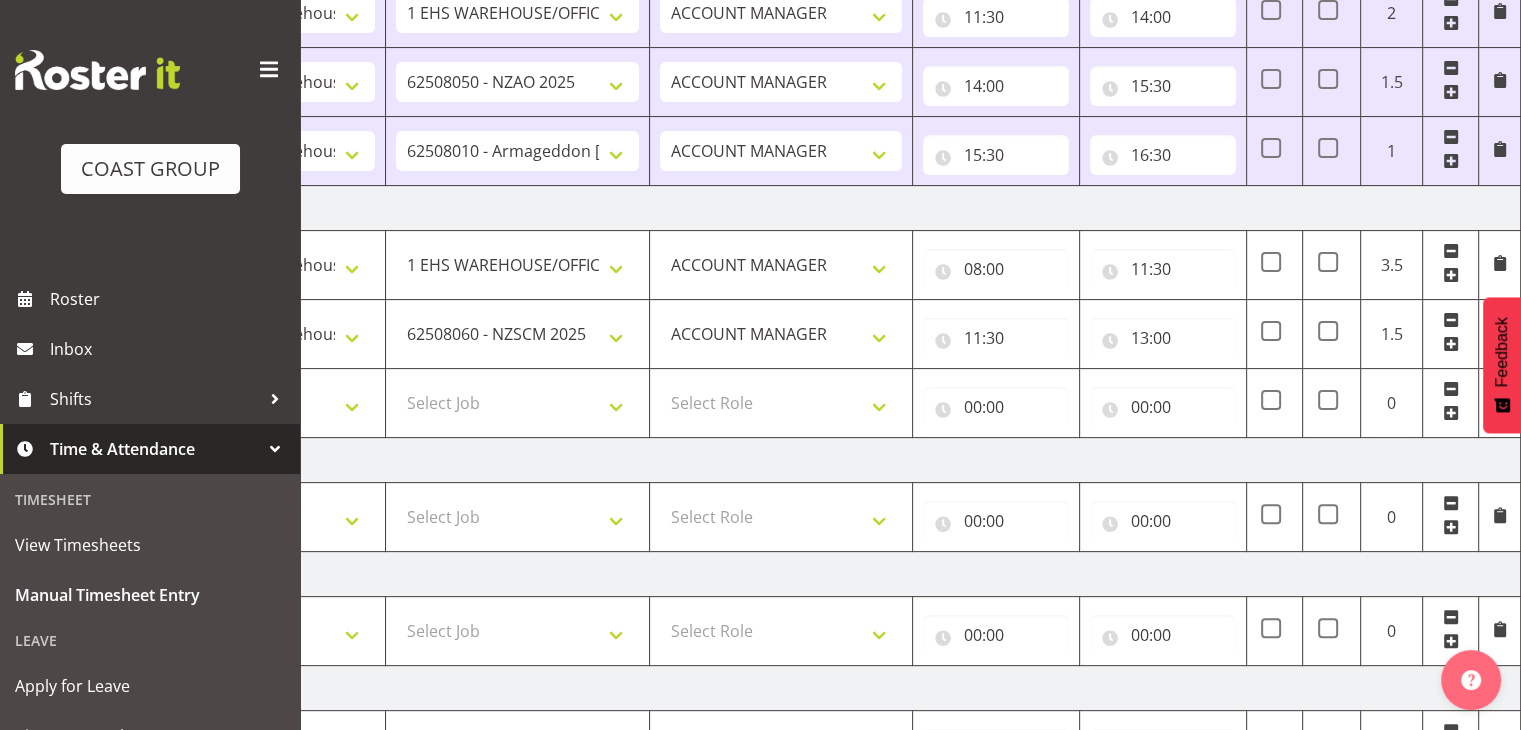 scroll, scrollTop: 920, scrollLeft: 0, axis: vertical 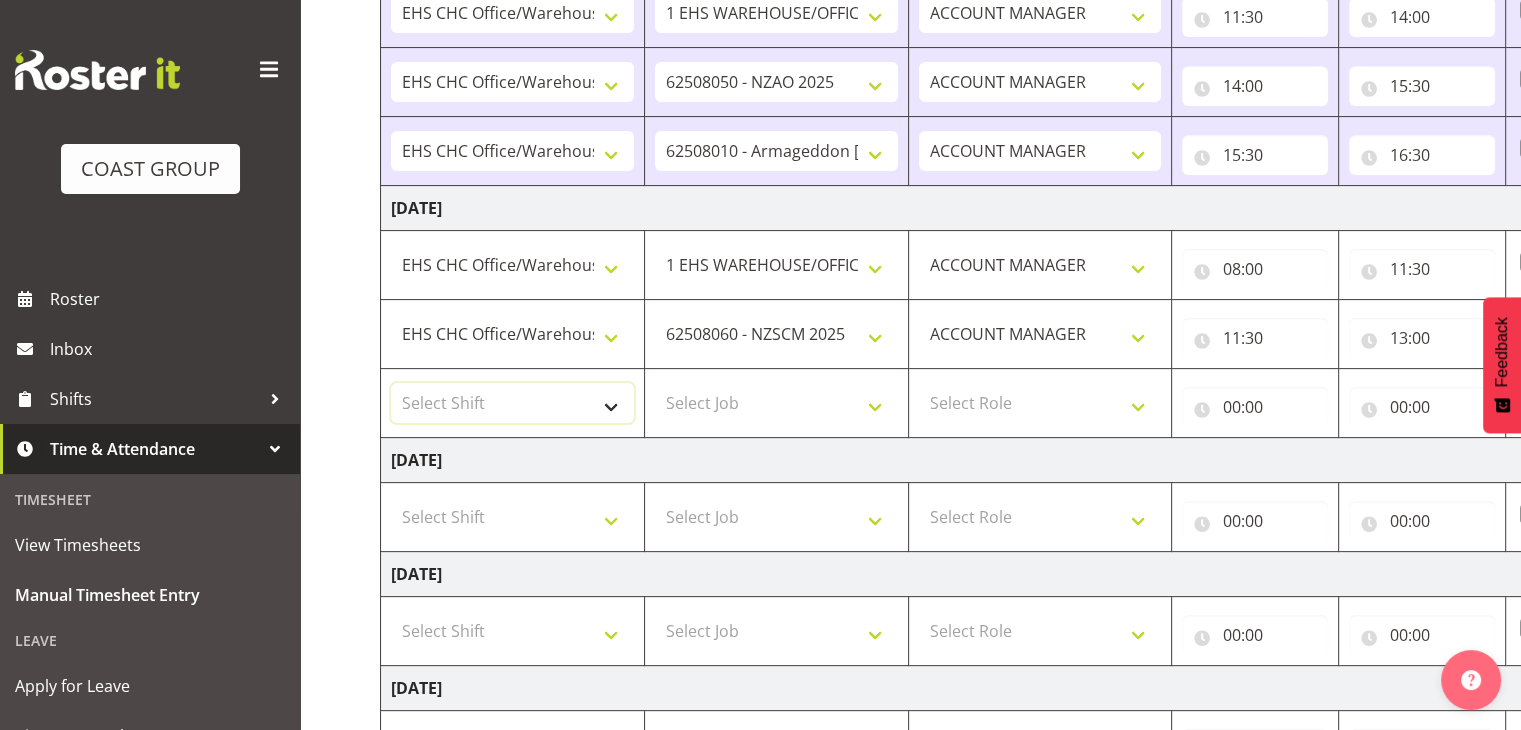 click on "Select Shift  Break ANZICS Break All Blacks casual Break Armageddon Break Art show Break CHCH Food Show Break CHCH Food Show Break CSNZ Break Canterbury Homeshow Break [PERSON_NAME] H/S Backwalls Break Clubs NZ Break Downstream Break Dramfest Break FANZ Break HOY Break HOY Break HOY Fly to CHCH Break Horticulture Break Host tech Break IBD Break LGNZ Break Lawlink Break Marlborough Home show Break NZ Shoulder and Elbow Break NZHS Break NZMCA Break NZMCA Break NZOHA Break NZSBA Break PINZ Break Panels Arena Break QT Homeshow Break [PERSON_NAME] Pinot Noir Break SYA Break Show your ability Break Wedding expo Break back walls of foodshow Break back walls of star homeshow Break brewers Guild Break red meat Break selwyn art show Break south mach Break south mach Break southerbys conference Break starhomeshow Build ANZICS Build BOINZ Build Baby Show Build Holiday parks Build Host tech Build LGNZ Build LGNZ Build Lawlink Build [GEOGRAPHIC_DATA] Home show Build NRHC Build NZMCA Build NZMCA Build NZMCA Build NZMCA Build [GEOGRAPHIC_DATA] Build NZSBA" at bounding box center (512, 403) 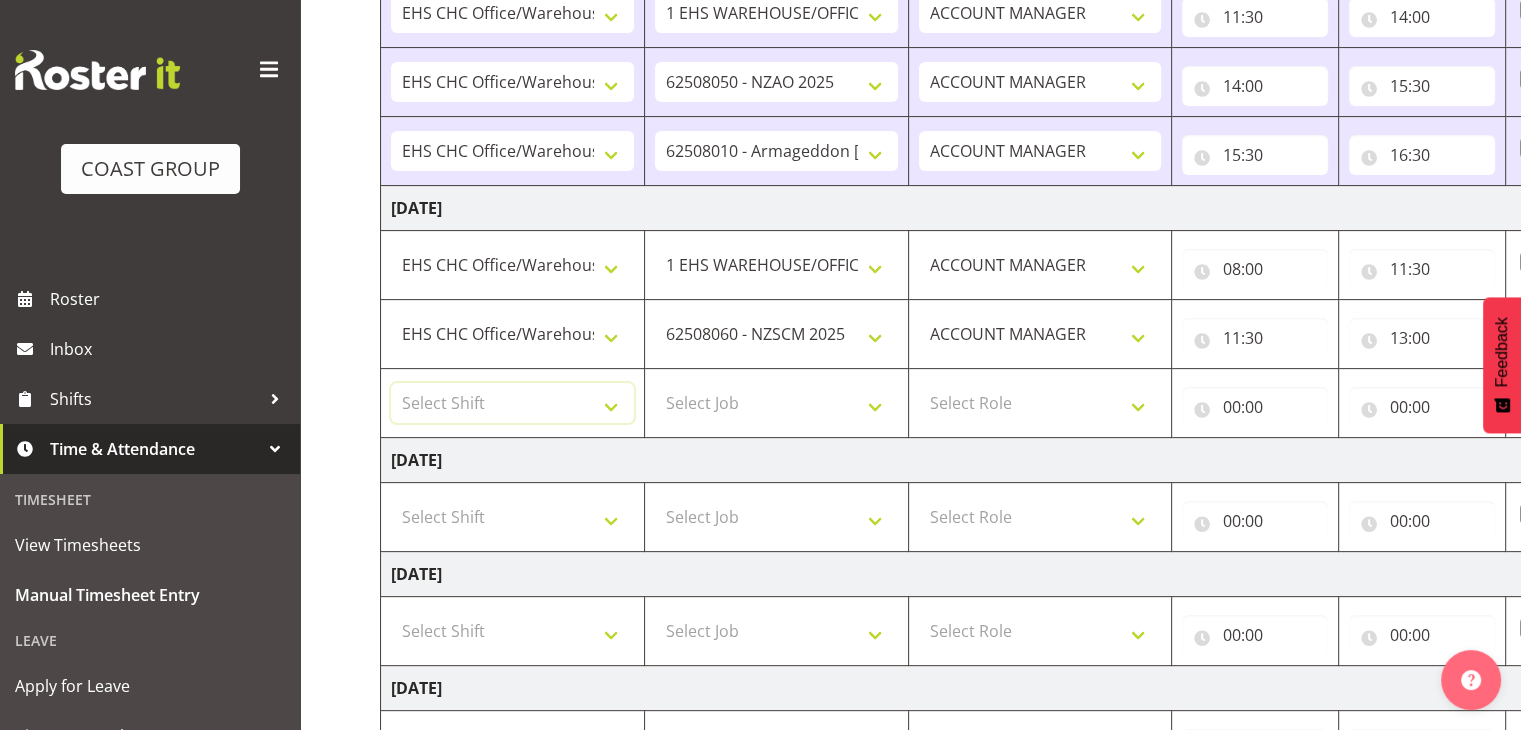 select on "1404" 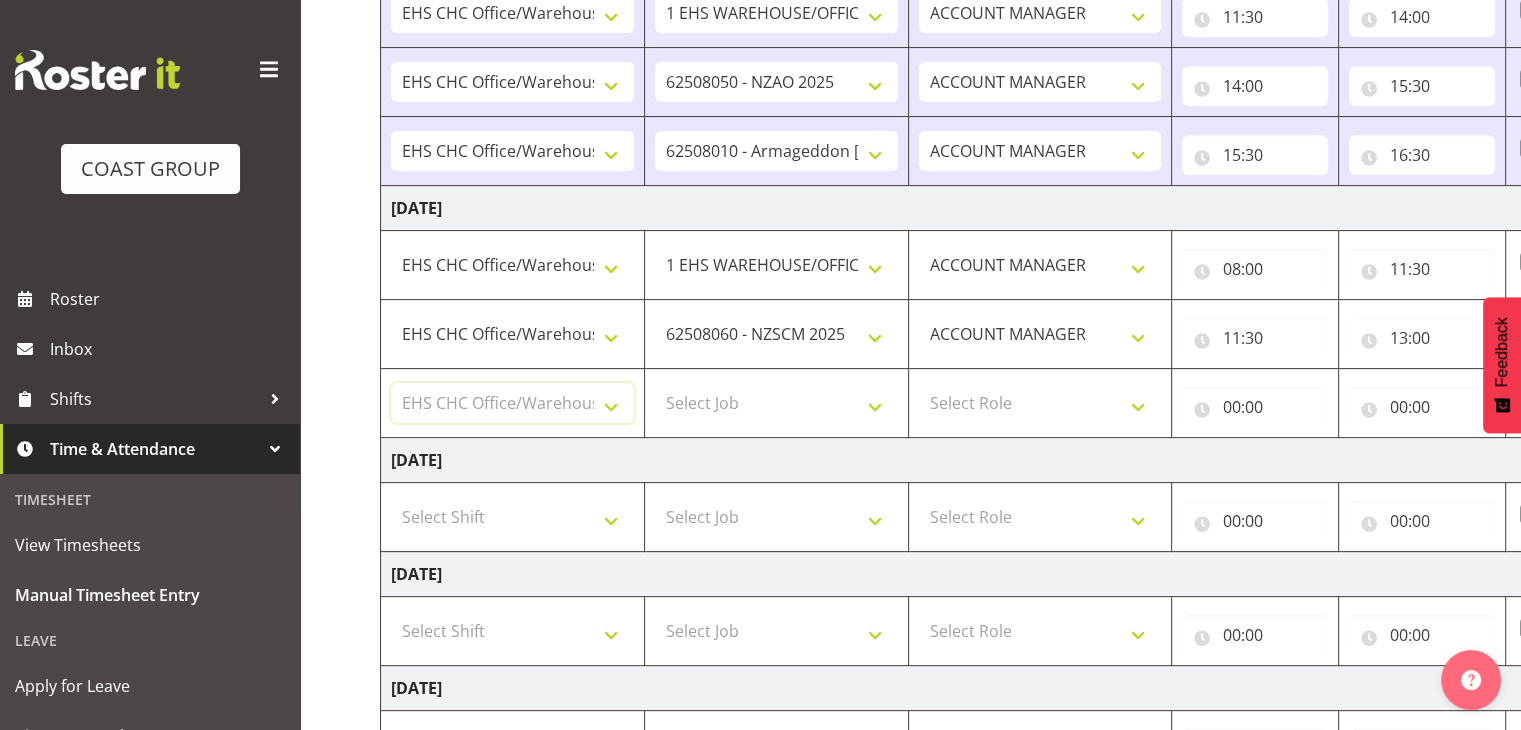 click on "Select Shift  Break ANZICS Break All Blacks casual Break Armageddon Break Art show Break CHCH Food Show Break CHCH Food Show Break CSNZ Break Canterbury Homeshow Break [PERSON_NAME] H/S Backwalls Break Clubs NZ Break Downstream Break Dramfest Break FANZ Break HOY Break HOY Break HOY Fly to CHCH Break Horticulture Break Host tech Break IBD Break LGNZ Break Lawlink Break Marlborough Home show Break NZ Shoulder and Elbow Break NZHS Break NZMCA Break NZMCA Break NZOHA Break NZSBA Break PINZ Break Panels Arena Break QT Homeshow Break [PERSON_NAME] Pinot Noir Break SYA Break Show your ability Break Wedding expo Break back walls of foodshow Break back walls of star homeshow Break brewers Guild Break red meat Break selwyn art show Break south mach Break south mach Break southerbys conference Break starhomeshow Build ANZICS Build BOINZ Build Baby Show Build Holiday parks Build Host tech Build LGNZ Build LGNZ Build Lawlink Build [GEOGRAPHIC_DATA] Home show Build NRHC Build NZMCA Build NZMCA Build NZMCA Build NZMCA Build [GEOGRAPHIC_DATA] Build NZSBA" at bounding box center (512, 403) 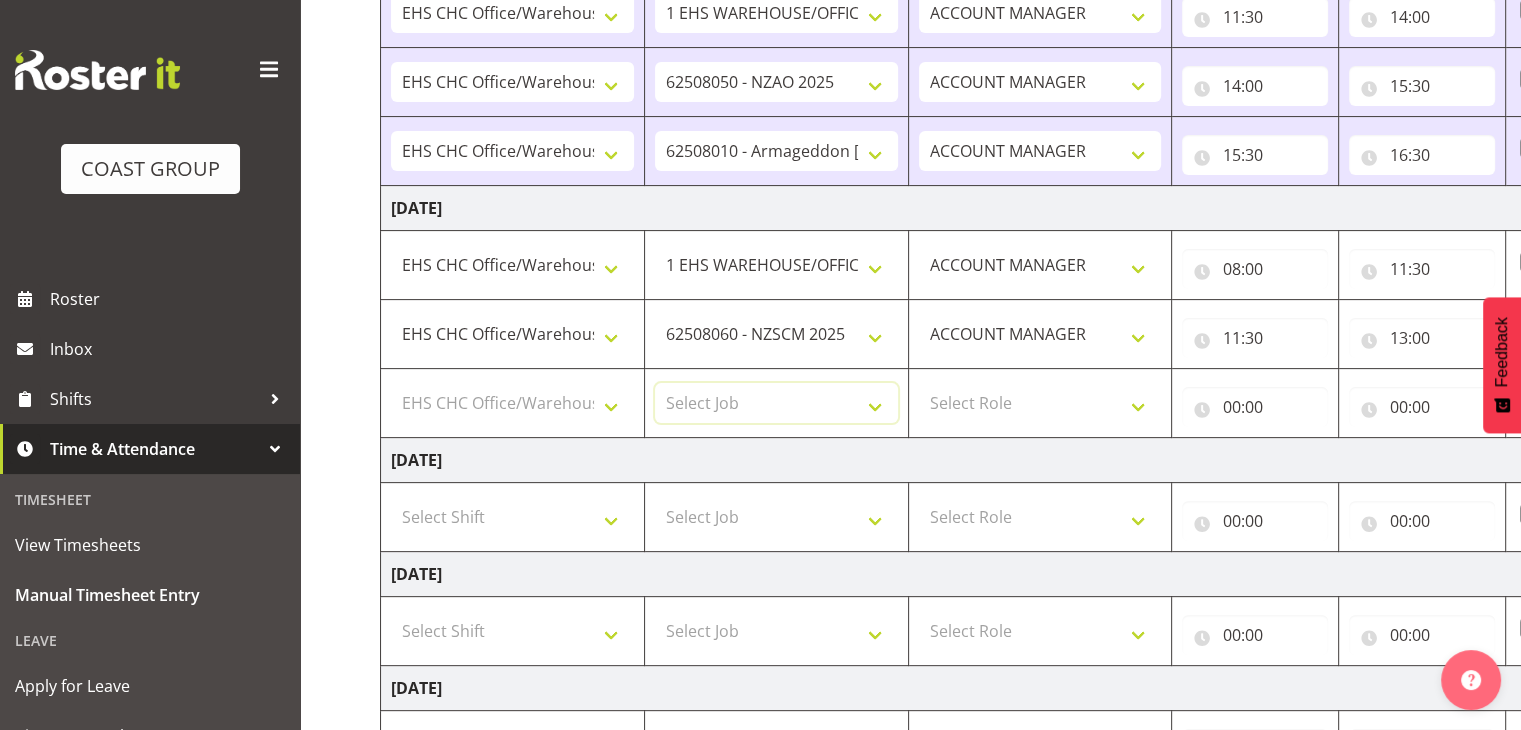 click on "Select Job  1 Carlton Events 1 [PERSON_NAME][GEOGRAPHIC_DATA] 1 [PERSON_NAME][GEOGRAPHIC_DATA] 1 EHS WAREHOUSE/OFFICE 1 GRS 1 SLP Production 1 SLP Tradeshows 12504000 - AKL Casual [DATE] 1250400R - April Casual C&R 2025 12504050 - CDES Engineering and Technology Expo 2025 12504070 - FINZ (National Financial Adviser Conf) 2025 1250407A - Fidelity @ FINZ Conf 2025 1250407B - La Trobe @ FINZ Conf 25 1250407C - Partners Life @ FINZ Conf 25 12504080 - AKL Go Green 2025 12504100 - NZSEE 2025 12504120 - Ester Show 2025 12504150 - Test-[PERSON_NAME]-May 12505000 - AKL Casual [DATE] 1250500R - May Casual C&R 2025 12505020 - Hutchwilco Boat Show 2025 1250502R - [GEOGRAPHIC_DATA] Boat Show 2025 - C&R 12505030 - NZOHS Conference 2025 12505040 - Aotearoa Art Fair 2025 12505060 - Waipa Home Show 2025 12505070 - CAS 2025 1250507A - CAS 2025 - 200 Doors 1250507B - CAS 2025 - Cutera 1250507C - CAS 2025 - Dermocosmetica 12505080 - [GEOGRAPHIC_DATA] Conference 2025 1250508A - Zeiss @ [GEOGRAPHIC_DATA] 25 1250508B - Roche @ [GEOGRAPHIC_DATA] 25 1250508C - Alcon @ [GEOGRAPHIC_DATA] 25 12505130 - Test- [PERSON_NAME] 1" at bounding box center [776, 403] 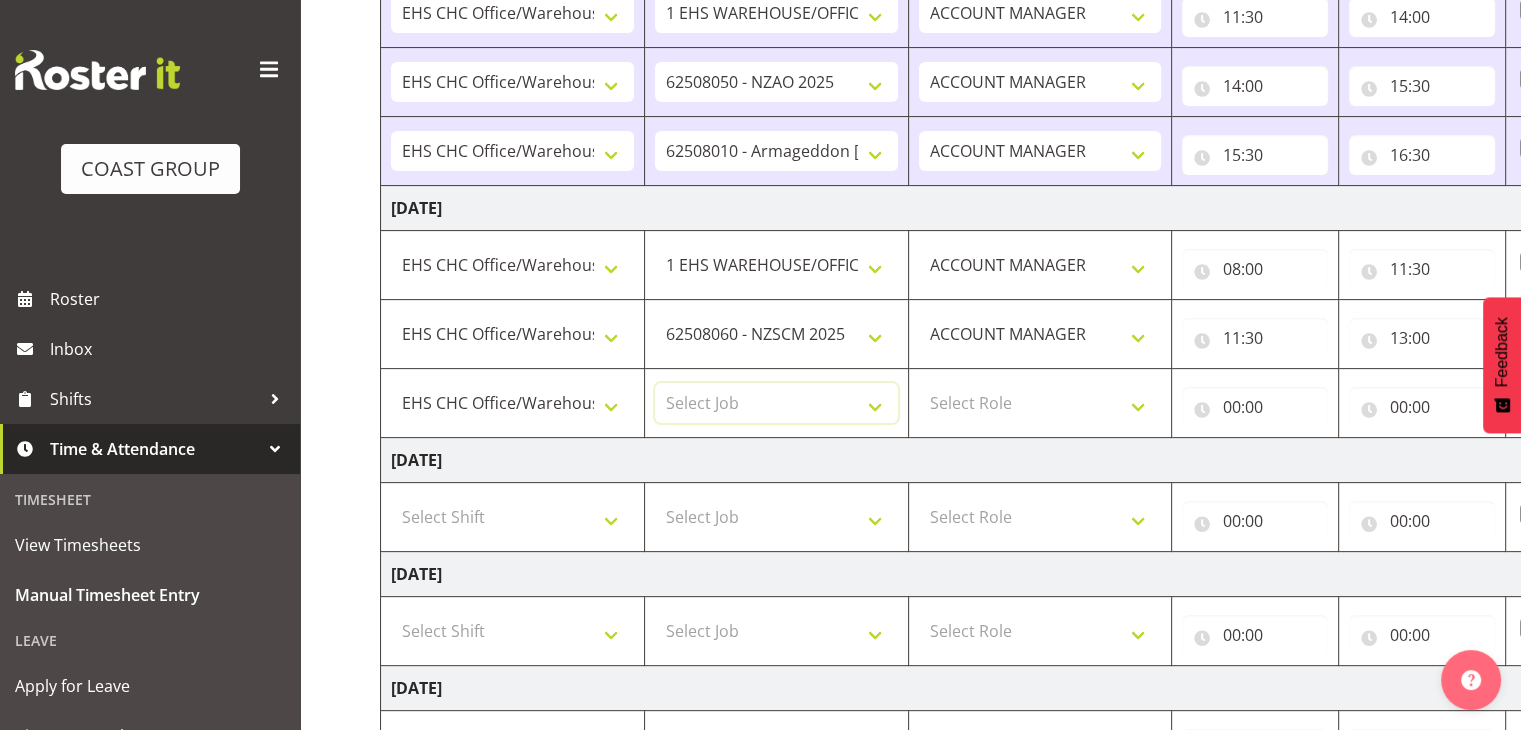 select on "9299" 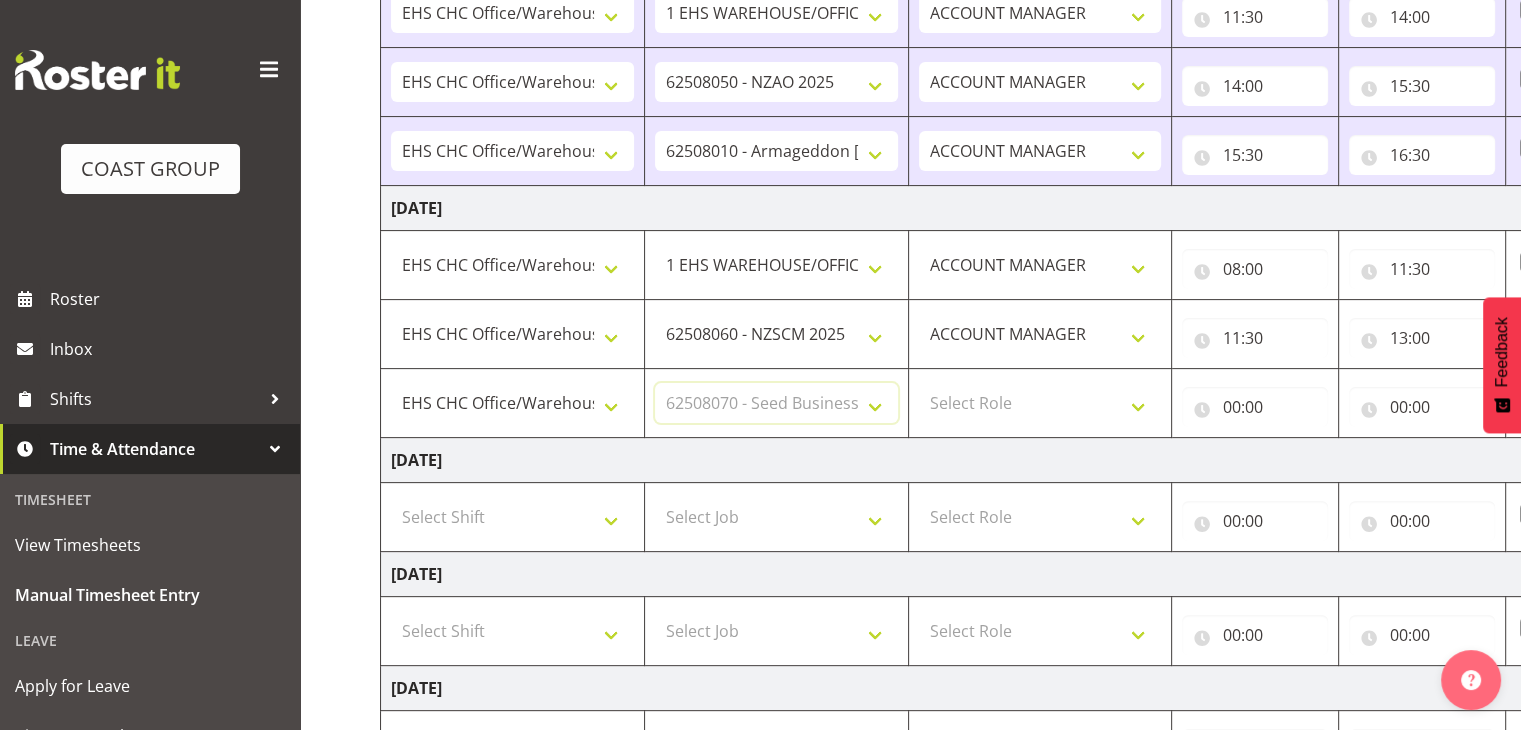 click on "Select Job  1 Carlton Events 1 [PERSON_NAME][GEOGRAPHIC_DATA] 1 [PERSON_NAME][GEOGRAPHIC_DATA] 1 EHS WAREHOUSE/OFFICE 1 GRS 1 SLP Production 1 SLP Tradeshows 12504000 - AKL Casual [DATE] 1250400R - April Casual C&R 2025 12504050 - CDES Engineering and Technology Expo 2025 12504070 - FINZ (National Financial Adviser Conf) 2025 1250407A - Fidelity @ FINZ Conf 2025 1250407B - La Trobe @ FINZ Conf 25 1250407C - Partners Life @ FINZ Conf 25 12504080 - AKL Go Green 2025 12504100 - NZSEE 2025 12504120 - Ester Show 2025 12504150 - Test-[PERSON_NAME]-May 12505000 - AKL Casual [DATE] 1250500R - May Casual C&R 2025 12505020 - Hutchwilco Boat Show 2025 1250502R - [GEOGRAPHIC_DATA] Boat Show 2025 - C&R 12505030 - NZOHS Conference 2025 12505040 - Aotearoa Art Fair 2025 12505060 - Waipa Home Show 2025 12505070 - CAS 2025 1250507A - CAS 2025 - 200 Doors 1250507B - CAS 2025 - Cutera 1250507C - CAS 2025 - Dermocosmetica 12505080 - [GEOGRAPHIC_DATA] Conference 2025 1250508A - Zeiss @ [GEOGRAPHIC_DATA] 25 1250508B - Roche @ [GEOGRAPHIC_DATA] 25 1250508C - Alcon @ [GEOGRAPHIC_DATA] 25 12505130 - Test- [PERSON_NAME] 1" at bounding box center (776, 403) 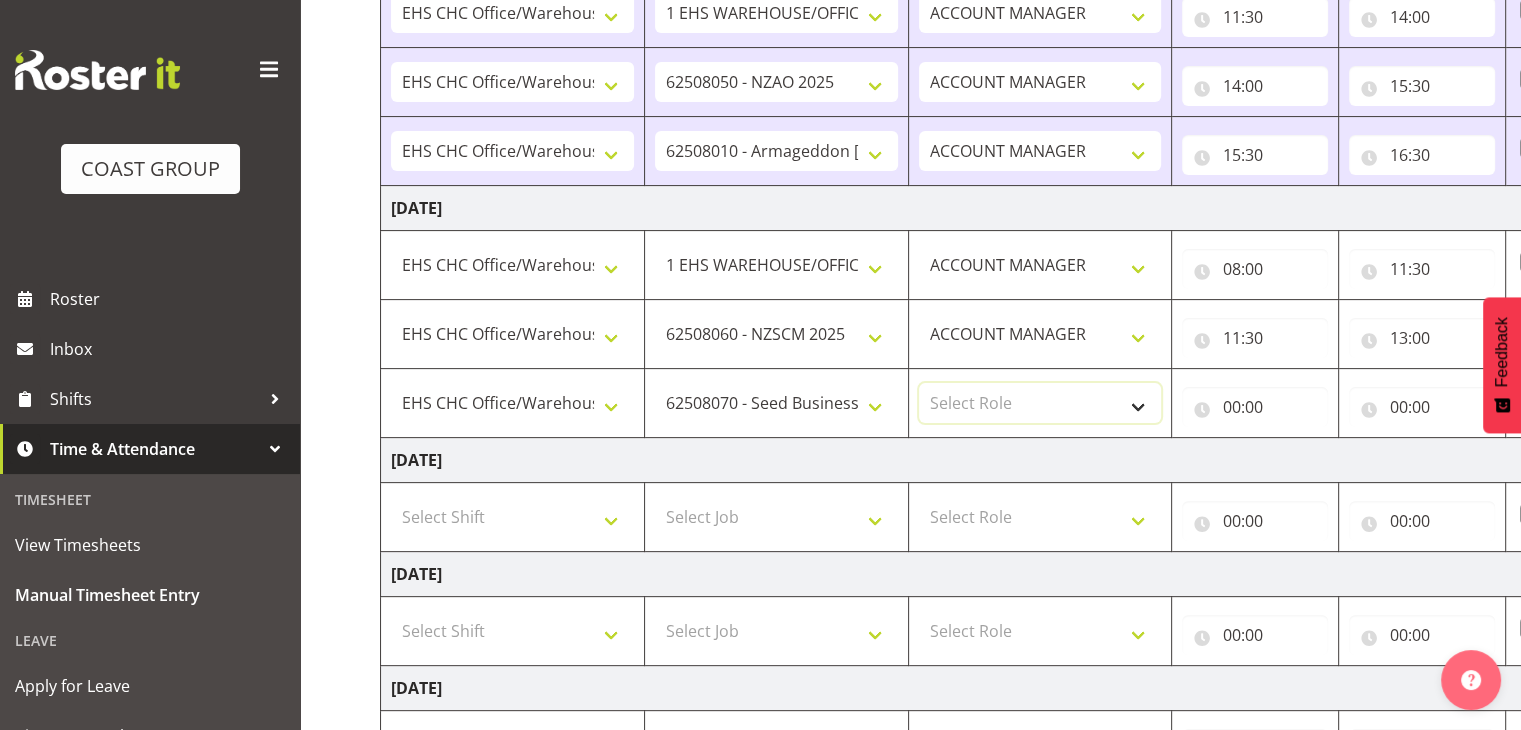 click on "Select Role  ACCOUNT MANAGER" at bounding box center [1040, 403] 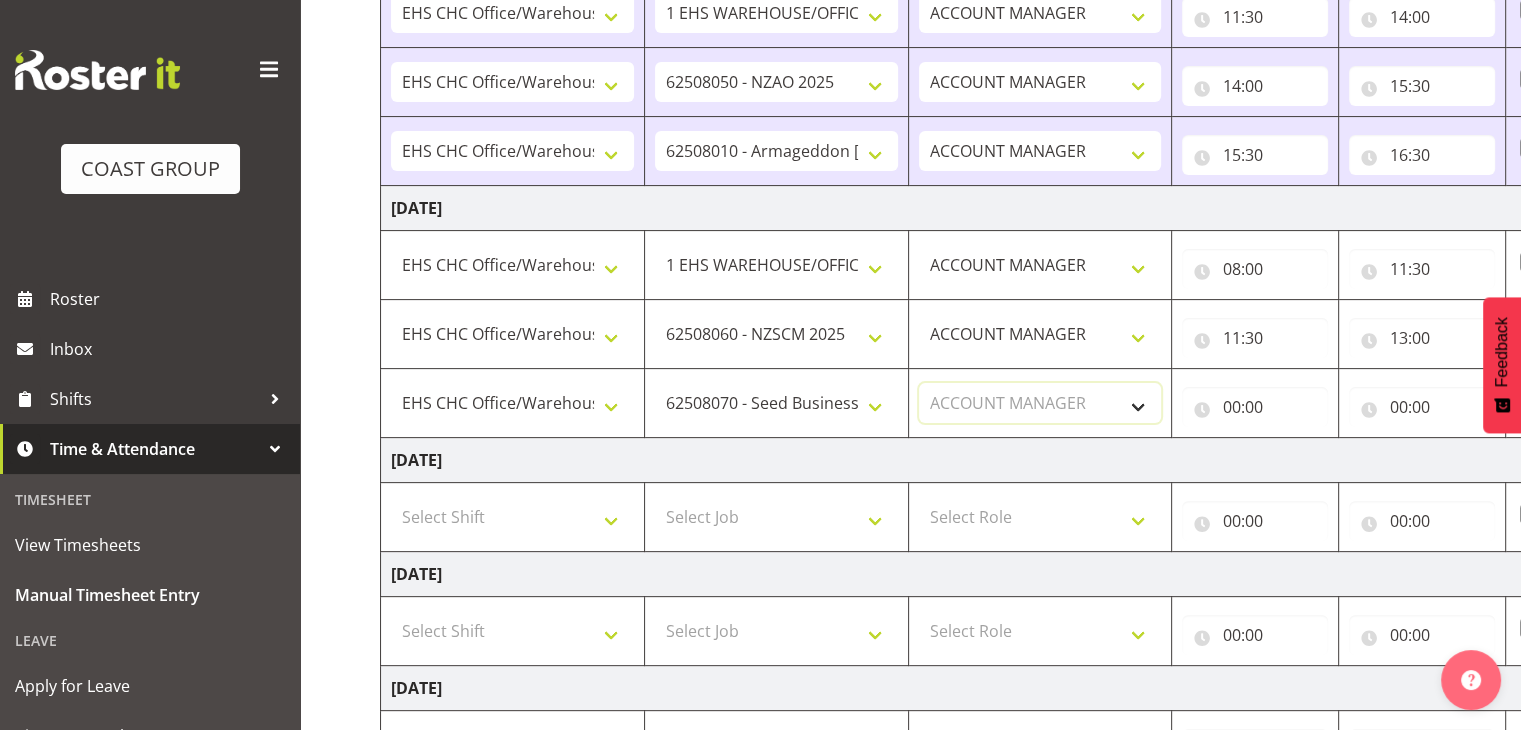 click on "Select Role  ACCOUNT MANAGER" at bounding box center (1040, 403) 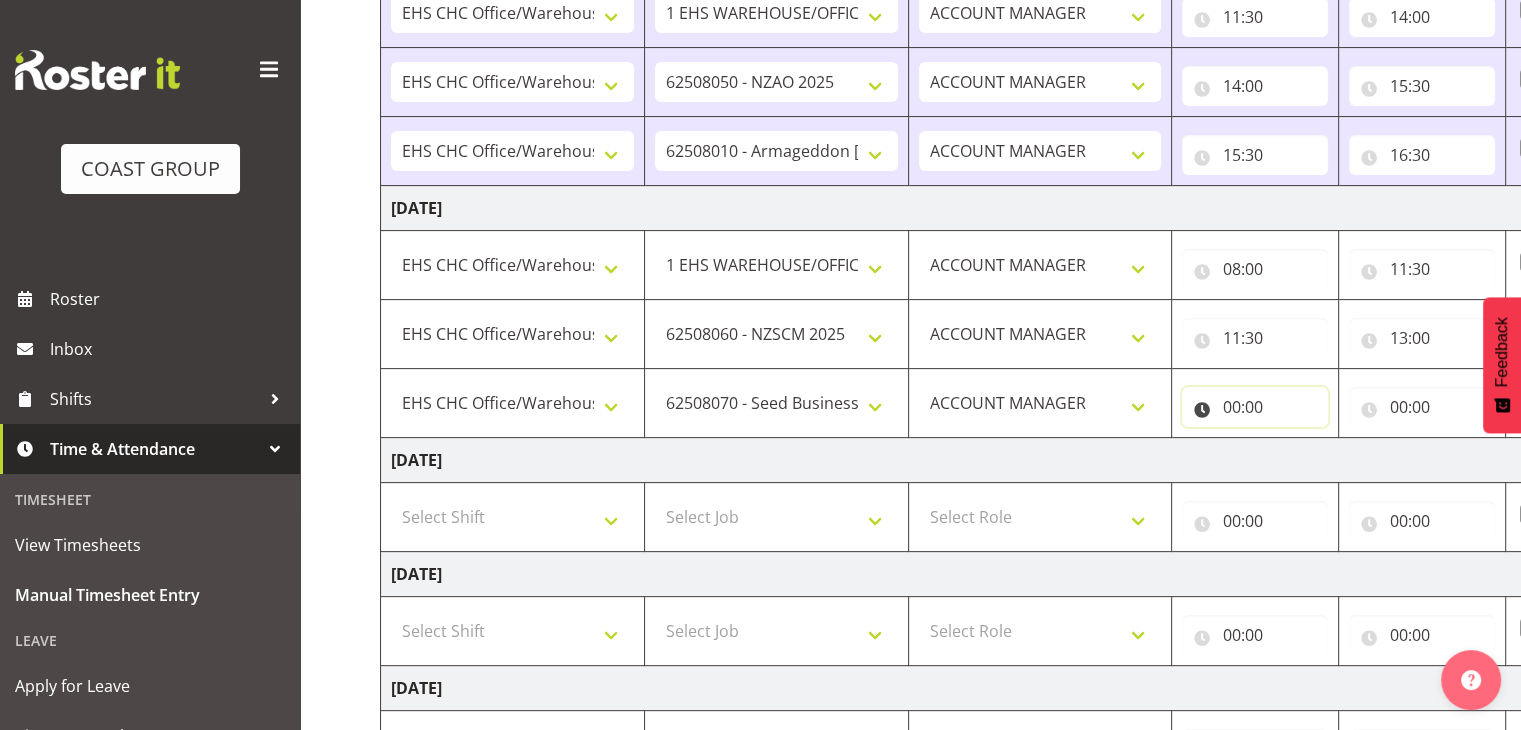click on "00:00" at bounding box center [1255, 407] 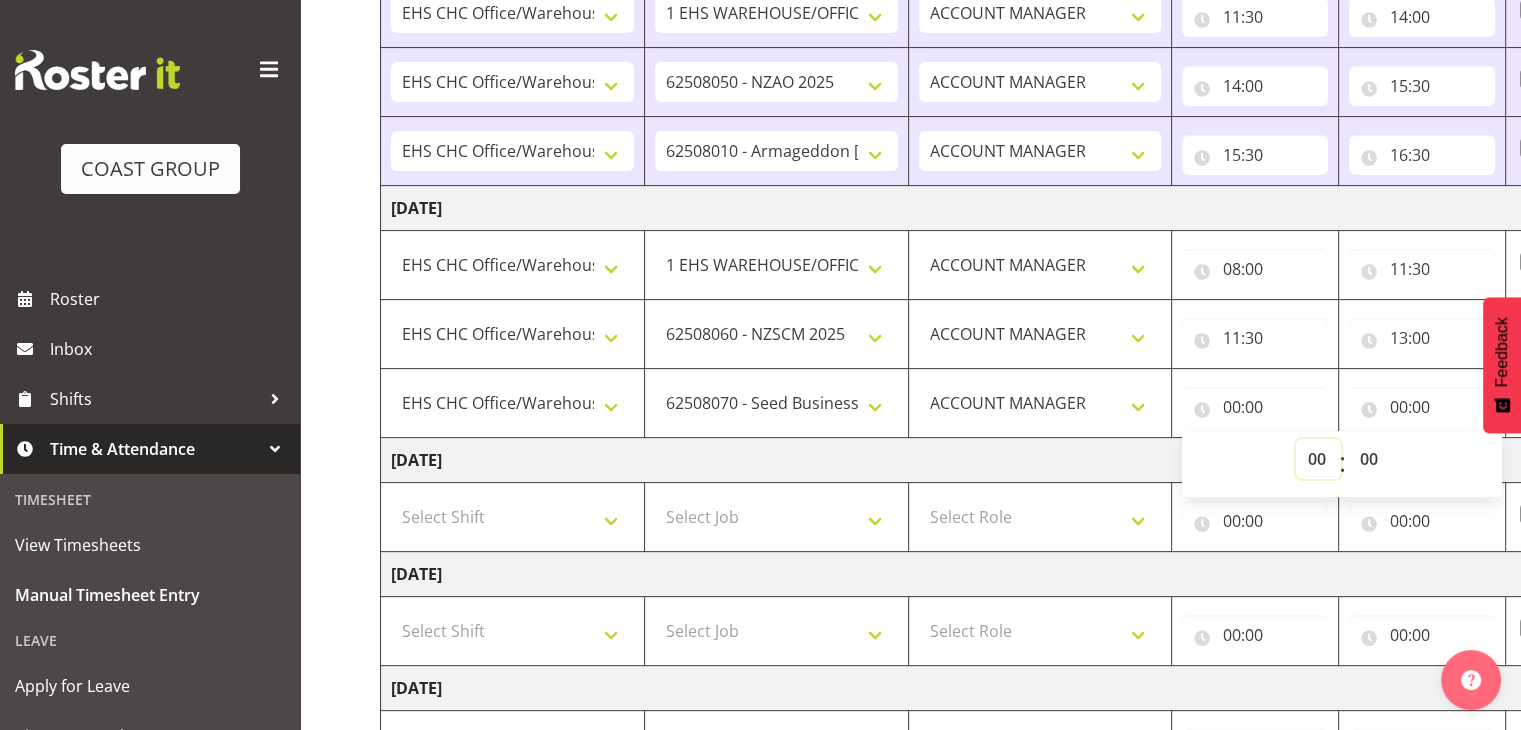 drag, startPoint x: 1321, startPoint y: 461, endPoint x: 1320, endPoint y: 438, distance: 23.021729 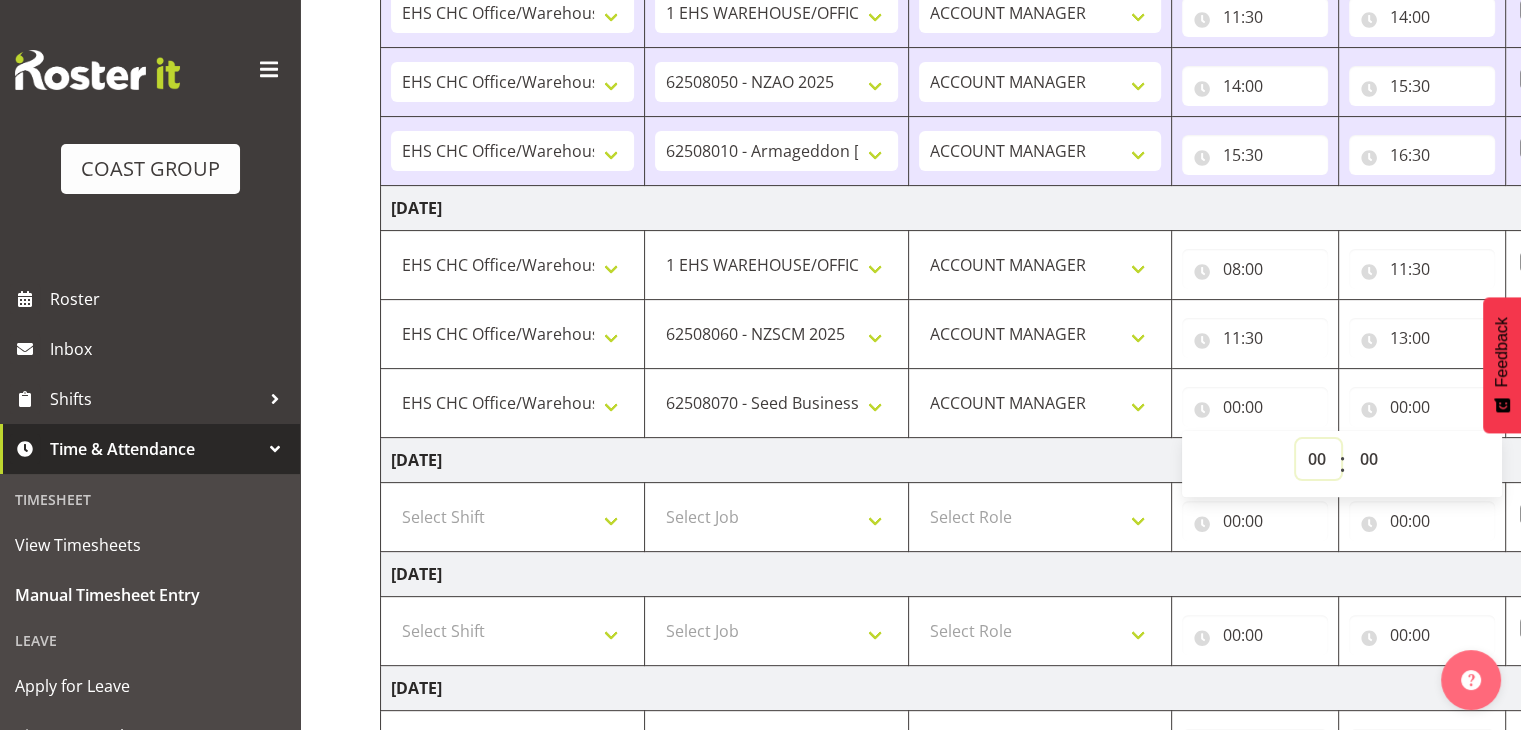 select on "13" 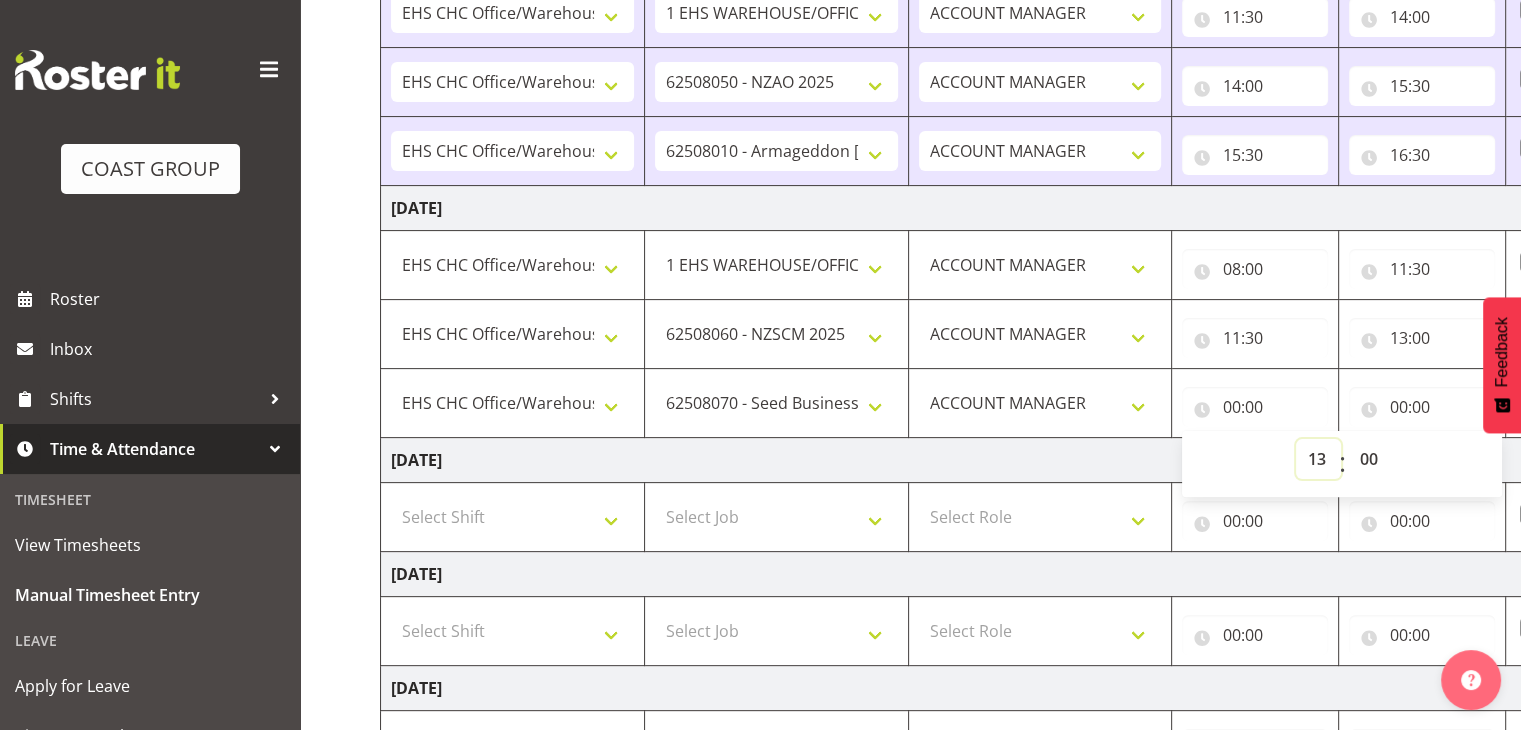 click on "00   01   02   03   04   05   06   07   08   09   10   11   12   13   14   15   16   17   18   19   20   21   22   23" at bounding box center (1318, 459) 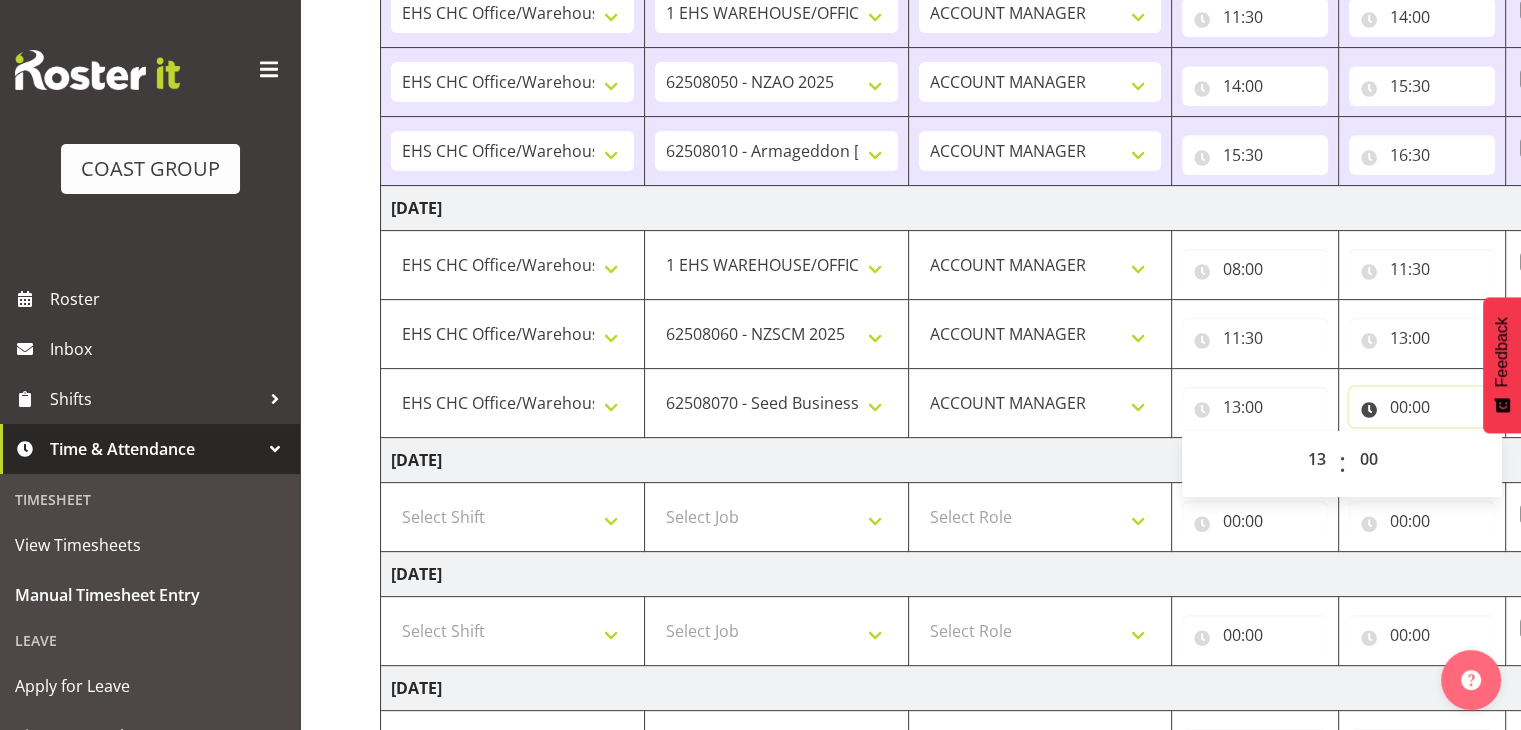 click on "00:00" at bounding box center [1422, 407] 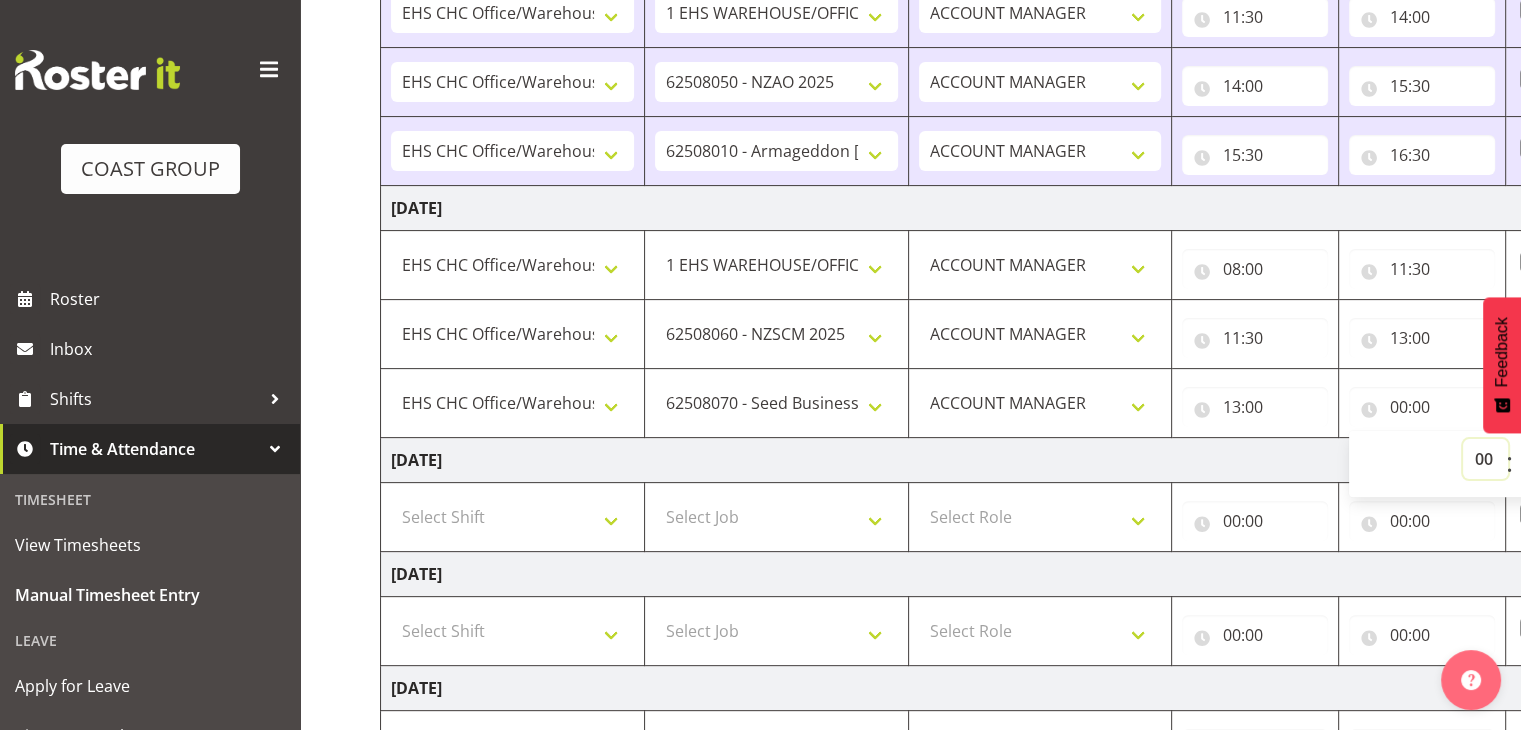 click on "00   01   02   03   04   05   06   07   08   09   10   11   12   13   14   15   16   17   18   19   20   21   22   23" at bounding box center [1485, 459] 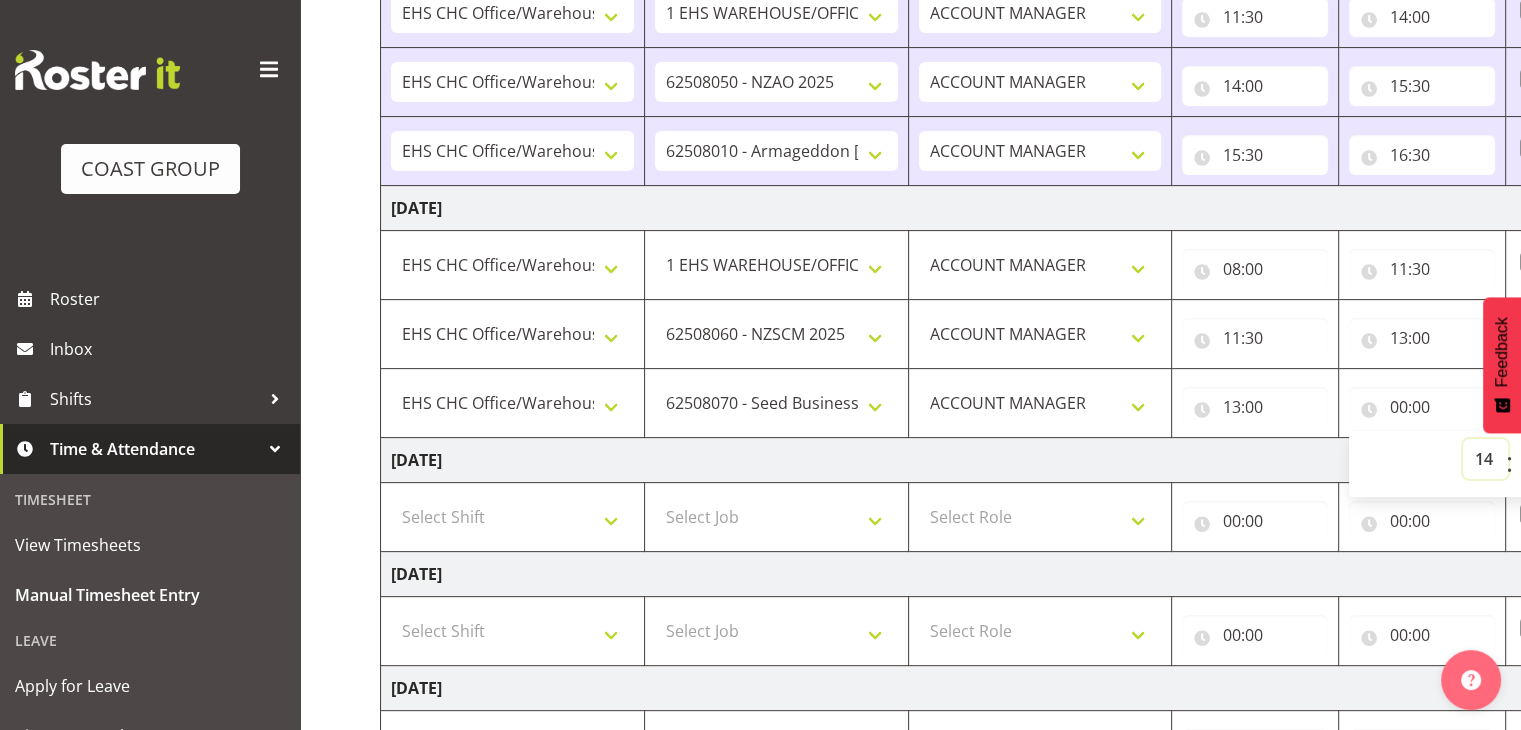 click on "00   01   02   03   04   05   06   07   08   09   10   11   12   13   14   15   16   17   18   19   20   21   22   23" at bounding box center [1485, 459] 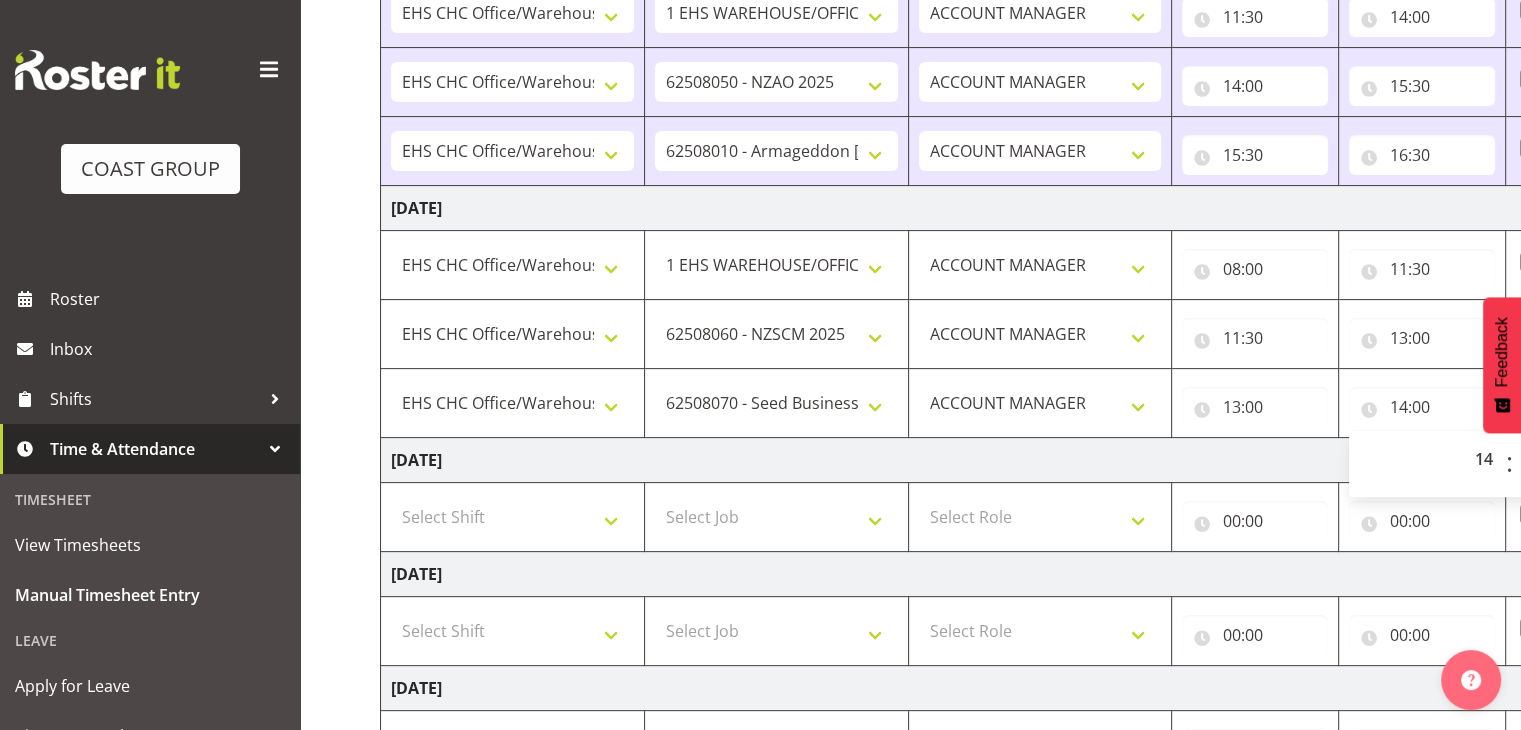click on "[DATE]" at bounding box center (1080, 460) 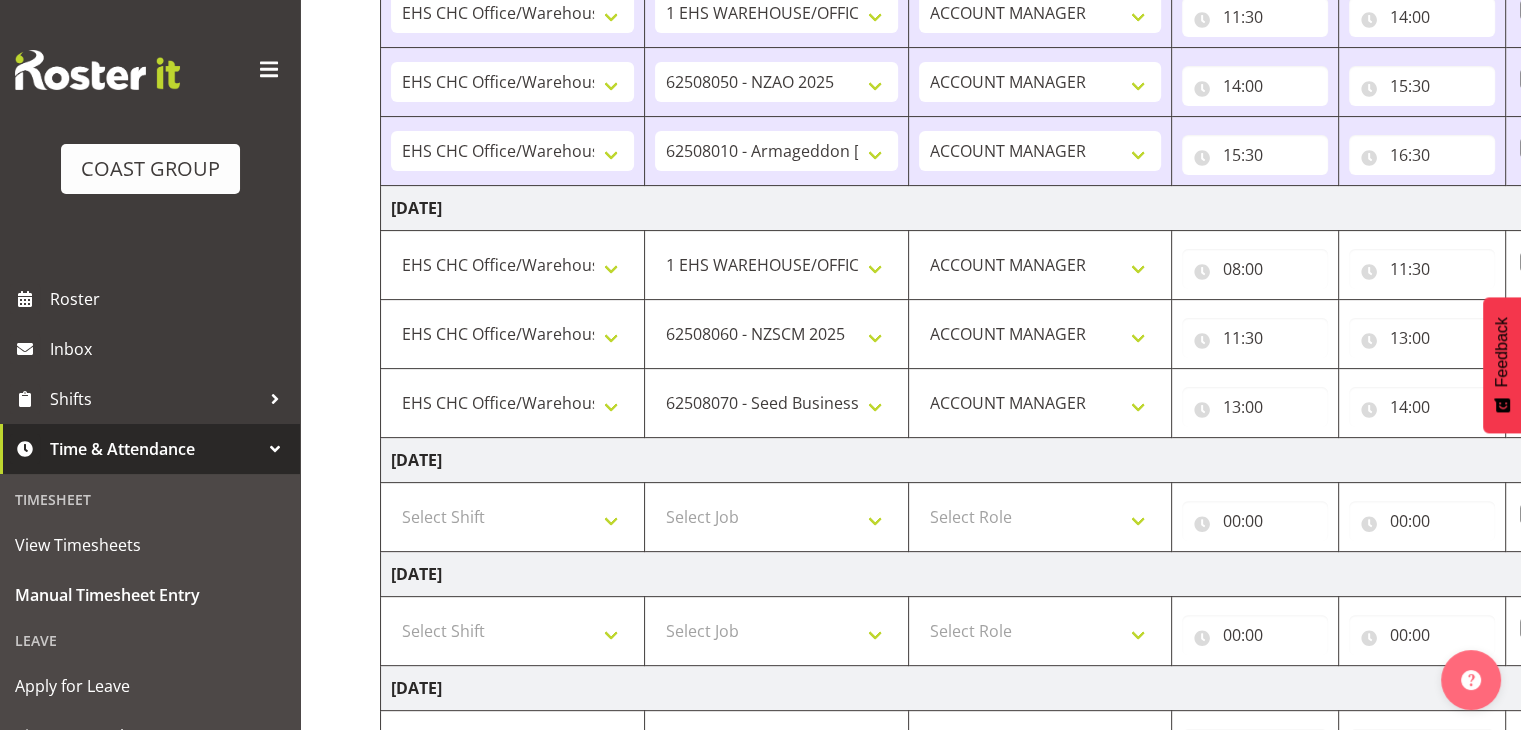 scroll, scrollTop: 920, scrollLeft: 0, axis: vertical 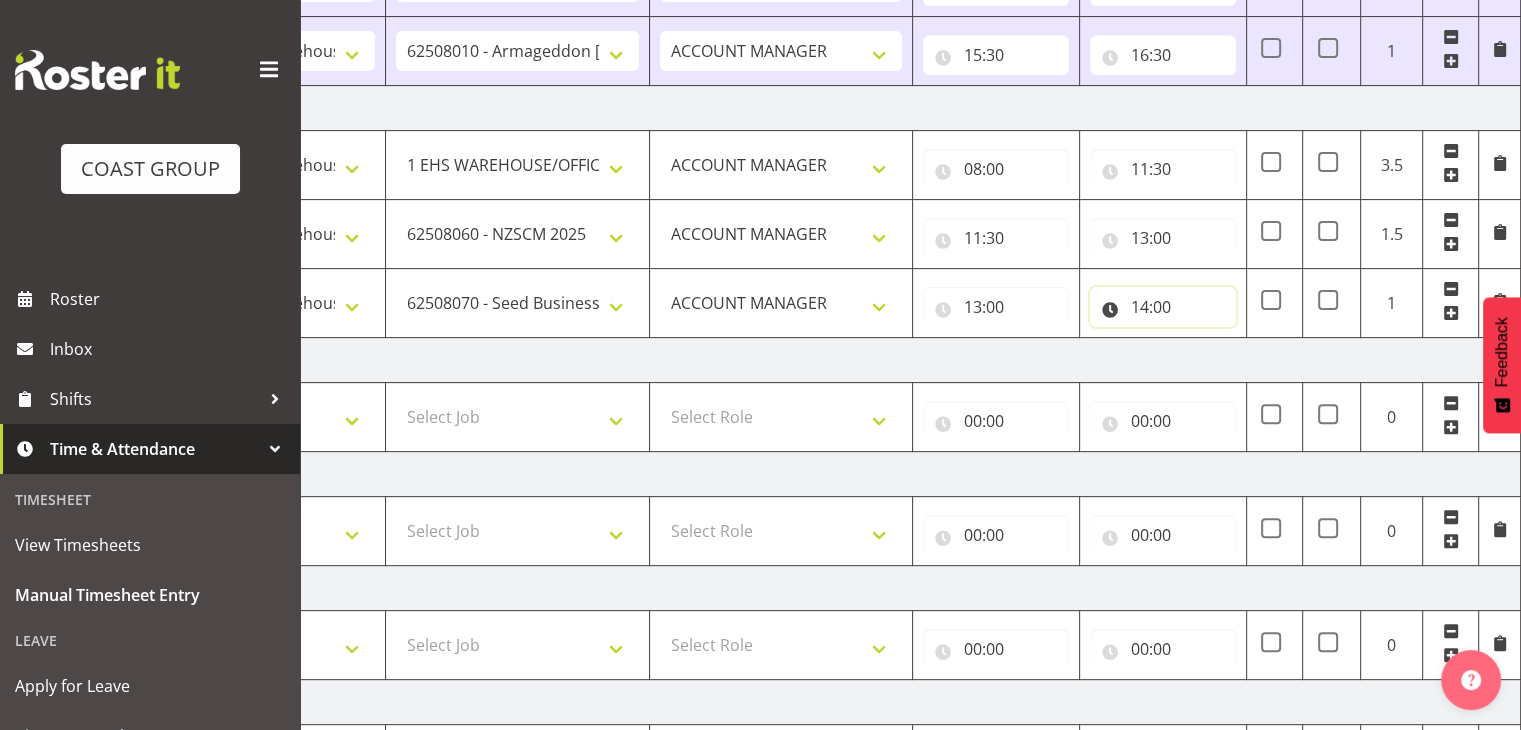 click on "14:00" at bounding box center [1163, 307] 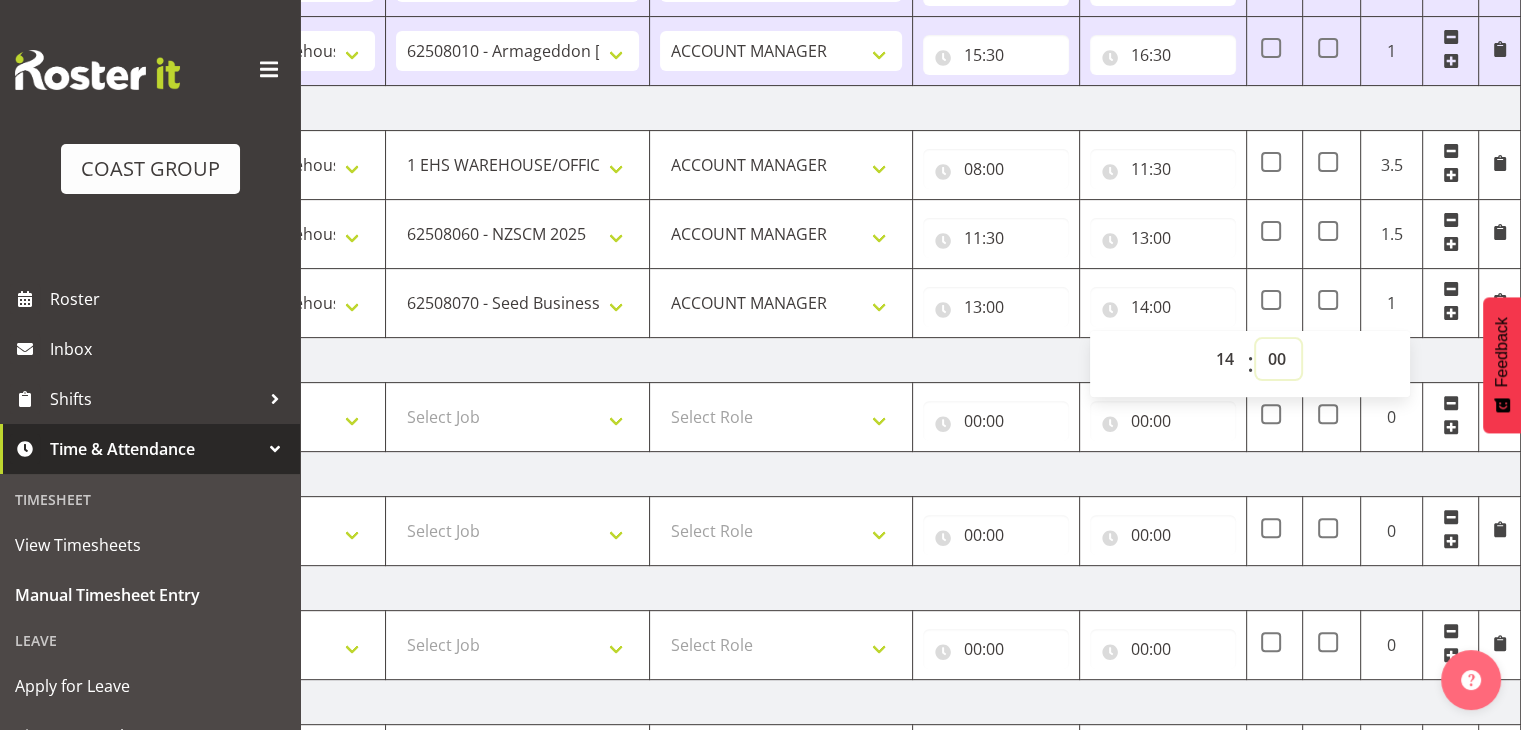 click on "00   01   02   03   04   05   06   07   08   09   10   11   12   13   14   15   16   17   18   19   20   21   22   23   24   25   26   27   28   29   30   31   32   33   34   35   36   37   38   39   40   41   42   43   44   45   46   47   48   49   50   51   52   53   54   55   56   57   58   59" at bounding box center [1278, 359] 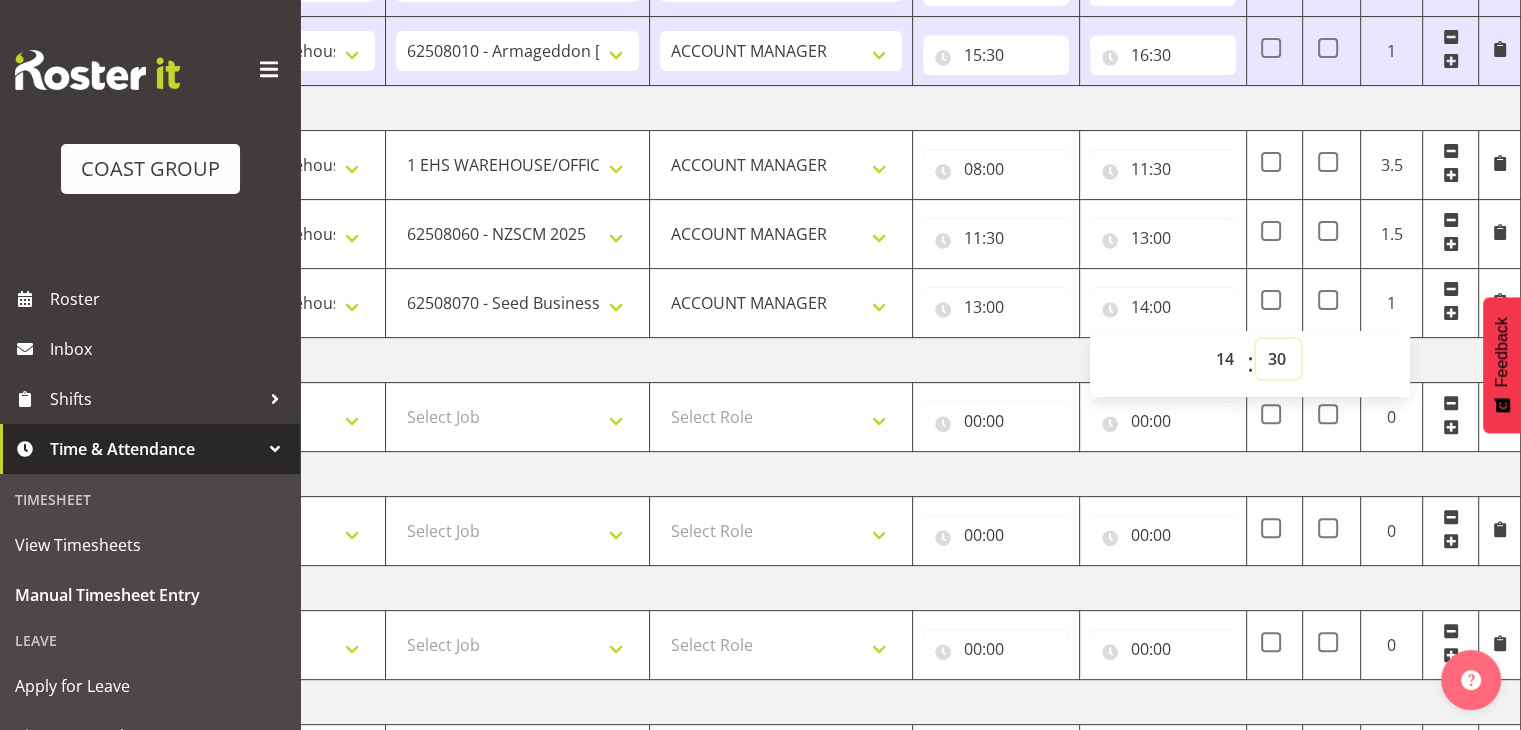 click on "00   01   02   03   04   05   06   07   08   09   10   11   12   13   14   15   16   17   18   19   20   21   22   23   24   25   26   27   28   29   30   31   32   33   34   35   36   37   38   39   40   41   42   43   44   45   46   47   48   49   50   51   52   53   54   55   56   57   58   59" at bounding box center [1278, 359] 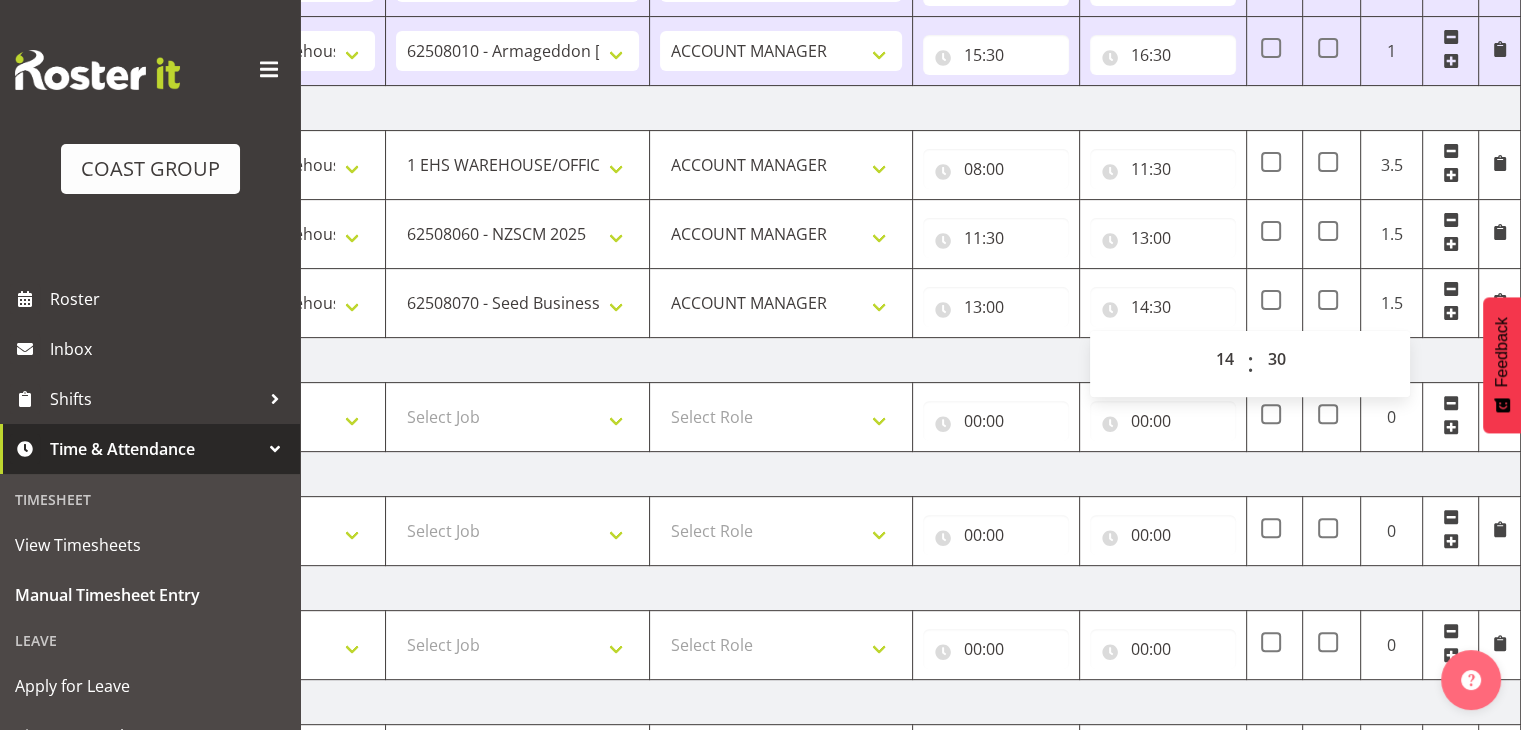 click on "[DATE]" at bounding box center [821, 360] 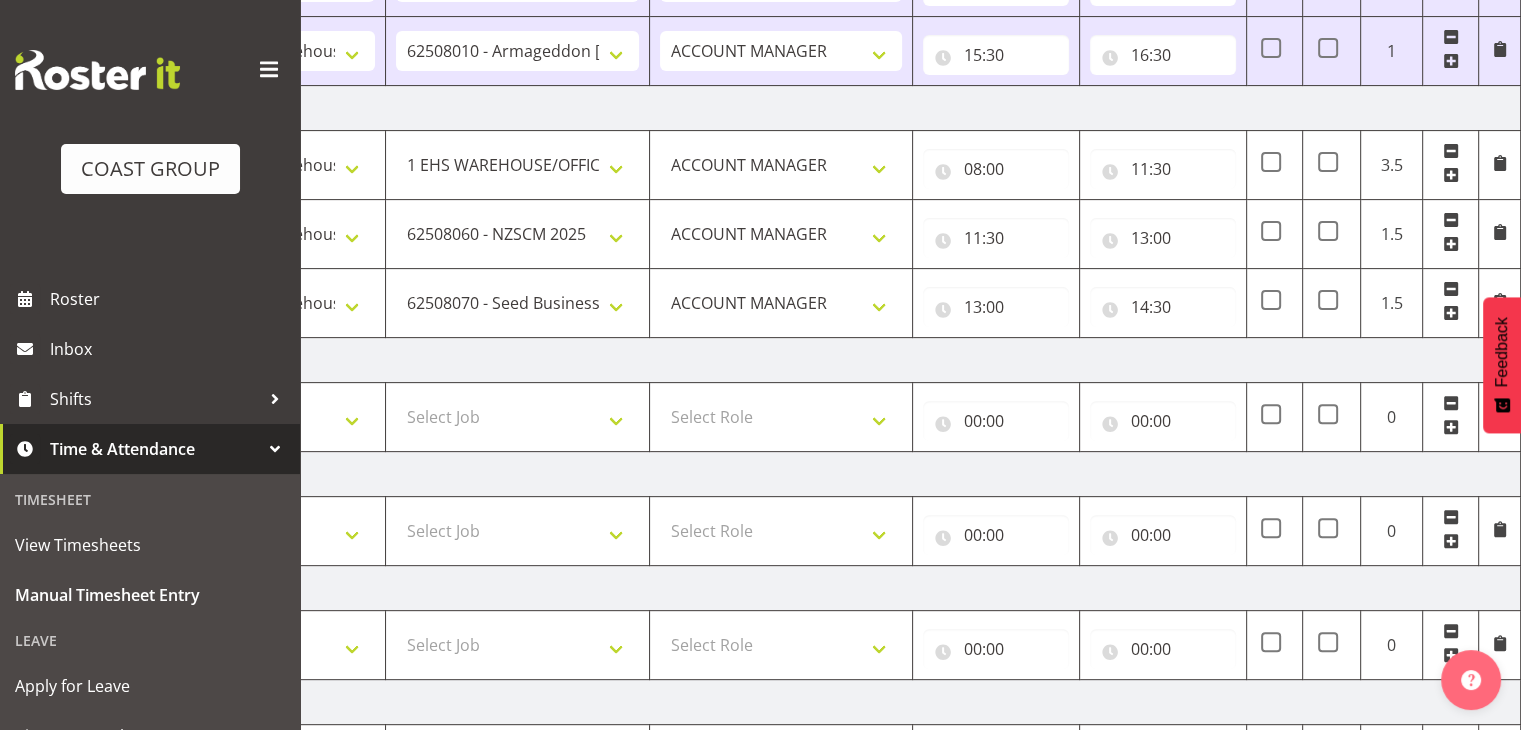 click at bounding box center [1451, 313] 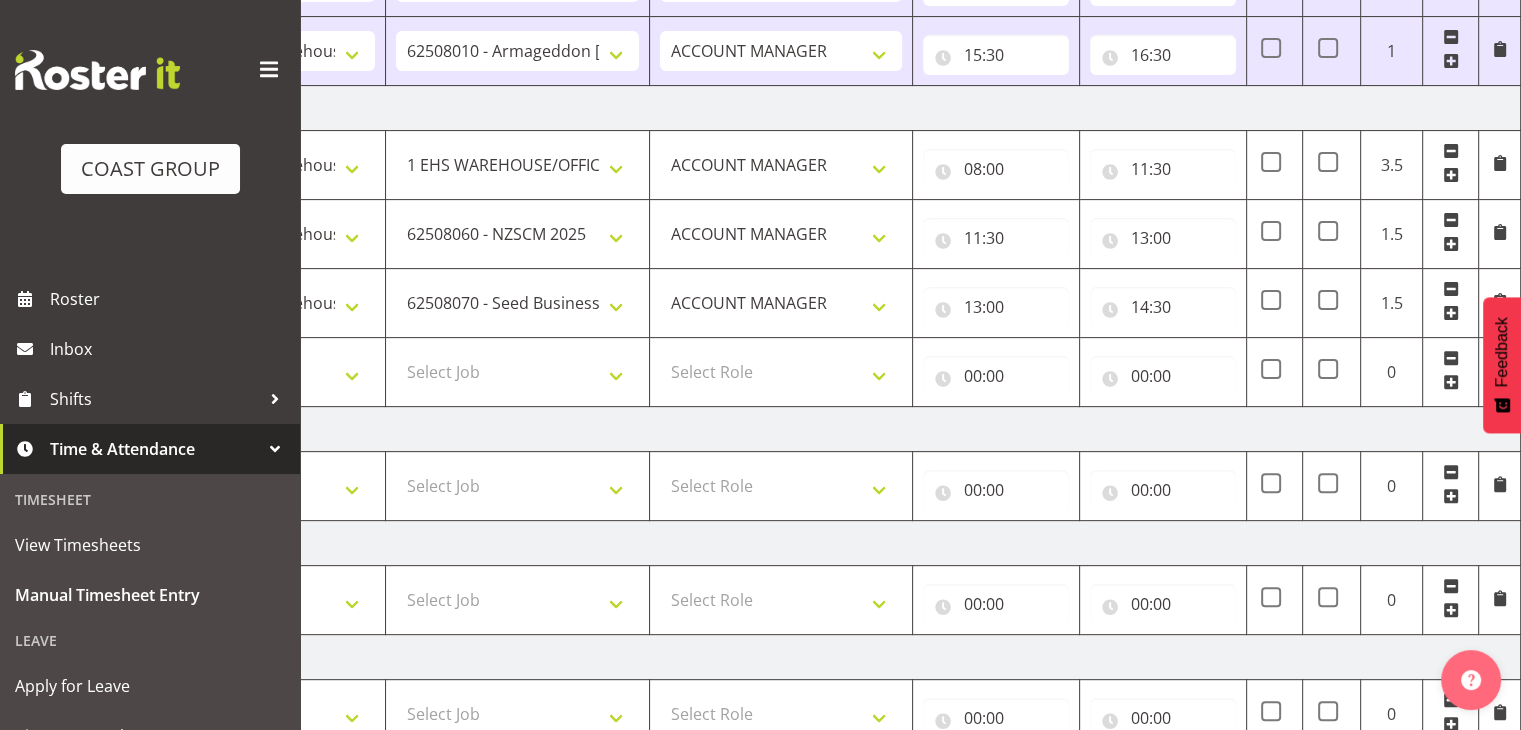 scroll, scrollTop: 989, scrollLeft: 0, axis: vertical 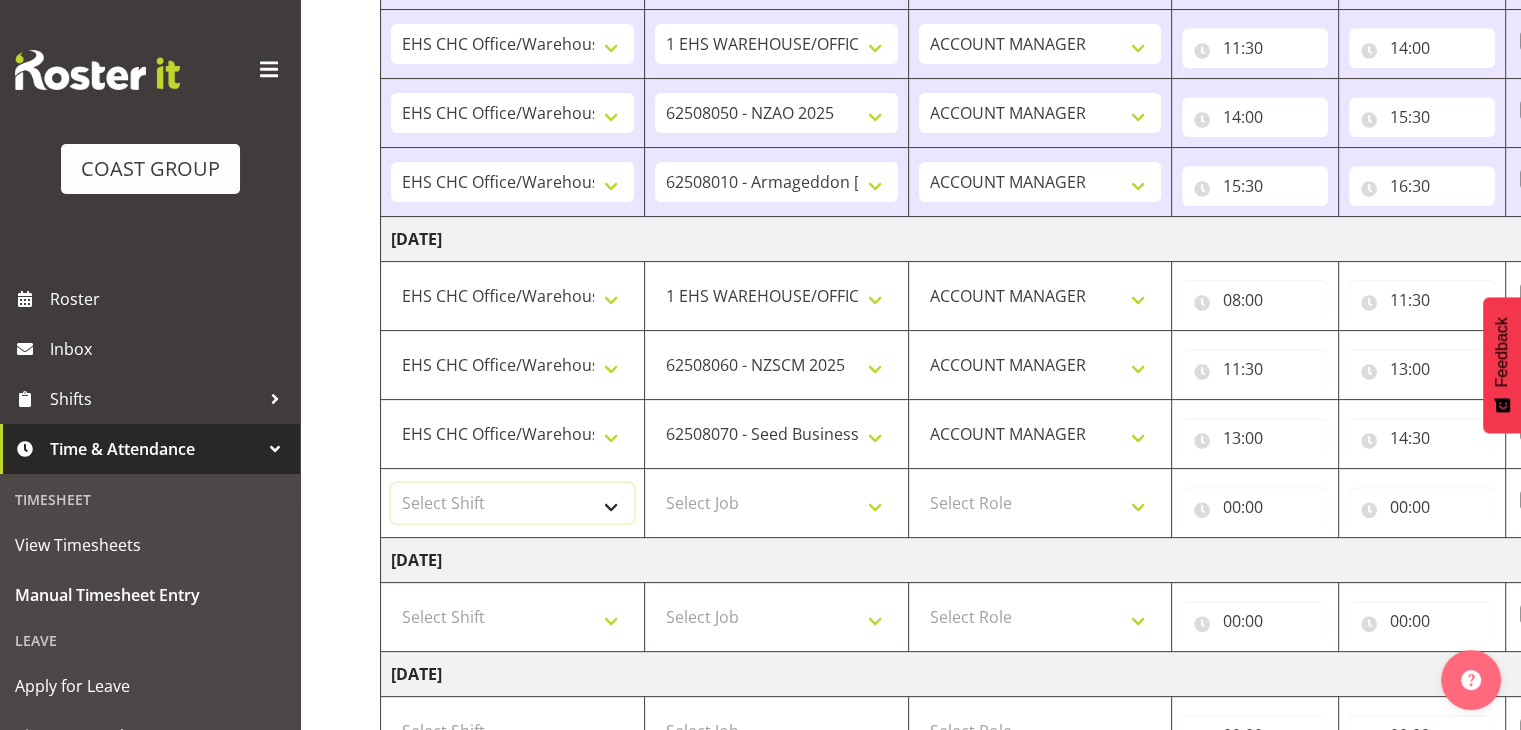 click on "Select Shift  Break ANZICS Break All Blacks casual Break Armageddon Break Art show Break CHCH Food Show Break CHCH Food Show Break CSNZ Break Canterbury Homeshow Break [PERSON_NAME] H/S Backwalls Break Clubs NZ Break Downstream Break Dramfest Break FANZ Break HOY Break HOY Break HOY Fly to CHCH Break Horticulture Break Host tech Break IBD Break LGNZ Break Lawlink Break Marlborough Home show Break NZ Shoulder and Elbow Break NZHS Break NZMCA Break NZMCA Break NZOHA Break NZSBA Break PINZ Break Panels Arena Break QT Homeshow Break [PERSON_NAME] Pinot Noir Break SYA Break Show your ability Break Wedding expo Break back walls of foodshow Break back walls of star homeshow Break brewers Guild Break red meat Break selwyn art show Break south mach Break south mach Break southerbys conference Break starhomeshow Build ANZICS Build BOINZ Build Baby Show Build Holiday parks Build Host tech Build LGNZ Build LGNZ Build Lawlink Build [GEOGRAPHIC_DATA] Home show Build NRHC Build NZMCA Build NZMCA Build NZMCA Build NZMCA Build [GEOGRAPHIC_DATA] Build NZSBA" at bounding box center (512, 503) 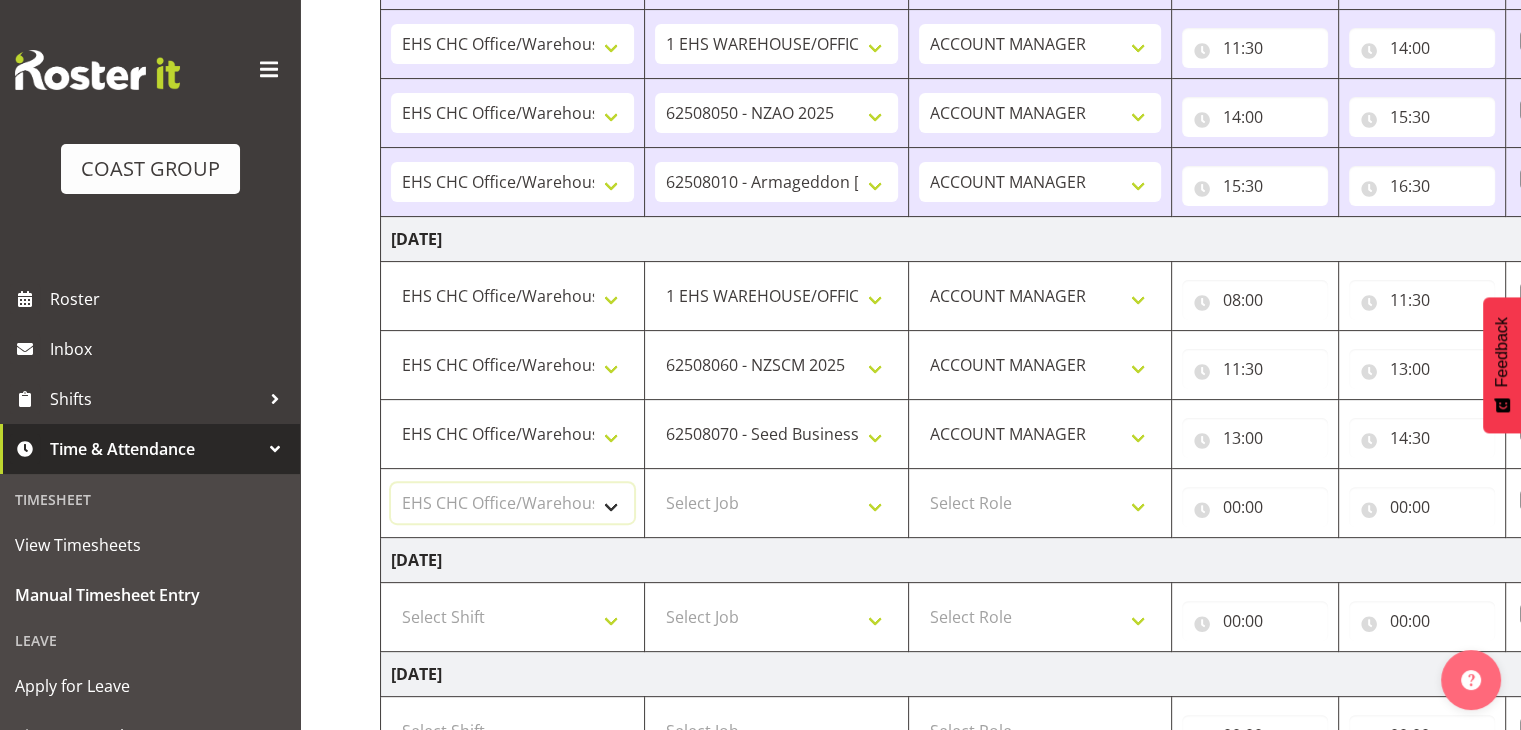 click on "Select Shift  Break ANZICS Break All Blacks casual Break Armageddon Break Art show Break CHCH Food Show Break CHCH Food Show Break CSNZ Break Canterbury Homeshow Break [PERSON_NAME] H/S Backwalls Break Clubs NZ Break Downstream Break Dramfest Break FANZ Break HOY Break HOY Break HOY Fly to CHCH Break Horticulture Break Host tech Break IBD Break LGNZ Break Lawlink Break Marlborough Home show Break NZ Shoulder and Elbow Break NZHS Break NZMCA Break NZMCA Break NZOHA Break NZSBA Break PINZ Break Panels Arena Break QT Homeshow Break [PERSON_NAME] Pinot Noir Break SYA Break Show your ability Break Wedding expo Break back walls of foodshow Break back walls of star homeshow Break brewers Guild Break red meat Break selwyn art show Break south mach Break south mach Break southerbys conference Break starhomeshow Build ANZICS Build BOINZ Build Baby Show Build Holiday parks Build Host tech Build LGNZ Build LGNZ Build Lawlink Build [GEOGRAPHIC_DATA] Home show Build NRHC Build NZMCA Build NZMCA Build NZMCA Build NZMCA Build [GEOGRAPHIC_DATA] Build NZSBA" at bounding box center (512, 503) 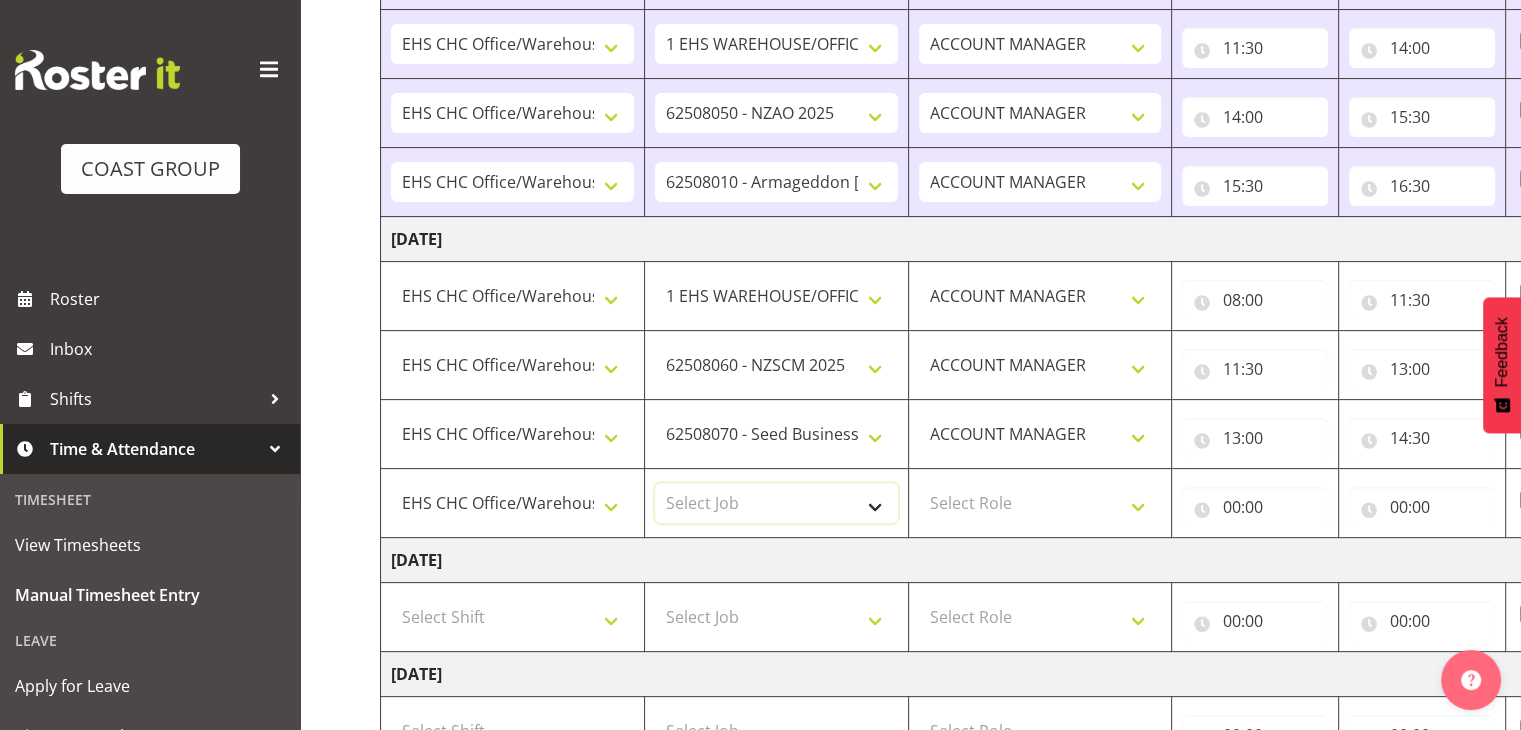 click on "Select Job  1 Carlton Events 1 [PERSON_NAME][GEOGRAPHIC_DATA] 1 [PERSON_NAME][GEOGRAPHIC_DATA] 1 EHS WAREHOUSE/OFFICE 1 GRS 1 SLP Production 1 SLP Tradeshows 12504000 - AKL Casual [DATE] 1250400R - April Casual C&R 2025 12504050 - CDES Engineering and Technology Expo 2025 12504070 - FINZ (National Financial Adviser Conf) 2025 1250407A - Fidelity @ FINZ Conf 2025 1250407B - La Trobe @ FINZ Conf 25 1250407C - Partners Life @ FINZ Conf 25 12504080 - AKL Go Green 2025 12504100 - NZSEE 2025 12504120 - Ester Show 2025 12504150 - Test-[PERSON_NAME]-May 12505000 - AKL Casual [DATE] 1250500R - May Casual C&R 2025 12505020 - Hutchwilco Boat Show 2025 1250502R - [GEOGRAPHIC_DATA] Boat Show 2025 - C&R 12505030 - NZOHS Conference 2025 12505040 - Aotearoa Art Fair 2025 12505060 - Waipa Home Show 2025 12505070 - CAS 2025 1250507A - CAS 2025 - 200 Doors 1250507B - CAS 2025 - Cutera 1250507C - CAS 2025 - Dermocosmetica 12505080 - [GEOGRAPHIC_DATA] Conference 2025 1250508A - Zeiss @ [GEOGRAPHIC_DATA] 25 1250508B - Roche @ [GEOGRAPHIC_DATA] 25 1250508C - Alcon @ [GEOGRAPHIC_DATA] 25 12505130 - Test- [PERSON_NAME] 1" at bounding box center (776, 503) 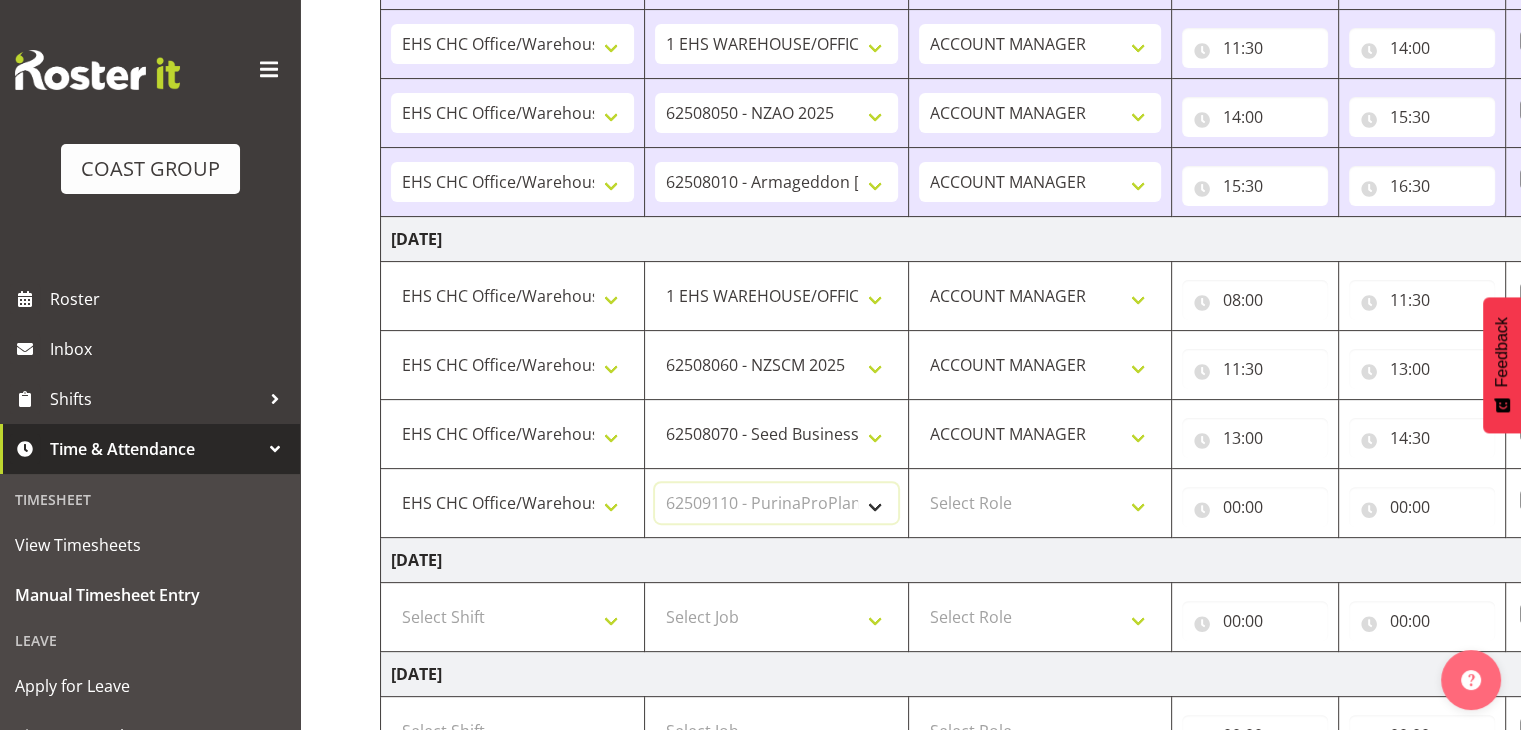 click on "Select Job  1 Carlton Events 1 [PERSON_NAME][GEOGRAPHIC_DATA] 1 [PERSON_NAME][GEOGRAPHIC_DATA] 1 EHS WAREHOUSE/OFFICE 1 GRS 1 SLP Production 1 SLP Tradeshows 12504000 - AKL Casual [DATE] 1250400R - April Casual C&R 2025 12504050 - CDES Engineering and Technology Expo 2025 12504070 - FINZ (National Financial Adviser Conf) 2025 1250407A - Fidelity @ FINZ Conf 2025 1250407B - La Trobe @ FINZ Conf 25 1250407C - Partners Life @ FINZ Conf 25 12504080 - AKL Go Green 2025 12504100 - NZSEE 2025 12504120 - Ester Show 2025 12504150 - Test-[PERSON_NAME]-May 12505000 - AKL Casual [DATE] 1250500R - May Casual C&R 2025 12505020 - Hutchwilco Boat Show 2025 1250502R - [GEOGRAPHIC_DATA] Boat Show 2025 - C&R 12505030 - NZOHS Conference 2025 12505040 - Aotearoa Art Fair 2025 12505060 - Waipa Home Show 2025 12505070 - CAS 2025 1250507A - CAS 2025 - 200 Doors 1250507B - CAS 2025 - Cutera 1250507C - CAS 2025 - Dermocosmetica 12505080 - [GEOGRAPHIC_DATA] Conference 2025 1250508A - Zeiss @ [GEOGRAPHIC_DATA] 25 1250508B - Roche @ [GEOGRAPHIC_DATA] 25 1250508C - Alcon @ [GEOGRAPHIC_DATA] 25 12505130 - Test- [PERSON_NAME] 1" at bounding box center [776, 503] 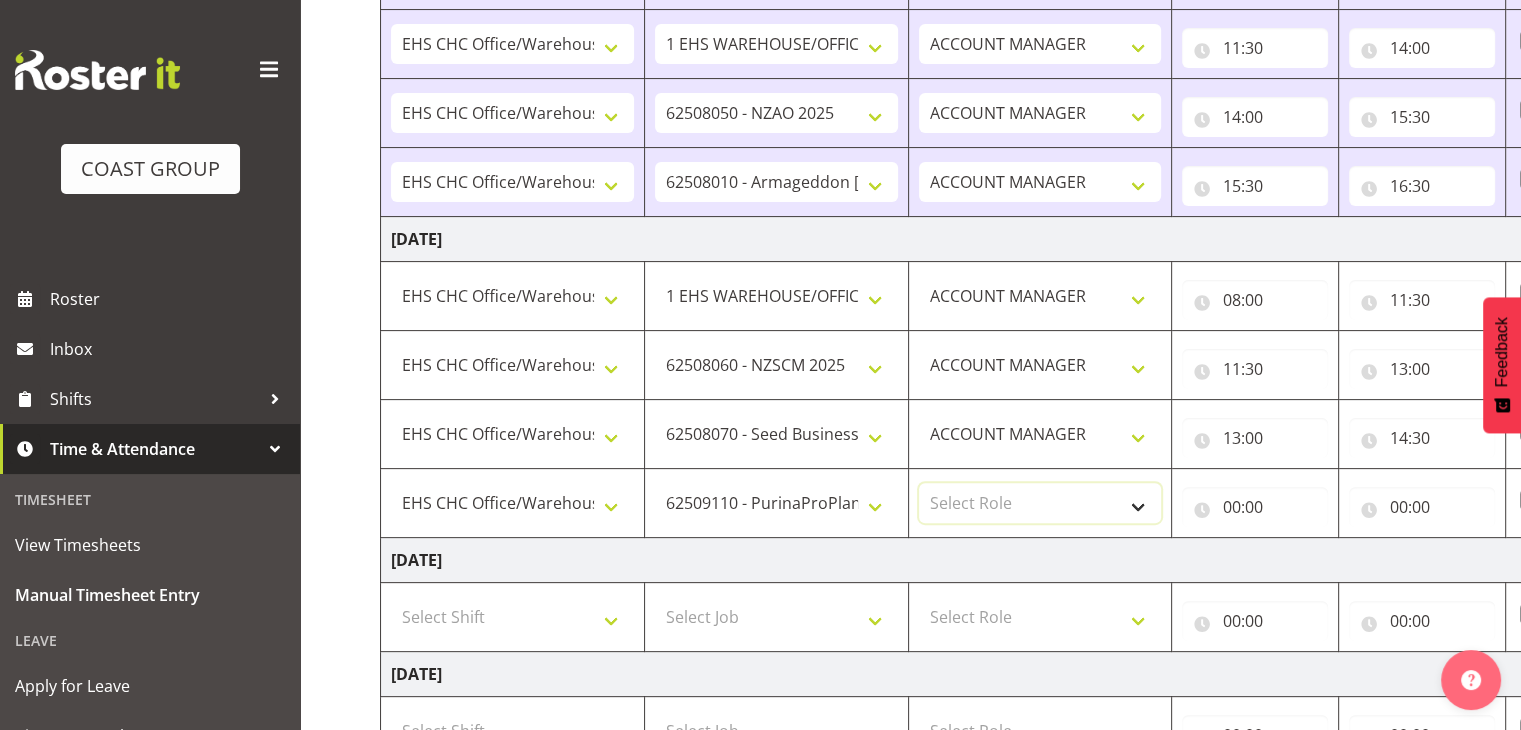 drag, startPoint x: 1103, startPoint y: 501, endPoint x: 1109, endPoint y: 518, distance: 18.027756 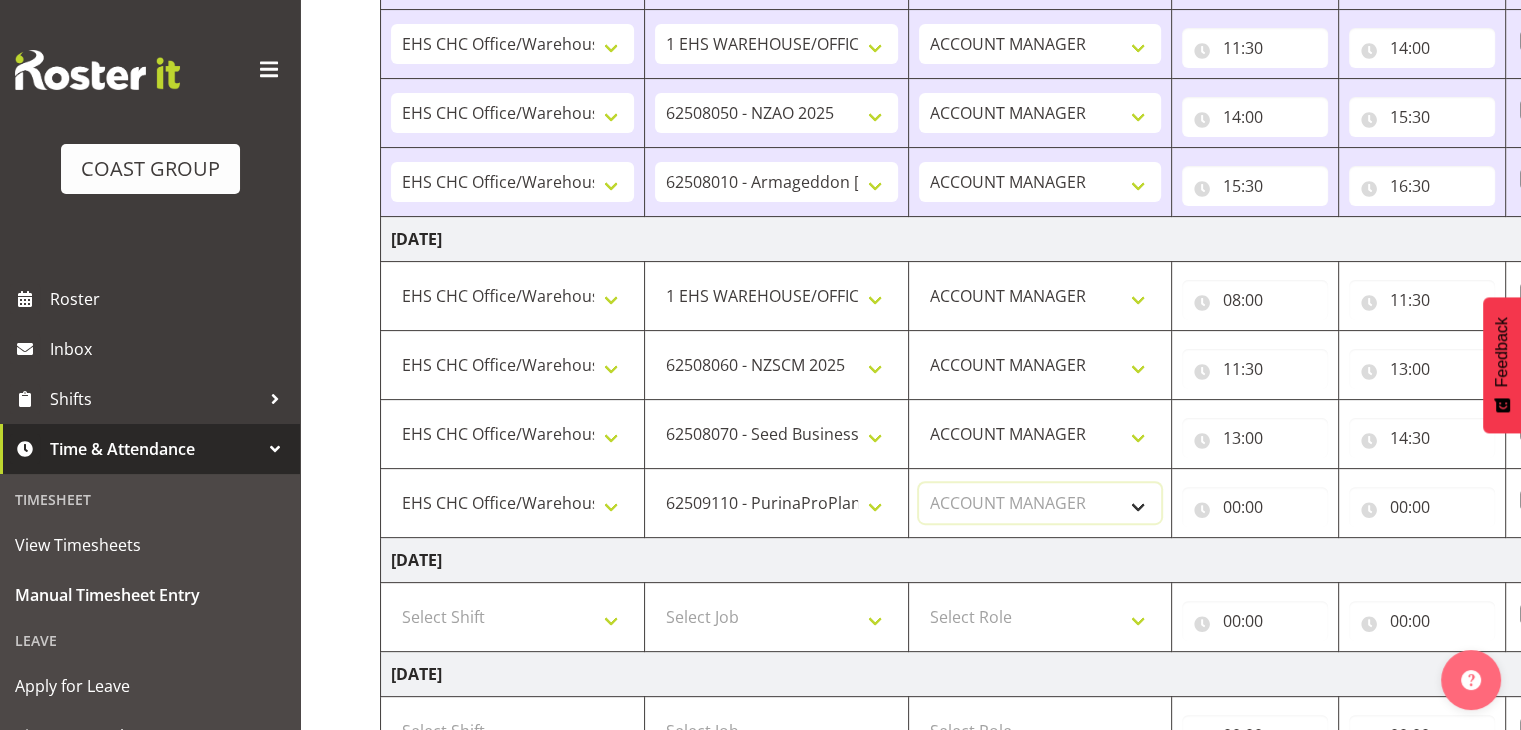 click on "Select Role  ACCOUNT MANAGER" at bounding box center (1040, 503) 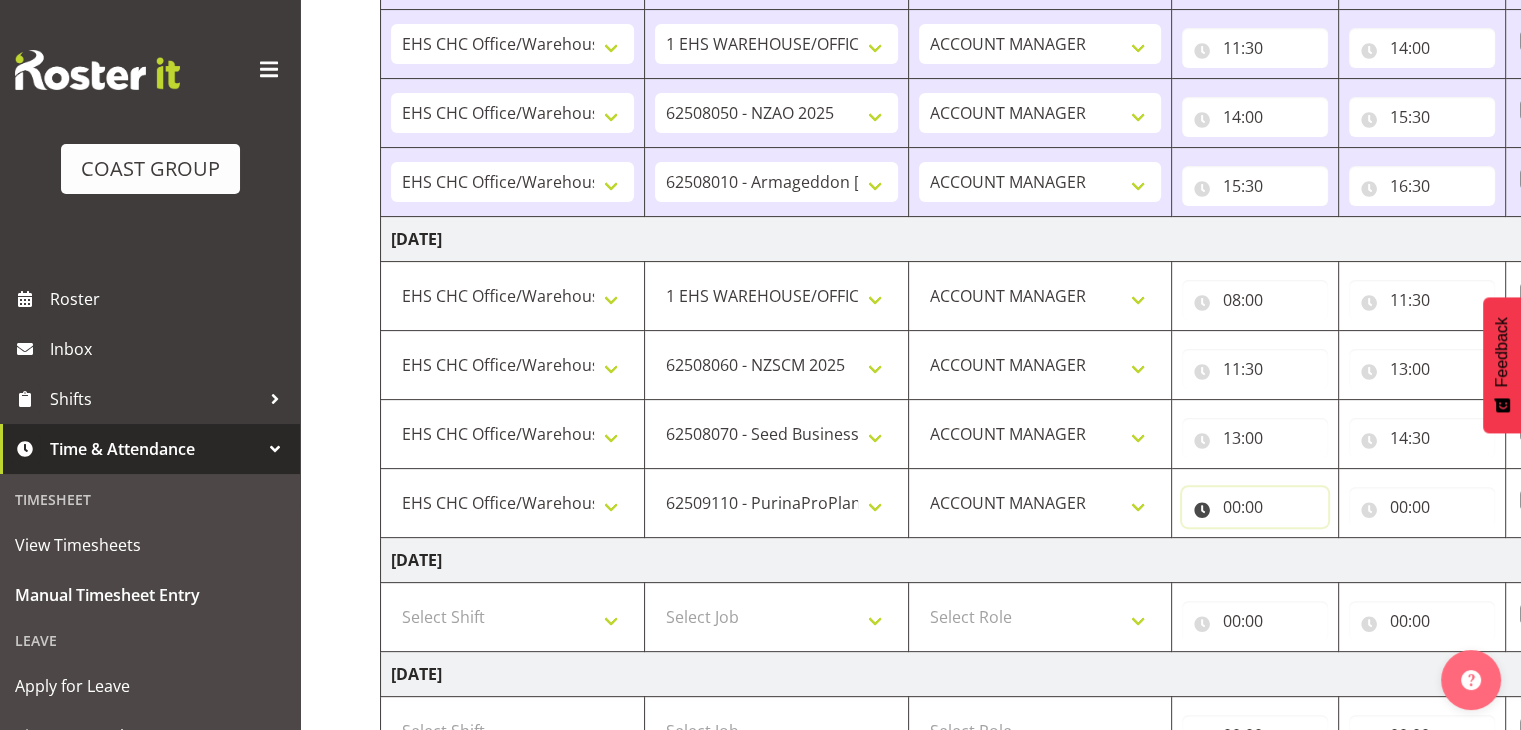 click on "00:00" at bounding box center (1255, 507) 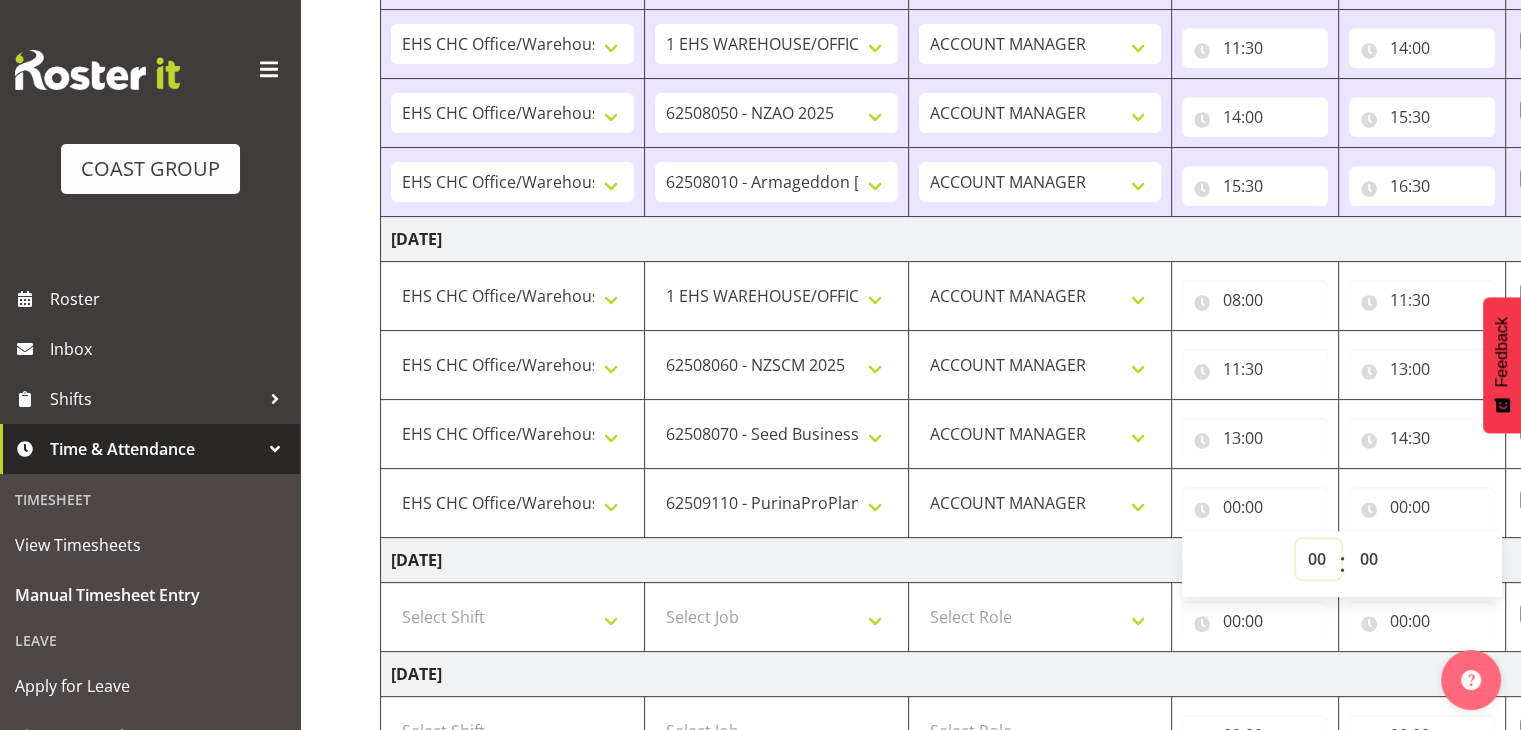 drag, startPoint x: 1311, startPoint y: 552, endPoint x: 1320, endPoint y: 540, distance: 15 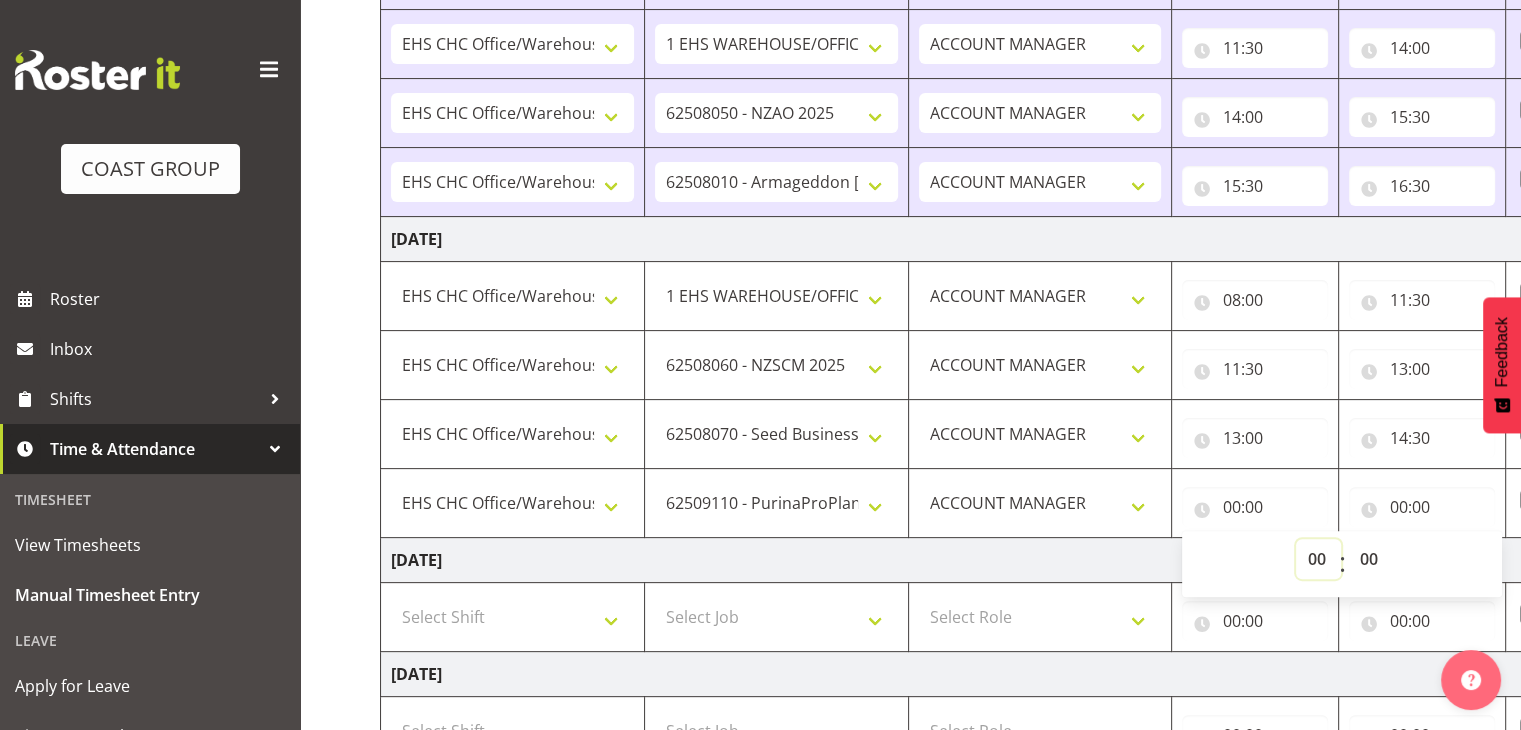 select on "14" 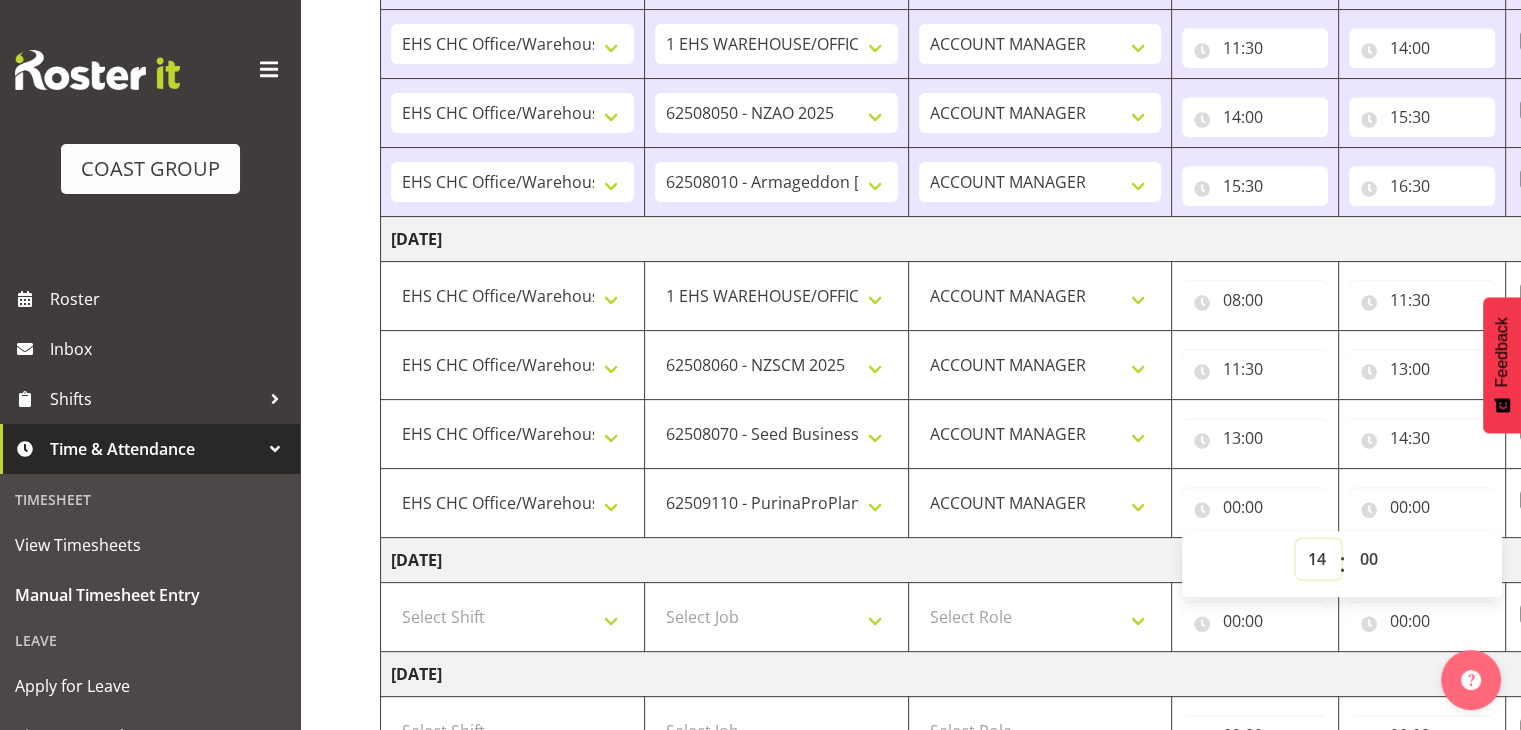click on "00   01   02   03   04   05   06   07   08   09   10   11   12   13   14   15   16   17   18   19   20   21   22   23" at bounding box center (1318, 559) 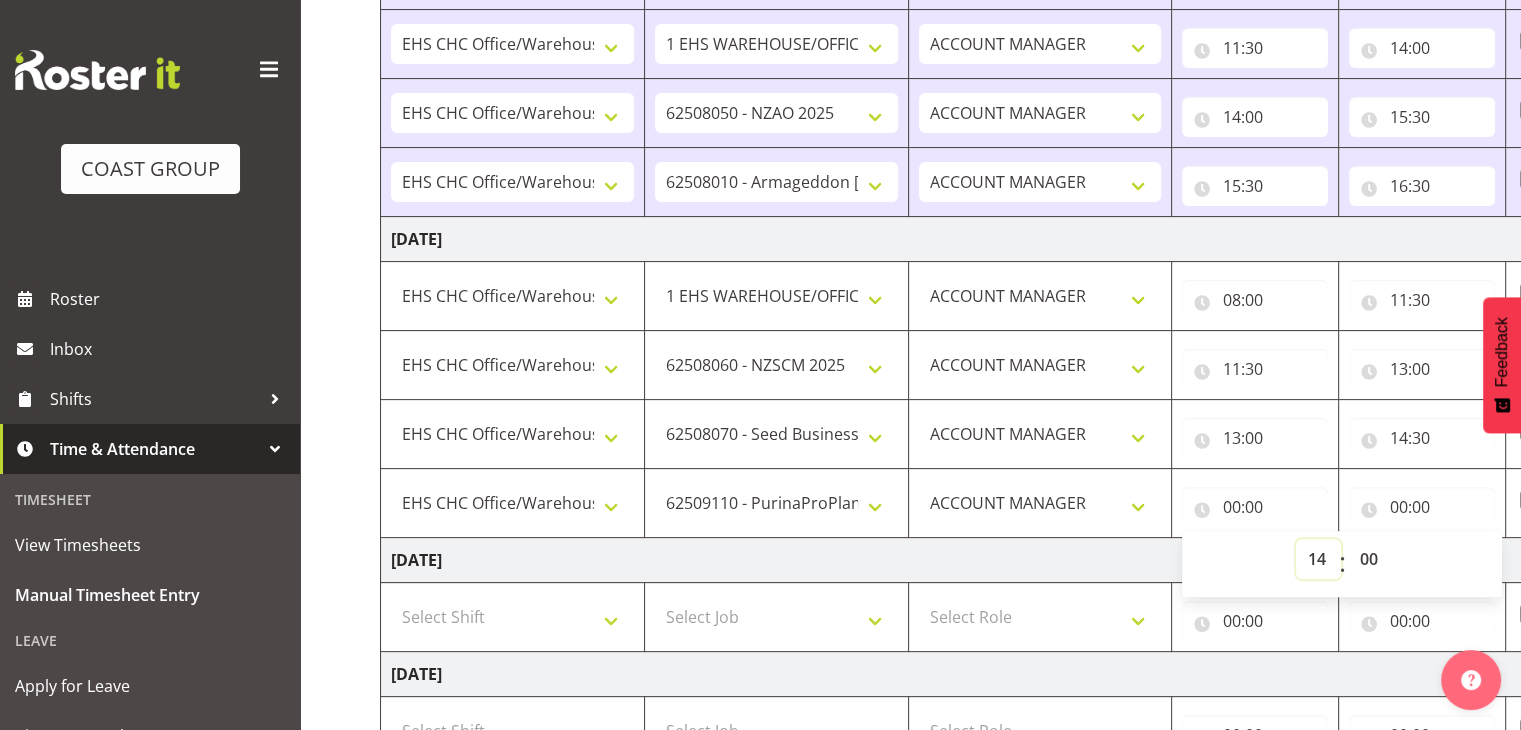 type on "14:00" 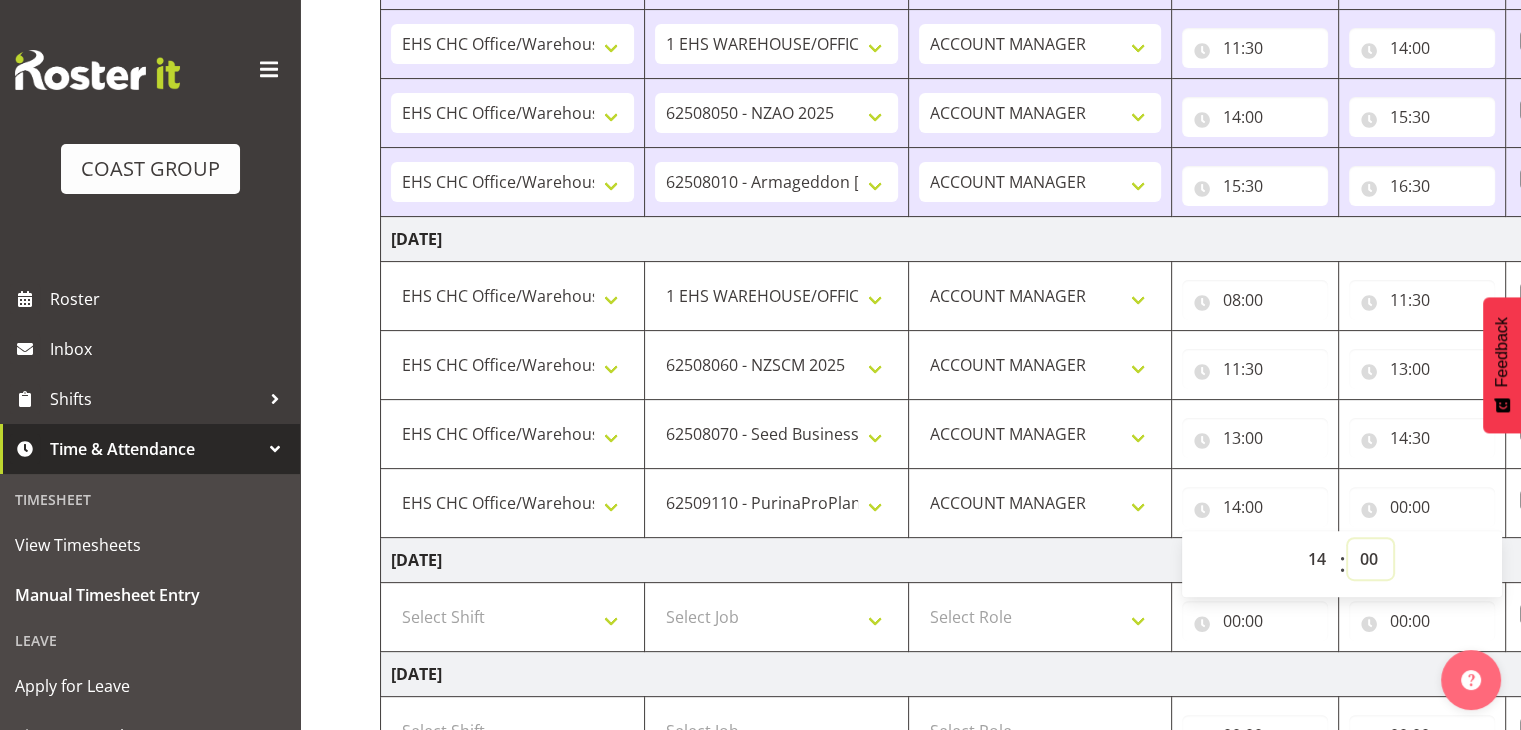 drag, startPoint x: 1364, startPoint y: 551, endPoint x: 1382, endPoint y: 541, distance: 20.59126 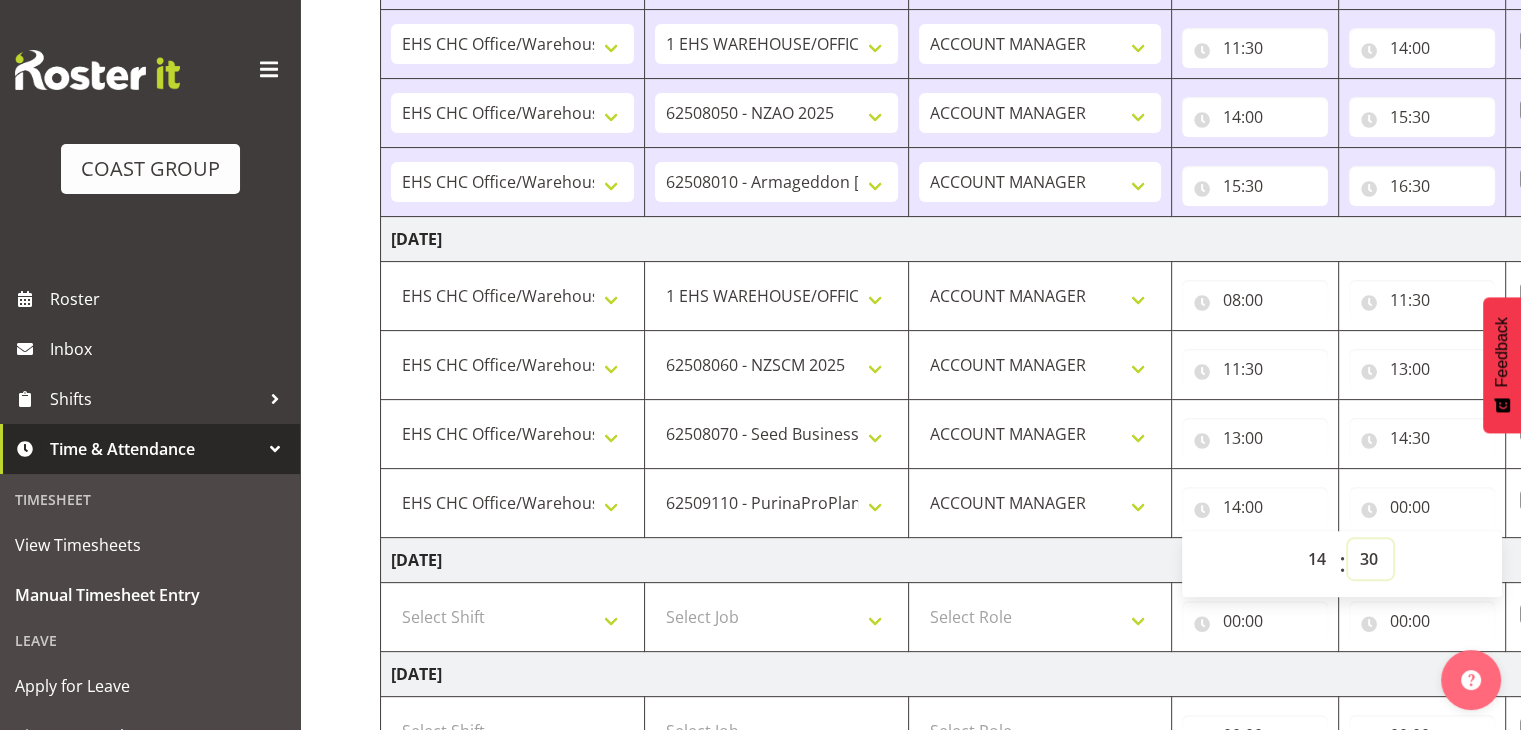 click on "00   01   02   03   04   05   06   07   08   09   10   11   12   13   14   15   16   17   18   19   20   21   22   23   24   25   26   27   28   29   30   31   32   33   34   35   36   37   38   39   40   41   42   43   44   45   46   47   48   49   50   51   52   53   54   55   56   57   58   59" at bounding box center (1370, 559) 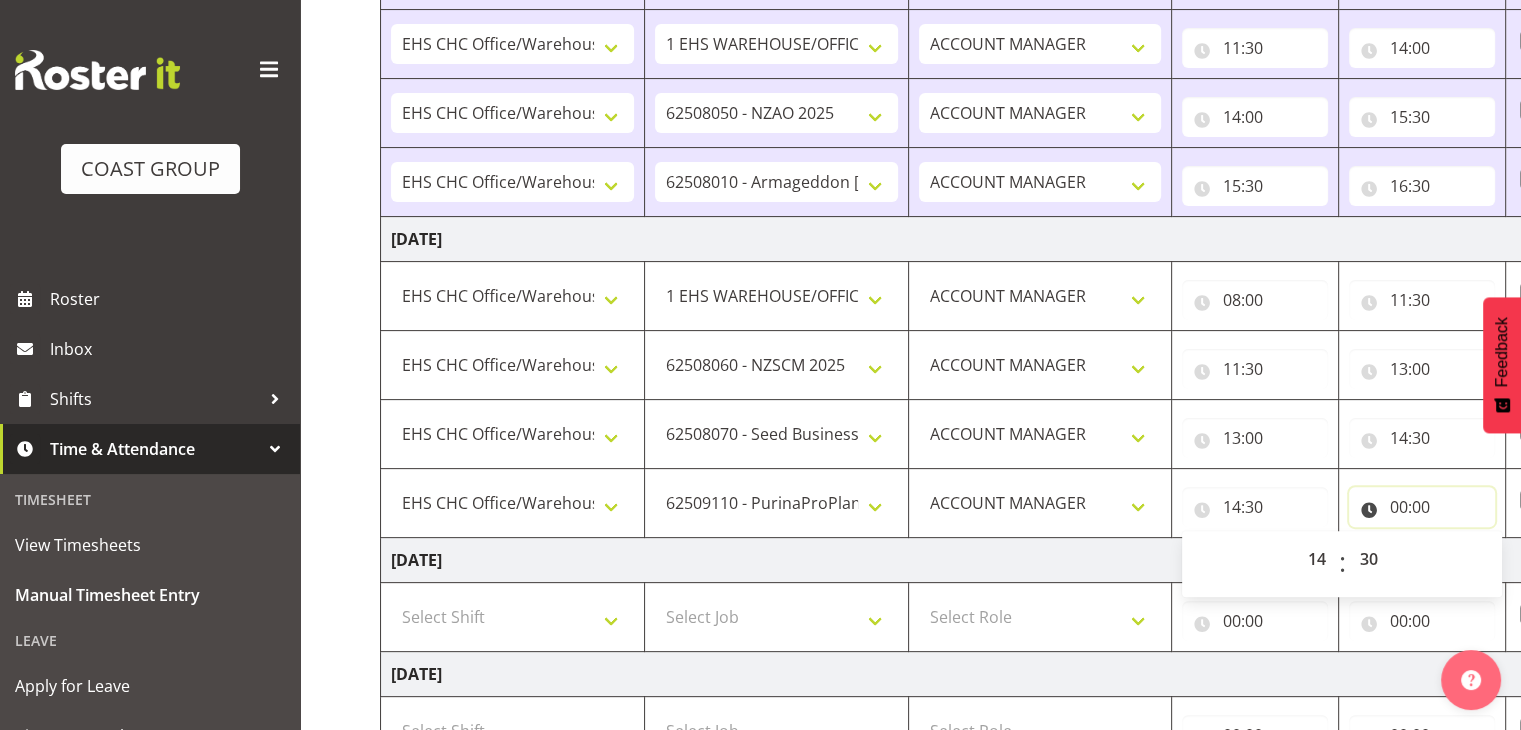 click on "00:00" at bounding box center [1422, 507] 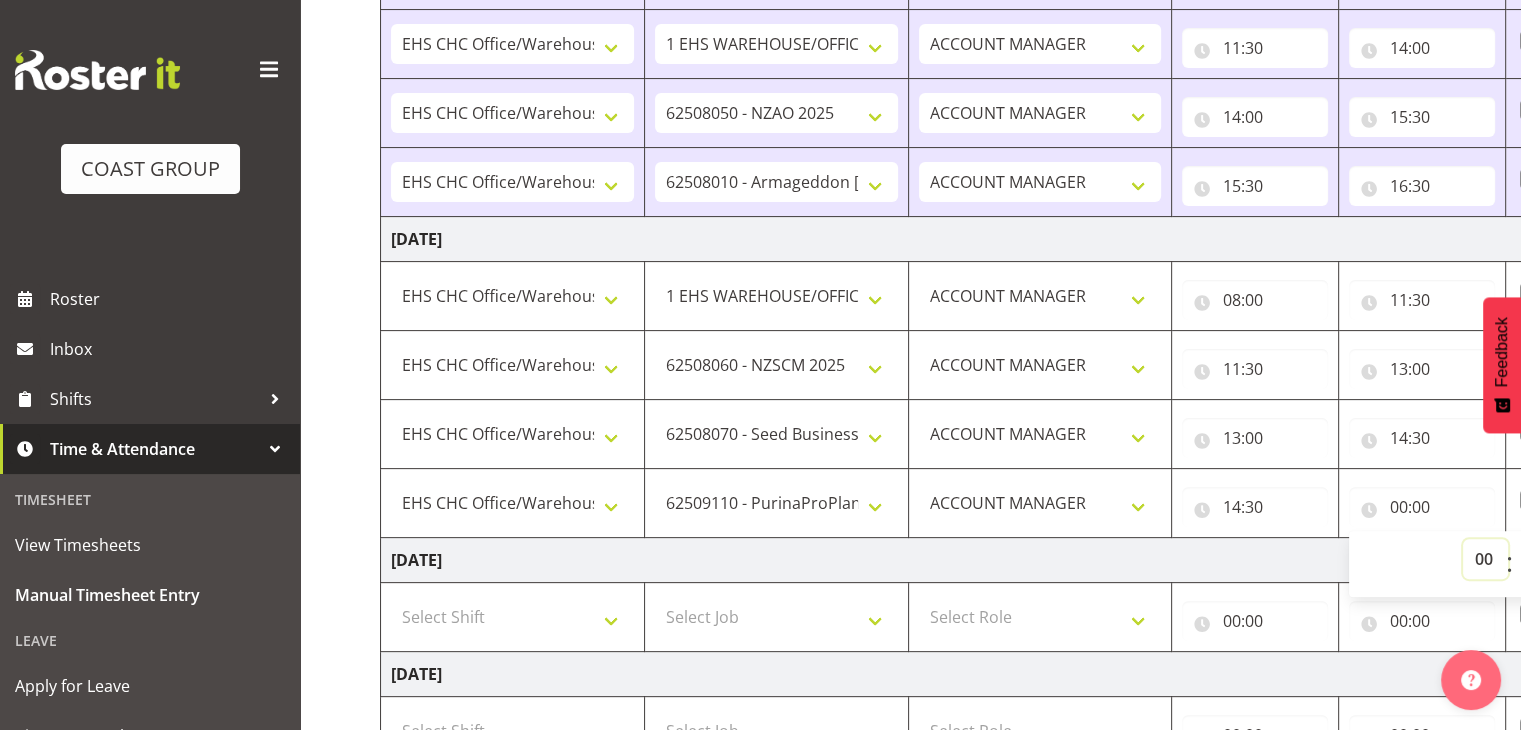 click on "00   01   02   03   04   05   06   07   08   09   10   11   12   13   14   15   16   17   18   19   20   21   22   23" at bounding box center (1485, 559) 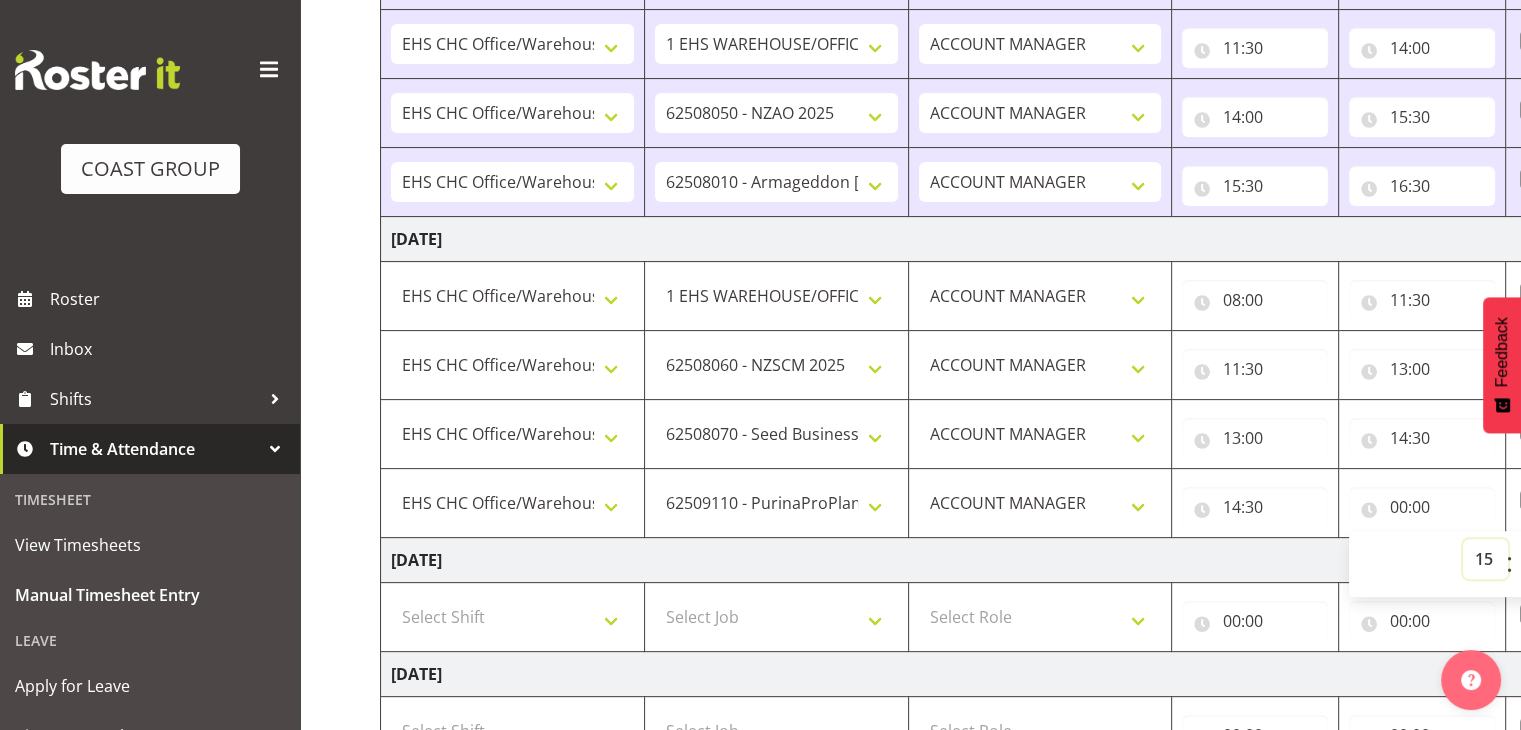 click on "00   01   02   03   04   05   06   07   08   09   10   11   12   13   14   15   16   17   18   19   20   21   22   23" at bounding box center (1485, 559) 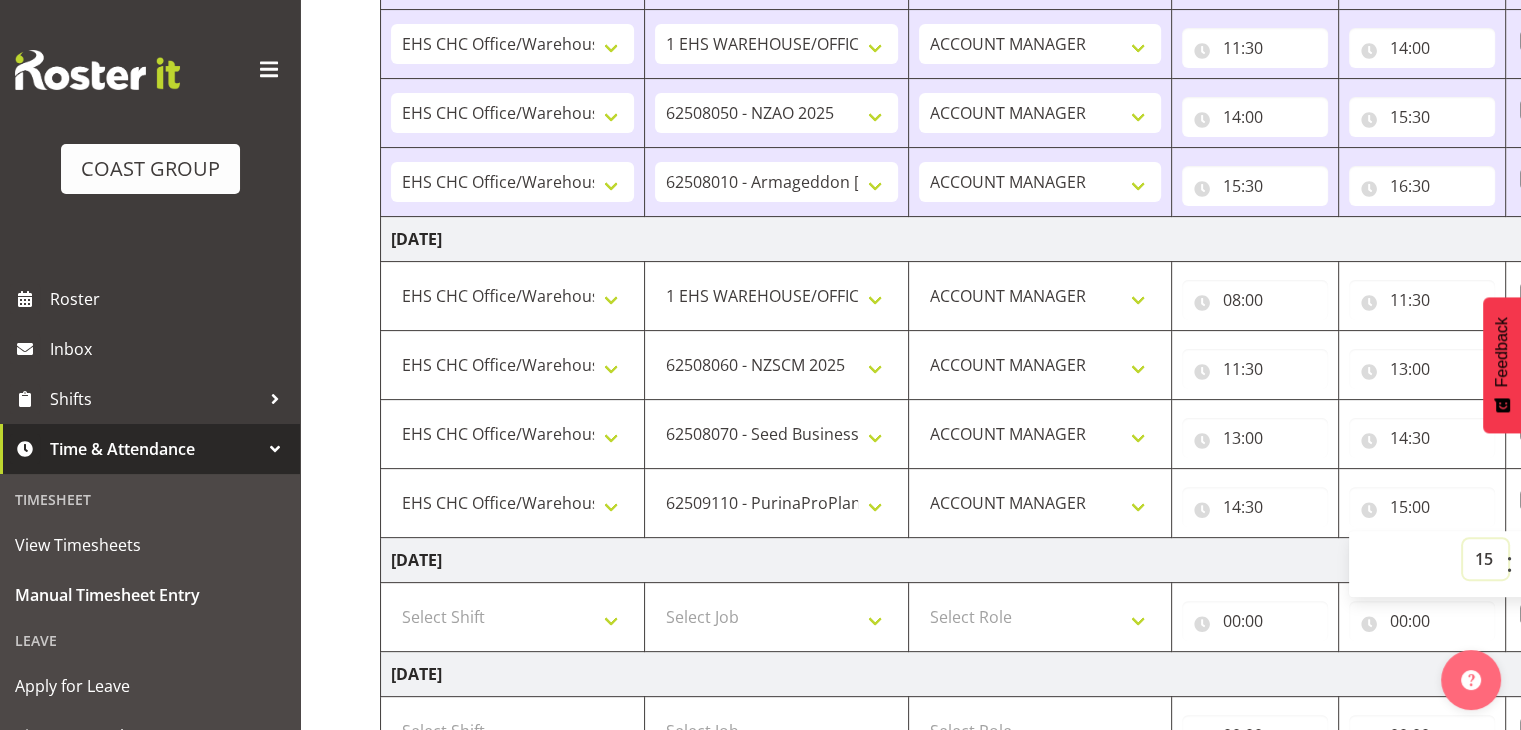 scroll, scrollTop: 989, scrollLeft: 0, axis: vertical 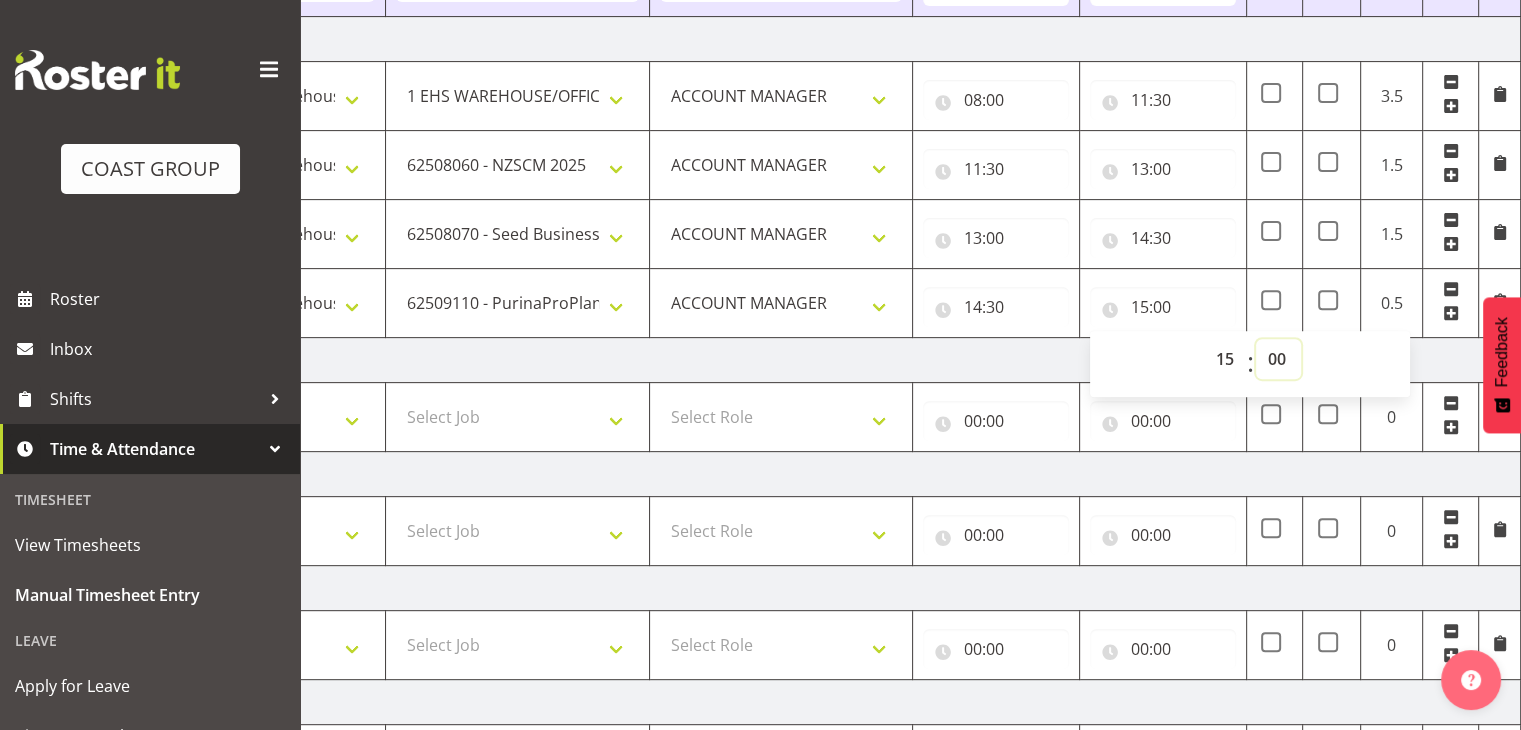 drag, startPoint x: 1272, startPoint y: 352, endPoint x: 1294, endPoint y: 377, distance: 33.30165 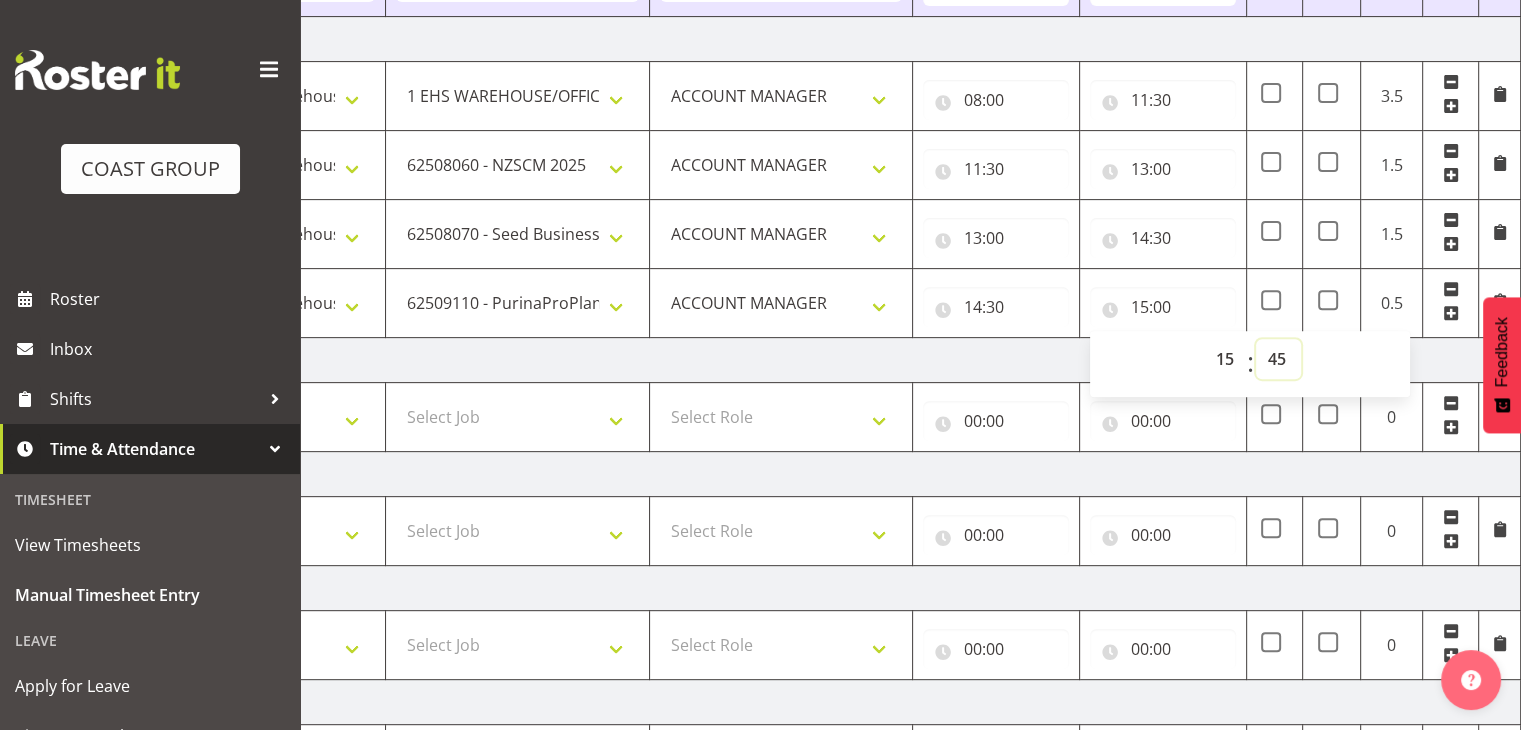 click on "00   01   02   03   04   05   06   07   08   09   10   11   12   13   14   15   16   17   18   19   20   21   22   23   24   25   26   27   28   29   30   31   32   33   34   35   36   37   38   39   40   41   42   43   44   45   46   47   48   49   50   51   52   53   54   55   56   57   58   59" at bounding box center [1278, 359] 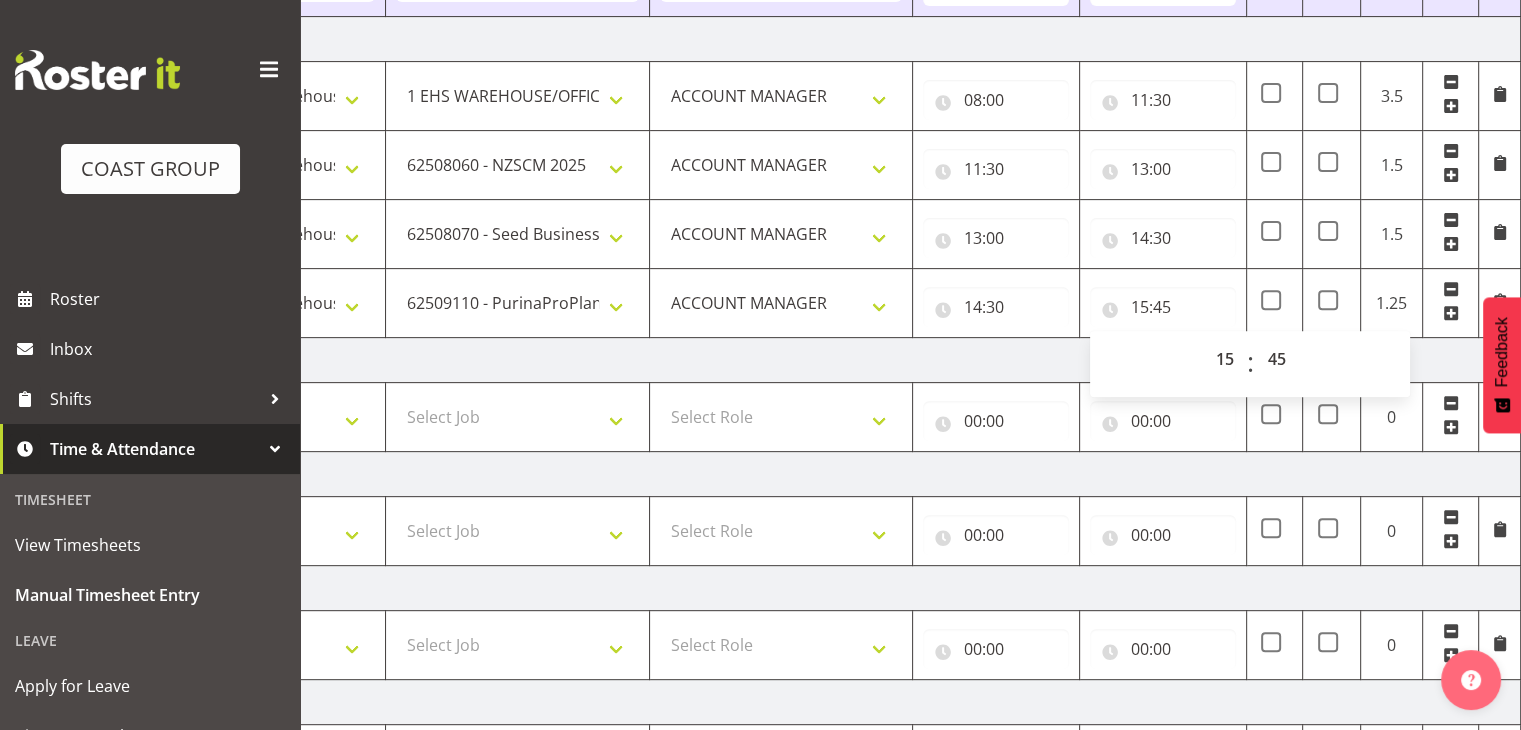 click on "[DATE]" at bounding box center (821, 360) 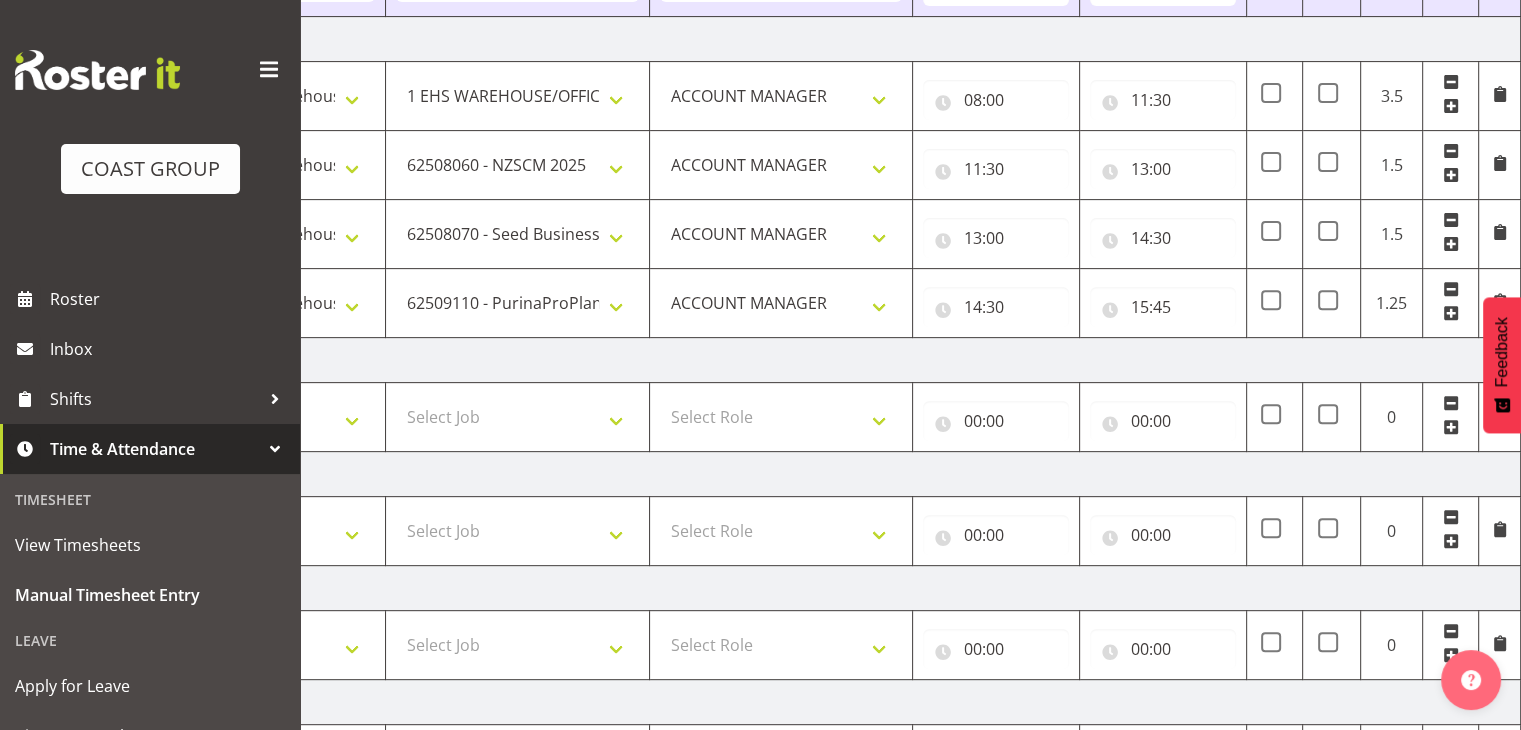 click at bounding box center (1451, 313) 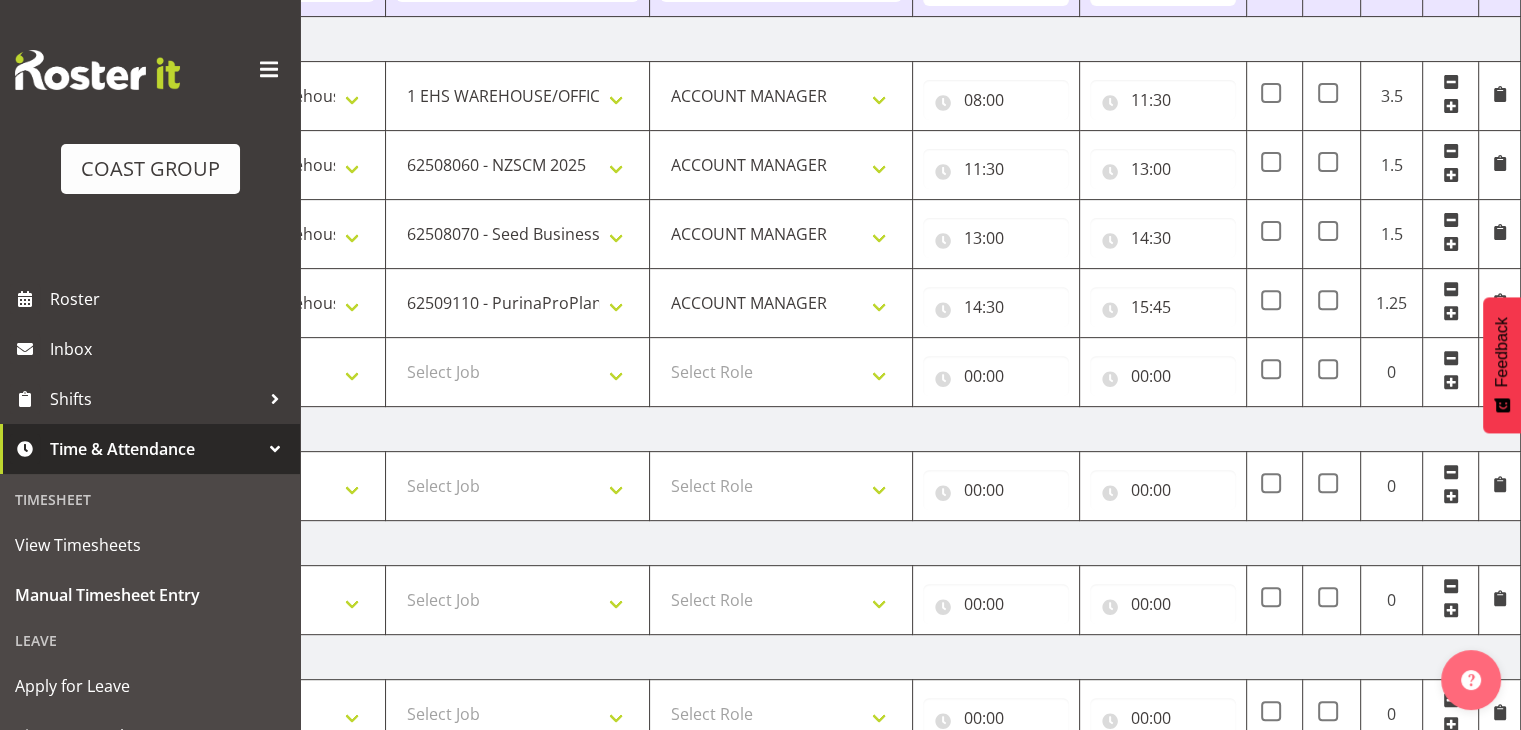 scroll, scrollTop: 1058, scrollLeft: 0, axis: vertical 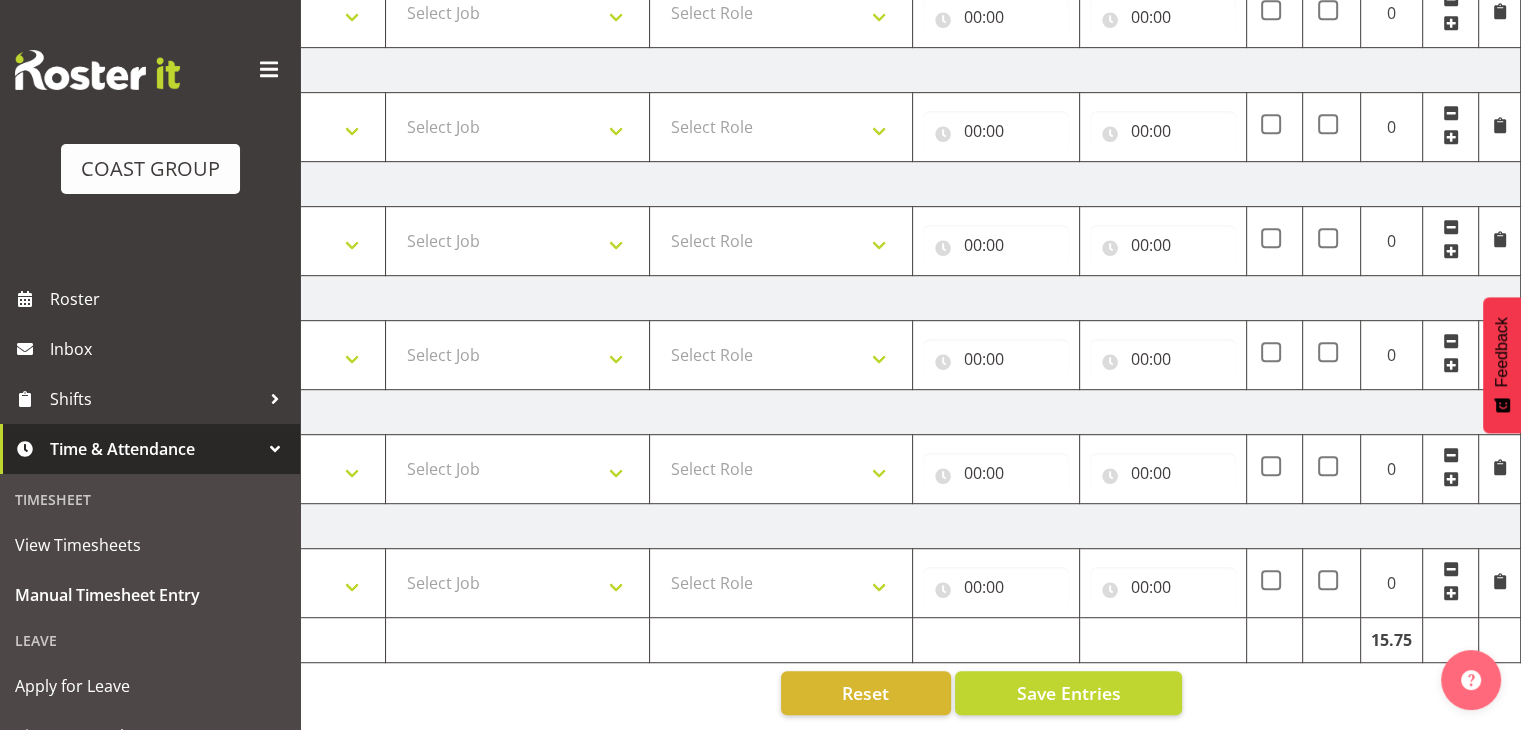 click on "Manual Timesheets   [DATE] - [DATE]         MEA  - Meal Allowance
AWA  - Away Allowence
Shift   Job   Role   Start Time   End Time   MEA AWA    Total
[DATE]
Break ANZICS Break All Blacks casual Break Armageddon Break Art show Break CHCH Food Show Break CHCH Food Show Break CSNZ Break Canterbury Homeshow Break [PERSON_NAME] H/S Backwalls Break Clubs NZ Break Downstream Break Dramfest Break FANZ Break HOY Break HOY Break HOY Fly to CHCH Break Horticulture Break Host tech Break IBD Break LGNZ Break Lawlink Break Marlborough Home show Break NZ Shoulder and Elbow Break NZHS Break NZMCA Break NZMCA Break NZOHA Break NZSBA Break PINZ Break Panels Arena Break QT Homeshow Break [PERSON_NAME] Pinot Noir Break SYA Break Show your ability Break Wedding expo Break back walls of foodshow Break back walls of star homeshow Break brewers Guild Break red meat Break selwyn art show" at bounding box center [910, -132] 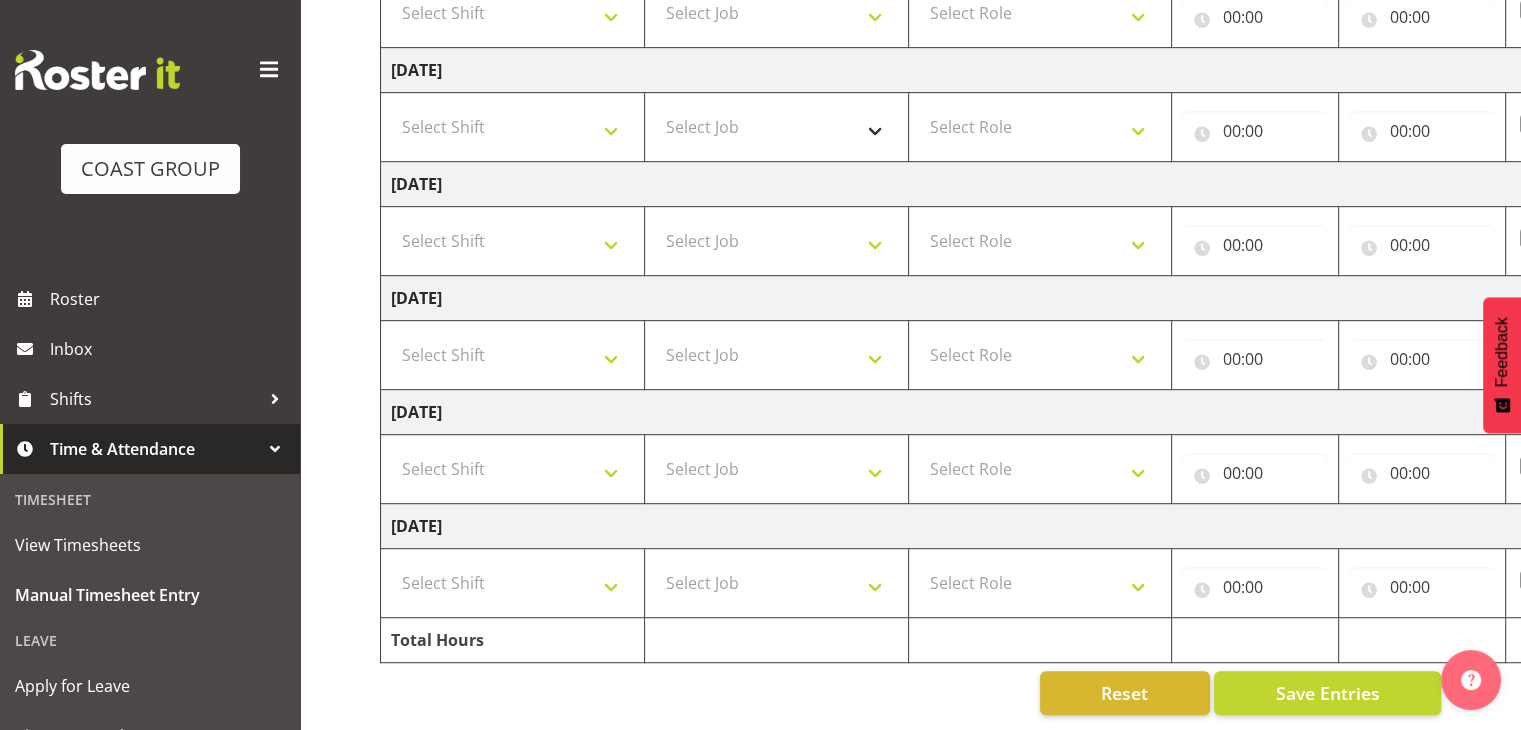 scroll, scrollTop: 658, scrollLeft: 0, axis: vertical 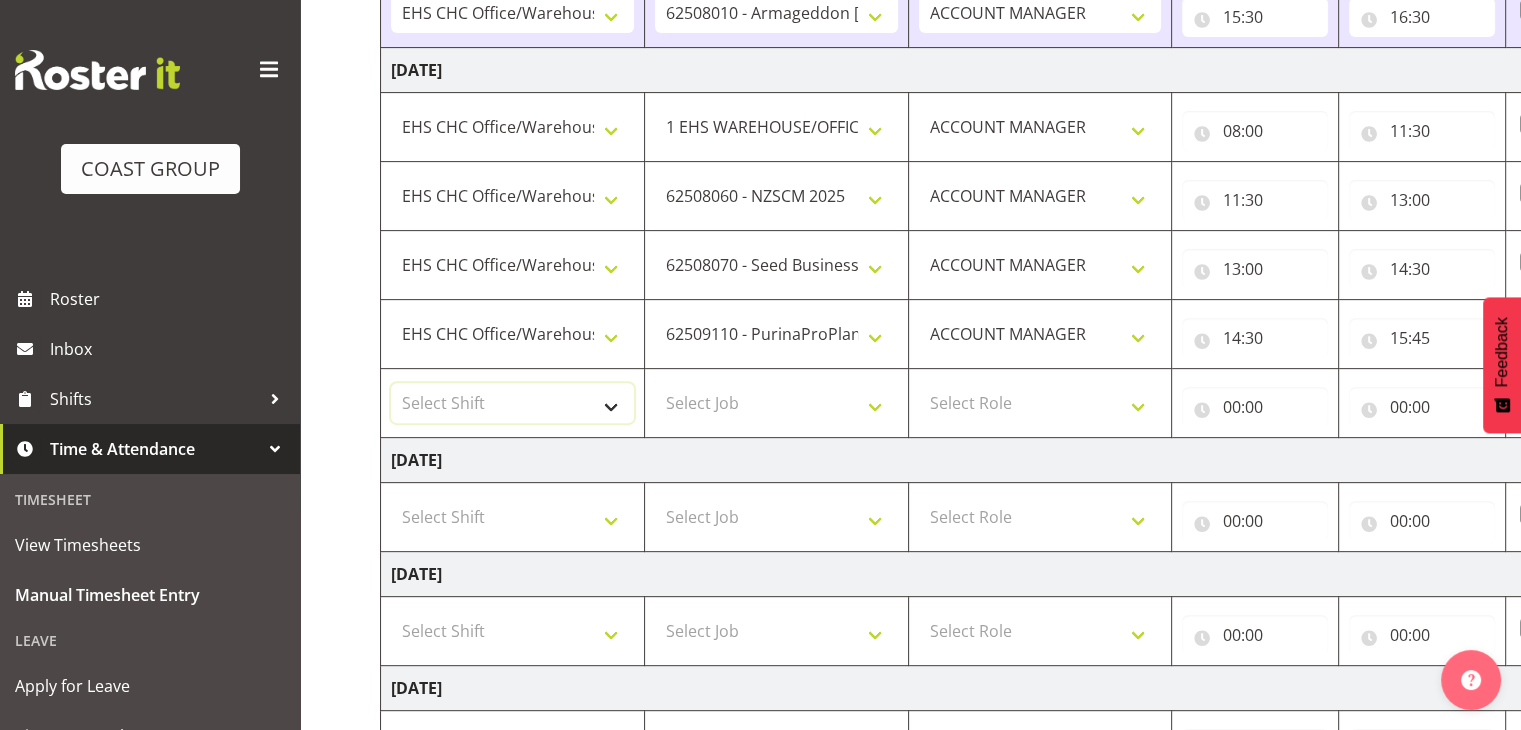 click on "Select Shift  Break ANZICS Break All Blacks casual Break Armageddon Break Art show Break CHCH Food Show Break CHCH Food Show Break CSNZ Break Canterbury Homeshow Break [PERSON_NAME] H/S Backwalls Break Clubs NZ Break Downstream Break Dramfest Break FANZ Break HOY Break HOY Break HOY Fly to CHCH Break Horticulture Break Host tech Break IBD Break LGNZ Break Lawlink Break Marlborough Home show Break NZ Shoulder and Elbow Break NZHS Break NZMCA Break NZMCA Break NZOHA Break NZSBA Break PINZ Break Panels Arena Break QT Homeshow Break [PERSON_NAME] Pinot Noir Break SYA Break Show your ability Break Wedding expo Break back walls of foodshow Break back walls of star homeshow Break brewers Guild Break red meat Break selwyn art show Break south mach Break south mach Break southerbys conference Break starhomeshow Build ANZICS Build BOINZ Build Baby Show Build Holiday parks Build Host tech Build LGNZ Build LGNZ Build Lawlink Build [GEOGRAPHIC_DATA] Home show Build NRHC Build NZMCA Build NZMCA Build NZMCA Build NZMCA Build [GEOGRAPHIC_DATA] Build NZSBA" at bounding box center [512, 403] 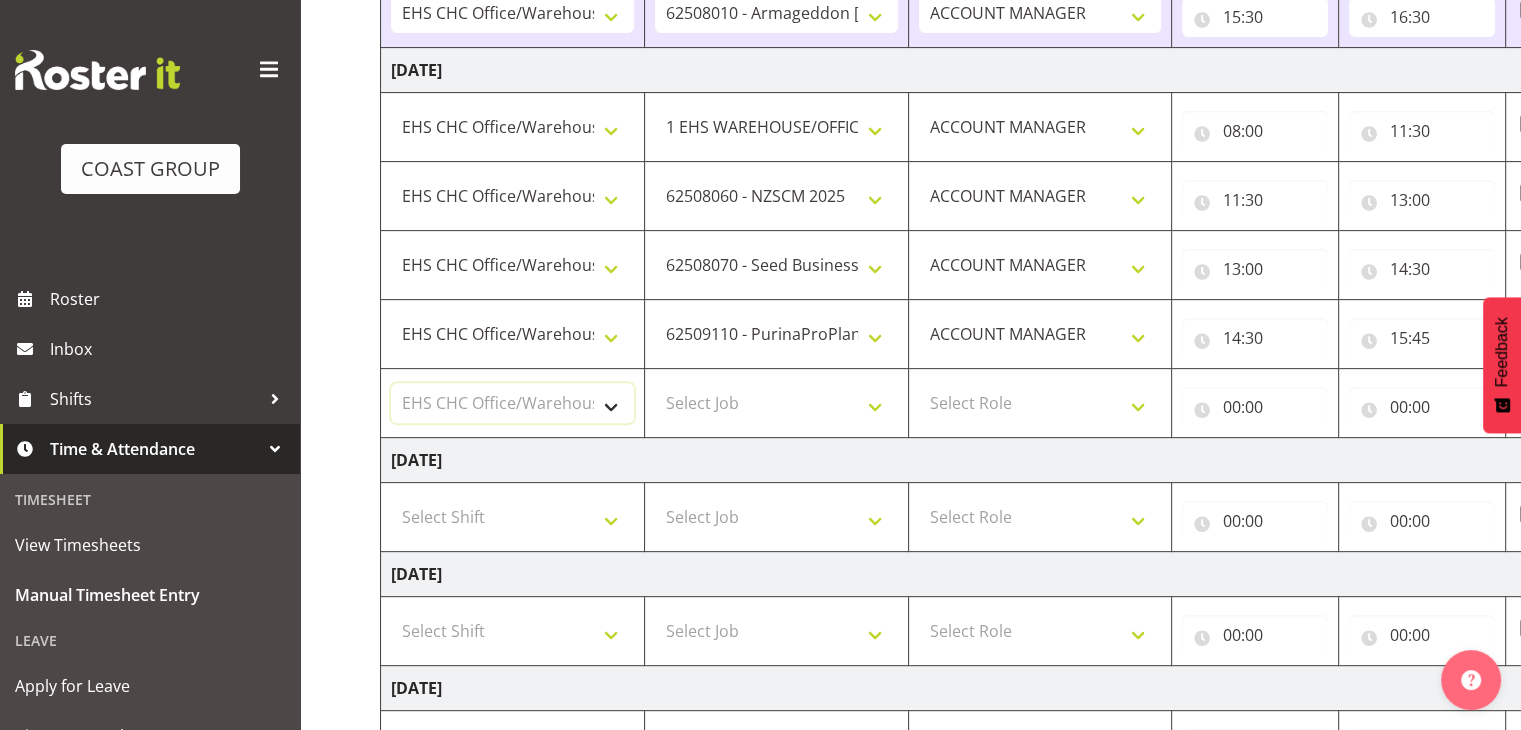click on "Select Shift  Break ANZICS Break All Blacks casual Break Armageddon Break Art show Break CHCH Food Show Break CHCH Food Show Break CSNZ Break Canterbury Homeshow Break [PERSON_NAME] H/S Backwalls Break Clubs NZ Break Downstream Break Dramfest Break FANZ Break HOY Break HOY Break HOY Fly to CHCH Break Horticulture Break Host tech Break IBD Break LGNZ Break Lawlink Break Marlborough Home show Break NZ Shoulder and Elbow Break NZHS Break NZMCA Break NZMCA Break NZOHA Break NZSBA Break PINZ Break Panels Arena Break QT Homeshow Break [PERSON_NAME] Pinot Noir Break SYA Break Show your ability Break Wedding expo Break back walls of foodshow Break back walls of star homeshow Break brewers Guild Break red meat Break selwyn art show Break south mach Break south mach Break southerbys conference Break starhomeshow Build ANZICS Build BOINZ Build Baby Show Build Holiday parks Build Host tech Build LGNZ Build LGNZ Build Lawlink Build [GEOGRAPHIC_DATA] Home show Build NRHC Build NZMCA Build NZMCA Build NZMCA Build NZMCA Build [GEOGRAPHIC_DATA] Build NZSBA" at bounding box center (512, 403) 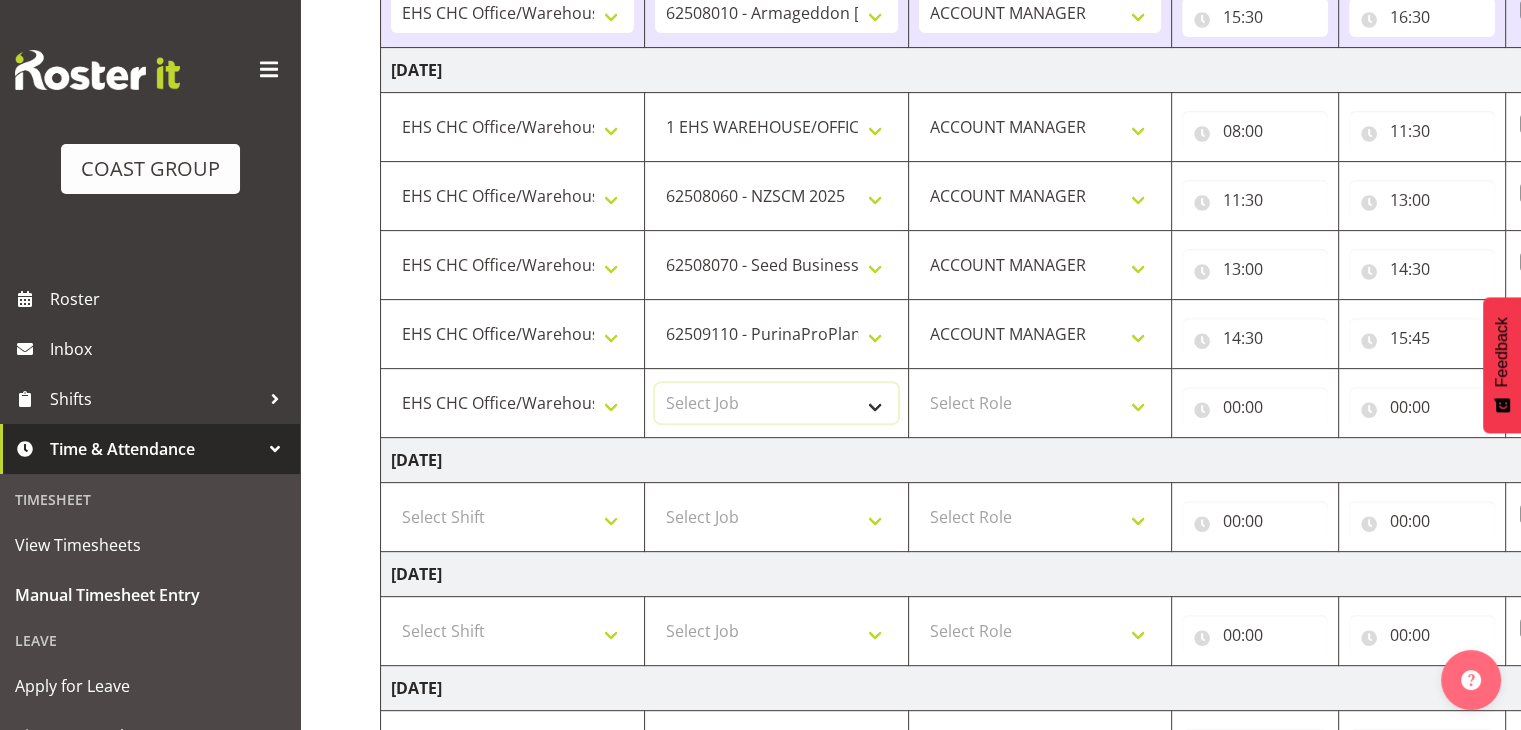 click on "Select Job  1 Carlton Events 1 [PERSON_NAME][GEOGRAPHIC_DATA] 1 [PERSON_NAME][GEOGRAPHIC_DATA] 1 EHS WAREHOUSE/OFFICE 1 GRS 1 SLP Production 1 SLP Tradeshows 12504000 - AKL Casual [DATE] 1250400R - April Casual C&R 2025 12504050 - CDES Engineering and Technology Expo 2025 12504070 - FINZ (National Financial Adviser Conf) 2025 1250407A - Fidelity @ FINZ Conf 2025 1250407B - La Trobe @ FINZ Conf 25 1250407C - Partners Life @ FINZ Conf 25 12504080 - AKL Go Green 2025 12504100 - NZSEE 2025 12504120 - Ester Show 2025 12504150 - Test-[PERSON_NAME]-May 12505000 - AKL Casual [DATE] 1250500R - May Casual C&R 2025 12505020 - Hutchwilco Boat Show 2025 1250502R - [GEOGRAPHIC_DATA] Boat Show 2025 - C&R 12505030 - NZOHS Conference 2025 12505040 - Aotearoa Art Fair 2025 12505060 - Waipa Home Show 2025 12505070 - CAS 2025 1250507A - CAS 2025 - 200 Doors 1250507B - CAS 2025 - Cutera 1250507C - CAS 2025 - Dermocosmetica 12505080 - [GEOGRAPHIC_DATA] Conference 2025 1250508A - Zeiss @ [GEOGRAPHIC_DATA] 25 1250508B - Roche @ [GEOGRAPHIC_DATA] 25 1250508C - Alcon @ [GEOGRAPHIC_DATA] 25 12505130 - Test- [PERSON_NAME] 1" at bounding box center [776, 403] 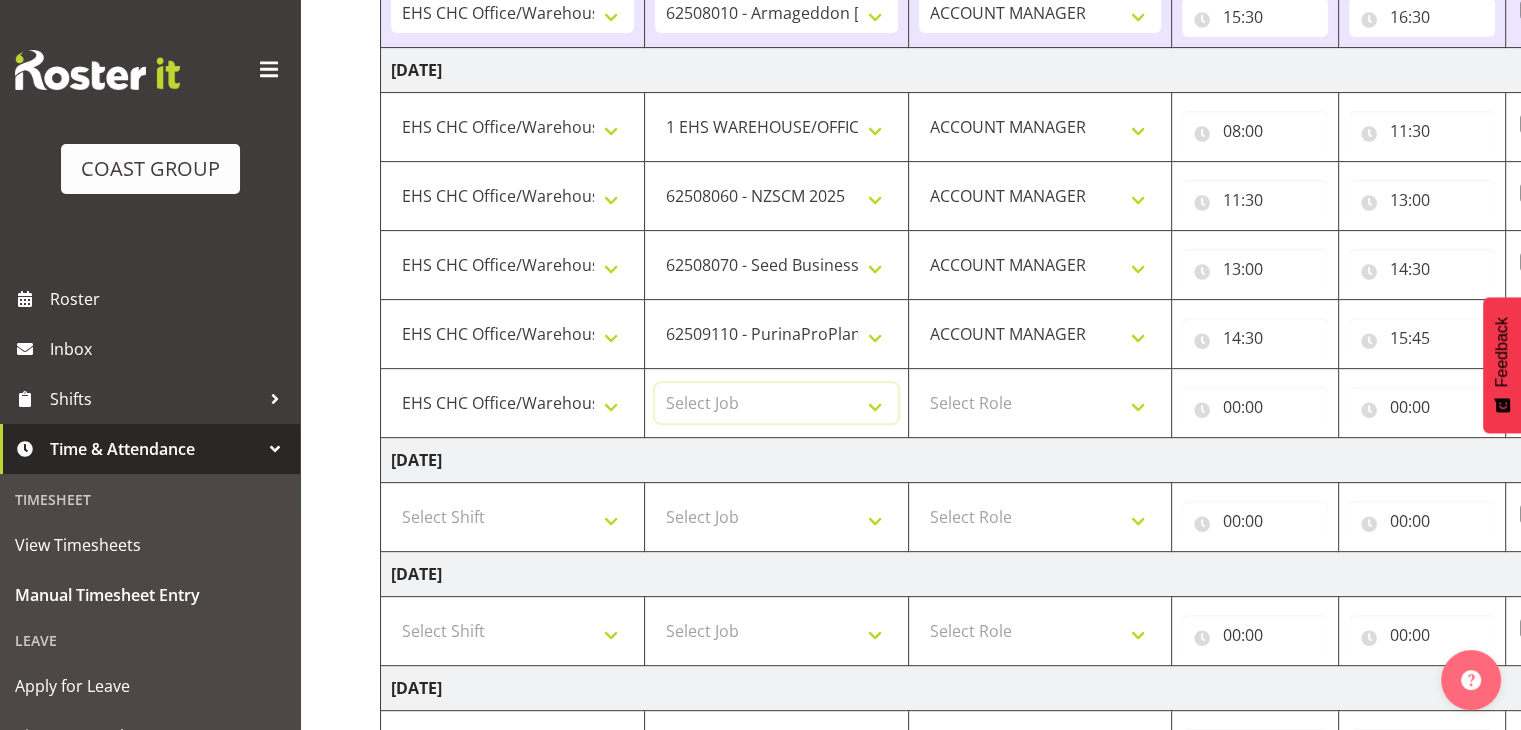 select on "69" 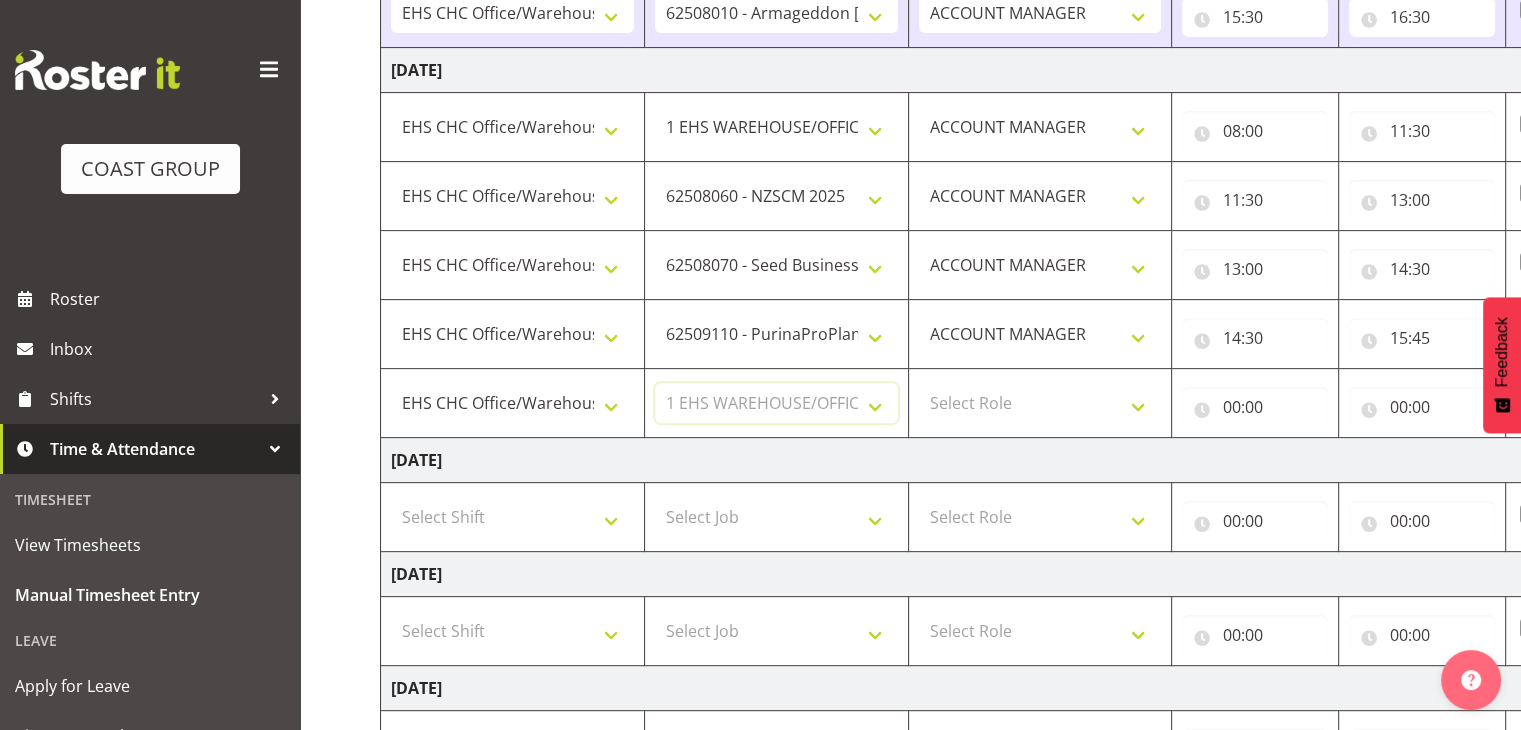 click on "Select Job  1 Carlton Events 1 [PERSON_NAME][GEOGRAPHIC_DATA] 1 [PERSON_NAME][GEOGRAPHIC_DATA] 1 EHS WAREHOUSE/OFFICE 1 GRS 1 SLP Production 1 SLP Tradeshows 12504000 - AKL Casual [DATE] 1250400R - April Casual C&R 2025 12504050 - CDES Engineering and Technology Expo 2025 12504070 - FINZ (National Financial Adviser Conf) 2025 1250407A - Fidelity @ FINZ Conf 2025 1250407B - La Trobe @ FINZ Conf 25 1250407C - Partners Life @ FINZ Conf 25 12504080 - AKL Go Green 2025 12504100 - NZSEE 2025 12504120 - Ester Show 2025 12504150 - Test-[PERSON_NAME]-May 12505000 - AKL Casual [DATE] 1250500R - May Casual C&R 2025 12505020 - Hutchwilco Boat Show 2025 1250502R - [GEOGRAPHIC_DATA] Boat Show 2025 - C&R 12505030 - NZOHS Conference 2025 12505040 - Aotearoa Art Fair 2025 12505060 - Waipa Home Show 2025 12505070 - CAS 2025 1250507A - CAS 2025 - 200 Doors 1250507B - CAS 2025 - Cutera 1250507C - CAS 2025 - Dermocosmetica 12505080 - [GEOGRAPHIC_DATA] Conference 2025 1250508A - Zeiss @ [GEOGRAPHIC_DATA] 25 1250508B - Roche @ [GEOGRAPHIC_DATA] 25 1250508C - Alcon @ [GEOGRAPHIC_DATA] 25 12505130 - Test- [PERSON_NAME] 1" at bounding box center [776, 403] 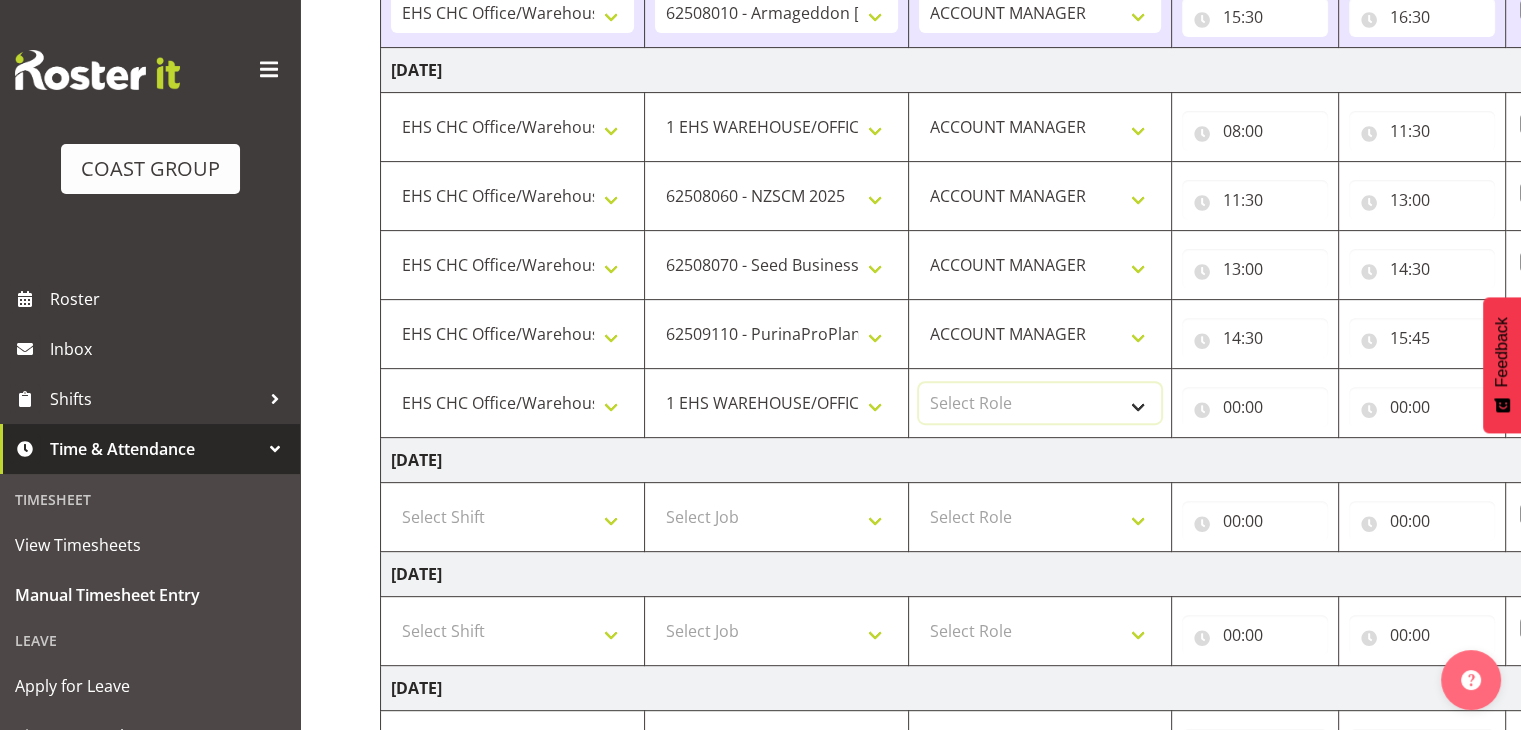 click on "Select Role  ACCOUNT MANAGER" at bounding box center (1040, 403) 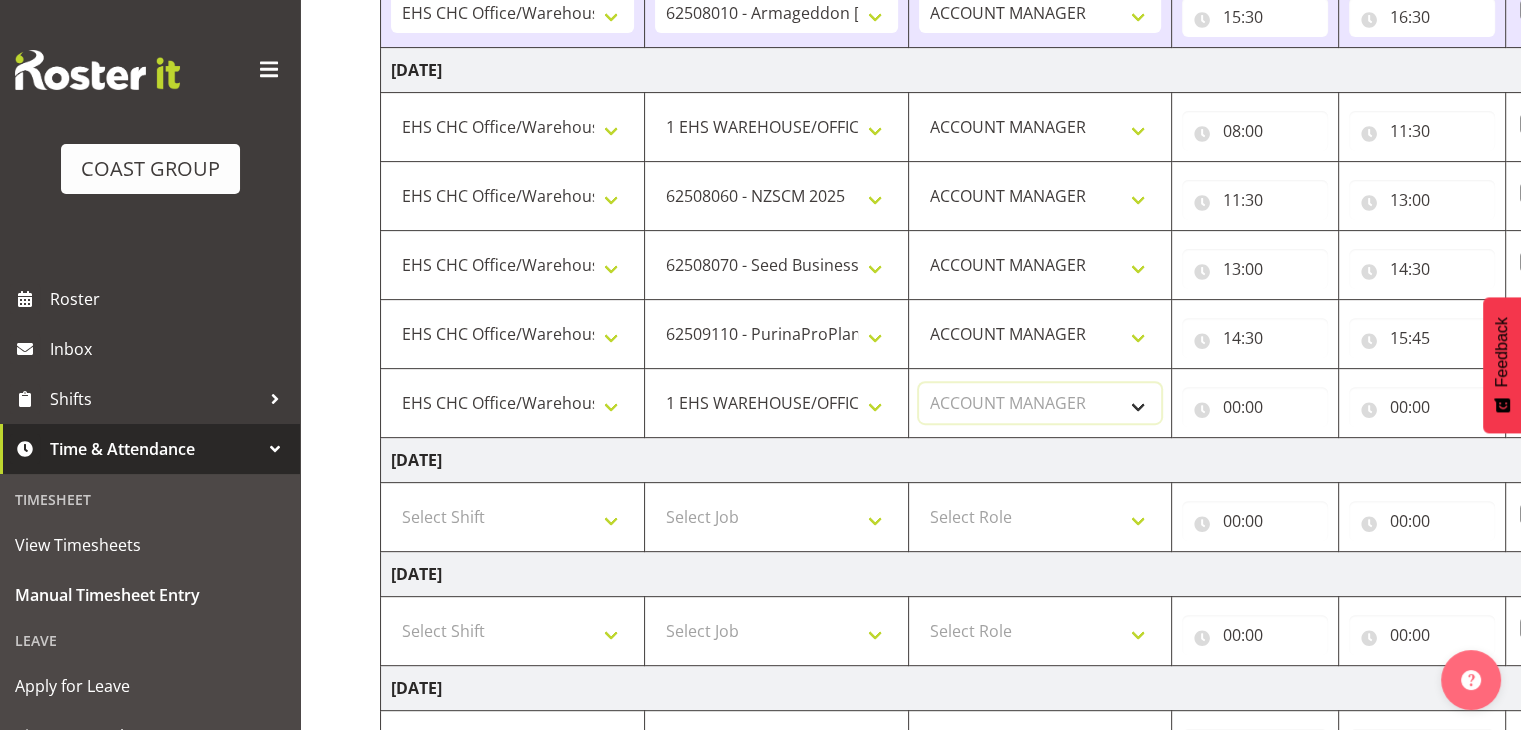 click on "Select Role  ACCOUNT MANAGER" at bounding box center [1040, 403] 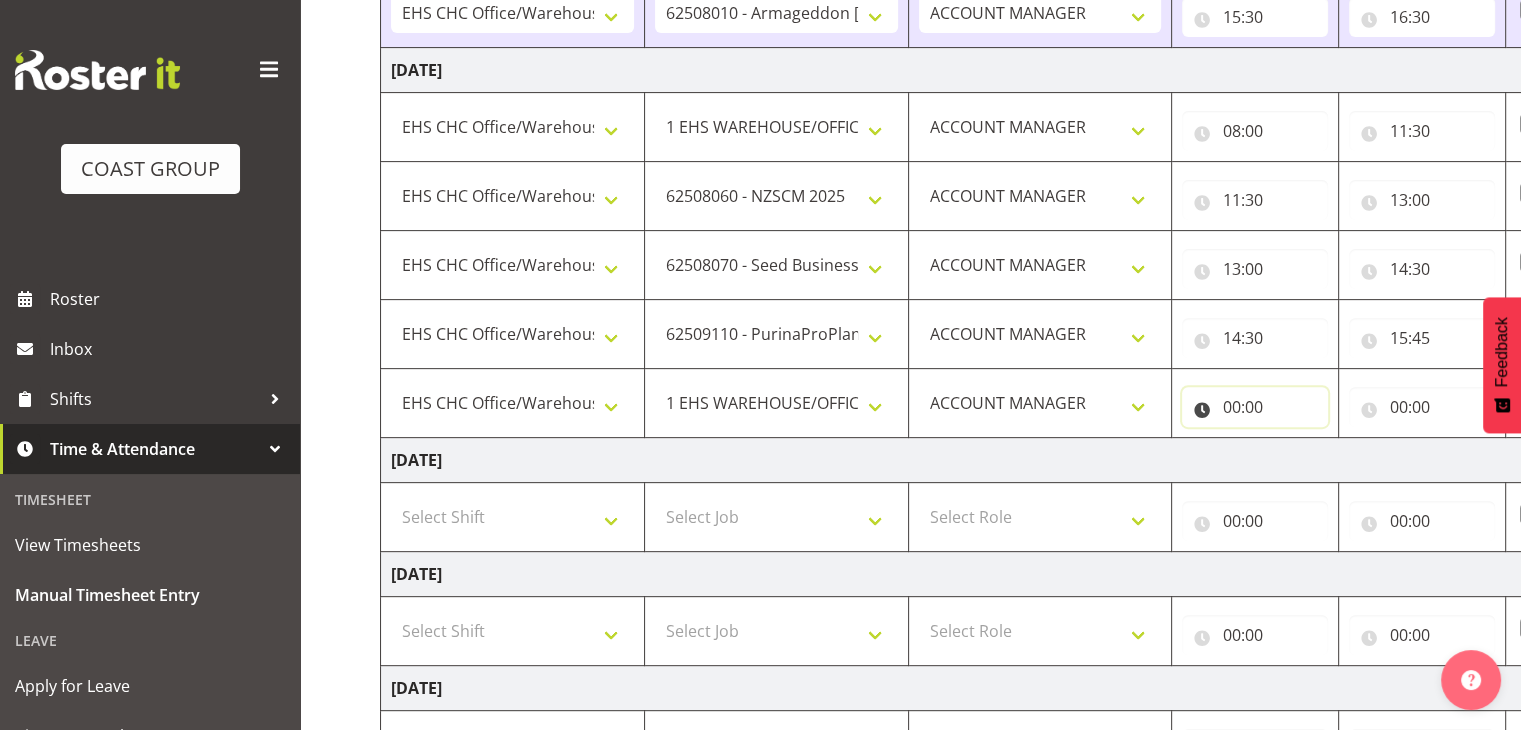 click on "00:00" at bounding box center [1255, 407] 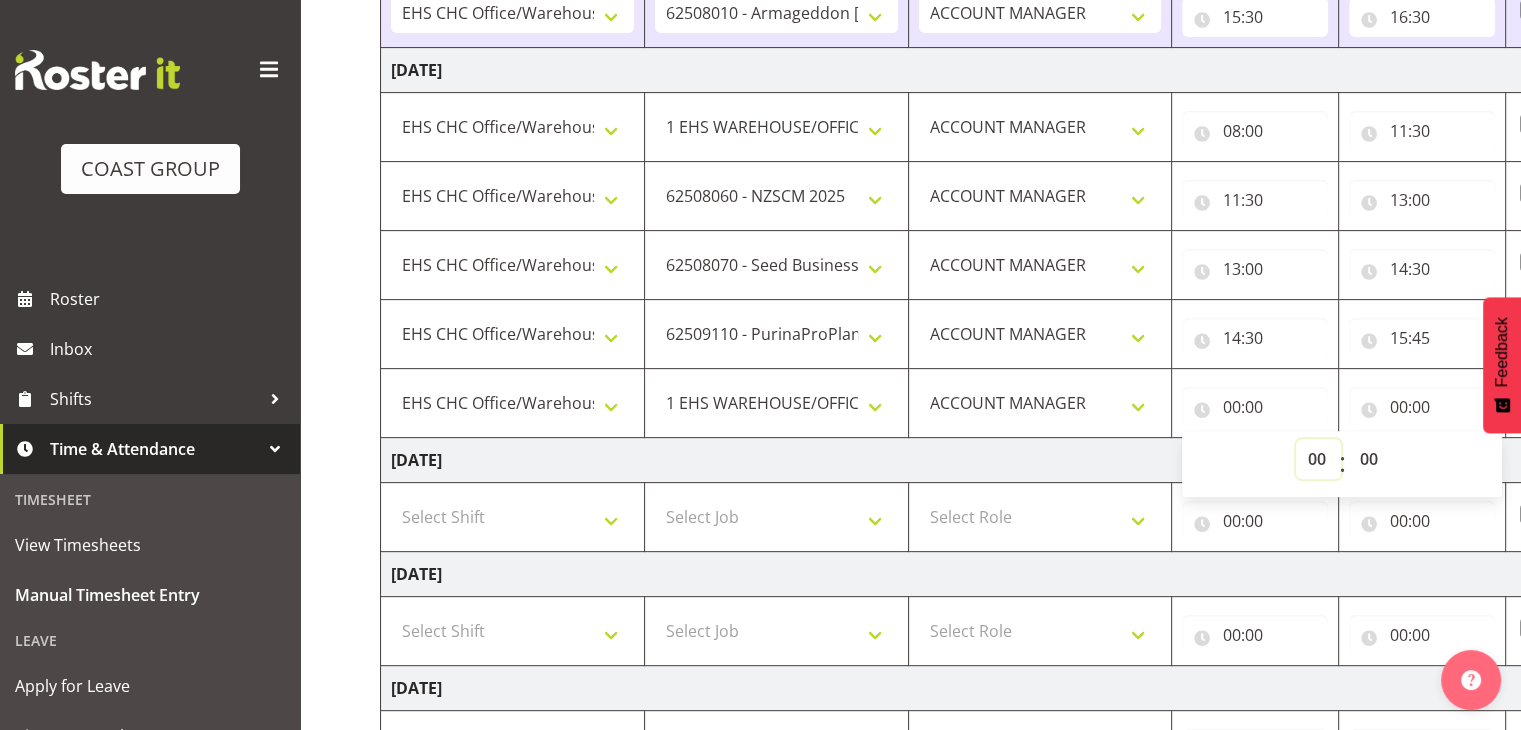 drag, startPoint x: 1329, startPoint y: 448, endPoint x: 1328, endPoint y: 438, distance: 10.049875 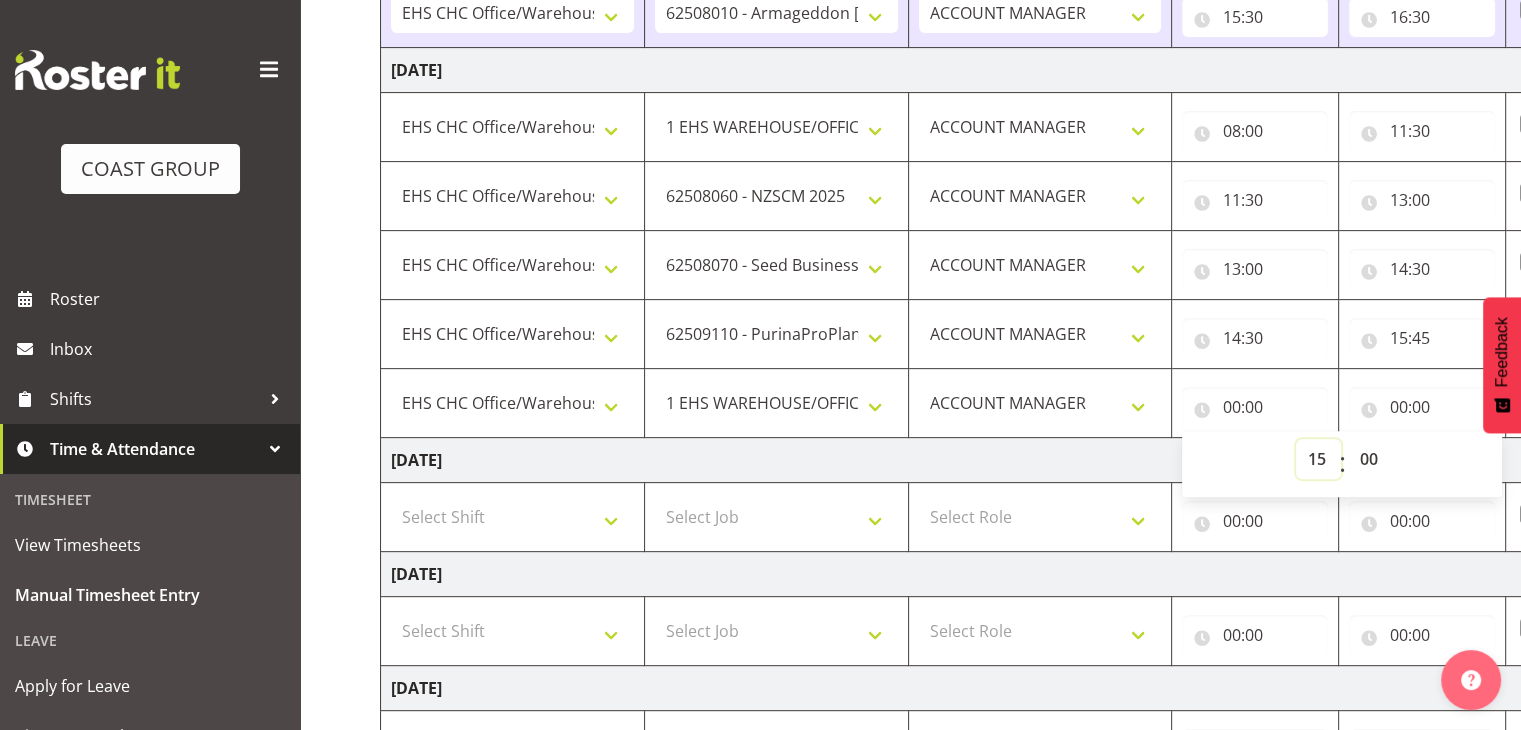 click on "00   01   02   03   04   05   06   07   08   09   10   11   12   13   14   15   16   17   18   19   20   21   22   23" at bounding box center (1318, 459) 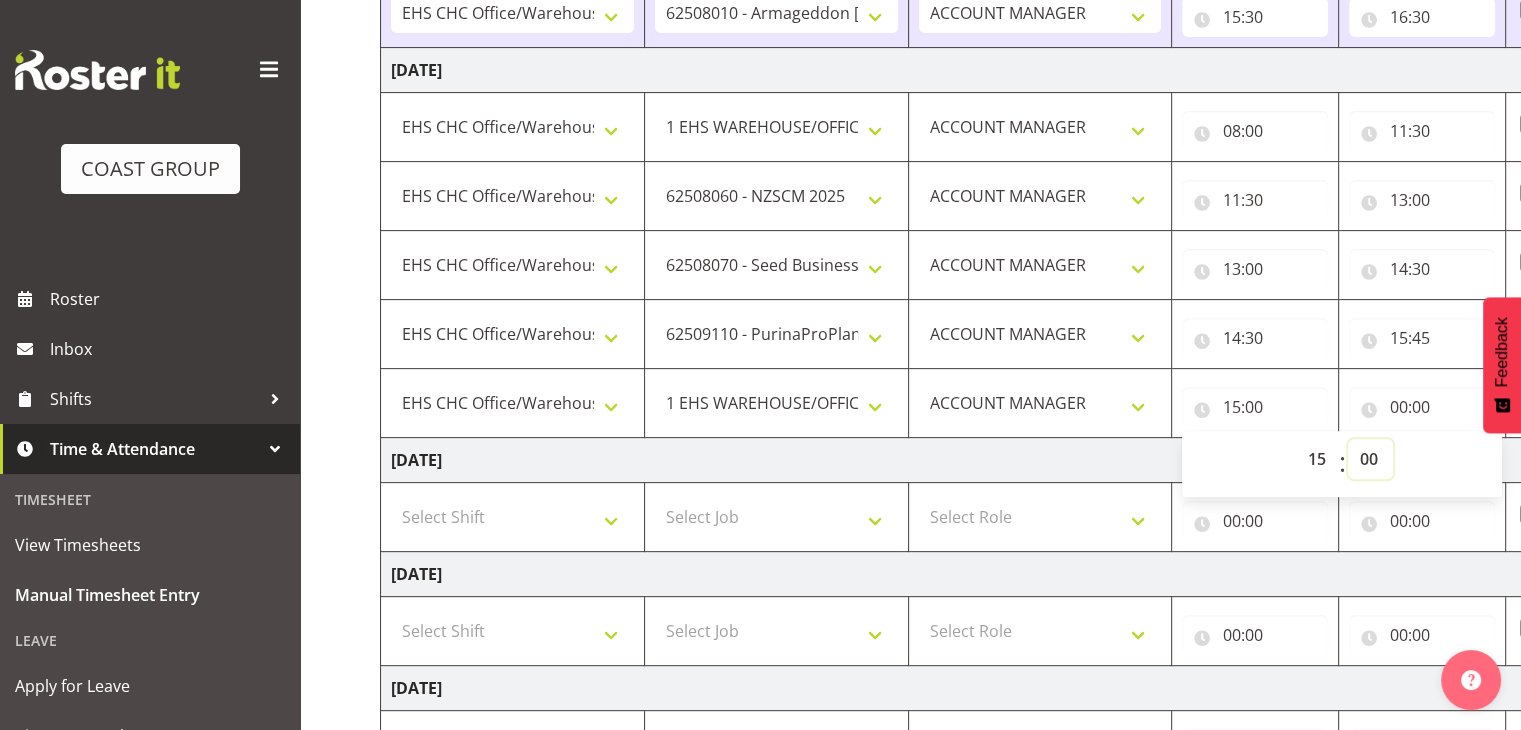 click on "00   01   02   03   04   05   06   07   08   09   10   11   12   13   14   15   16   17   18   19   20   21   22   23   24   25   26   27   28   29   30   31   32   33   34   35   36   37   38   39   40   41   42   43   44   45   46   47   48   49   50   51   52   53   54   55   56   57   58   59" at bounding box center (1370, 459) 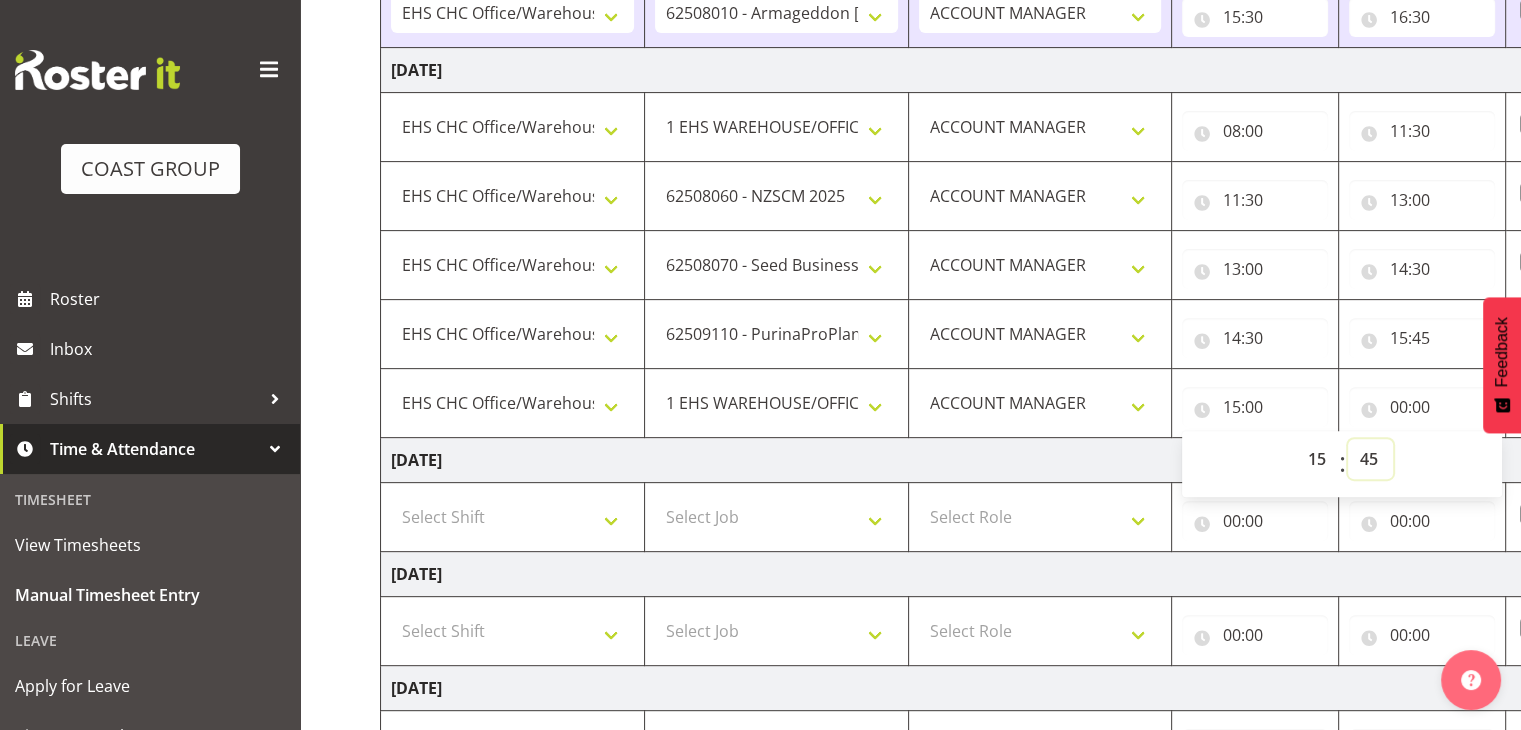 click on "00   01   02   03   04   05   06   07   08   09   10   11   12   13   14   15   16   17   18   19   20   21   22   23   24   25   26   27   28   29   30   31   32   33   34   35   36   37   38   39   40   41   42   43   44   45   46   47   48   49   50   51   52   53   54   55   56   57   58   59" at bounding box center [1370, 459] 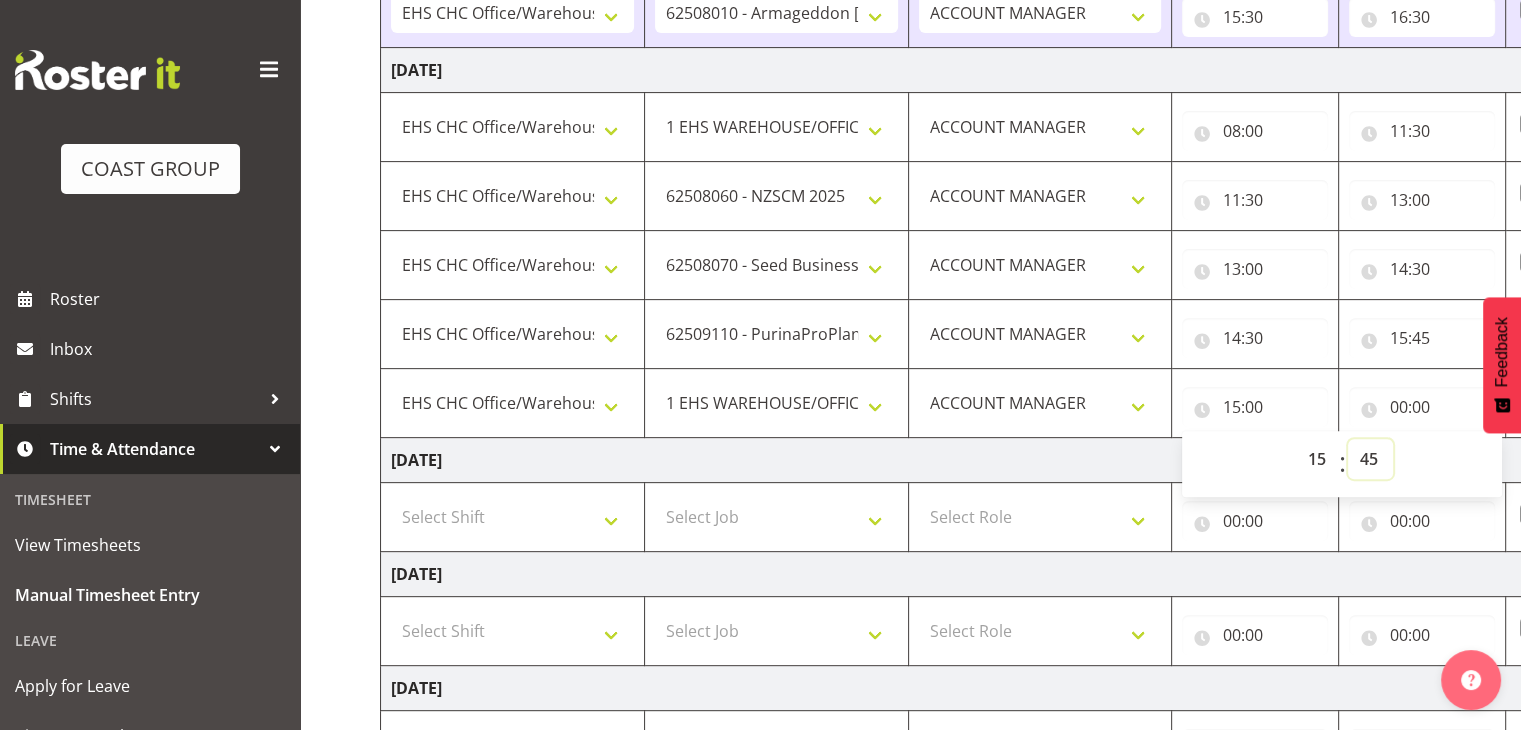 type on "15:45" 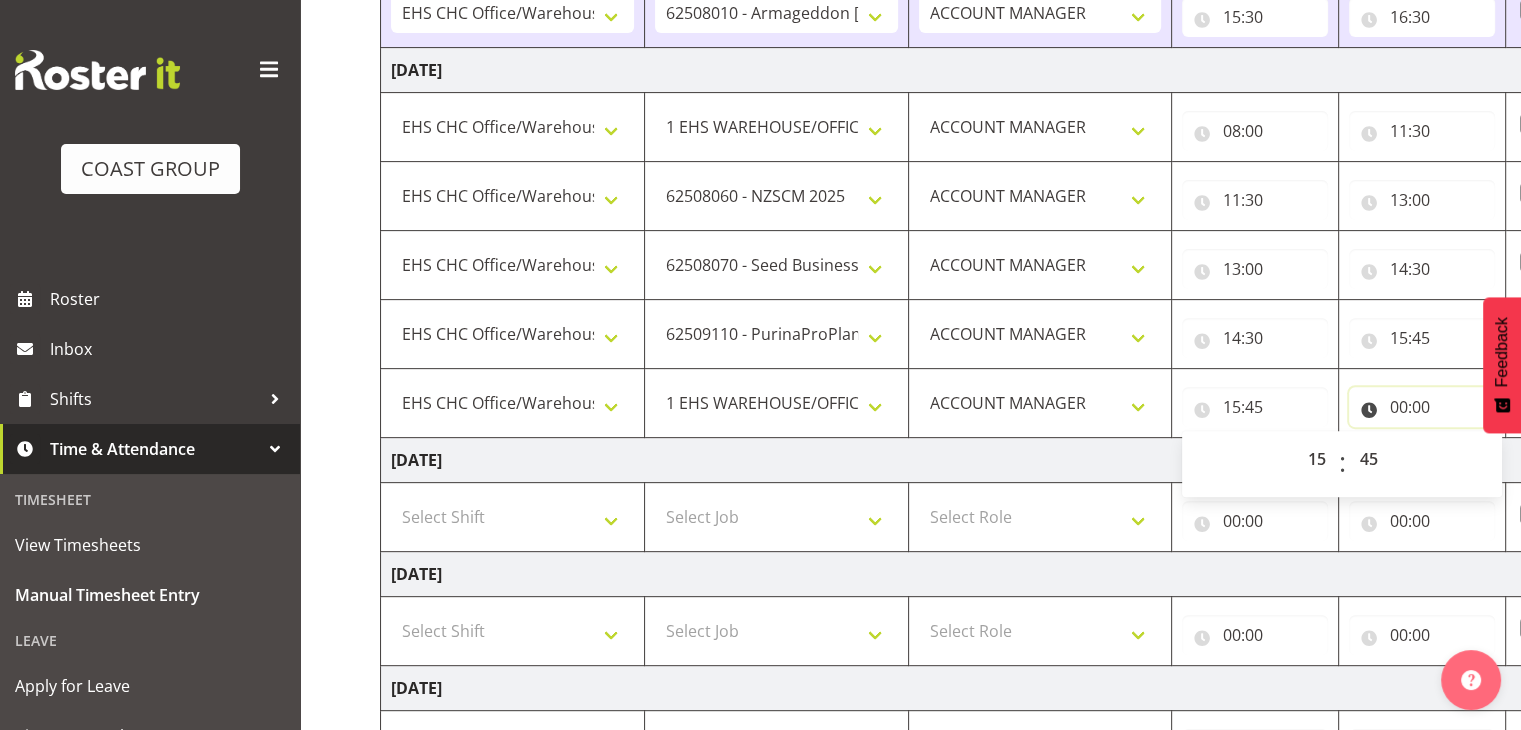 click on "00:00" at bounding box center [1422, 407] 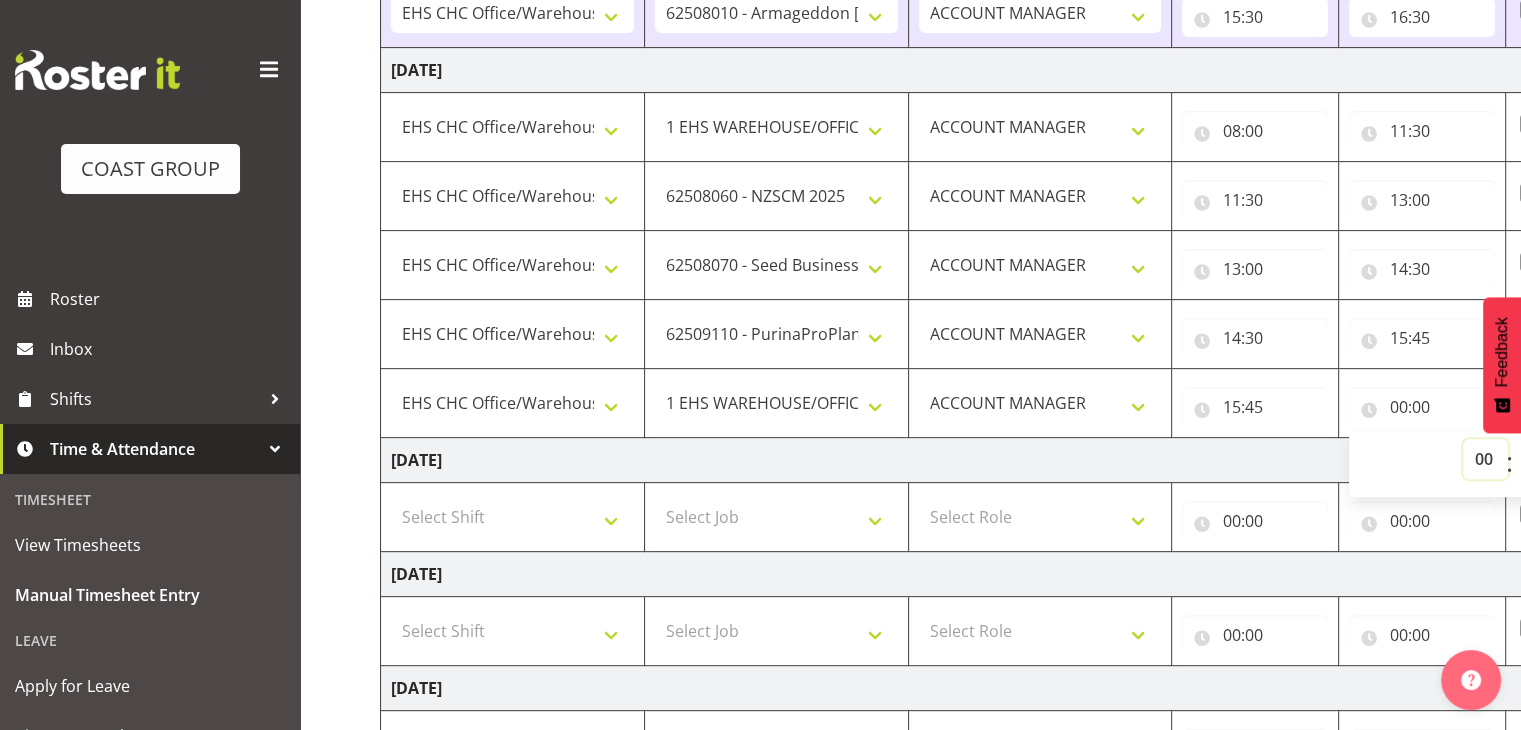 click on "00   01   02   03   04   05   06   07   08   09   10   11   12   13   14   15   16   17   18   19   20   21   22   23" at bounding box center [1485, 459] 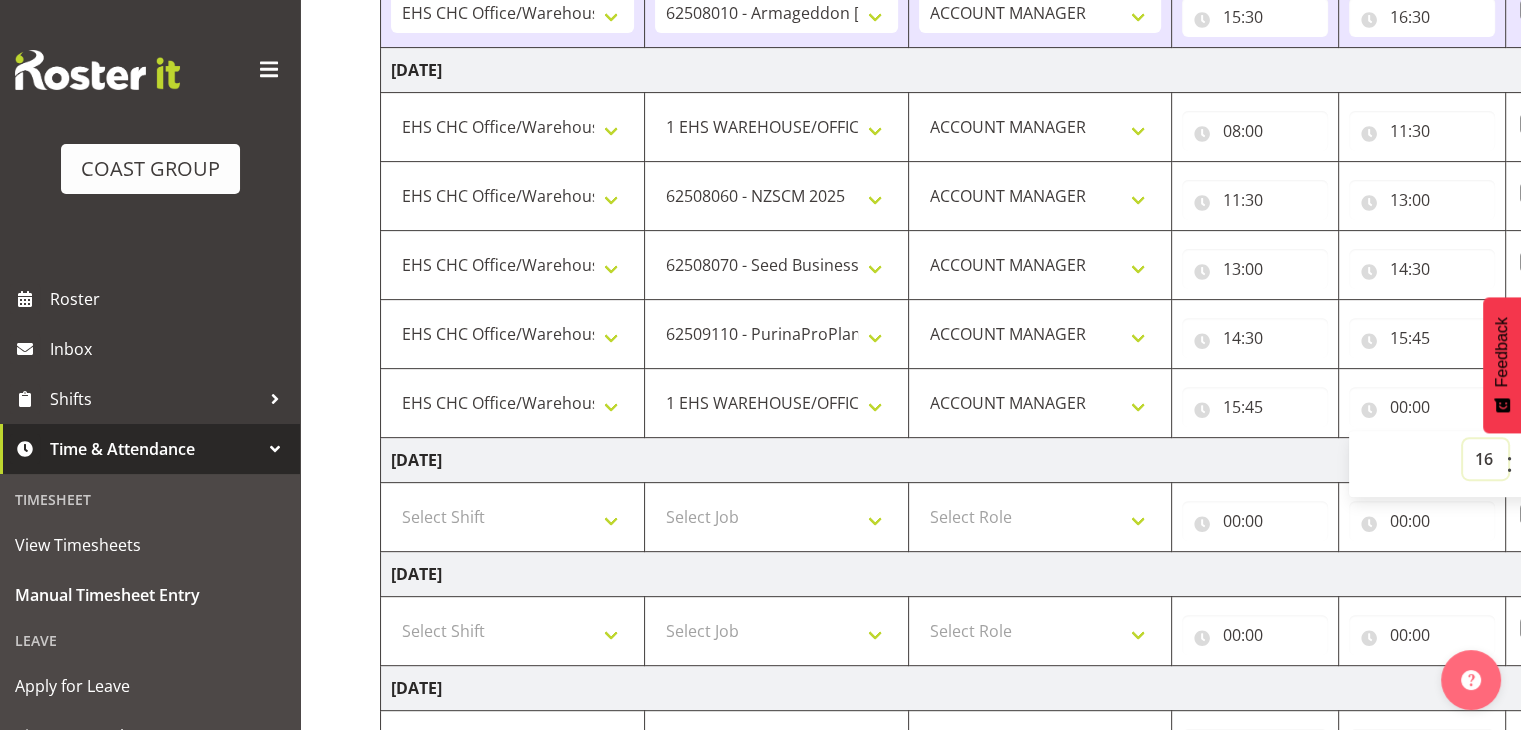 click on "00   01   02   03   04   05   06   07   08   09   10   11   12   13   14   15   16   17   18   19   20   21   22   23" at bounding box center [1485, 459] 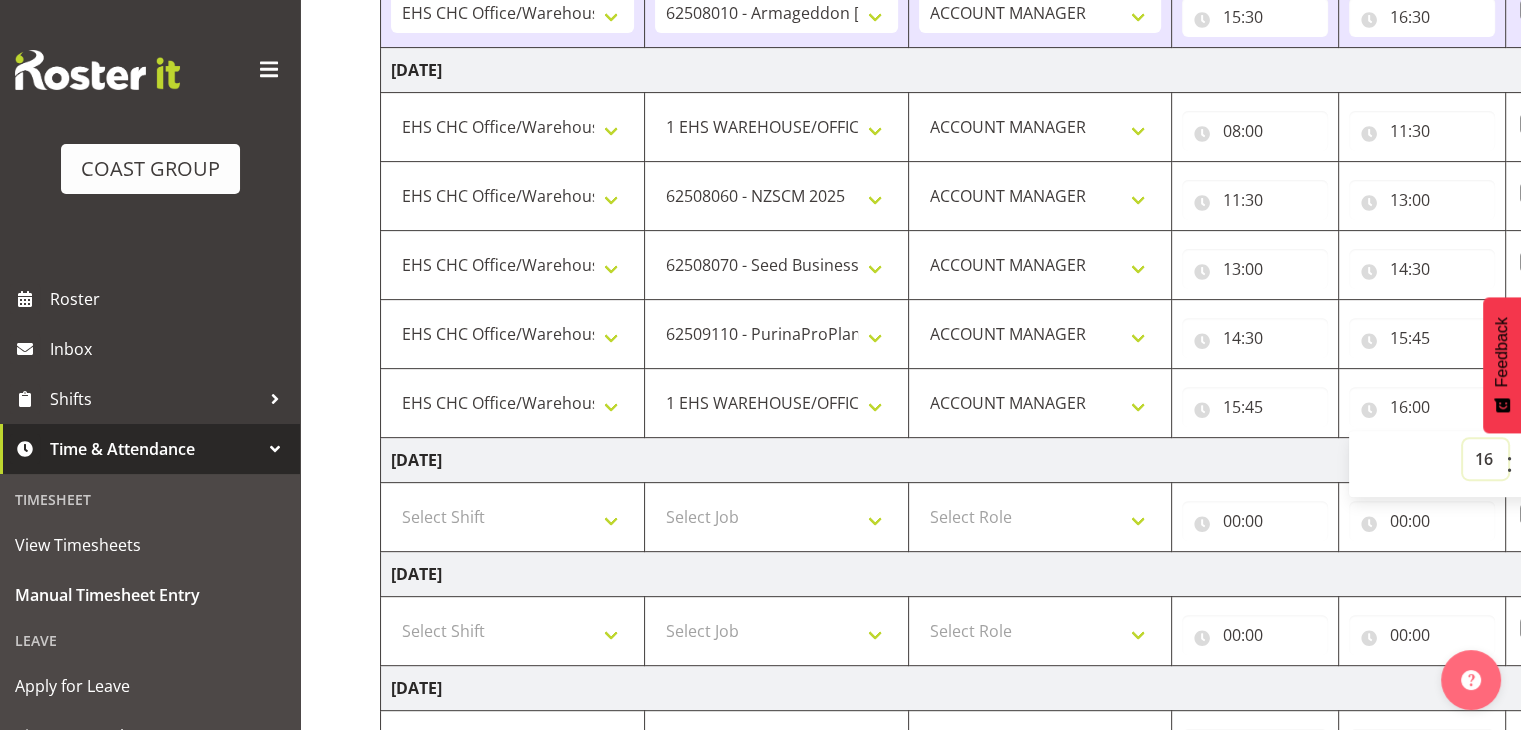 scroll, scrollTop: 1058, scrollLeft: 0, axis: vertical 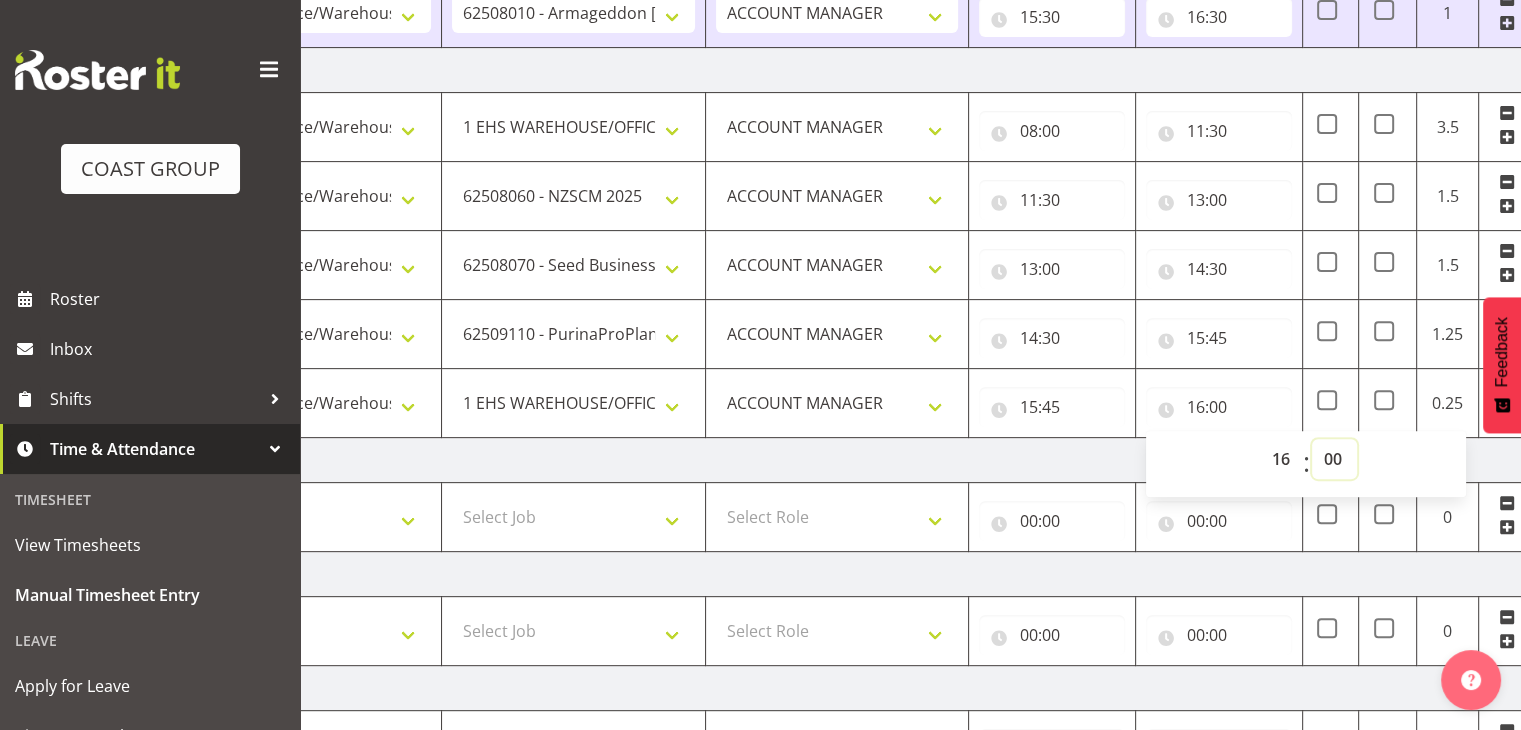 click on "00   01   02   03   04   05   06   07   08   09   10   11   12   13   14   15   16   17   18   19   20   21   22   23   24   25   26   27   28   29   30   31   32   33   34   35   36   37   38   39   40   41   42   43   44   45   46   47   48   49   50   51   52   53   54   55   56   57   58   59" at bounding box center [1334, 459] 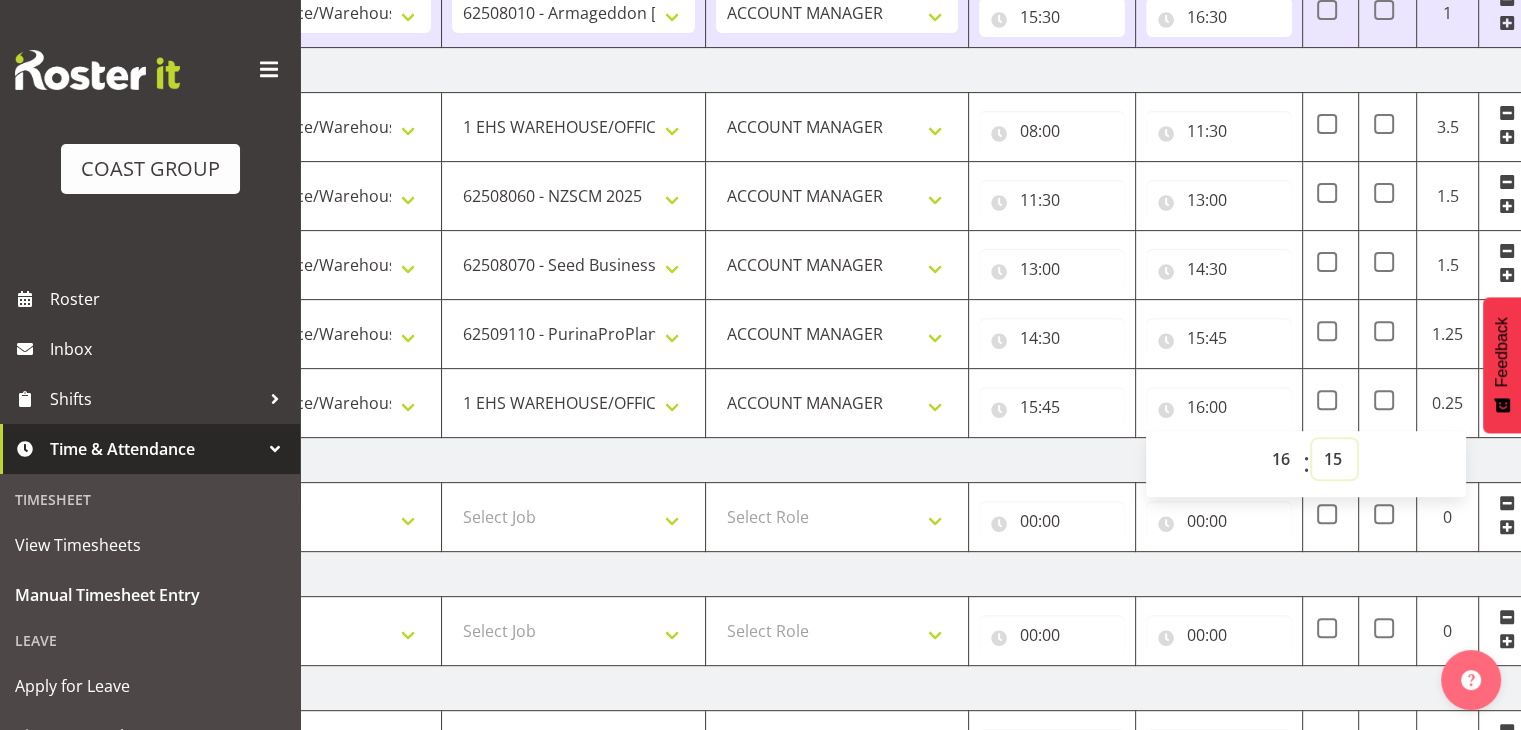 click on "00   01   02   03   04   05   06   07   08   09   10   11   12   13   14   15   16   17   18   19   20   21   22   23   24   25   26   27   28   29   30   31   32   33   34   35   36   37   38   39   40   41   42   43   44   45   46   47   48   49   50   51   52   53   54   55   56   57   58   59" at bounding box center [1334, 459] 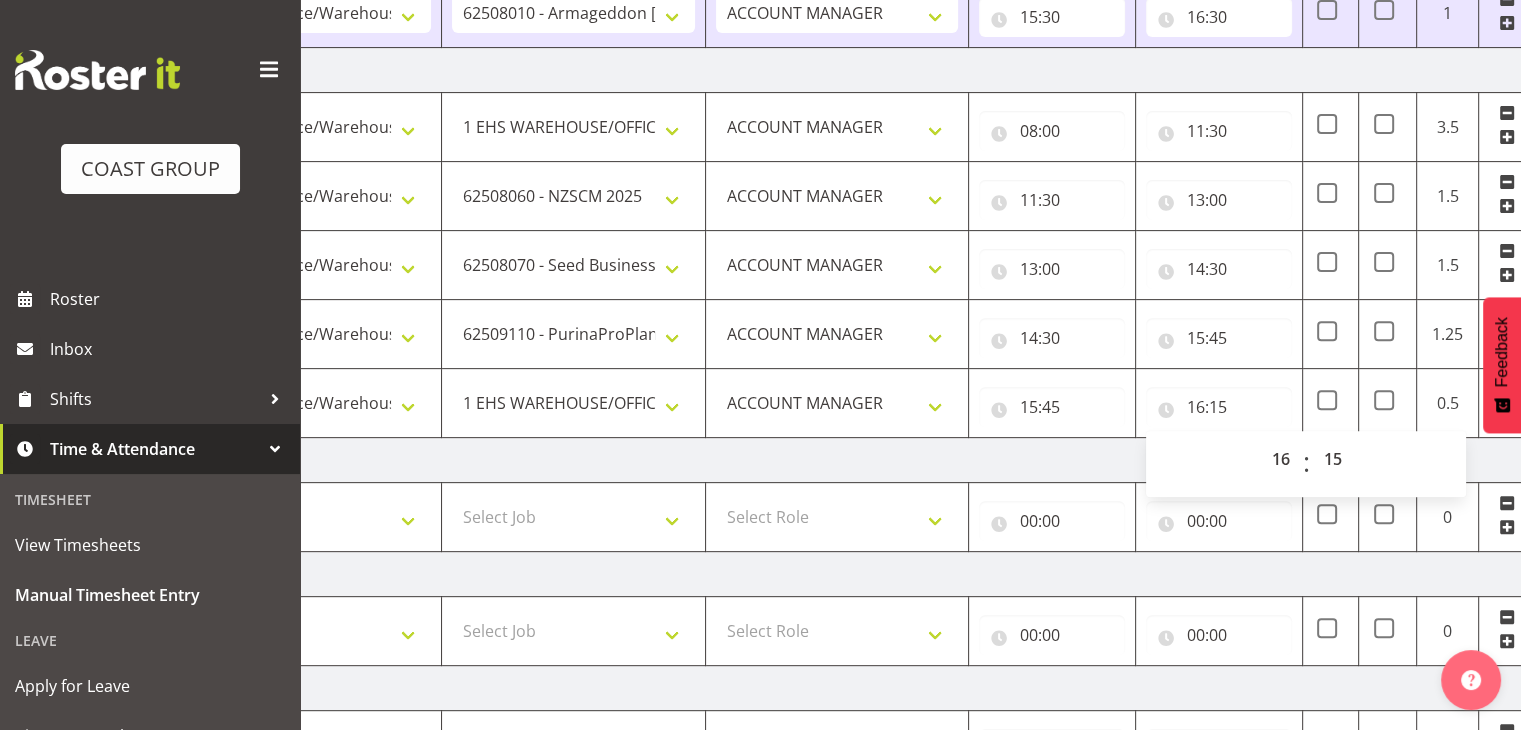 click on "[DATE]" at bounding box center [877, 460] 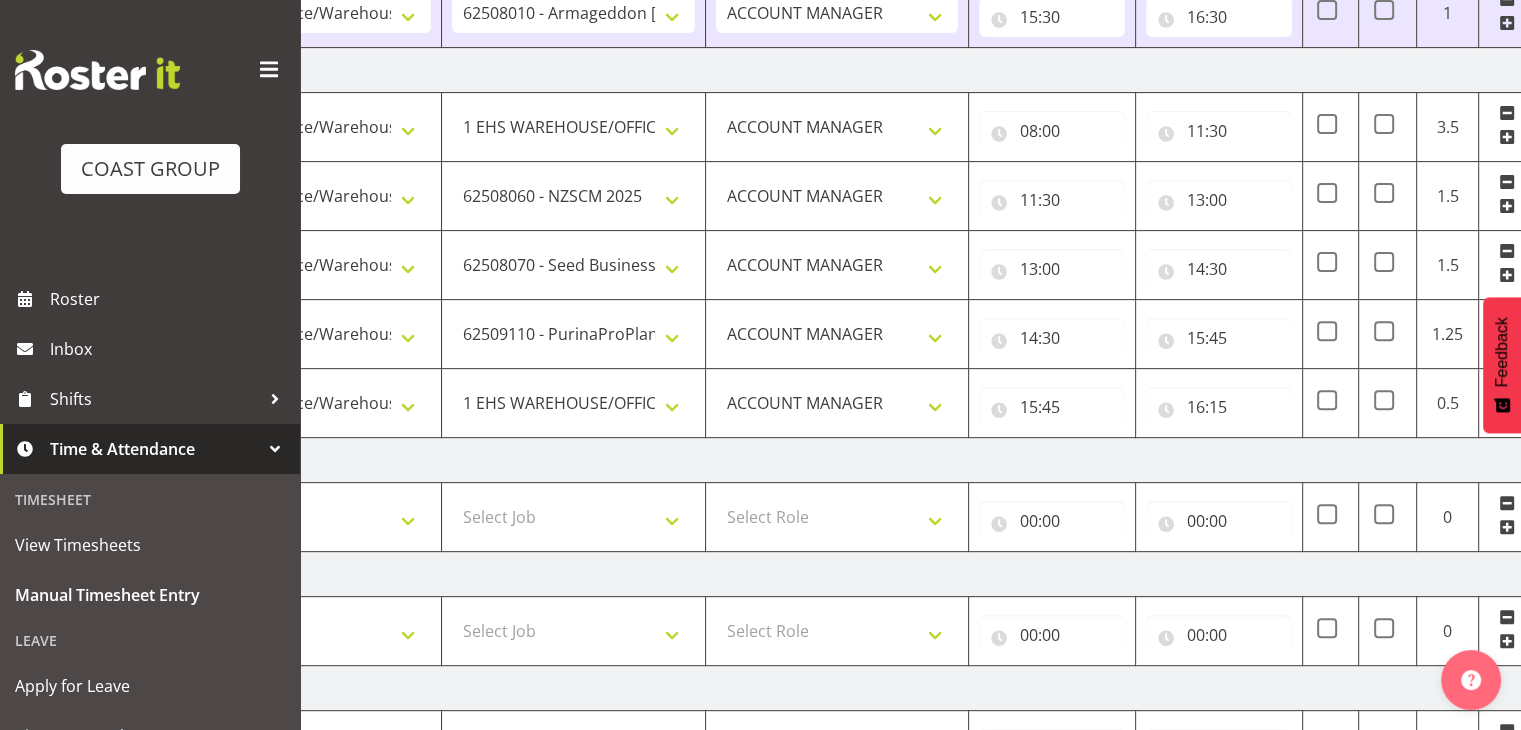 scroll, scrollTop: 1058, scrollLeft: 0, axis: vertical 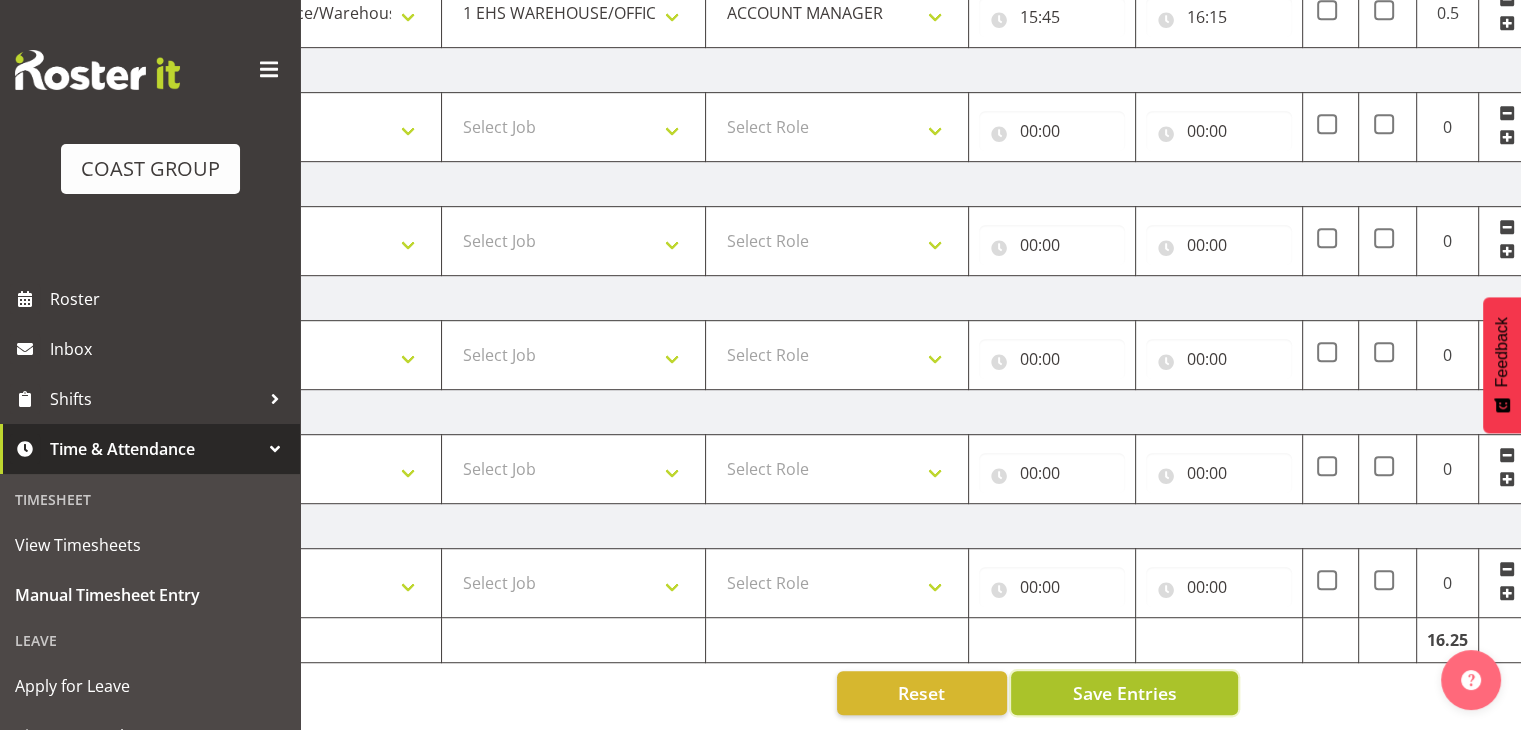 click on "Save
Entries" at bounding box center [1124, 693] 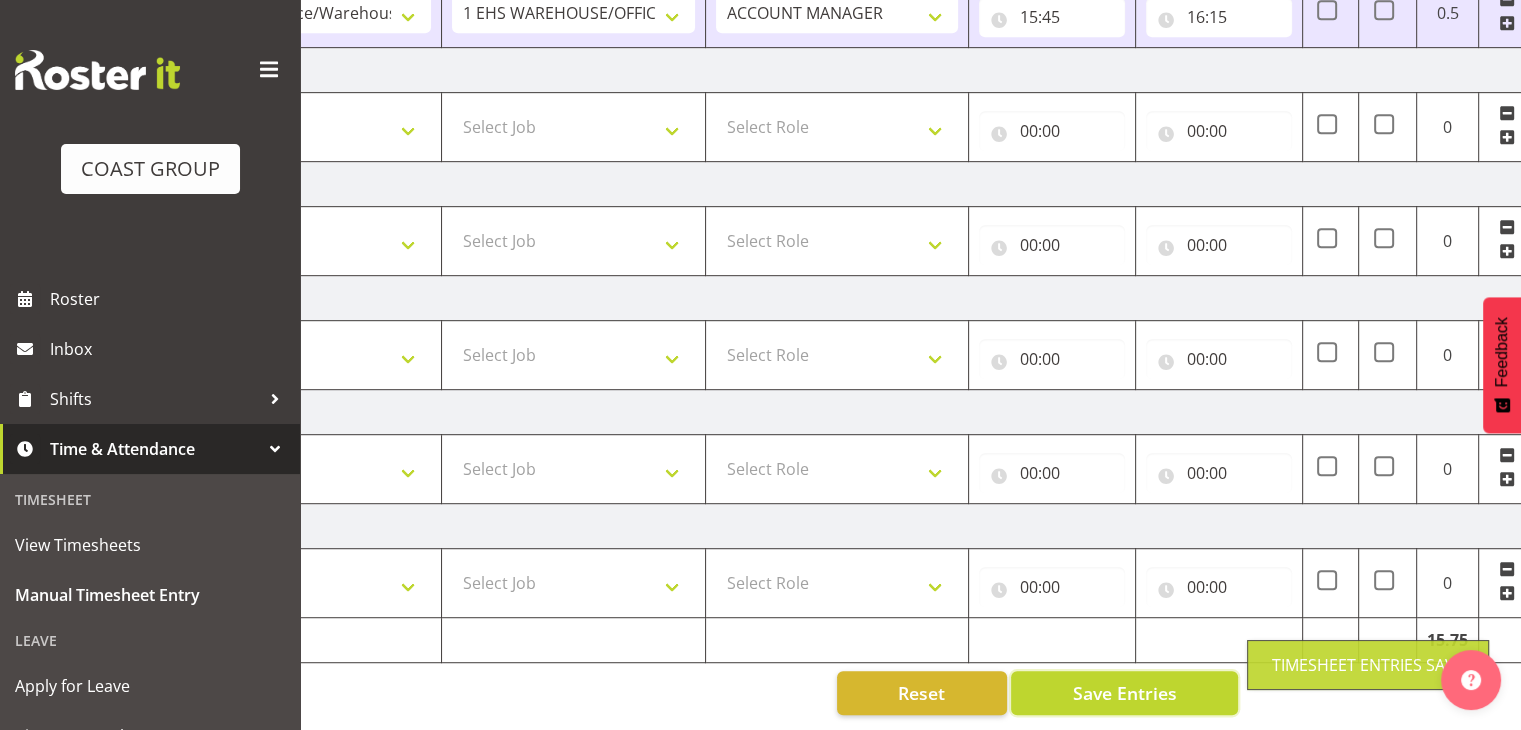 scroll, scrollTop: 0, scrollLeft: 0, axis: both 